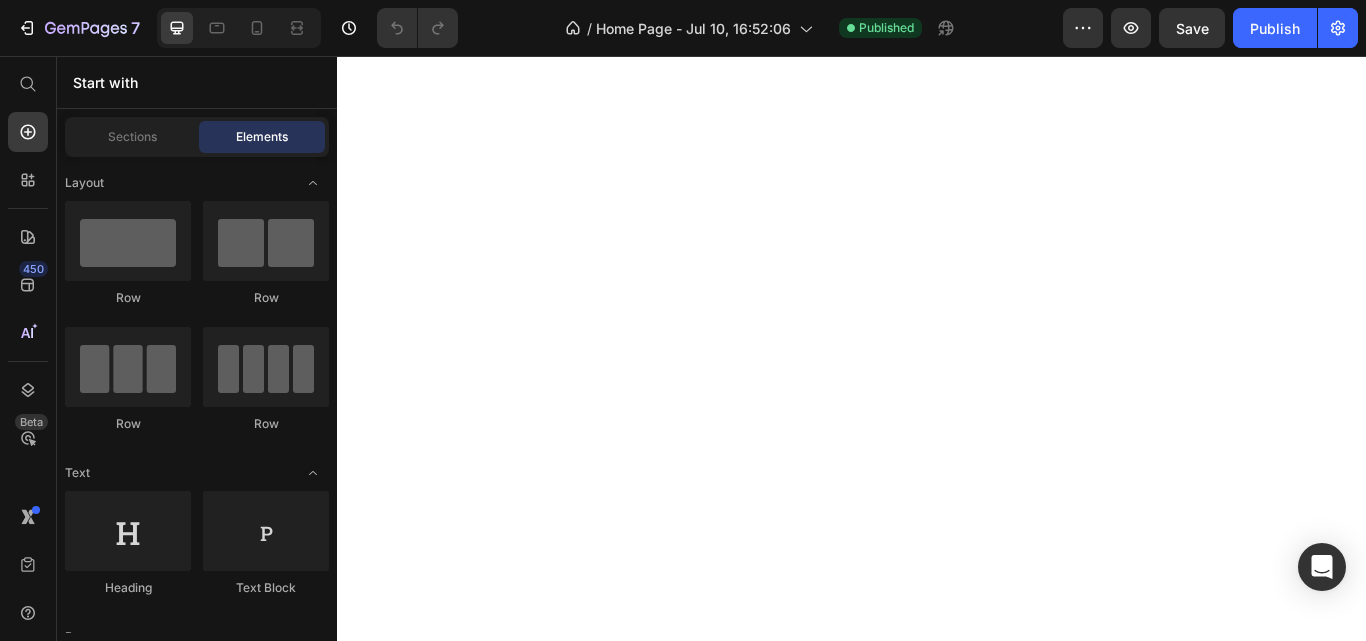 scroll, scrollTop: 0, scrollLeft: 0, axis: both 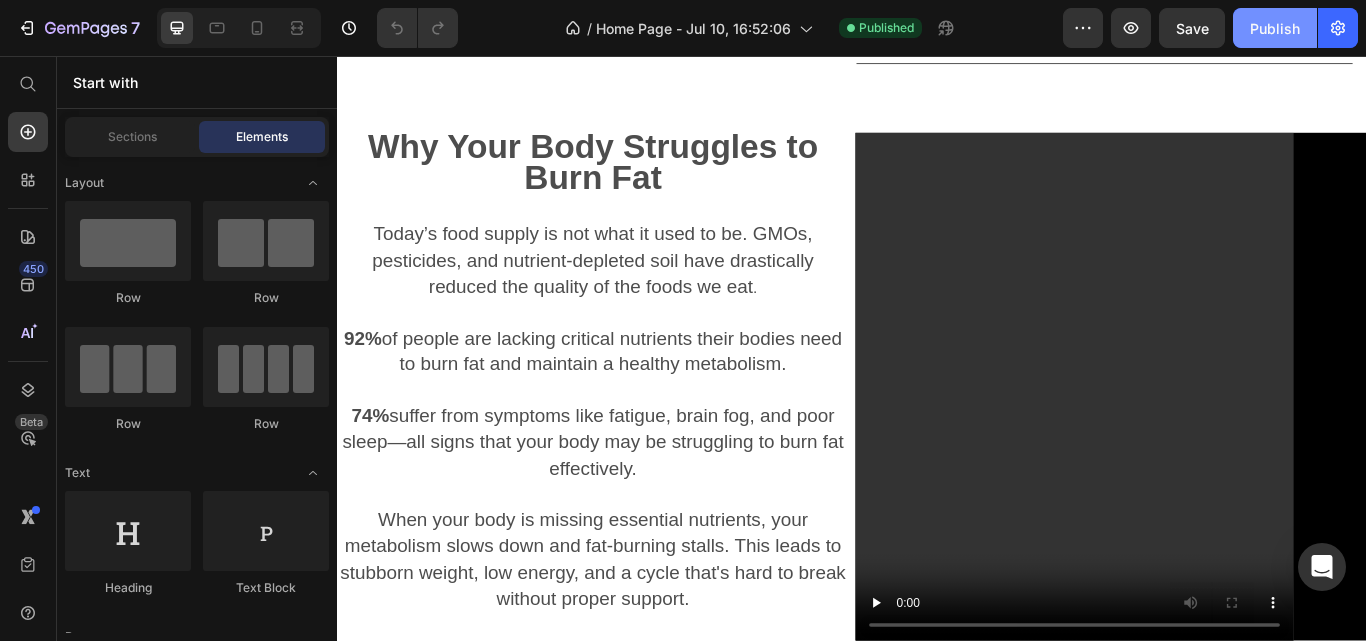 click on "Publish" at bounding box center (1275, 28) 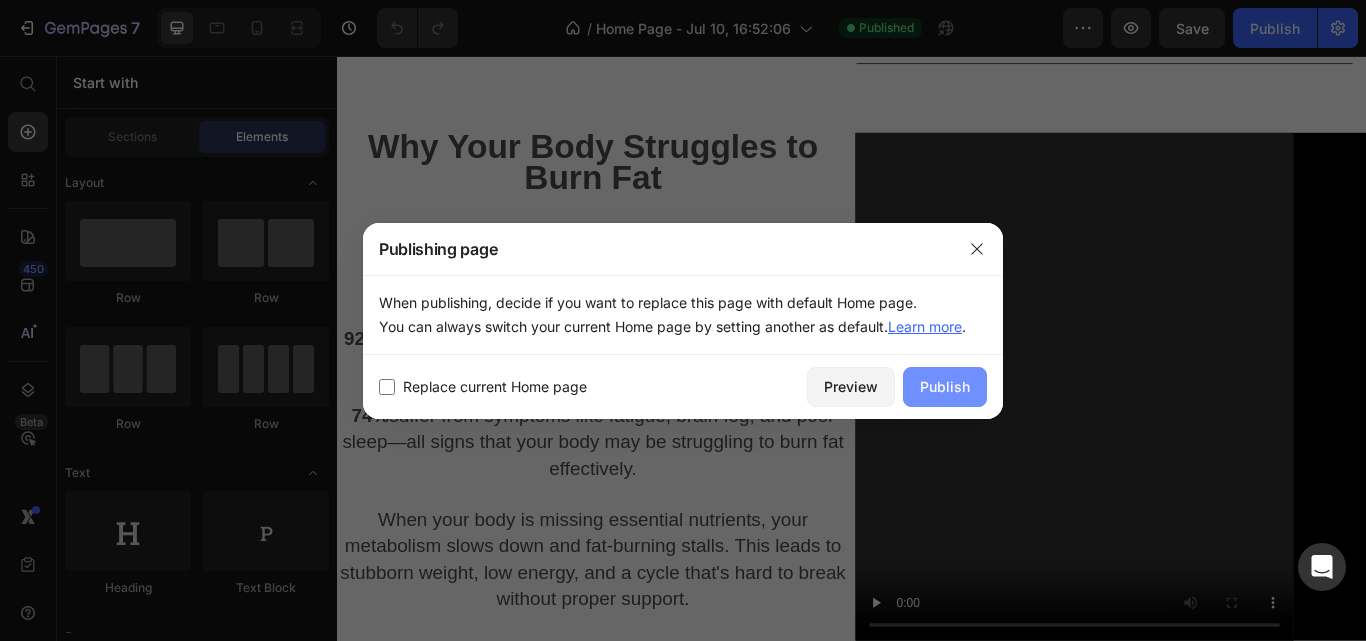 click on "Publish" at bounding box center [945, 386] 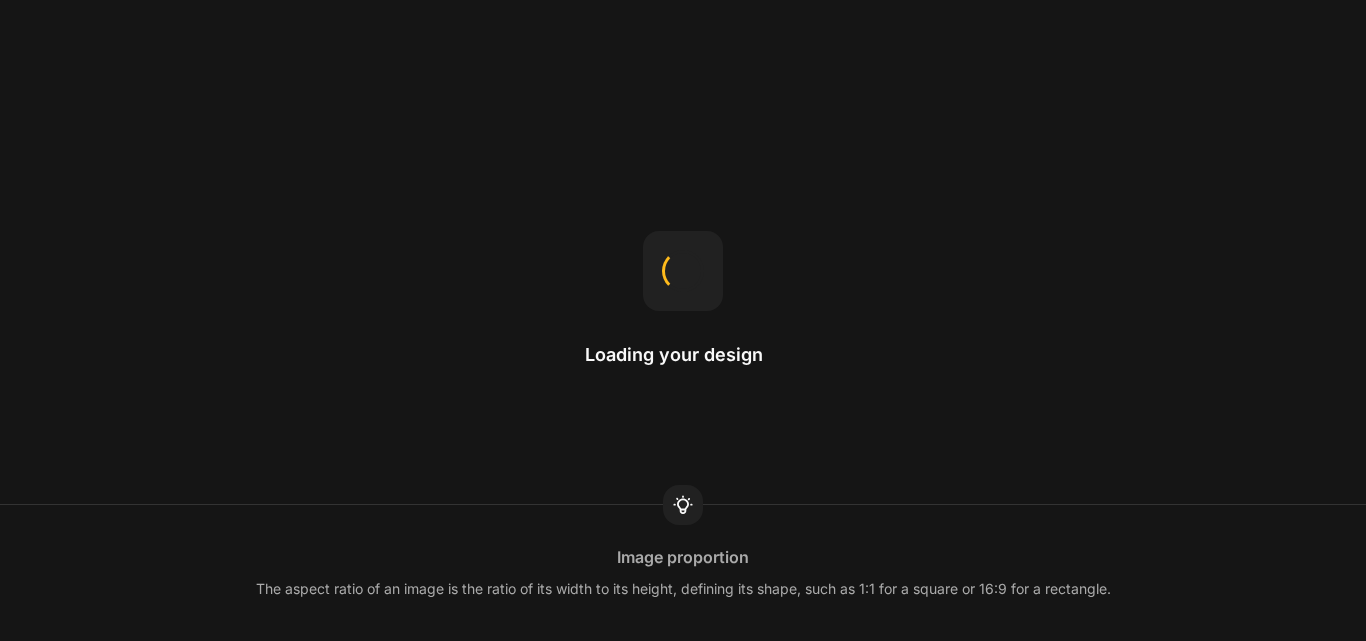 scroll, scrollTop: 0, scrollLeft: 0, axis: both 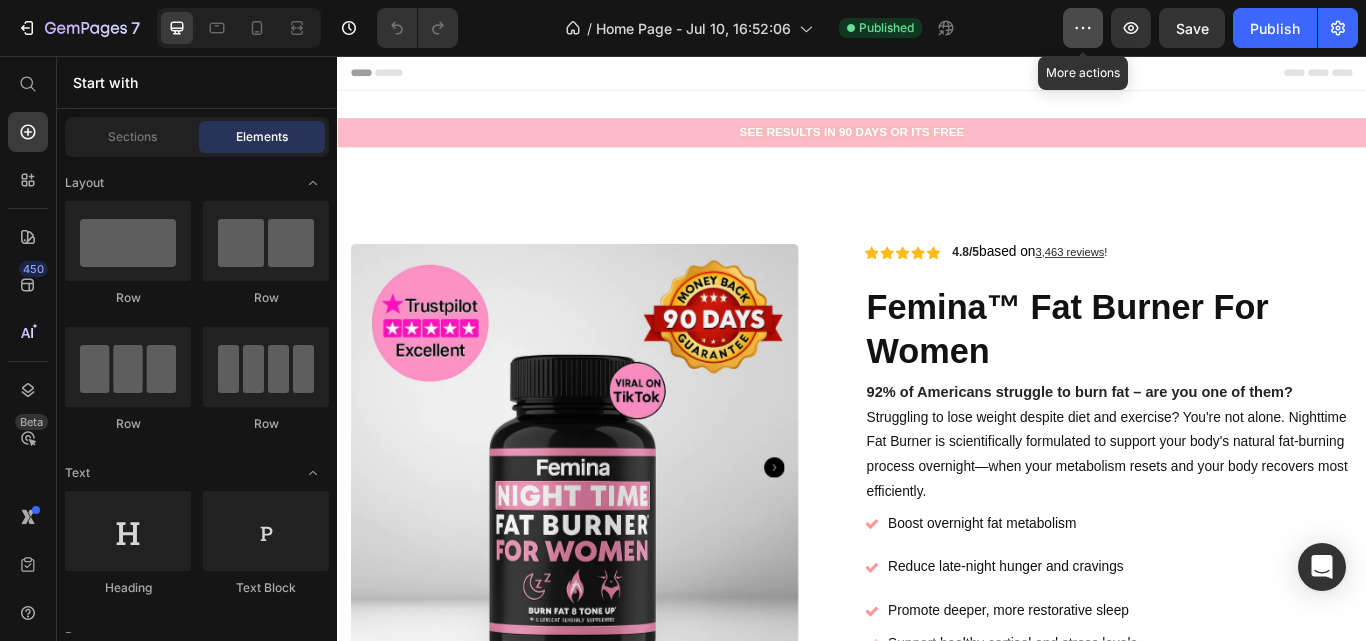 click 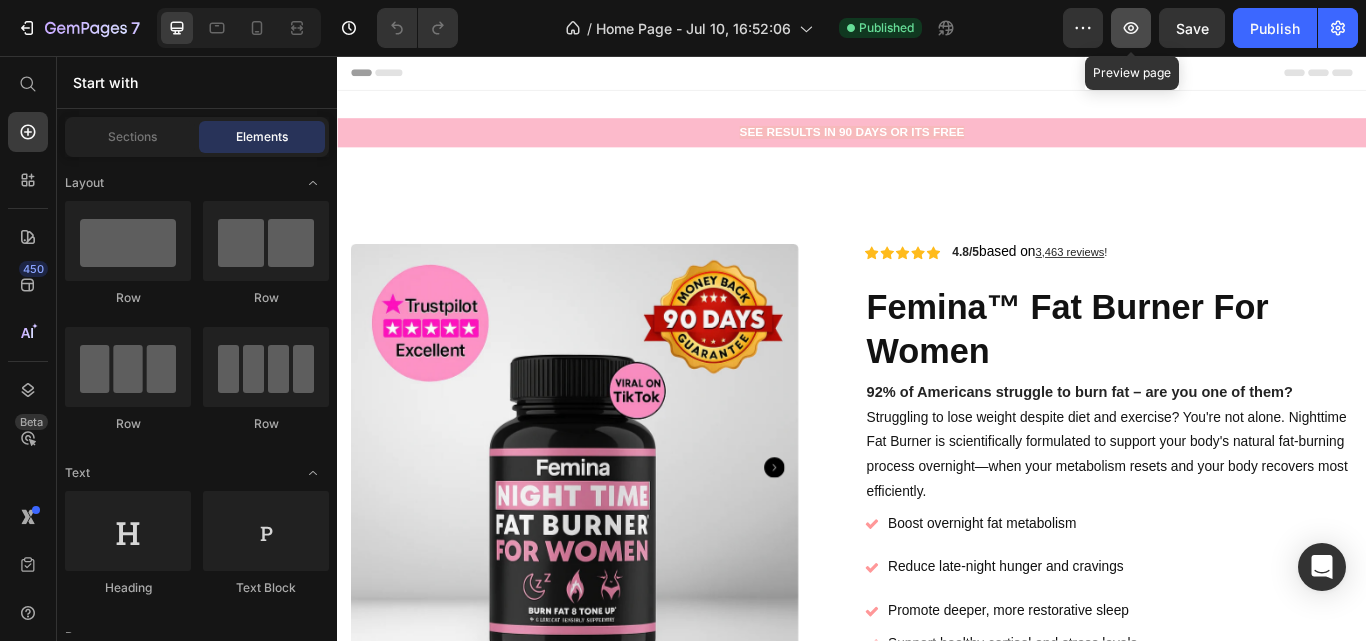 click 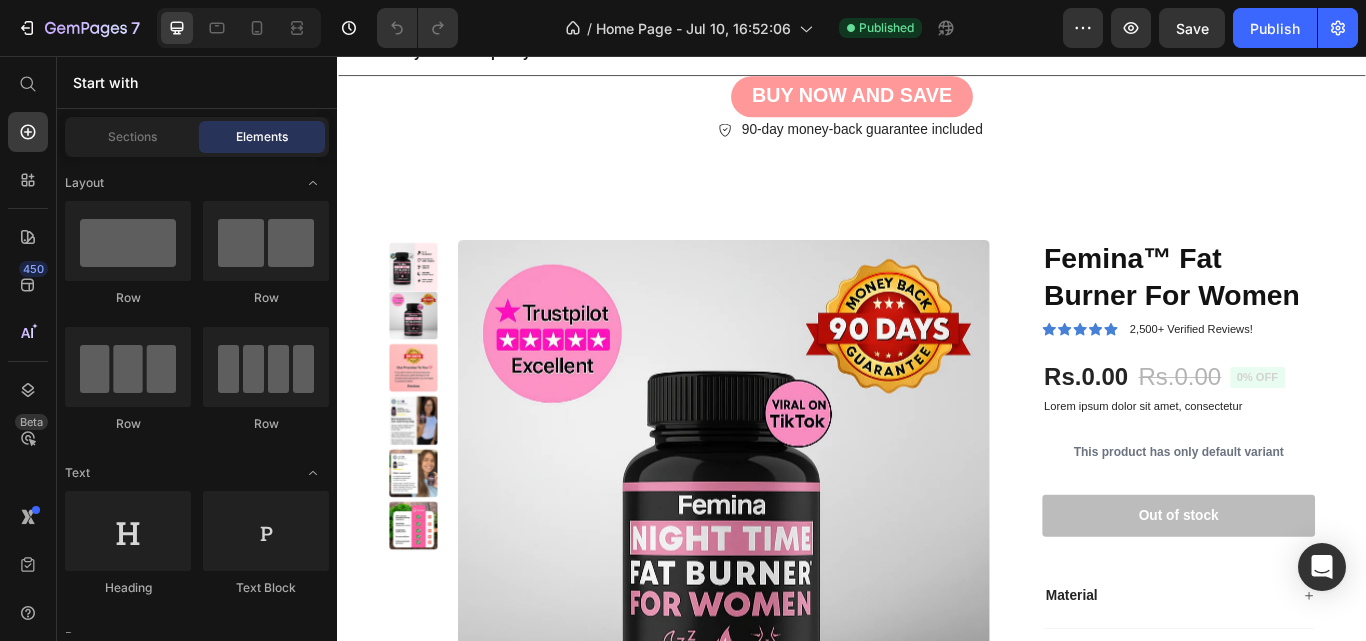scroll, scrollTop: 10992, scrollLeft: 0, axis: vertical 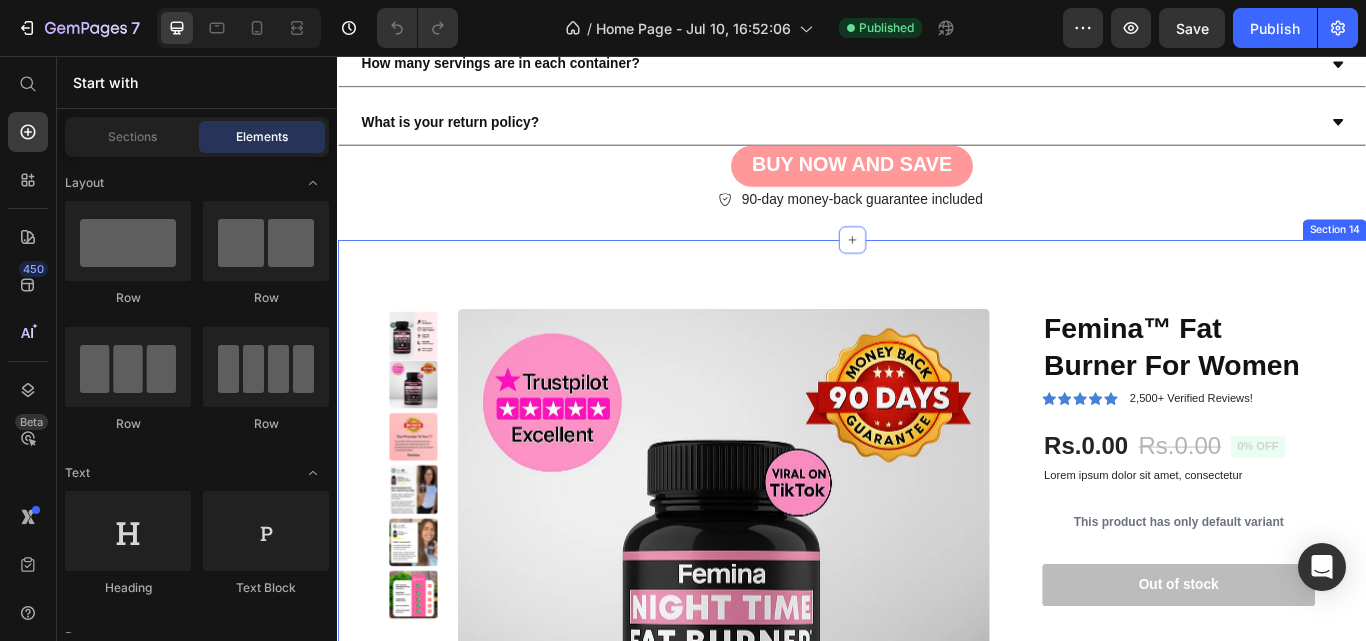 click on "Product Images Femina™ Fat Burner For Women Product Title Icon Icon Icon Icon Icon Icon List 2,500+ Verified Reviews! Text Block Row Rs.0.00 Product Price Rs.0.00 Product Price 0% off Product Badge Row Lorem ipsum dolor sit amet, consectetur  Text Block This product has only default variant Product Variants & Swatches 1 Product Quantity Row Out of stock Add to Cart Row
Material
Comfort guarantee
Shipping Accordion Row Product Section 14" at bounding box center [937, 656] 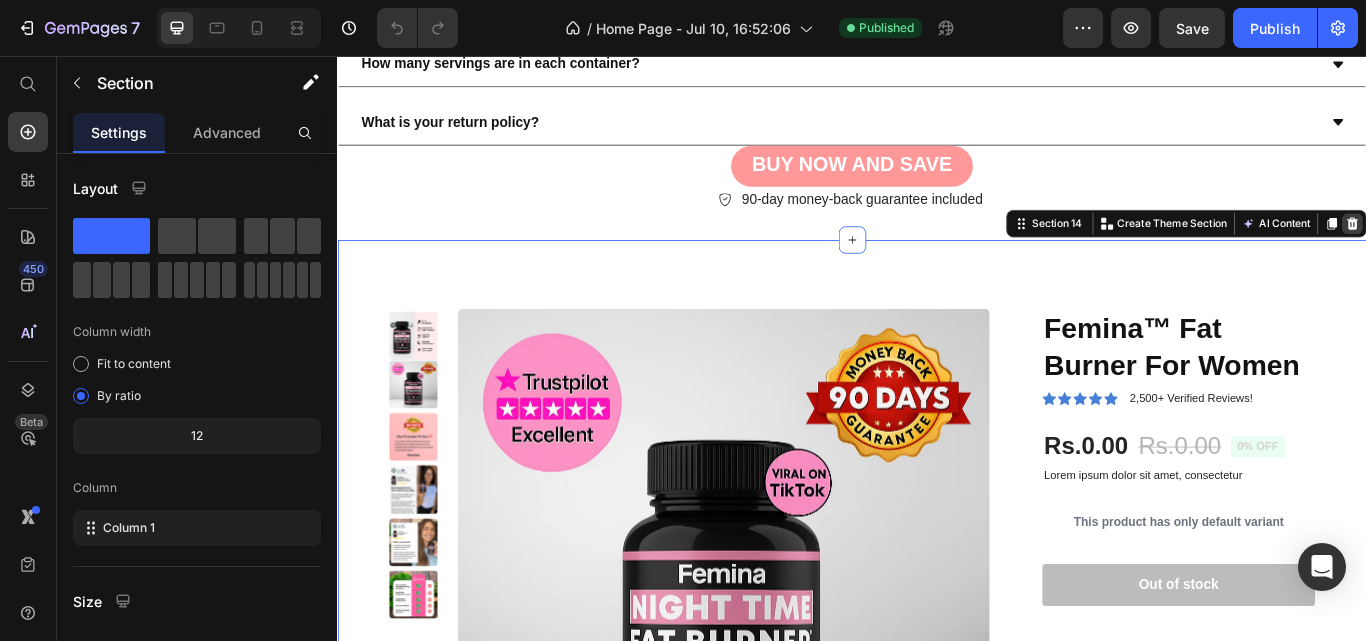 click 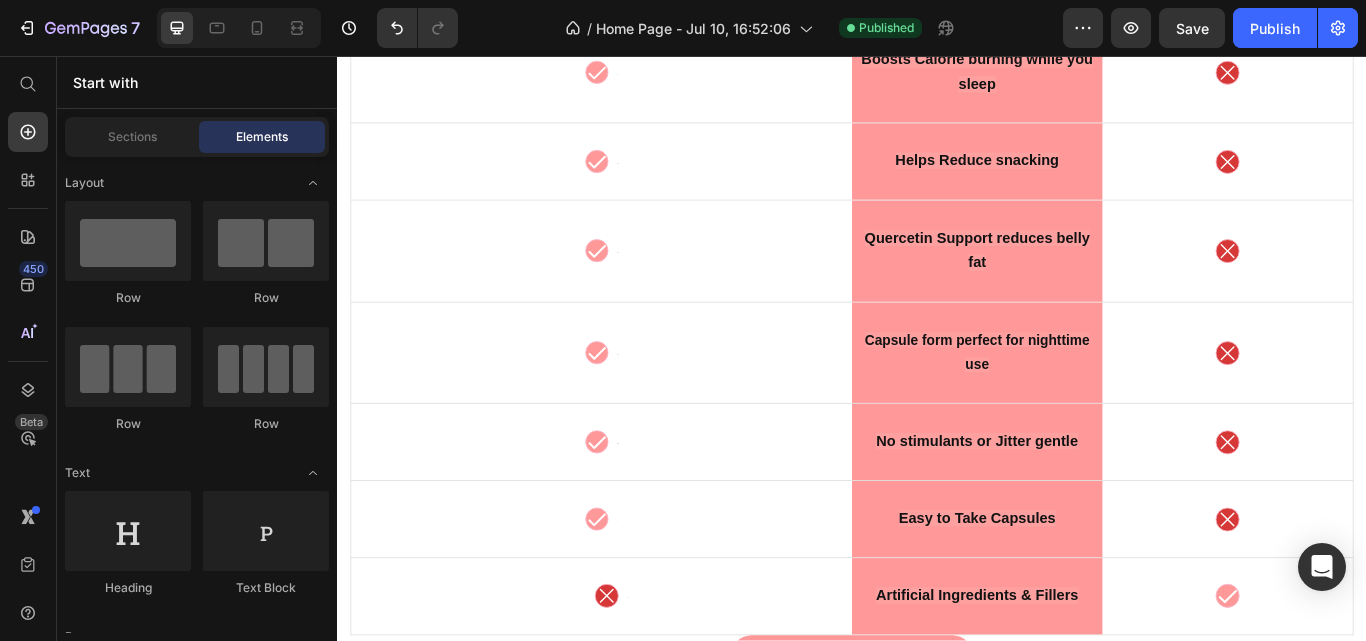 scroll, scrollTop: 7765, scrollLeft: 0, axis: vertical 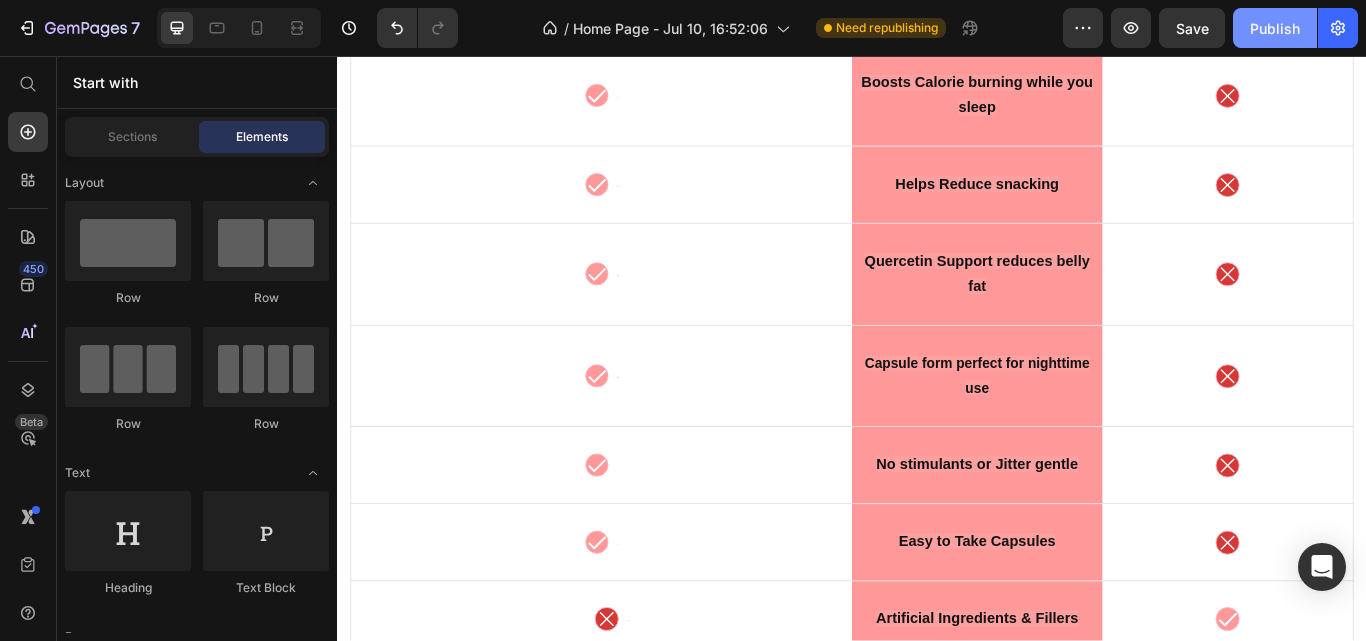 click on "Publish" at bounding box center (1275, 28) 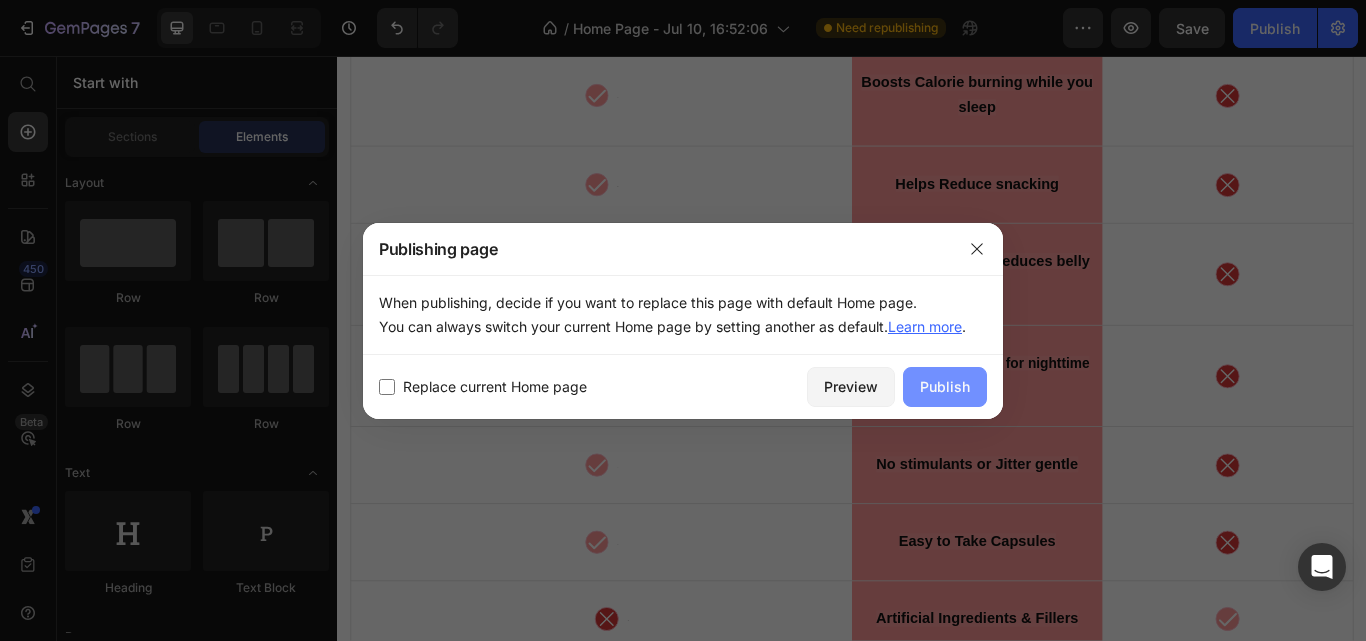 click on "Publish" at bounding box center [945, 387] 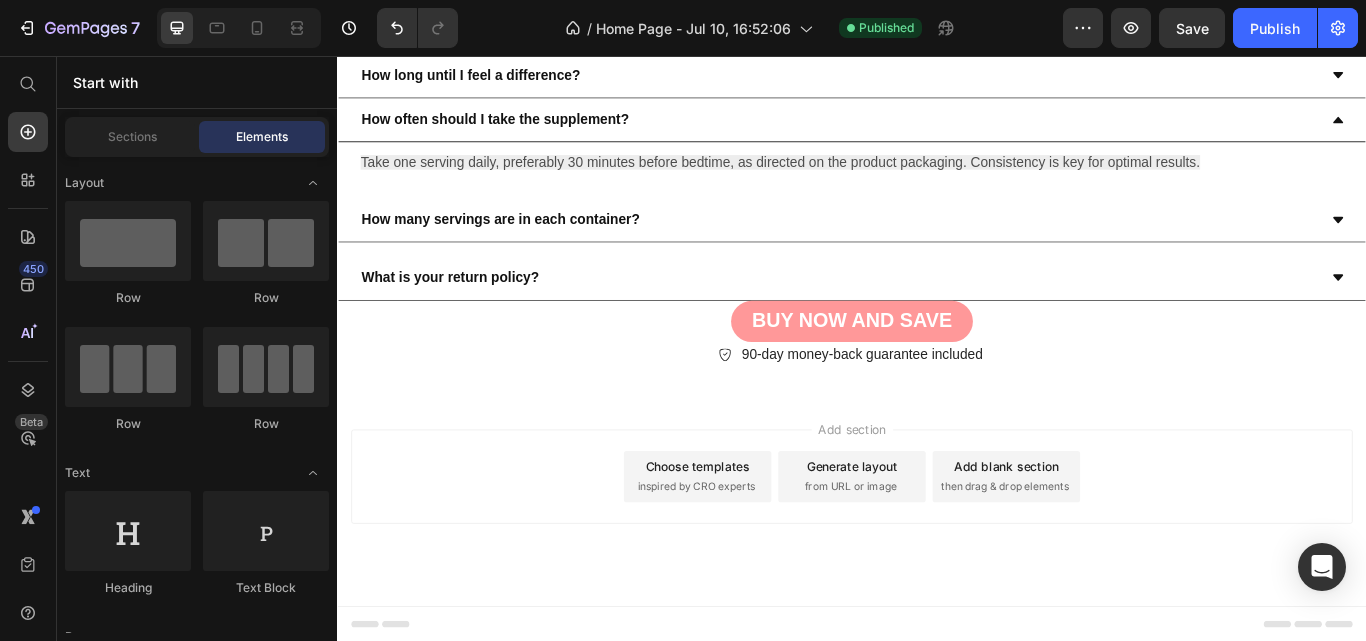 scroll, scrollTop: 10813, scrollLeft: 0, axis: vertical 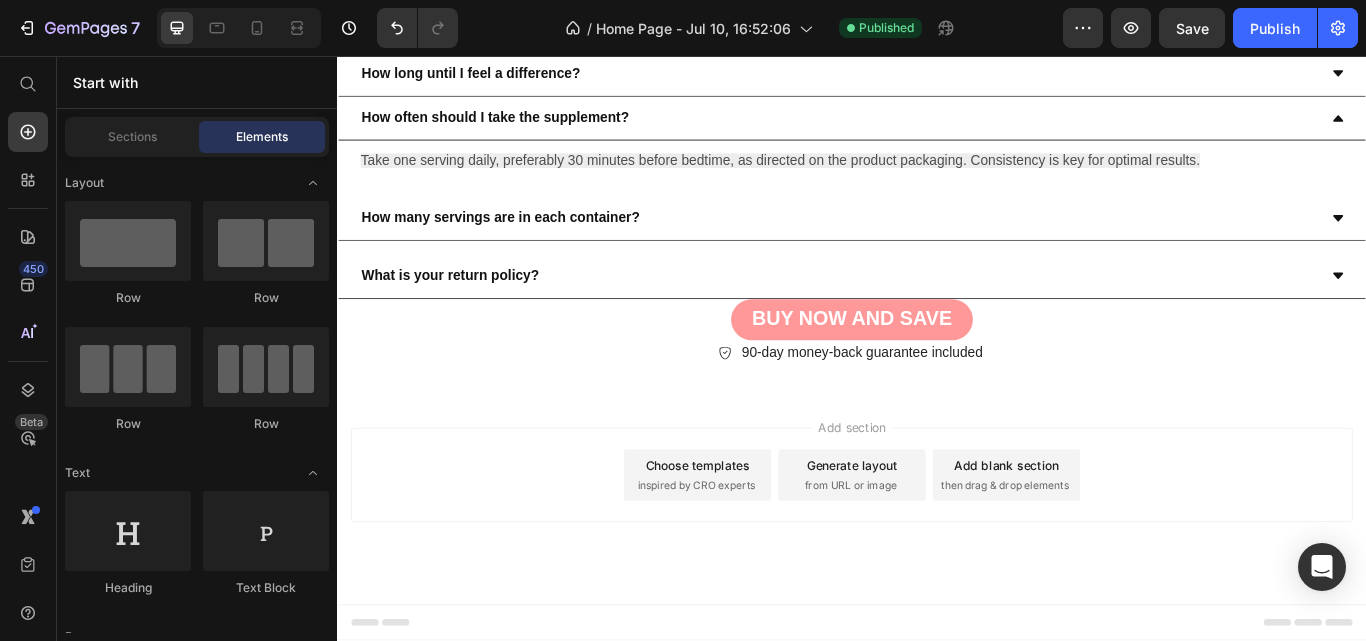 click on "Can I buy Nighttime Fat Burner in stores? Currently, Nighttime Fat Burner is available exclusively through our website. This ensures we can maintain the highest quality standards and offer the best possible pricing directly to our customers. Text Block
What ingredients are in Nighttime Fat Burner?
Is Nighttime Fat Burner safe to take with my current medications?" at bounding box center (937, -265) 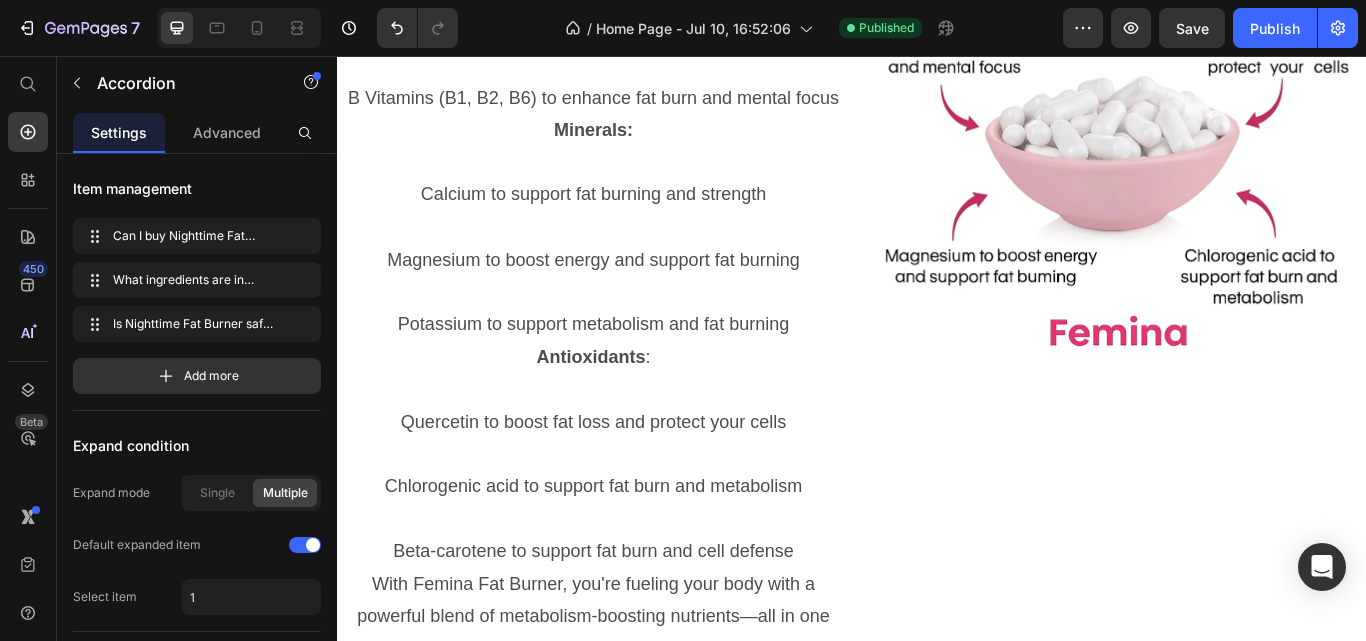 scroll, scrollTop: 4752, scrollLeft: 0, axis: vertical 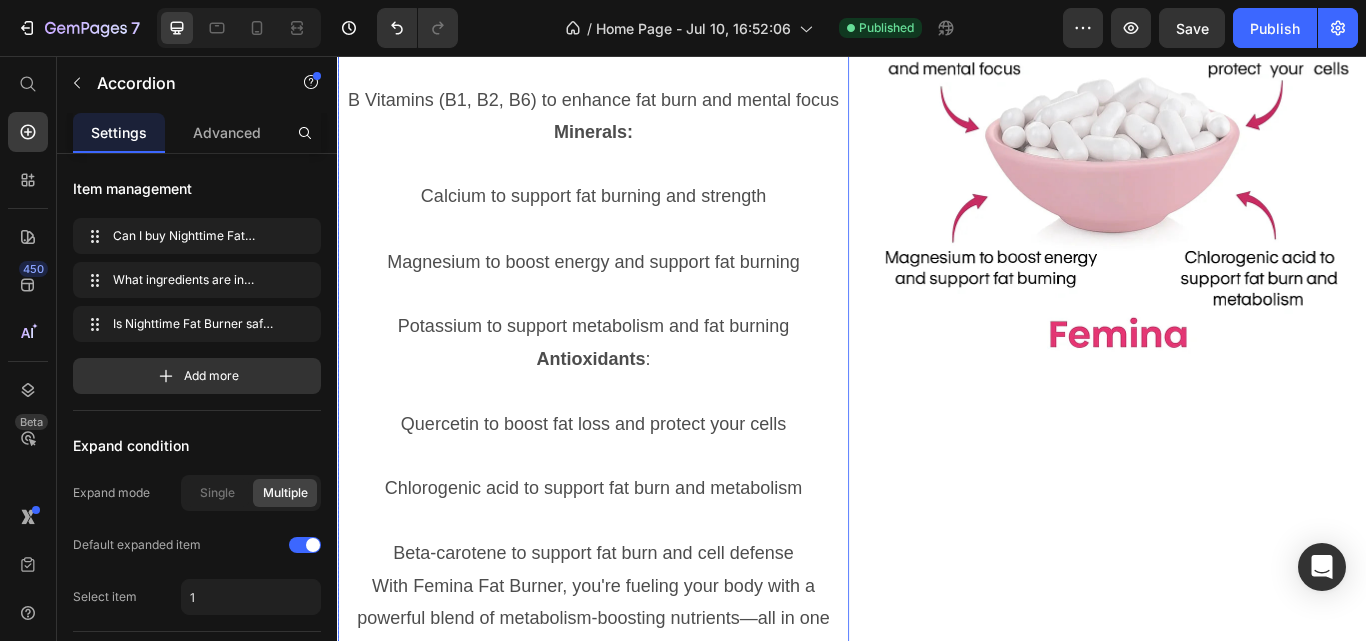 click on "Minerals:" at bounding box center (635, 145) 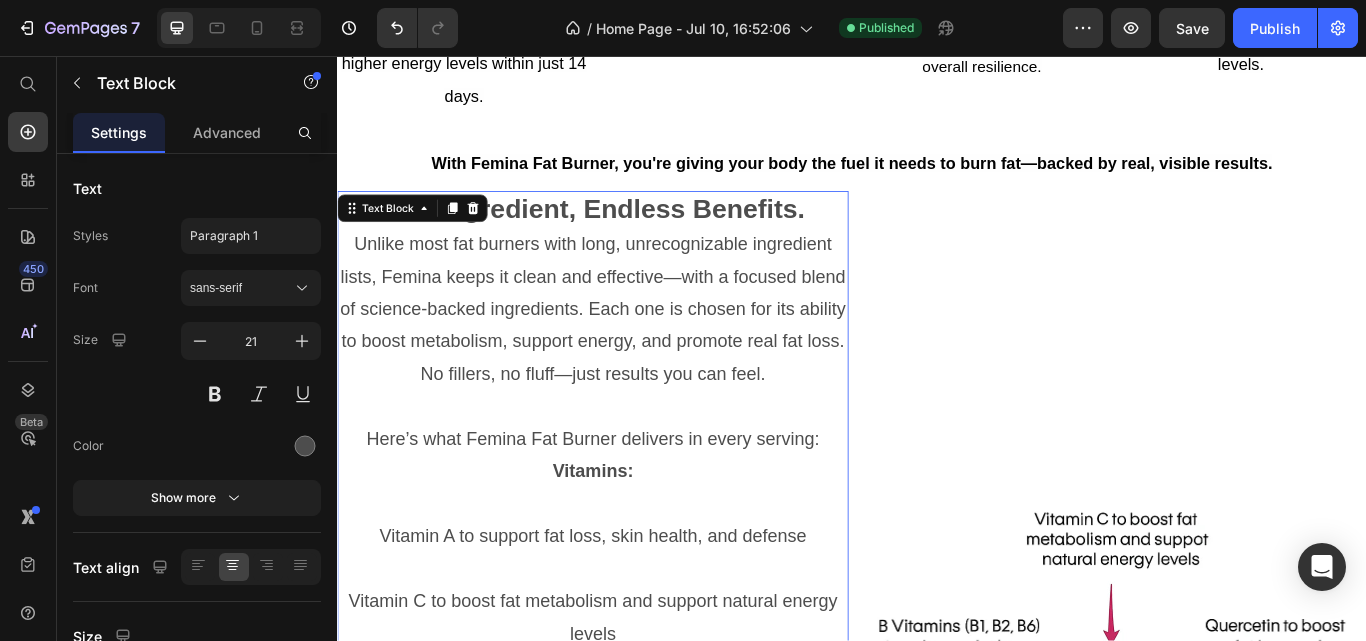 scroll, scrollTop: 4188, scrollLeft: 0, axis: vertical 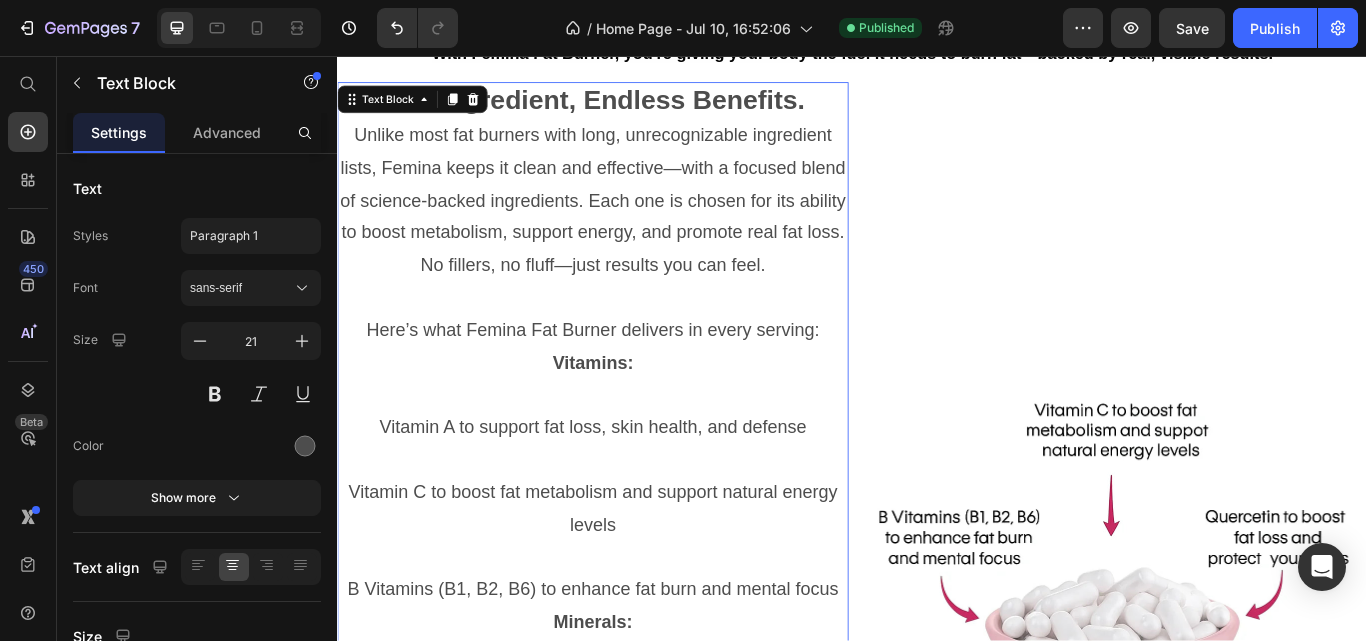 click on "Here’s what Femina Fat Burner delivers in every serving:" at bounding box center (635, 376) 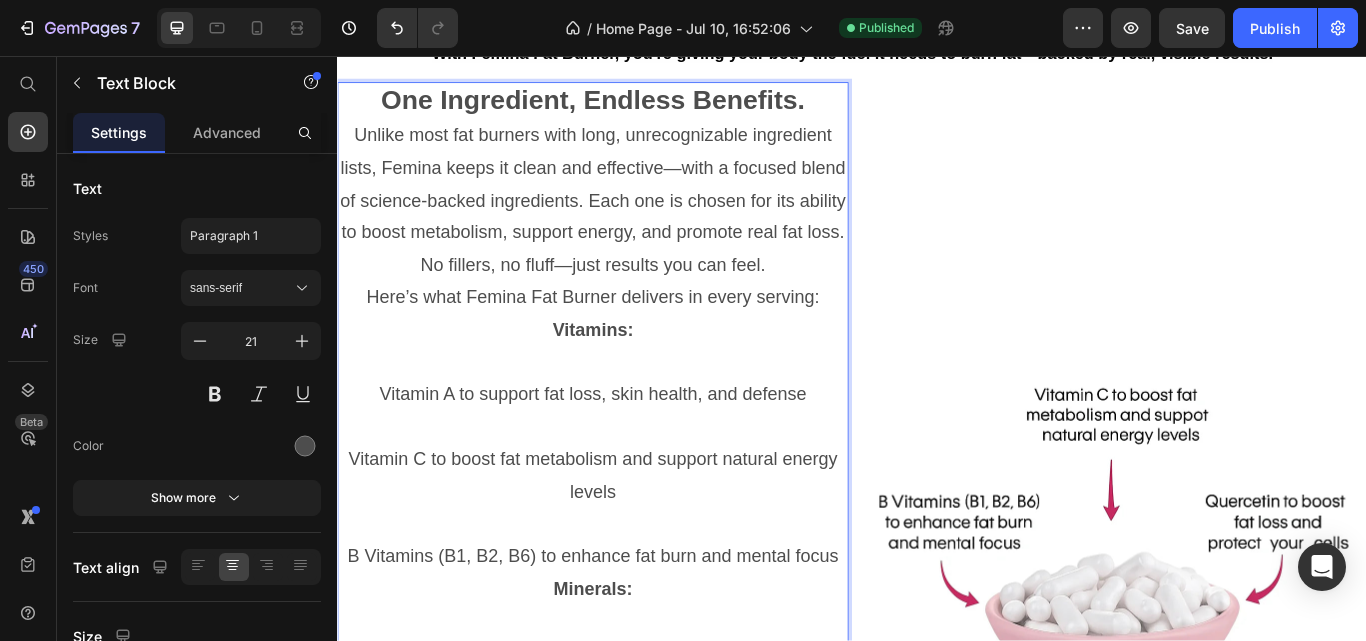 click on "Vitamin C to boost fat metabolism and support natural energy levels" at bounding box center (635, 546) 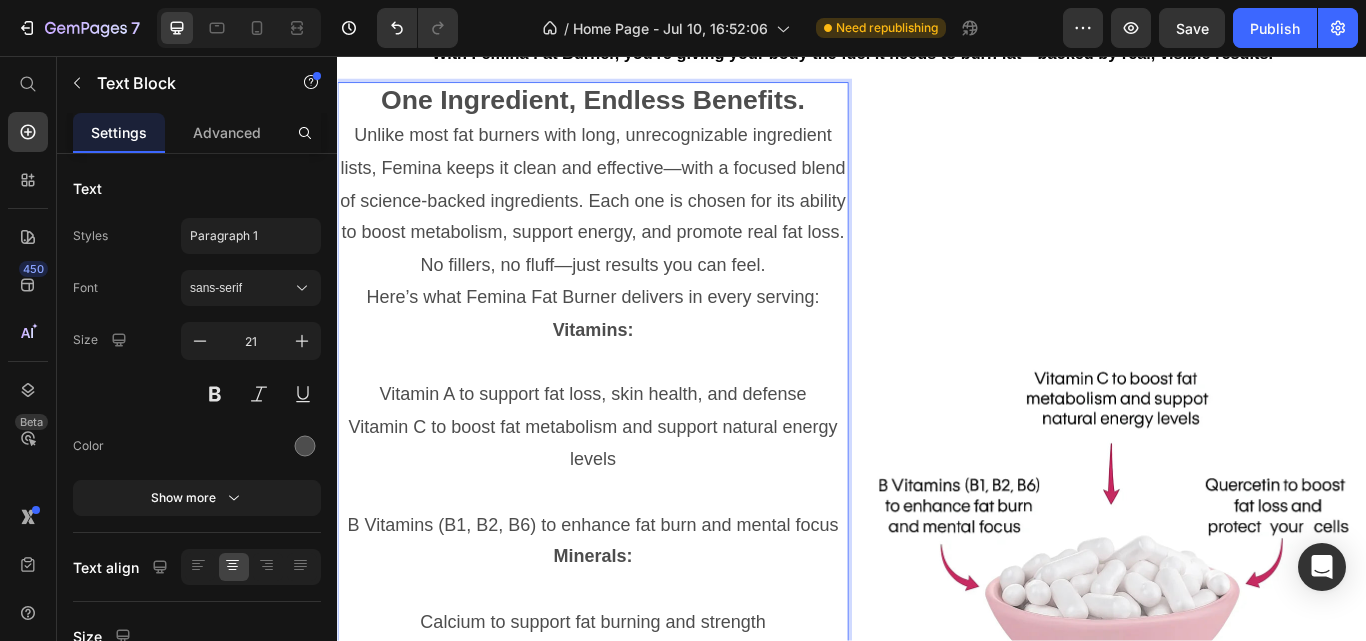 scroll, scrollTop: 4277, scrollLeft: 0, axis: vertical 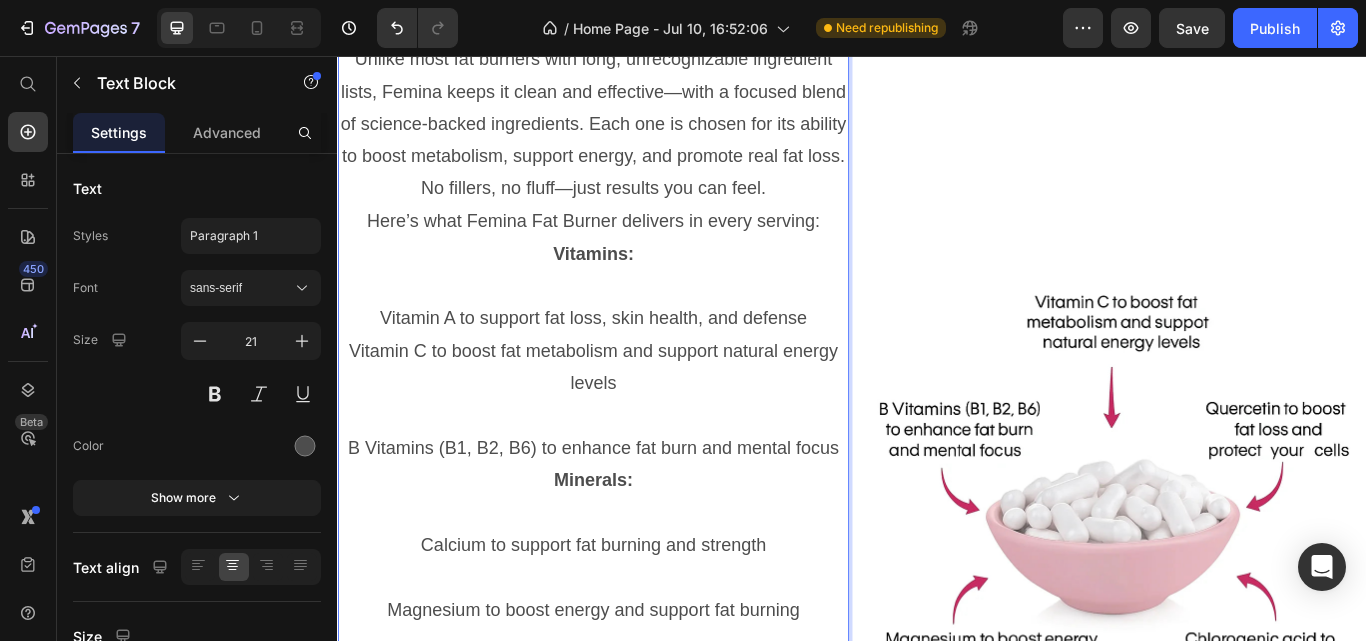 click on "B Vitamins (B1, B2, B6) to enhance fat burn and mental focus" at bounding box center (635, 514) 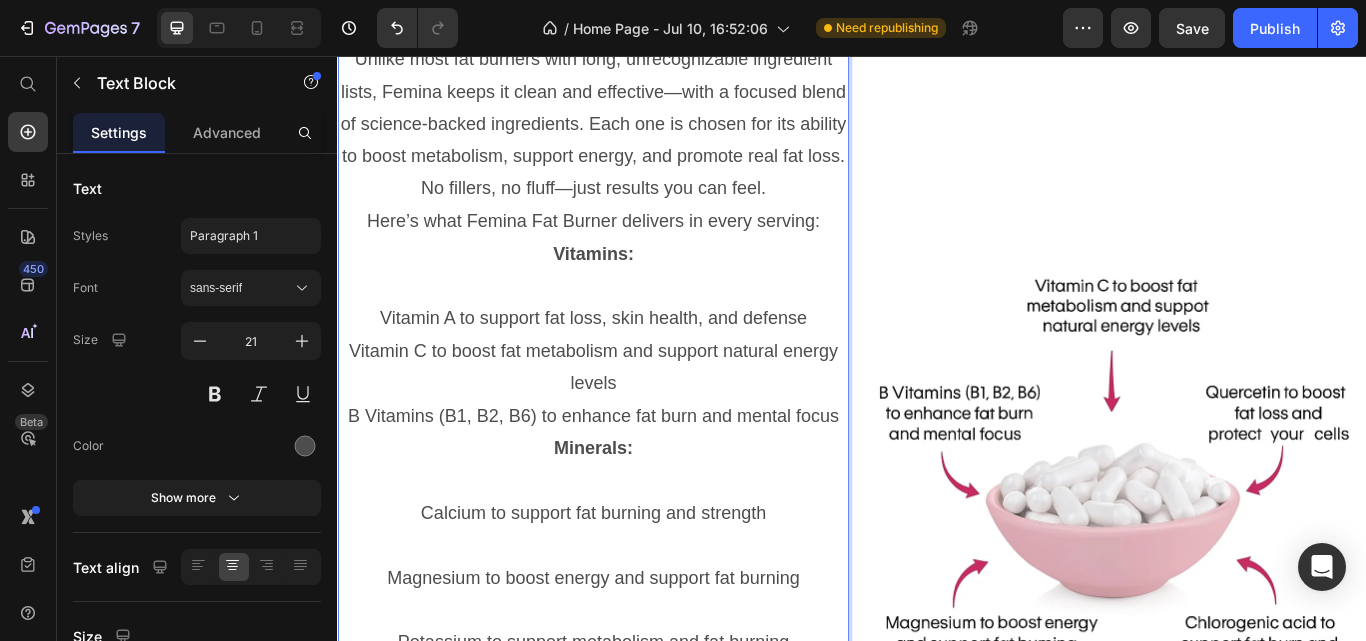 click on "Calcium to support fat burning and strength" at bounding box center [635, 589] 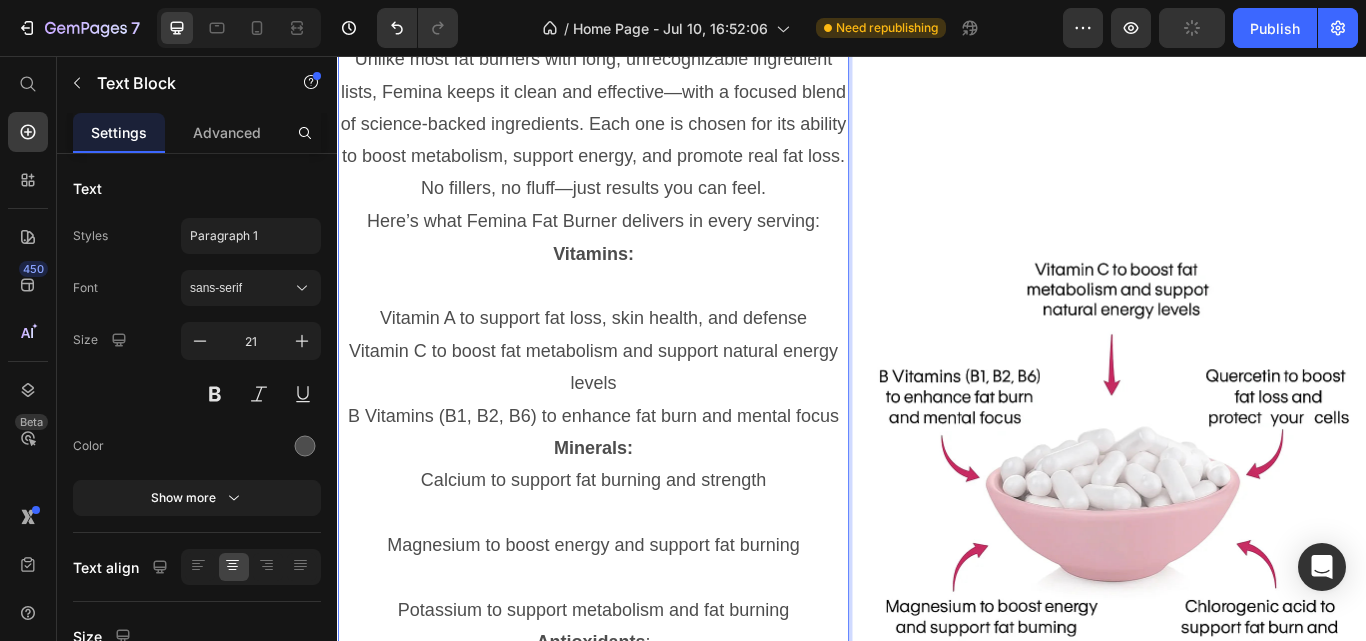 click on "Magnesium to boost energy and support fat burning" at bounding box center (635, 627) 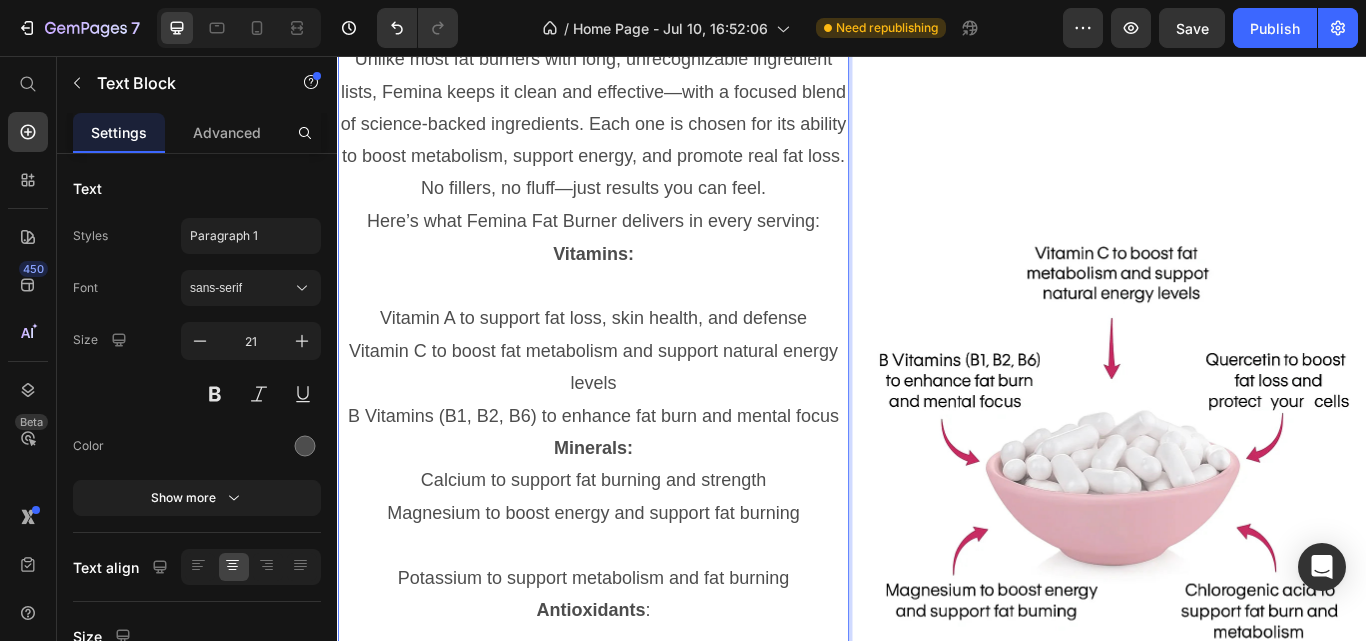 click on "Potassium to support metabolism and fat burning" at bounding box center (635, 665) 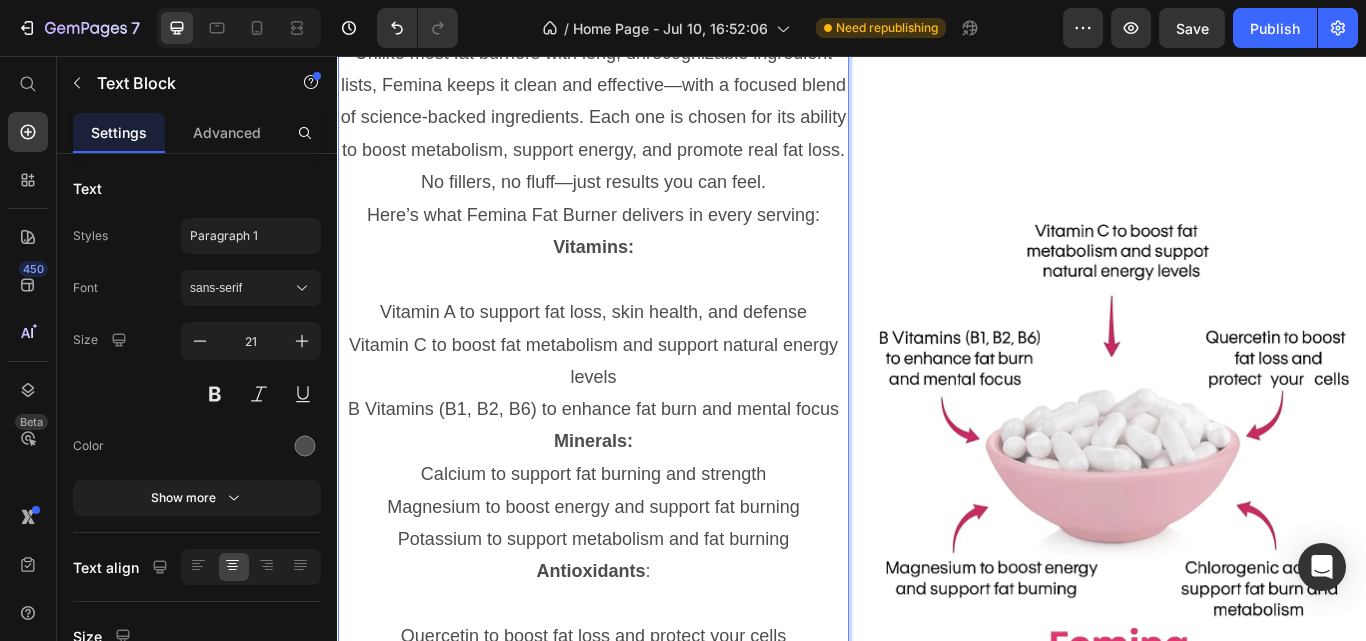 scroll, scrollTop: 4393, scrollLeft: 0, axis: vertical 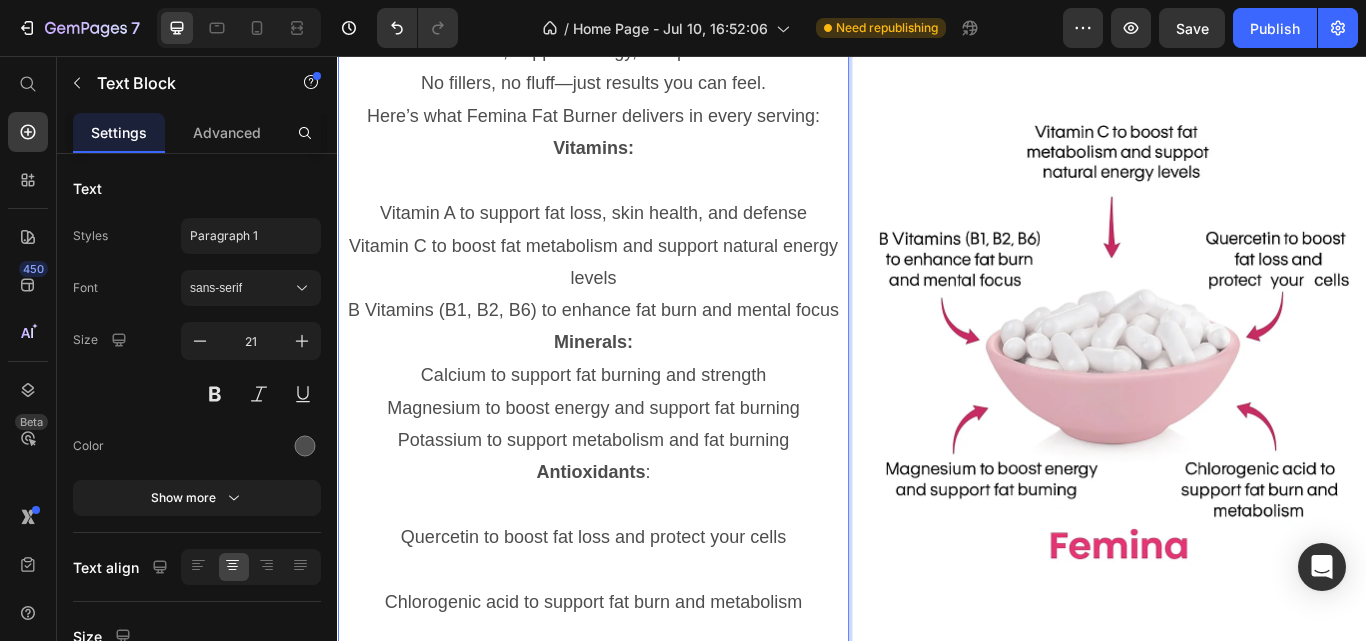 click on "Quercetin to boost fat loss and protect your cells" at bounding box center (635, 617) 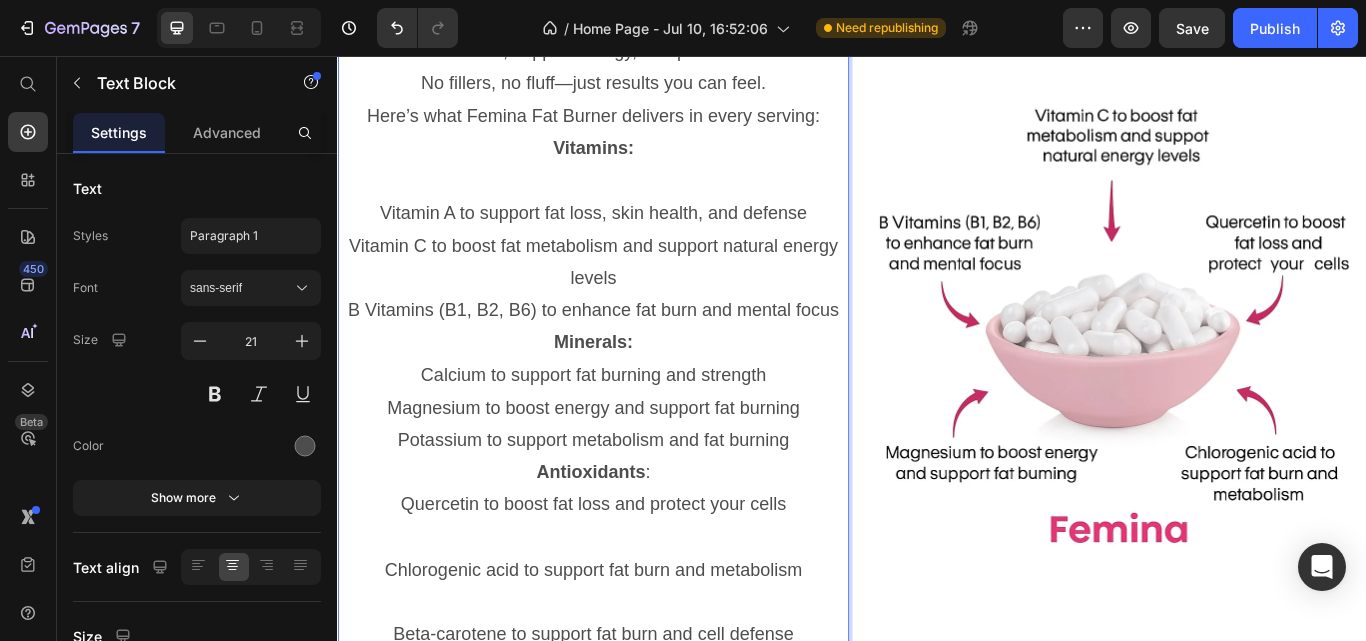 click on "Chlorogenic acid to support fat burn and metabolism" at bounding box center (635, 655) 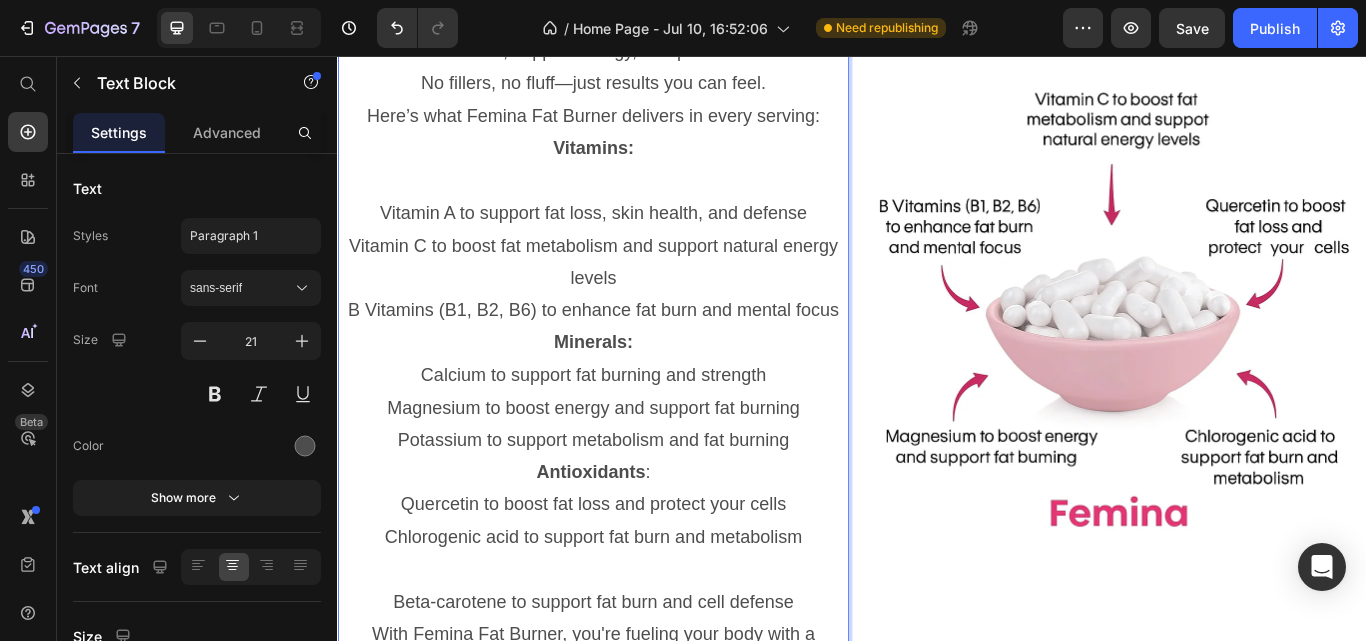 scroll, scrollTop: 4474, scrollLeft: 0, axis: vertical 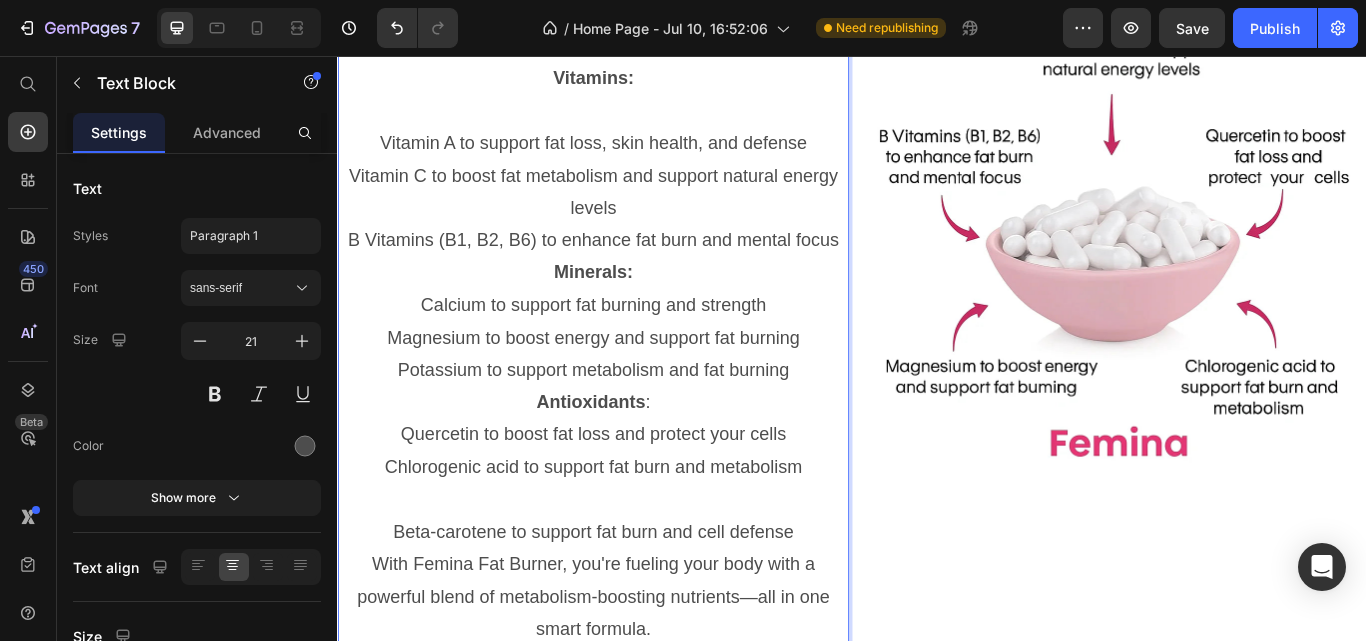 click on "Beta-carotene to support fat burn and cell defense" at bounding box center [635, 612] 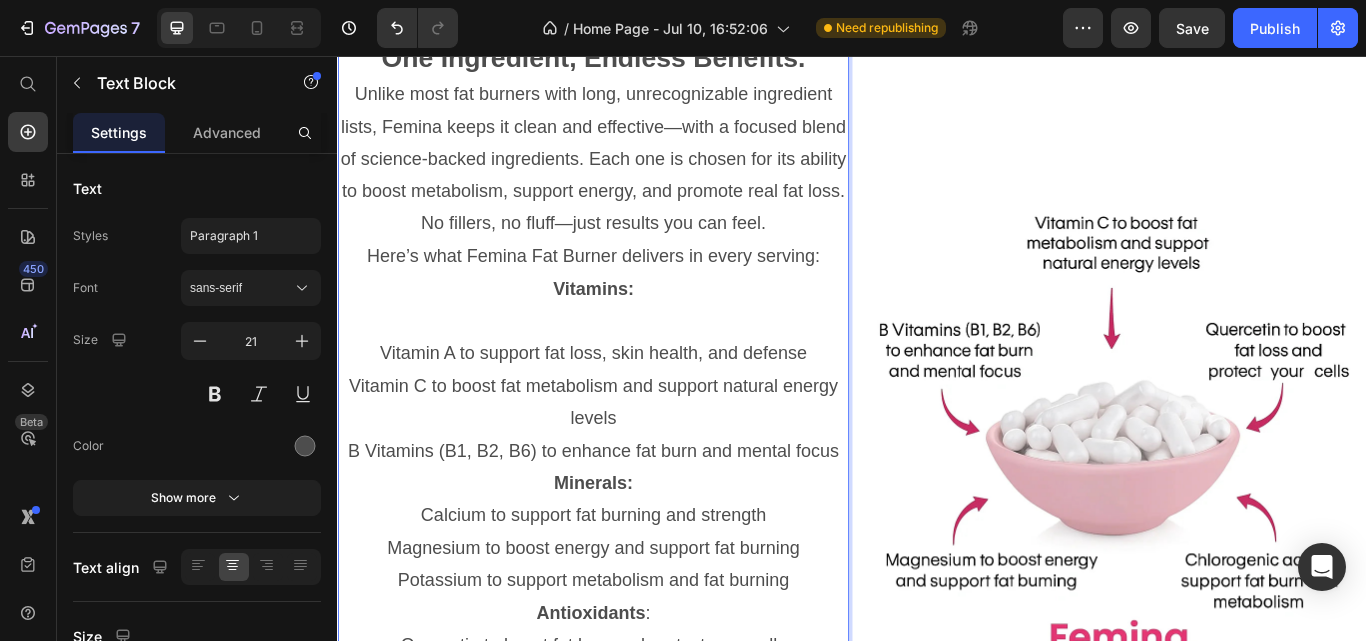 scroll, scrollTop: 4234, scrollLeft: 0, axis: vertical 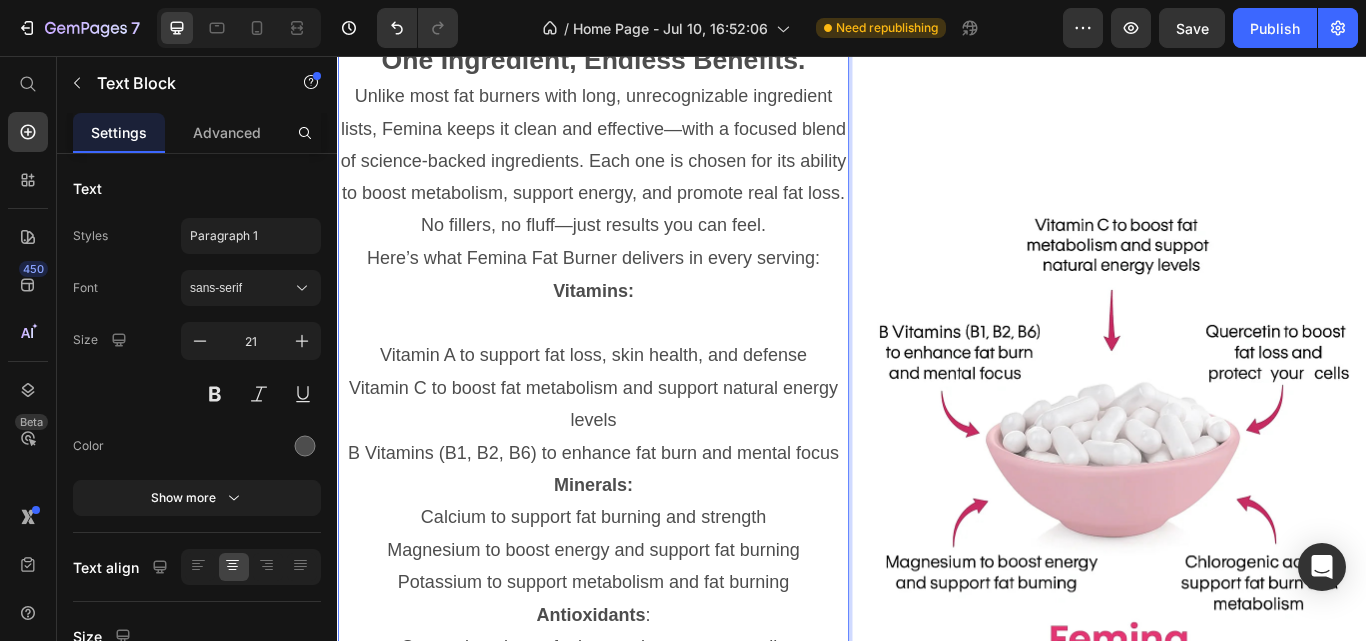 click on "Vitamin A to support fat loss, skin health, and defense" at bounding box center [635, 405] 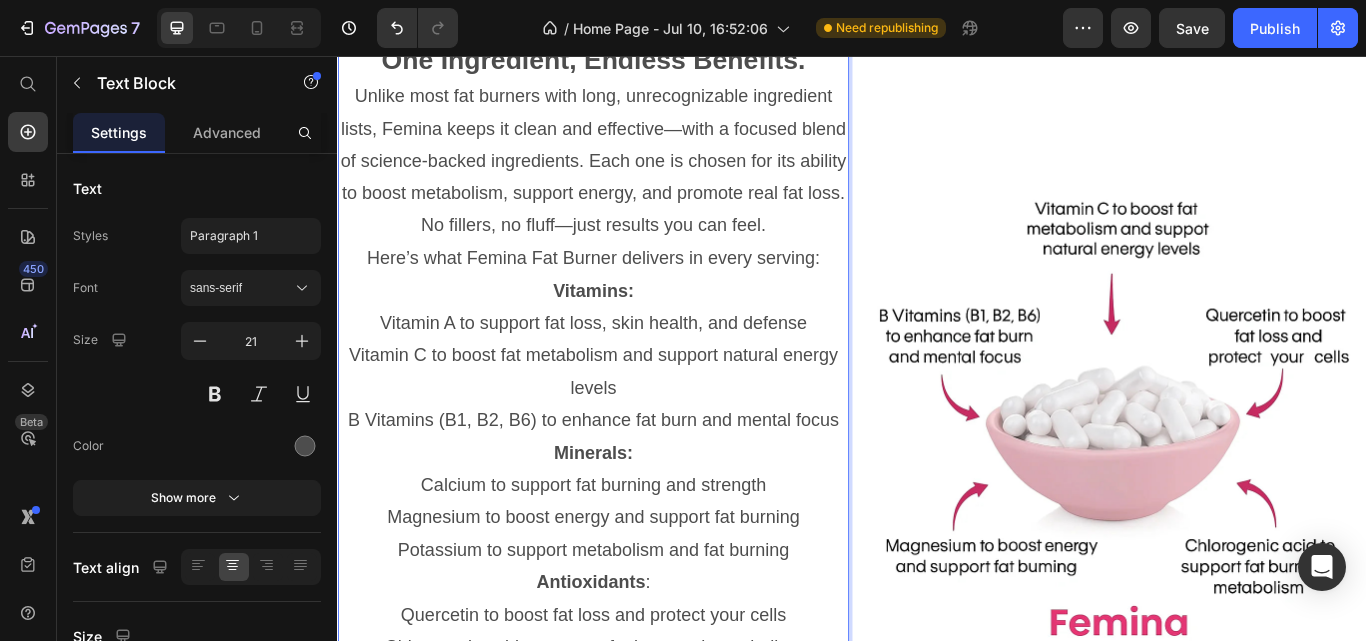 click on "Here’s what Femina Fat Burner delivers in every serving:" at bounding box center [635, 292] 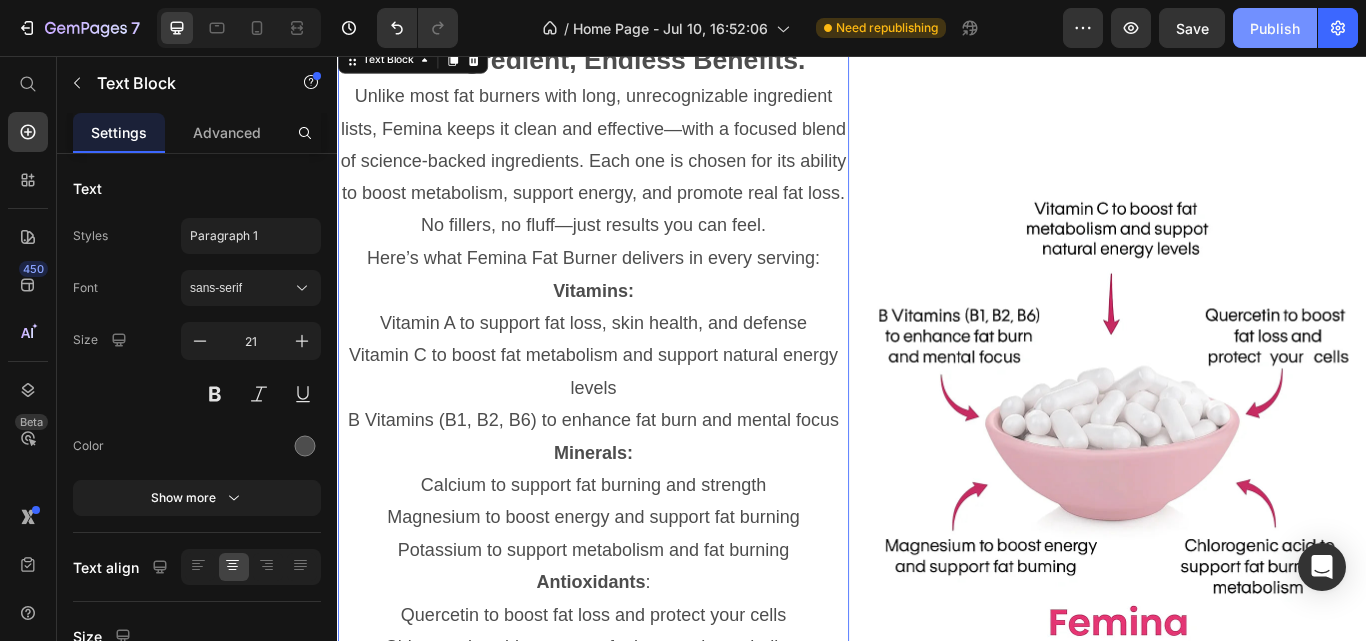 click on "Publish" at bounding box center (1275, 28) 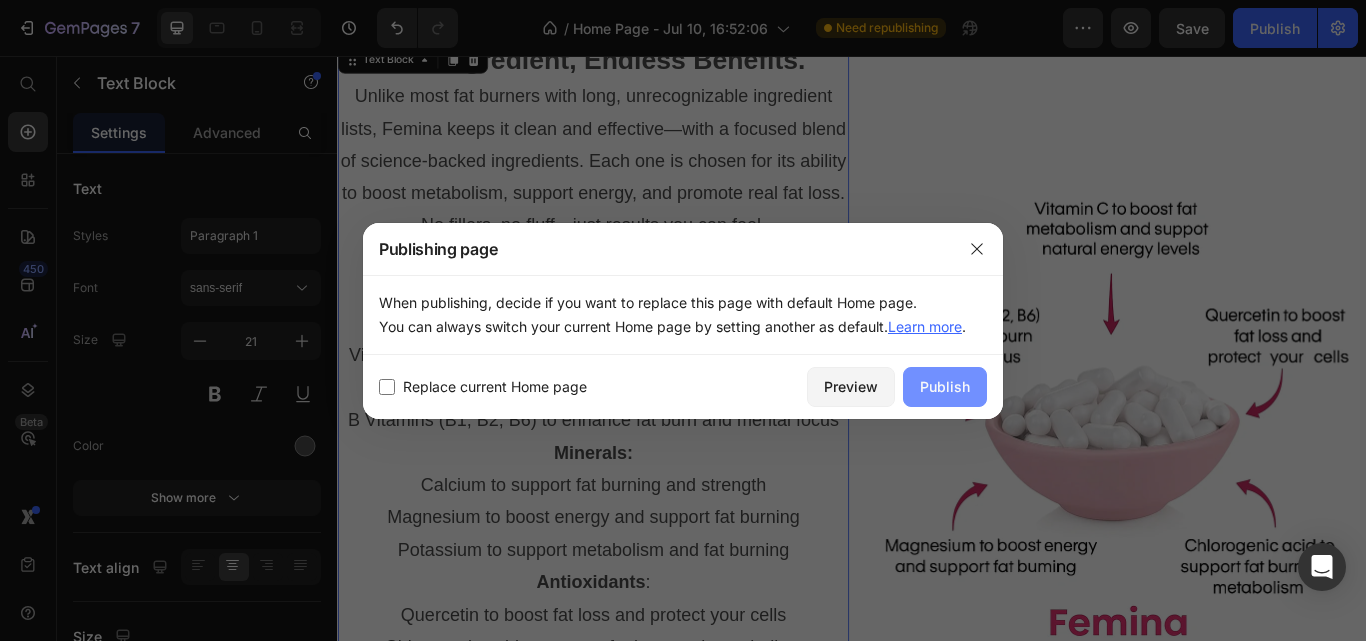 click on "Publish" at bounding box center (945, 386) 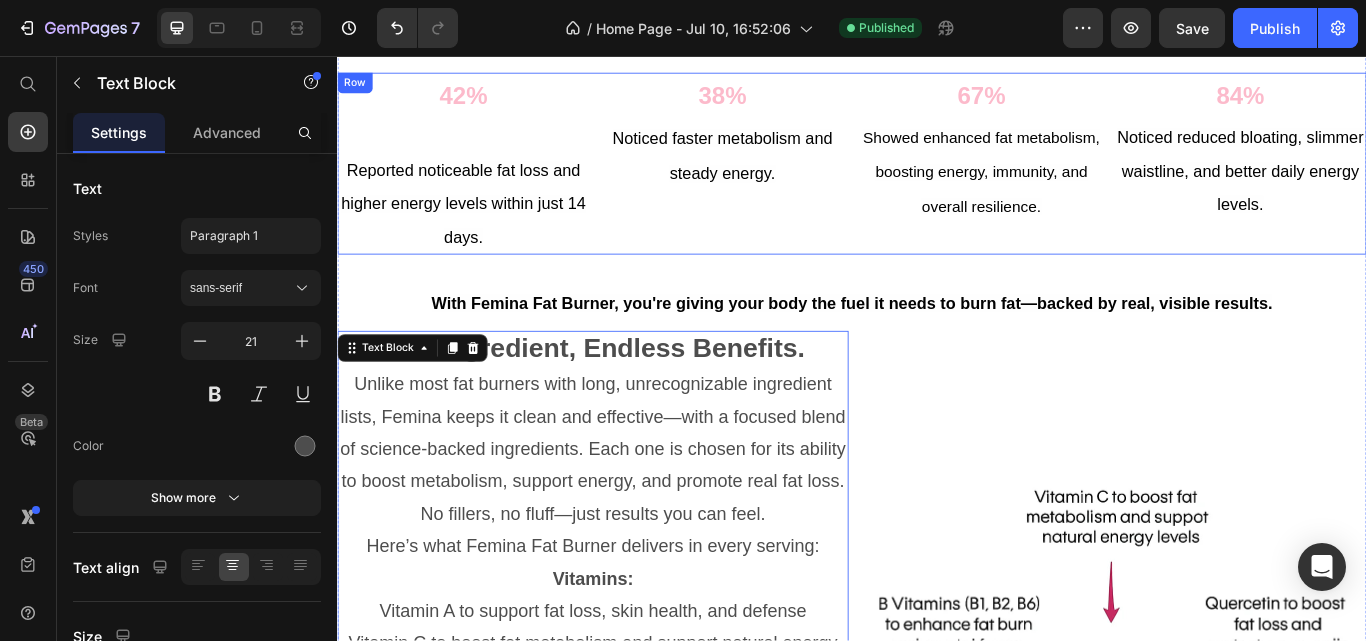 scroll, scrollTop: 3838, scrollLeft: 0, axis: vertical 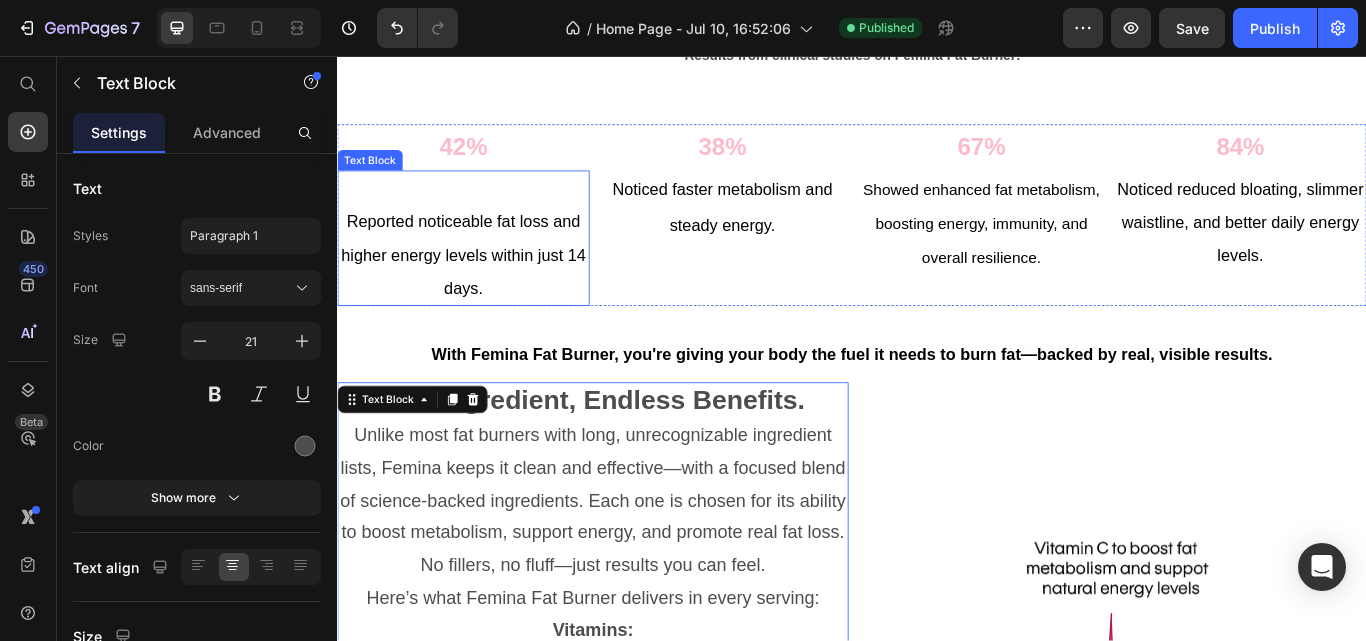 click on "Reported noticeable fat loss and higher energy levels within just 14 days." at bounding box center [483, 288] 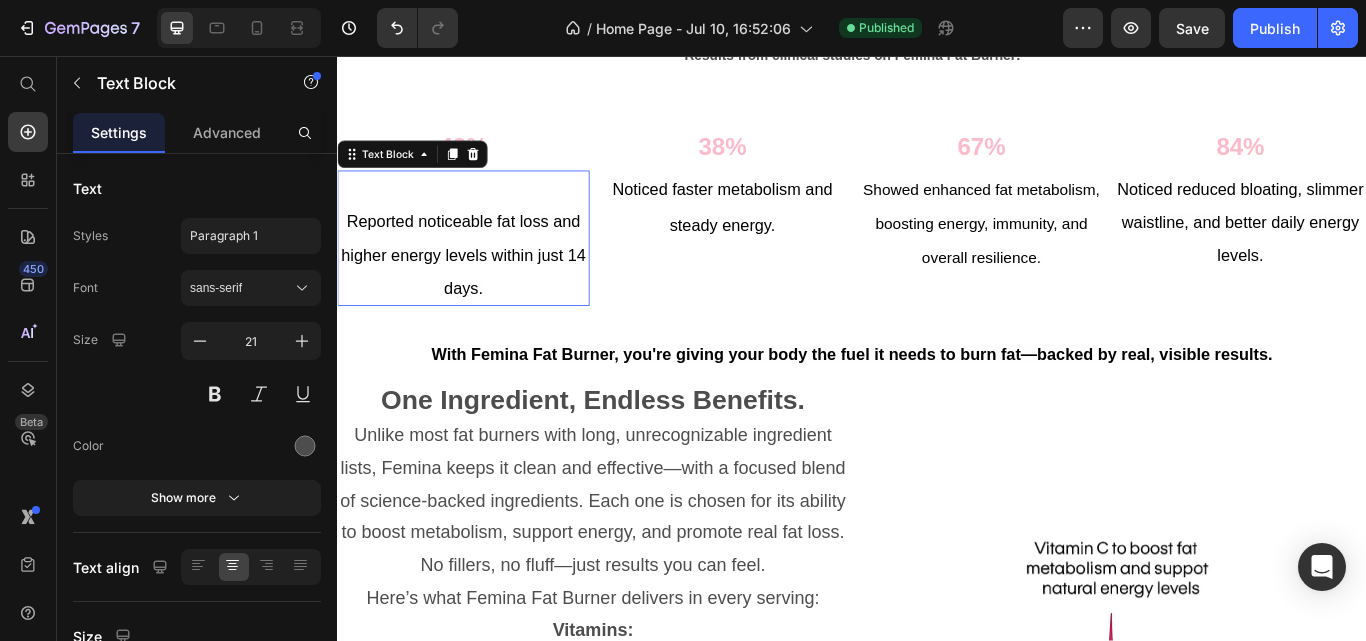 scroll, scrollTop: 0, scrollLeft: 0, axis: both 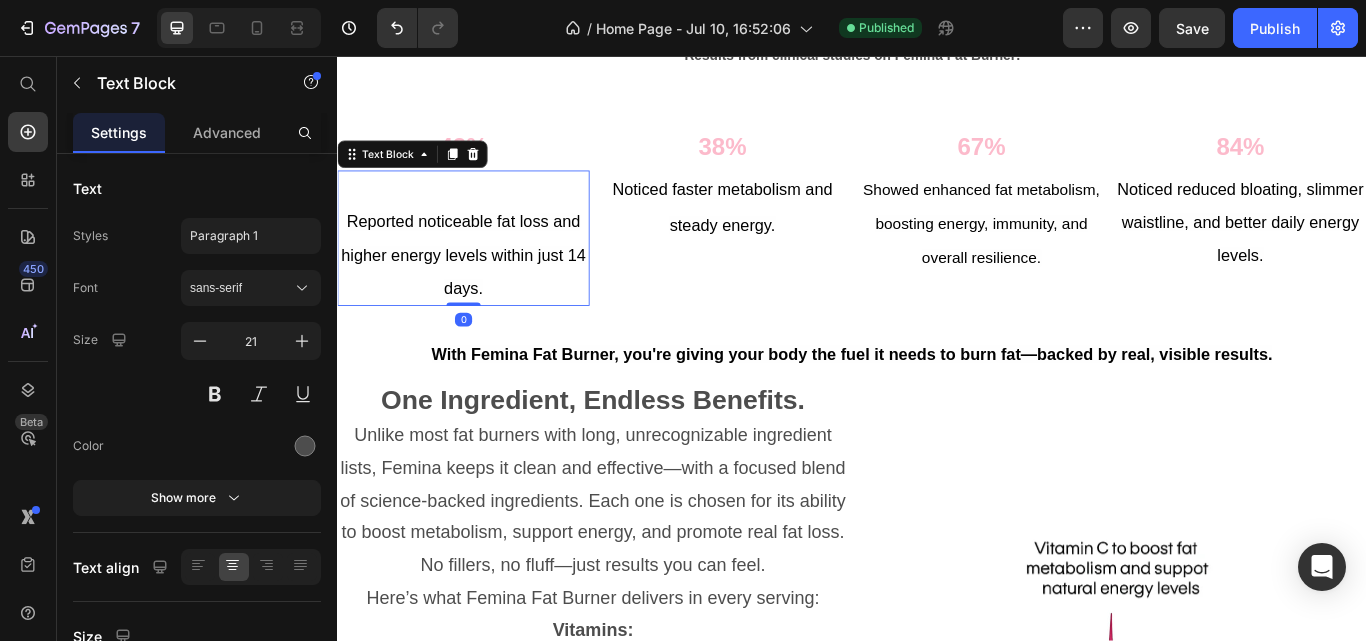 click on "Reported noticeable fat loss and higher energy levels within just 14 days." at bounding box center (483, 288) 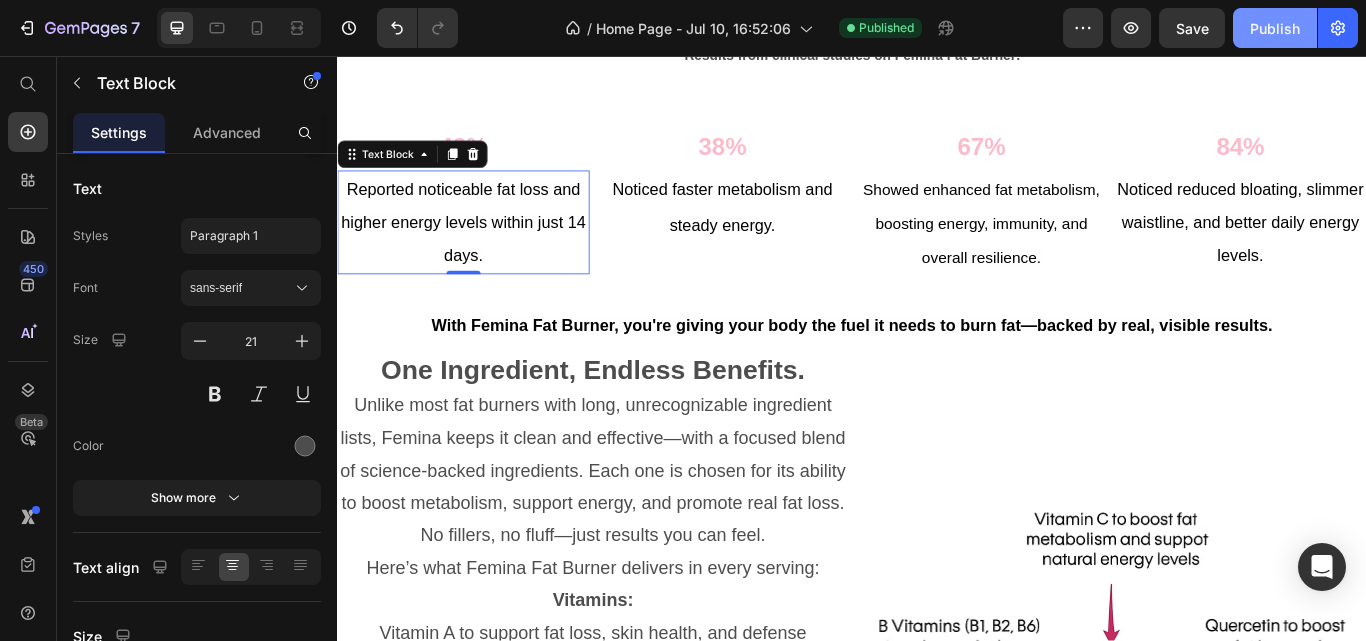 click on "Publish" at bounding box center [1275, 28] 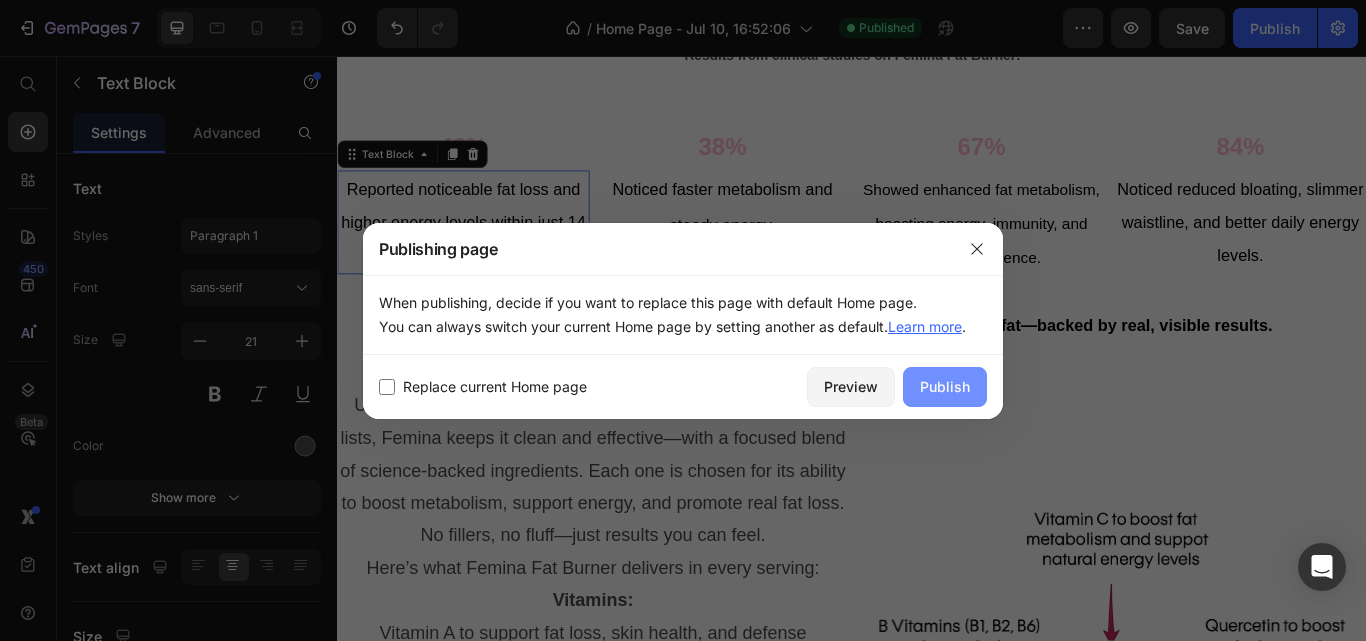 click on "Publish" at bounding box center [945, 386] 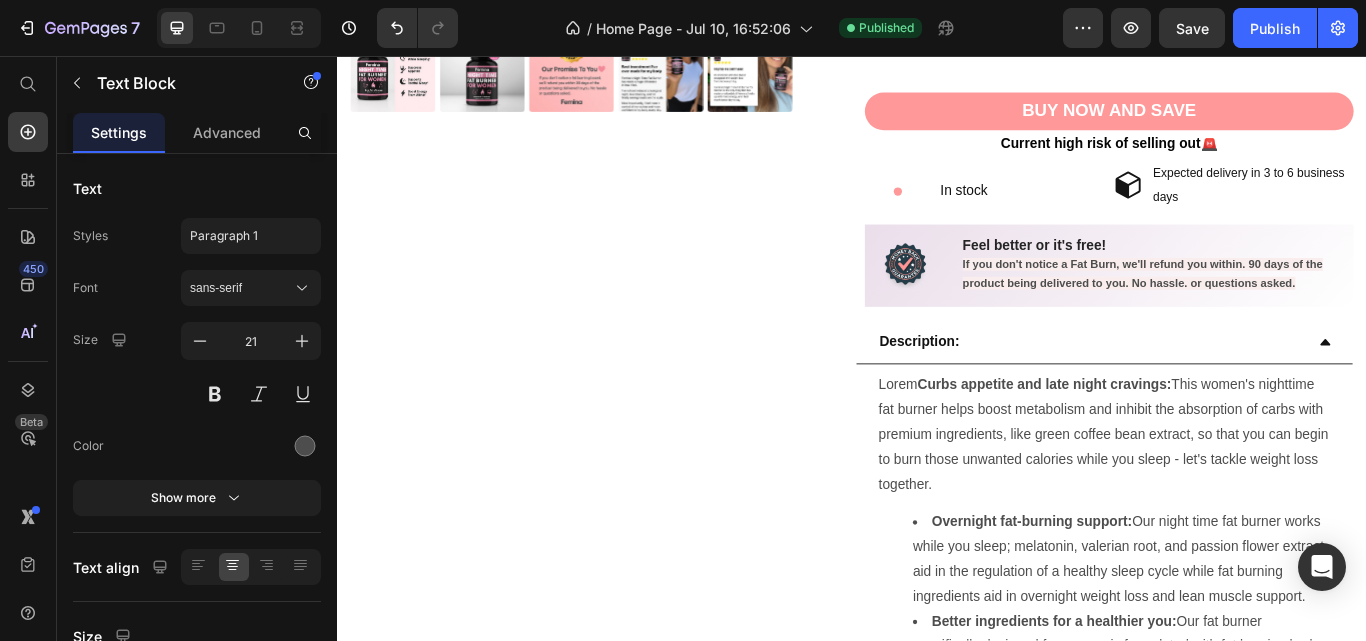 scroll, scrollTop: 784, scrollLeft: 0, axis: vertical 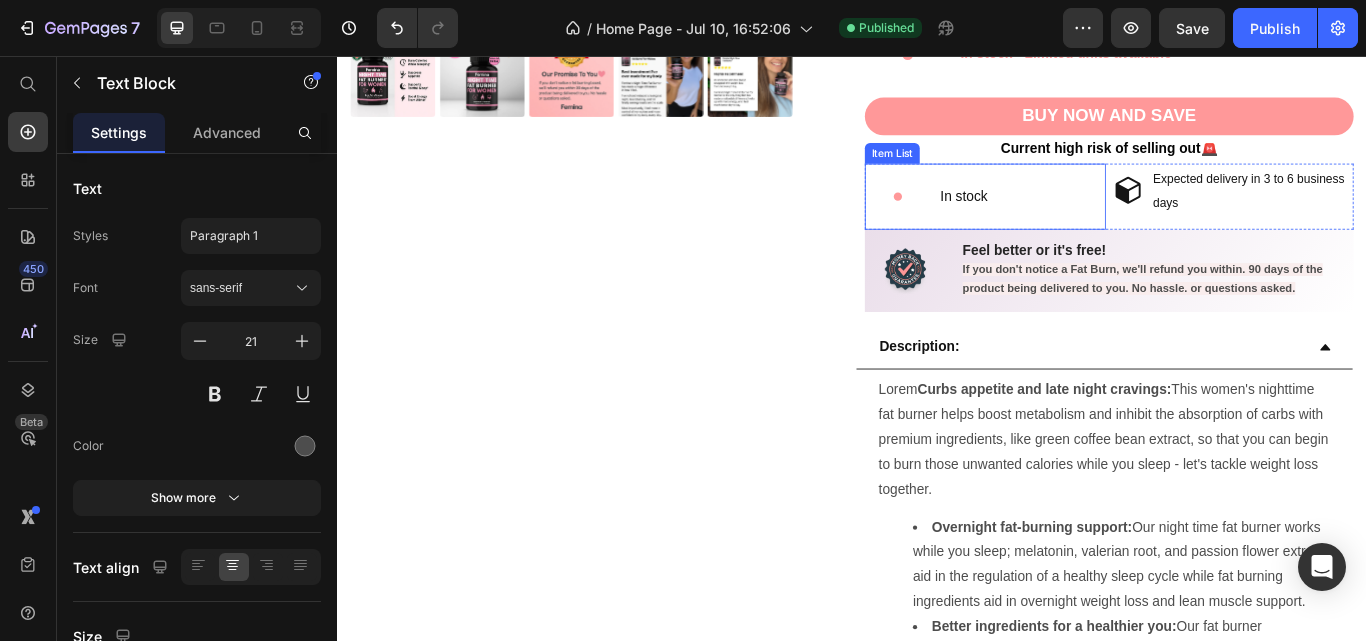 click on "In stock" at bounding box center (1067, 220) 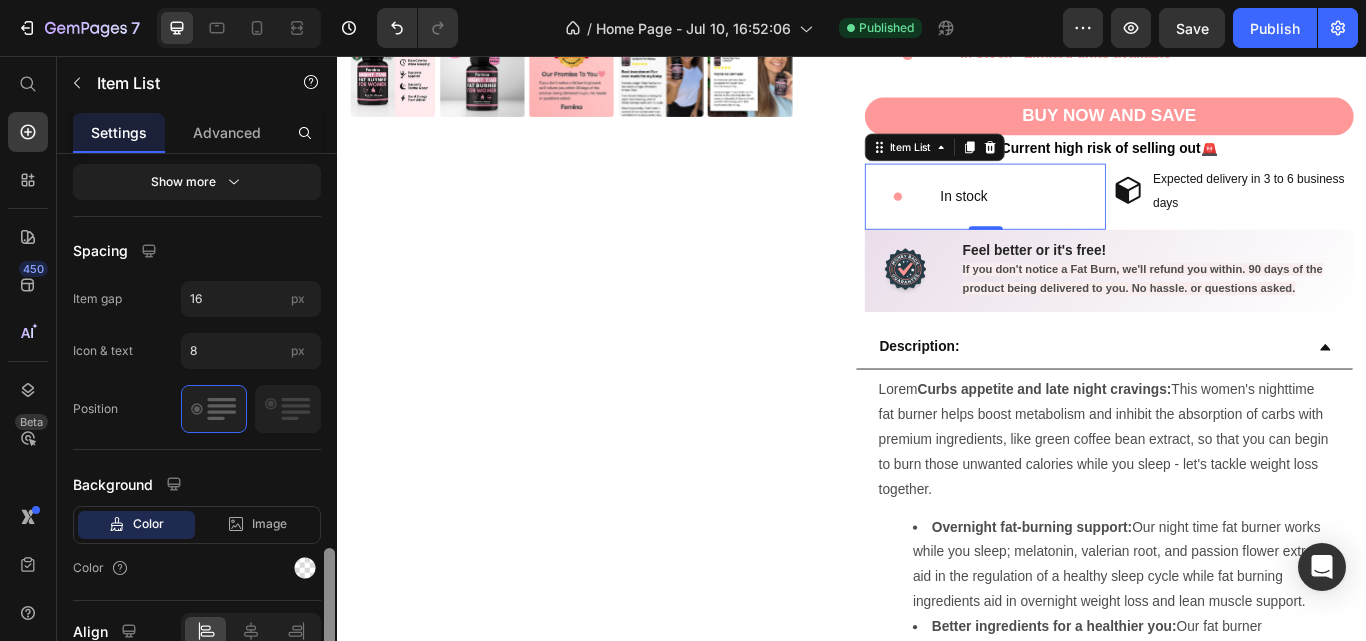 scroll, scrollTop: 924, scrollLeft: 0, axis: vertical 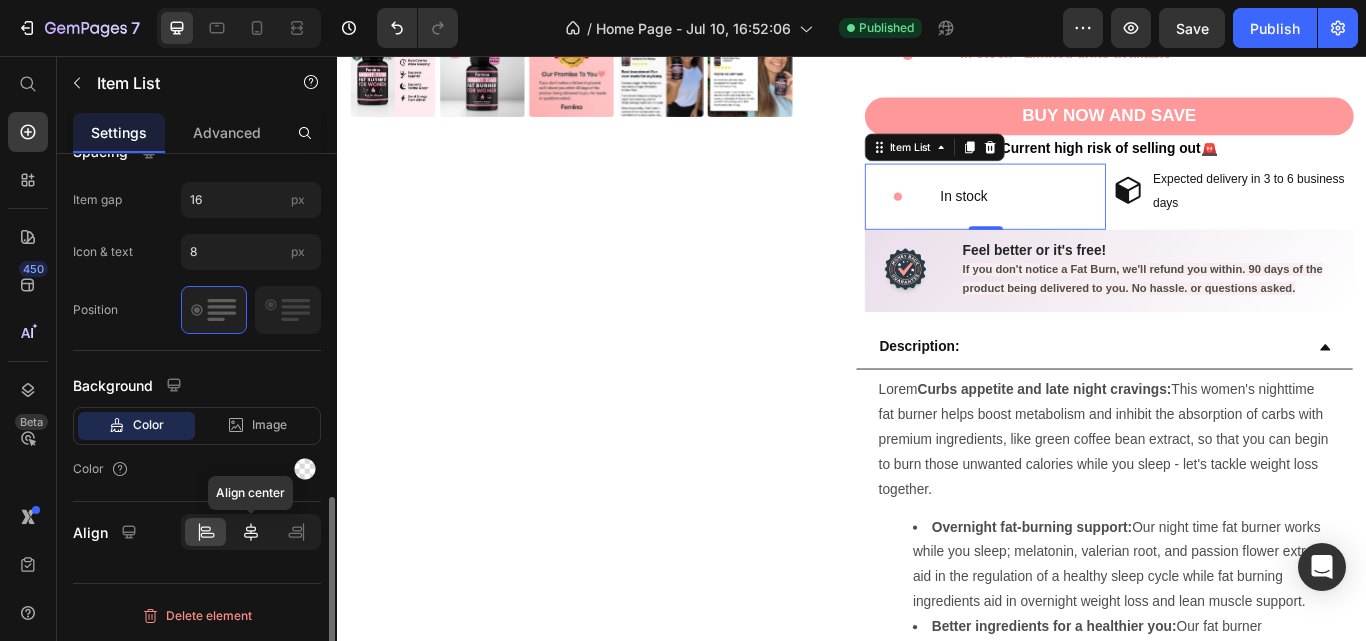 click 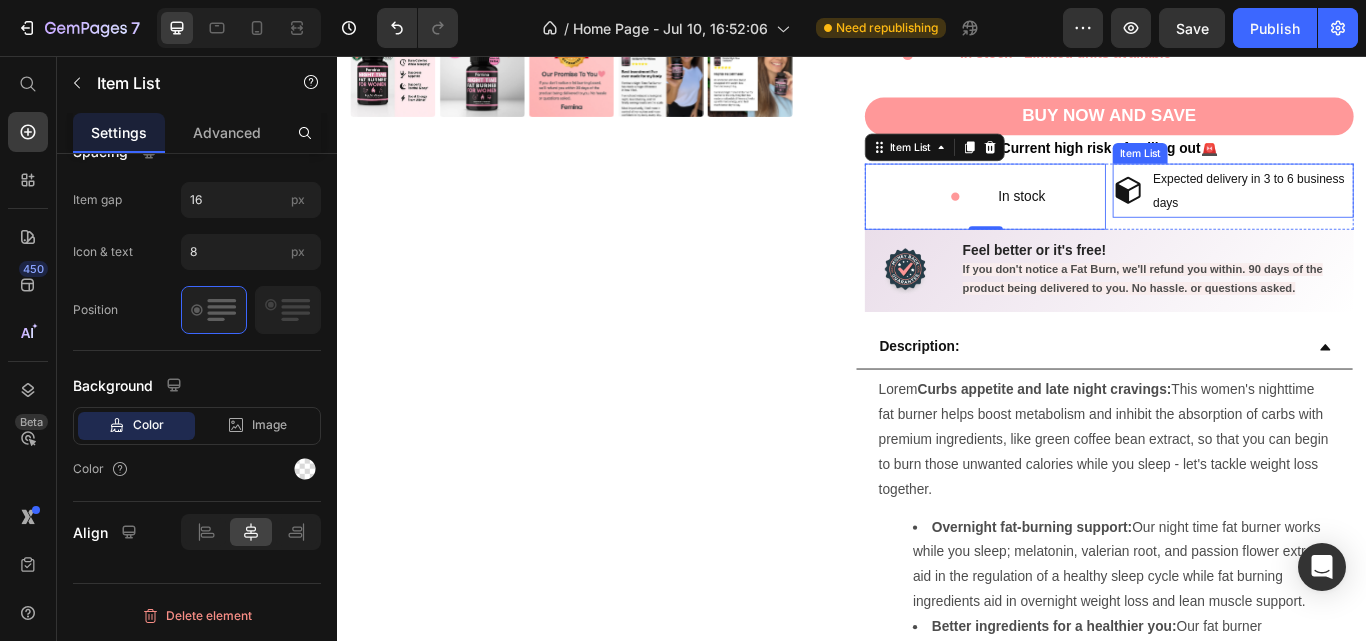 click on "Expected delivery in 3 to 6 business days" at bounding box center [1403, 214] 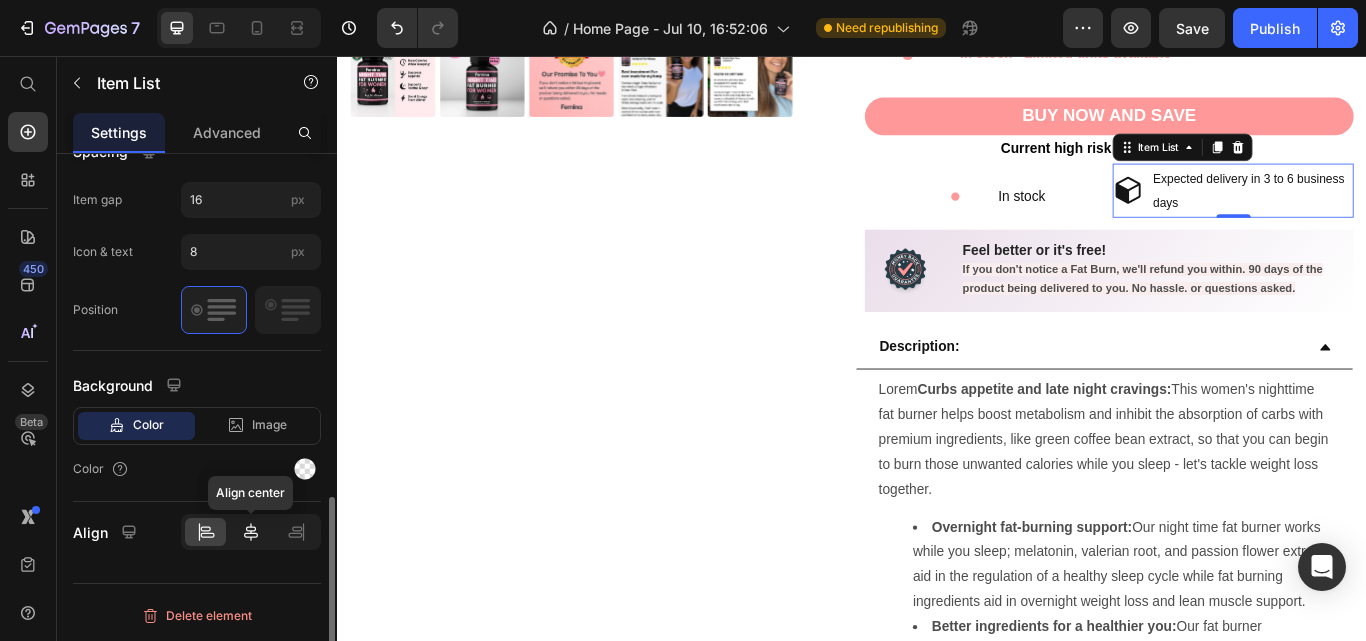 click 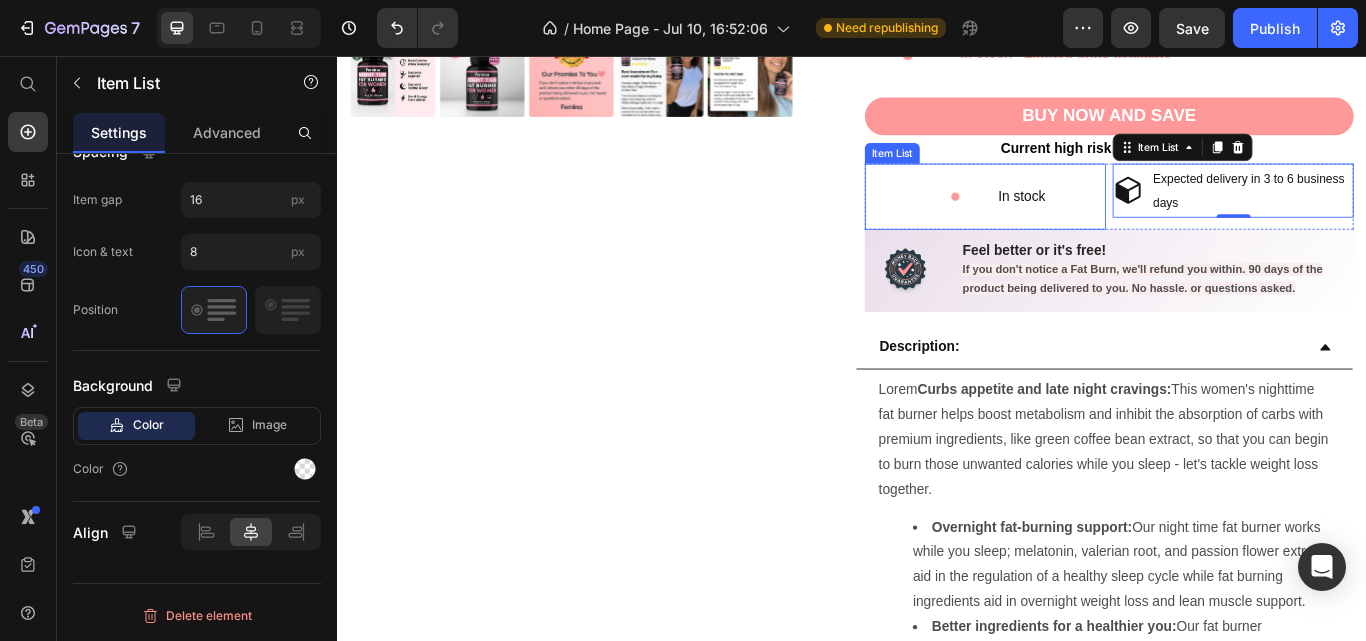click 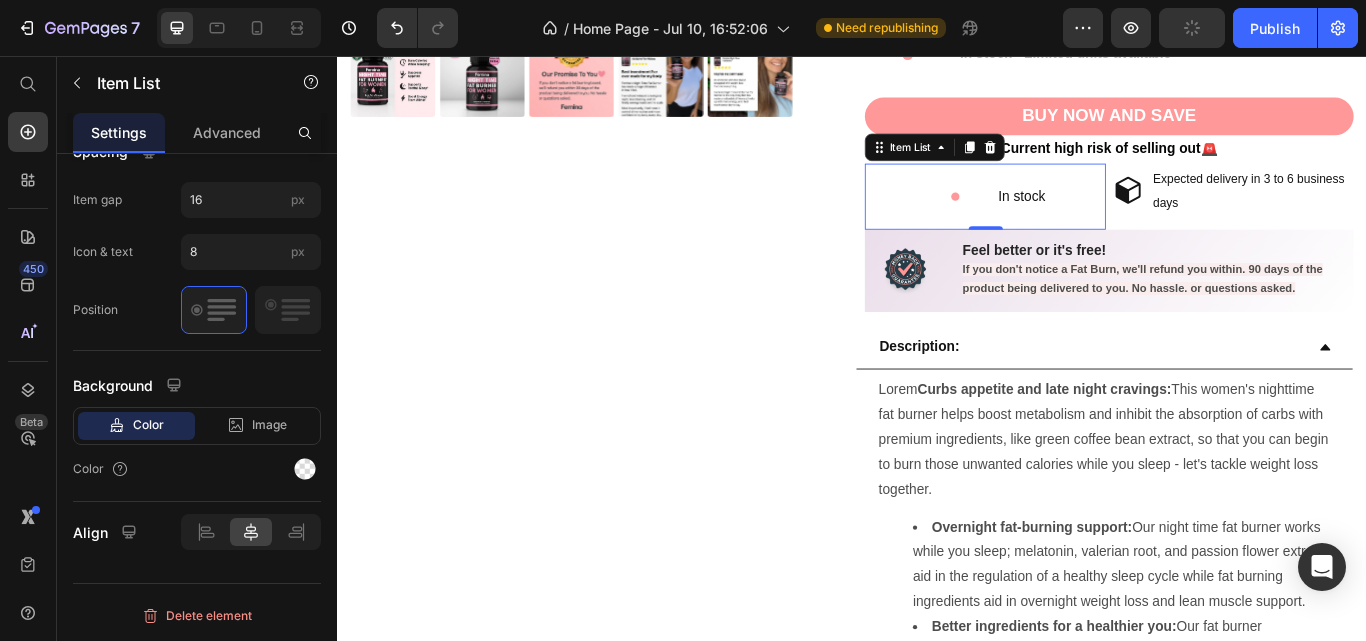 click on "In stock" at bounding box center [1092, 220] 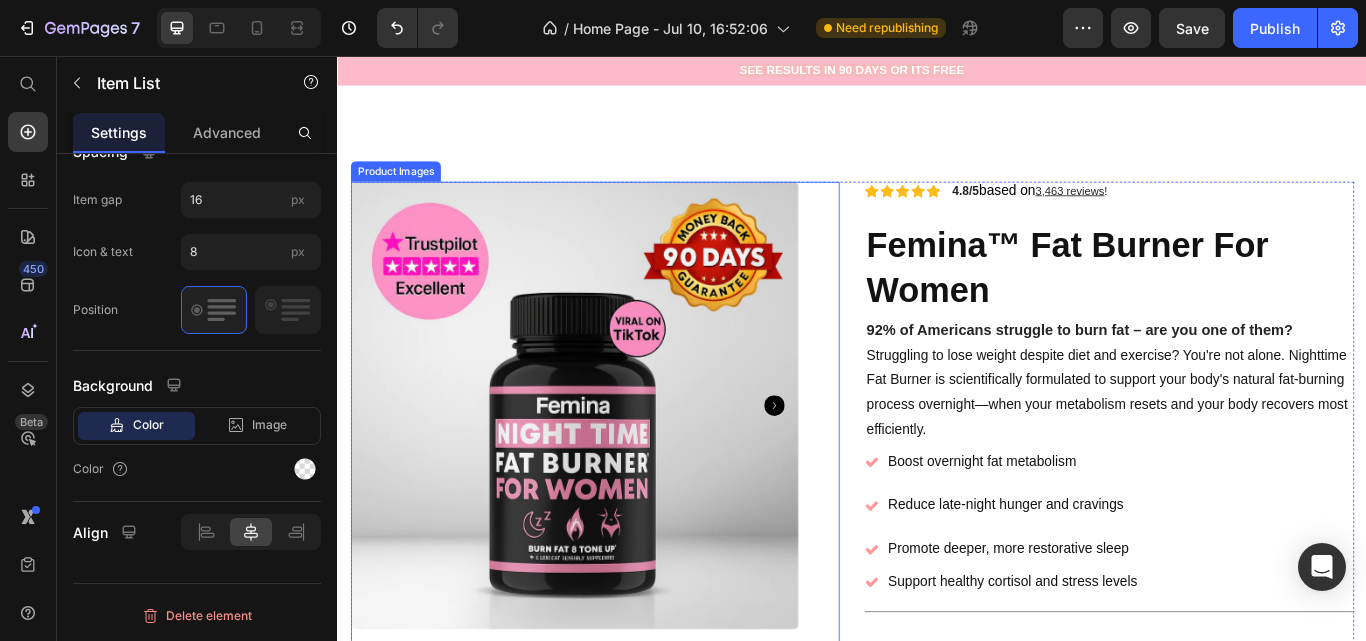 click at bounding box center (613, 464) 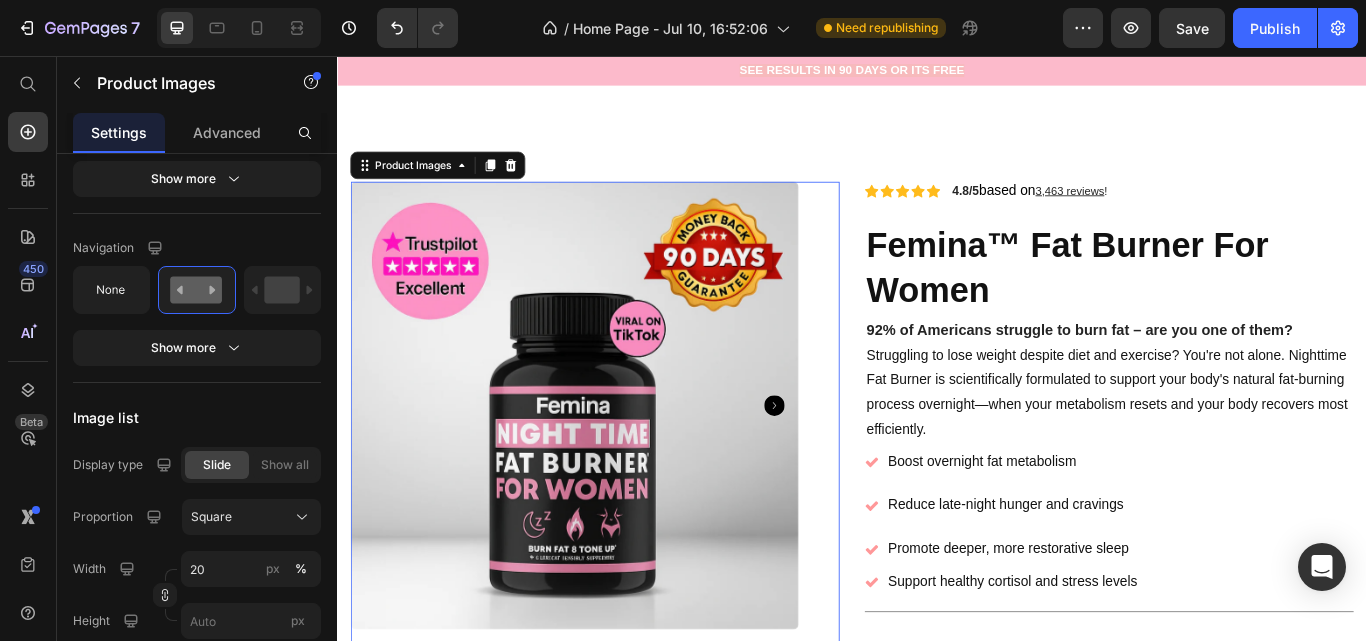 scroll, scrollTop: 362, scrollLeft: 0, axis: vertical 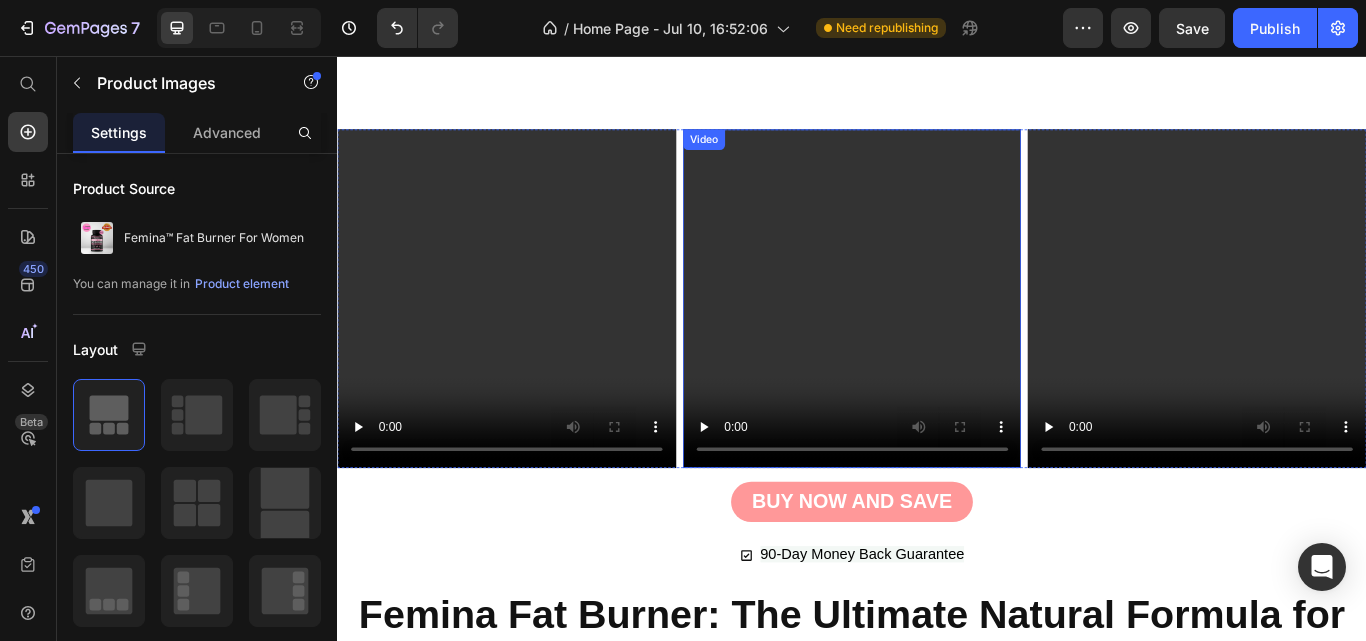 click at bounding box center [937, 339] 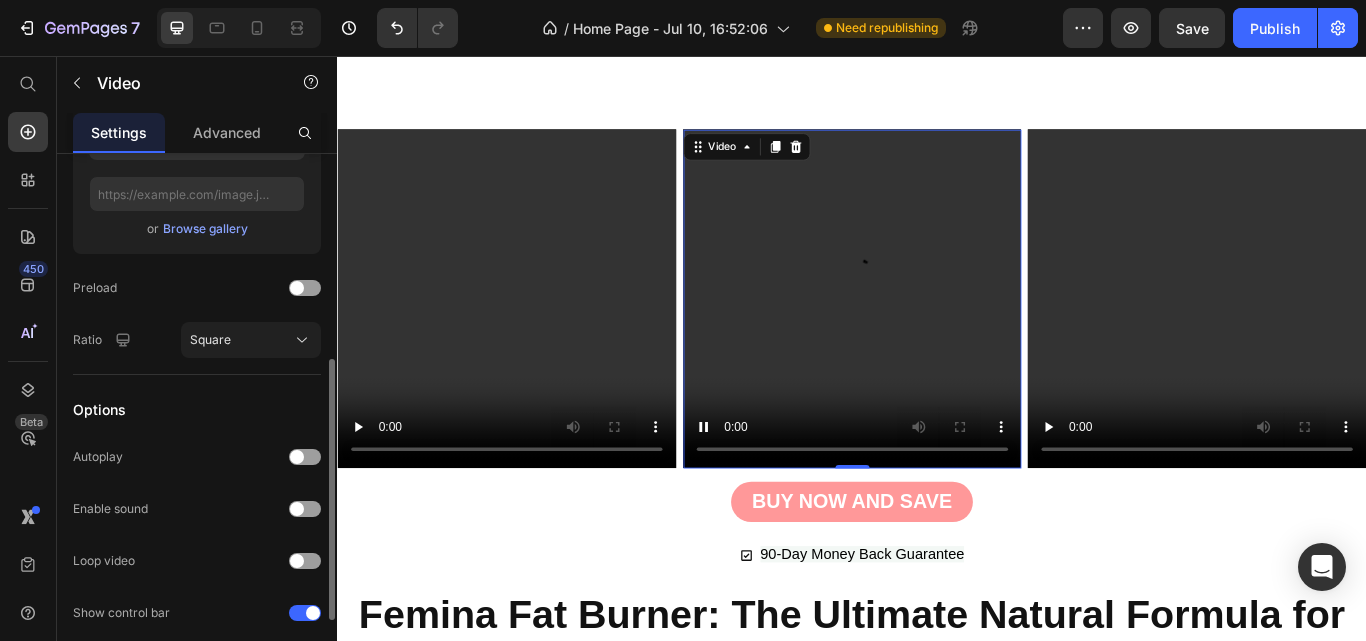 scroll, scrollTop: 443, scrollLeft: 0, axis: vertical 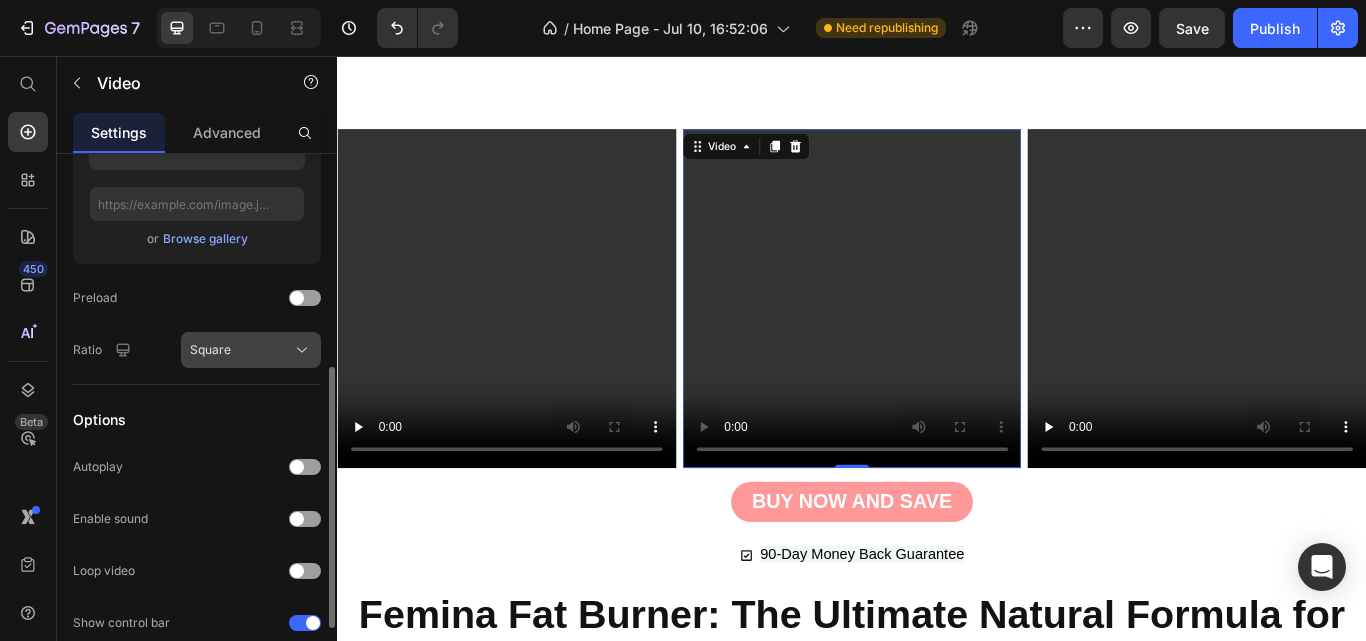 click on "Square" at bounding box center [251, 350] 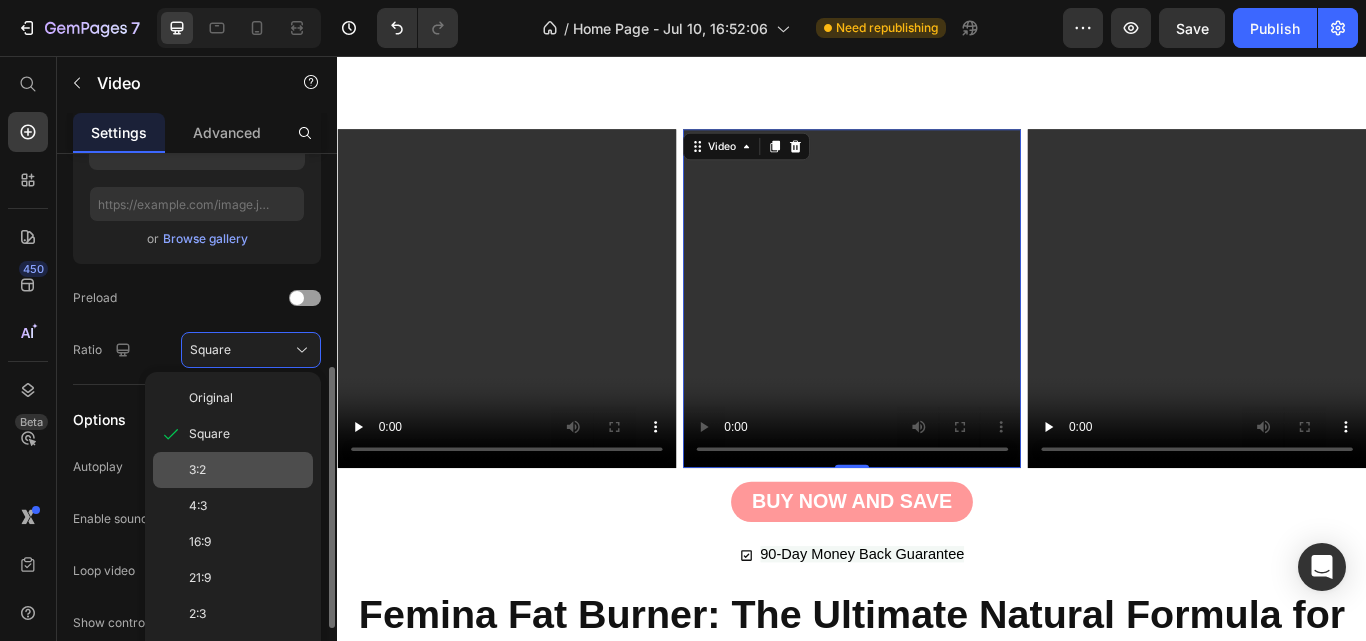 click on "3:2" at bounding box center (197, 470) 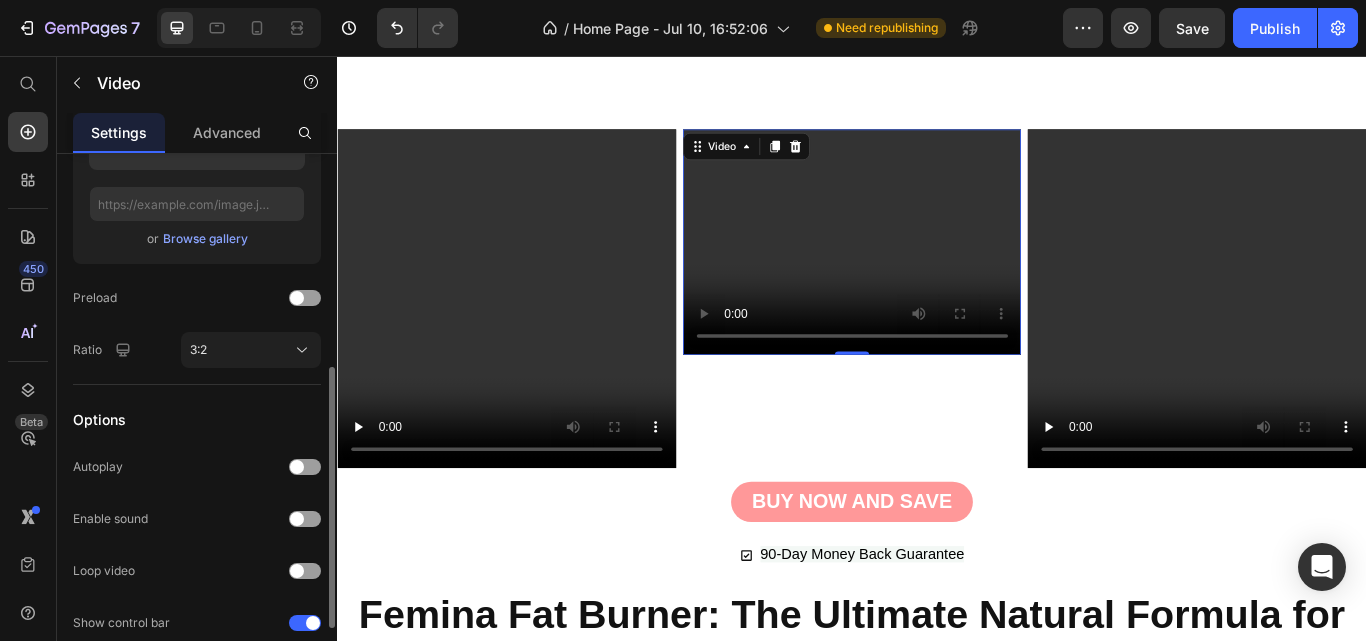 click on "Autoplay" 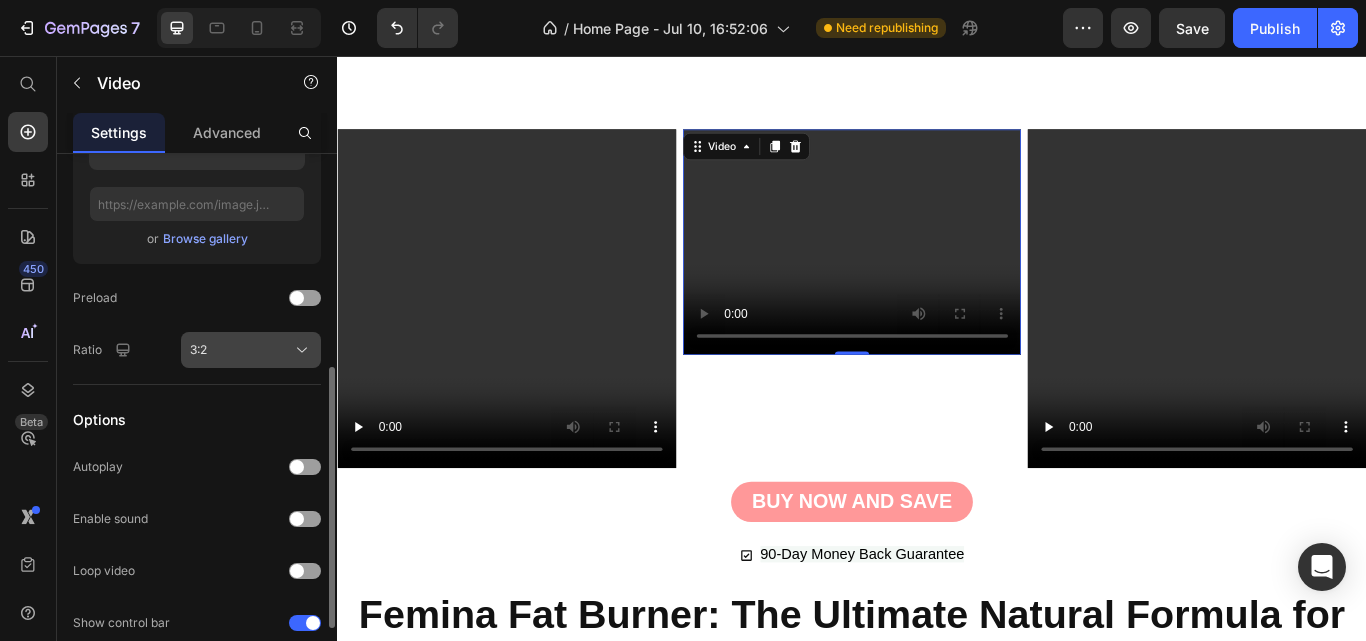click on "3:2" at bounding box center [251, 350] 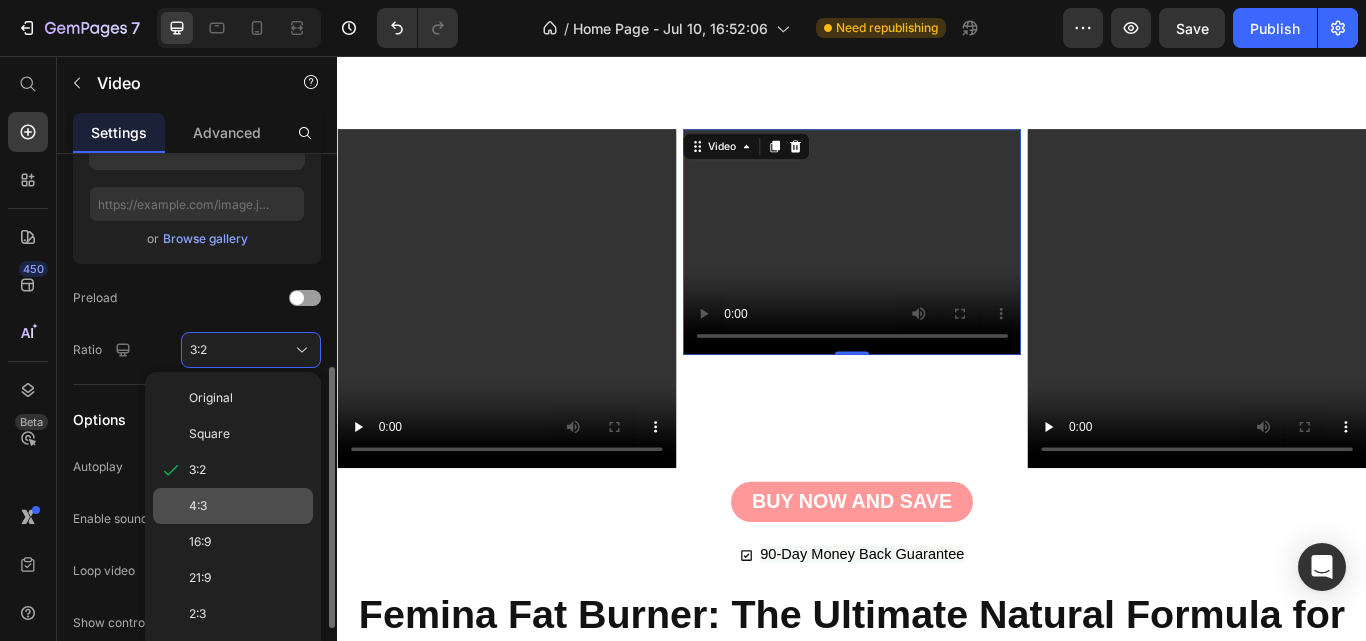 click on "4:3" 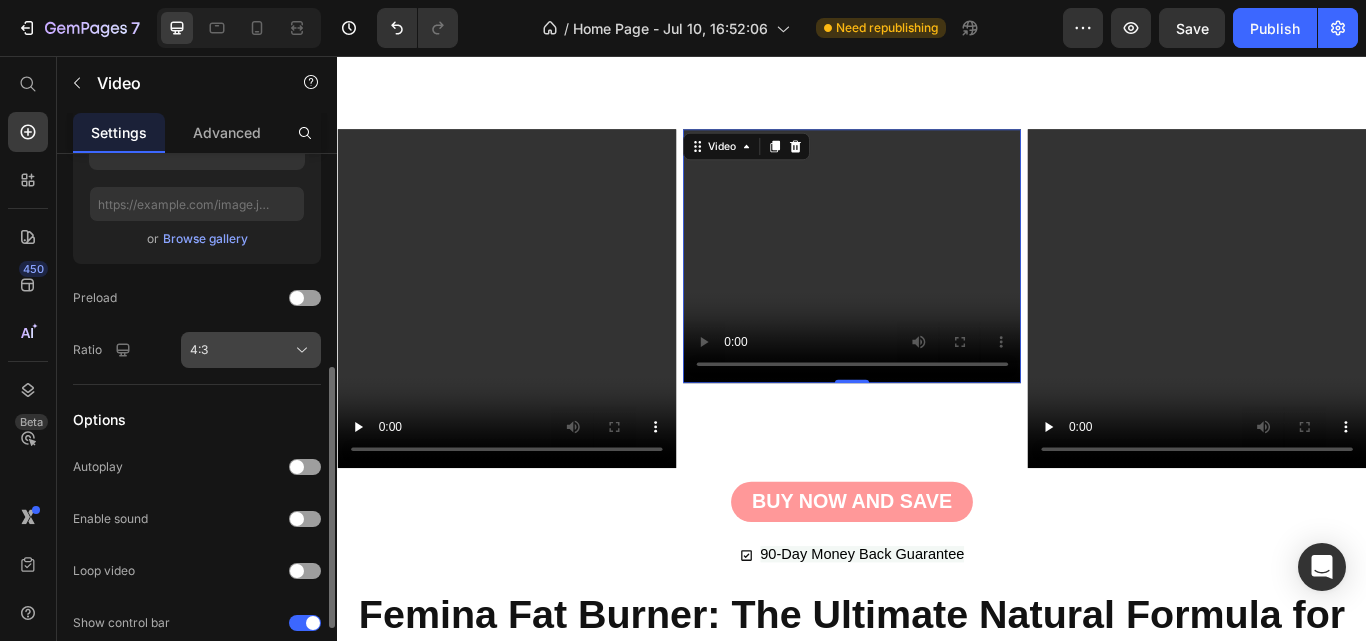 click on "4:3" 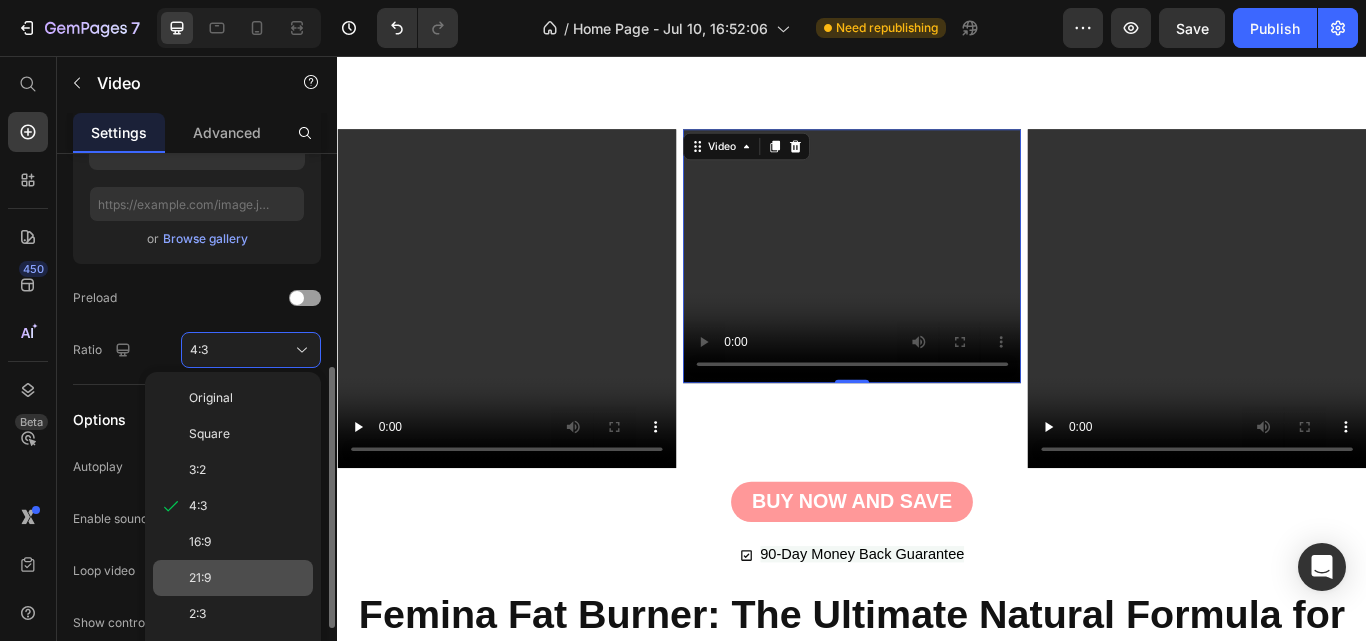 click on "21:9" 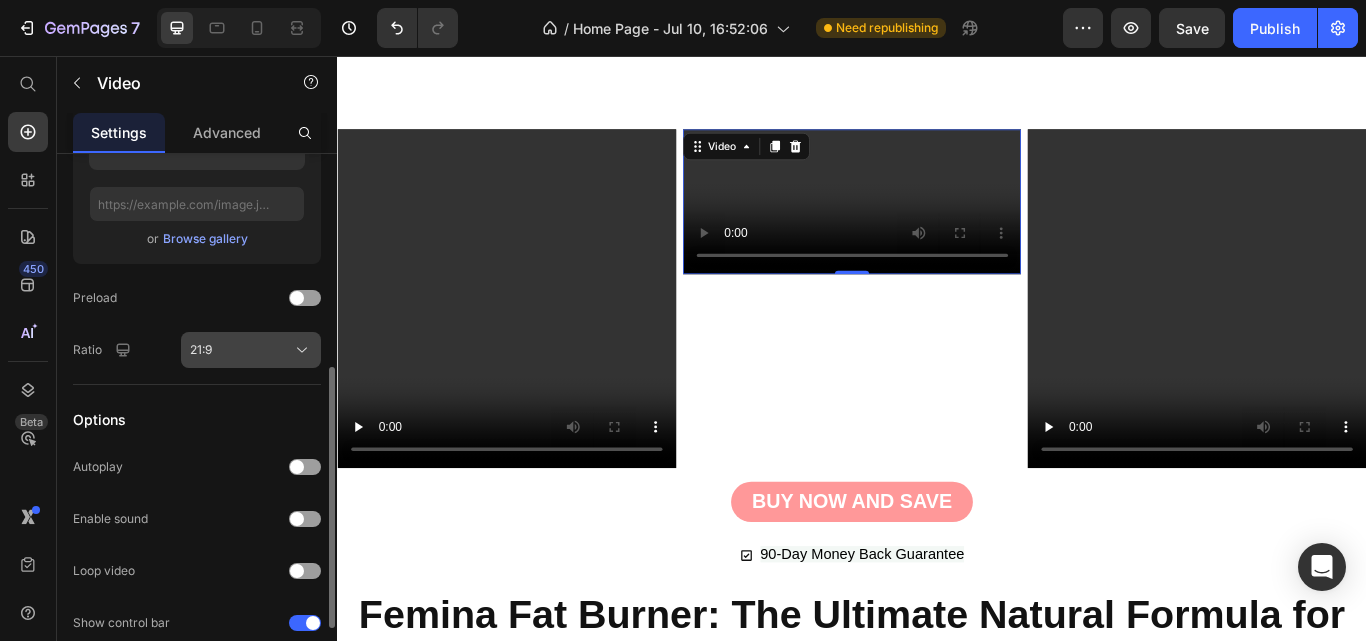 click on "21:9" 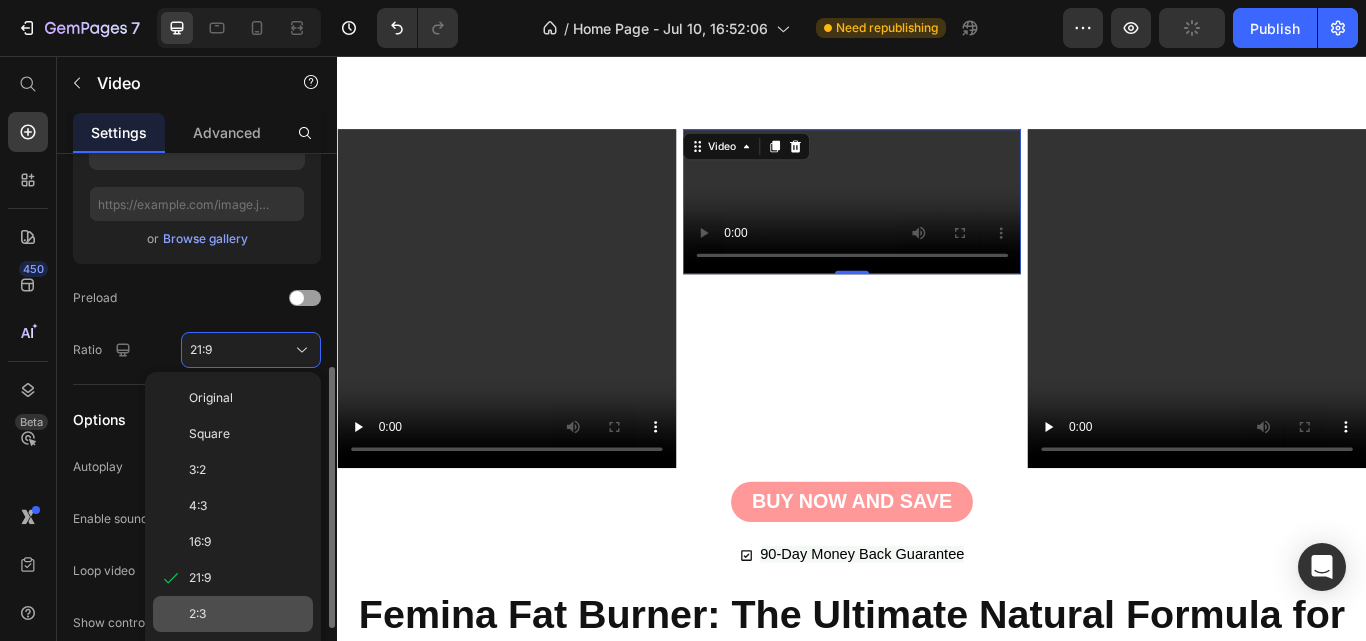 click on "2:3" at bounding box center (197, 614) 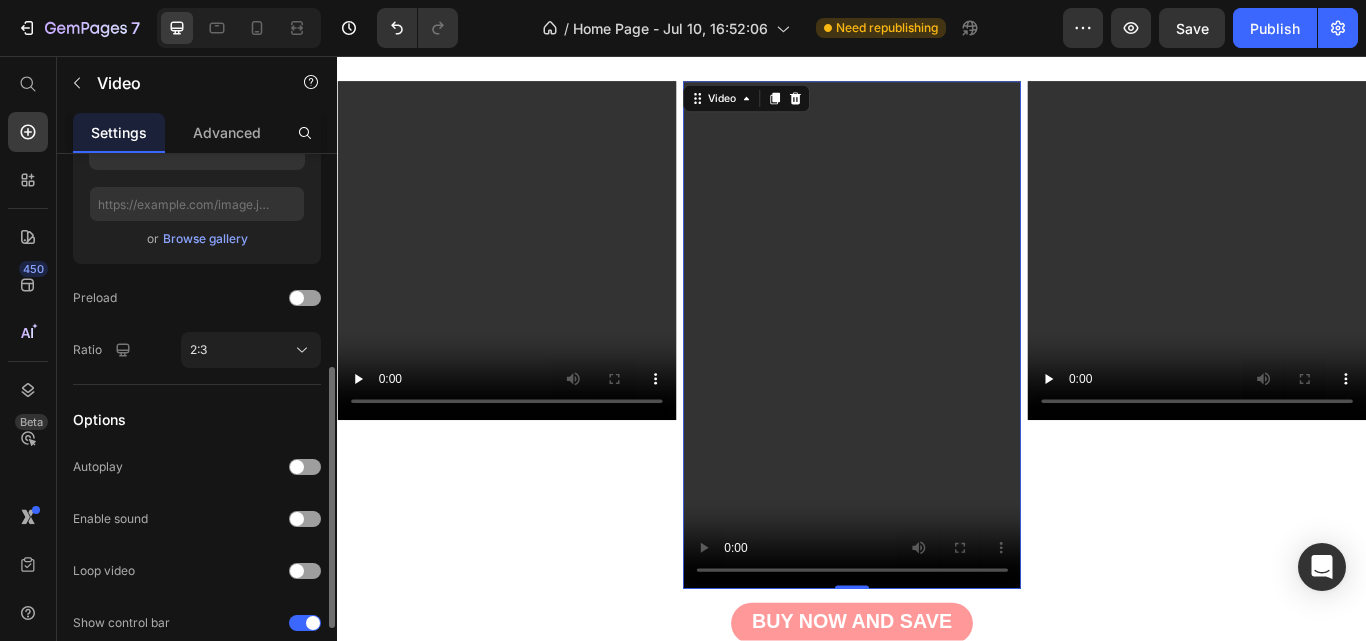 scroll, scrollTop: 5292, scrollLeft: 0, axis: vertical 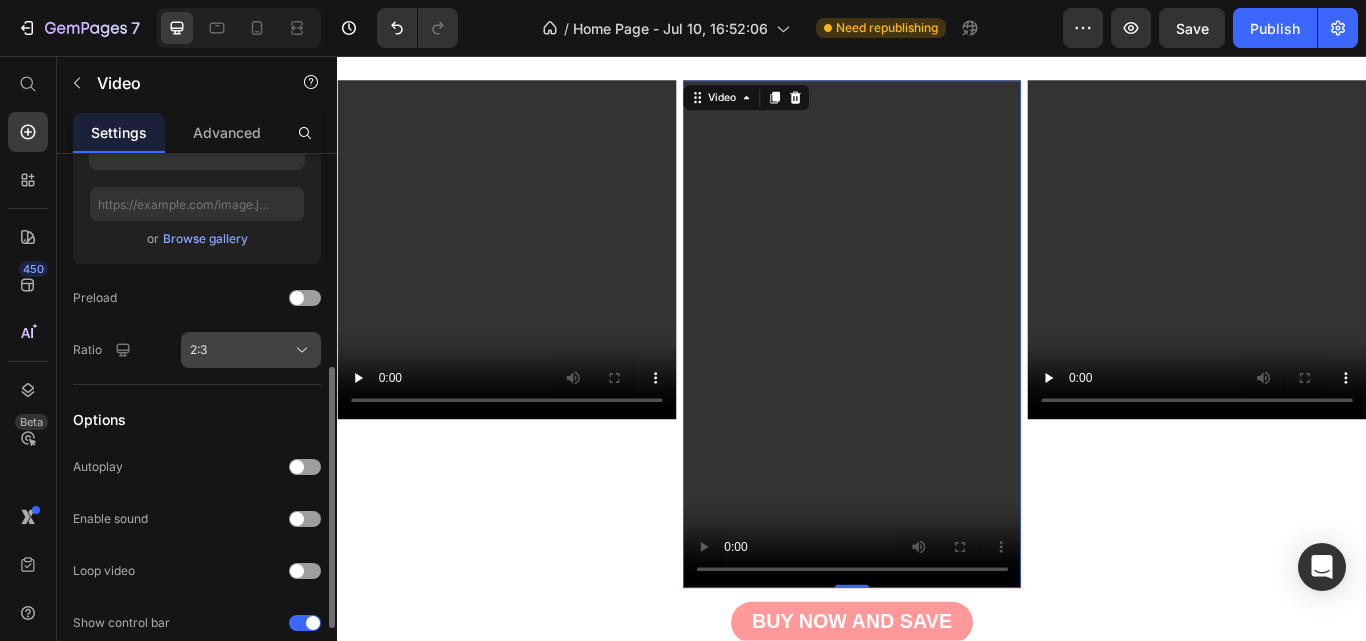 click on "2:3" at bounding box center (251, 350) 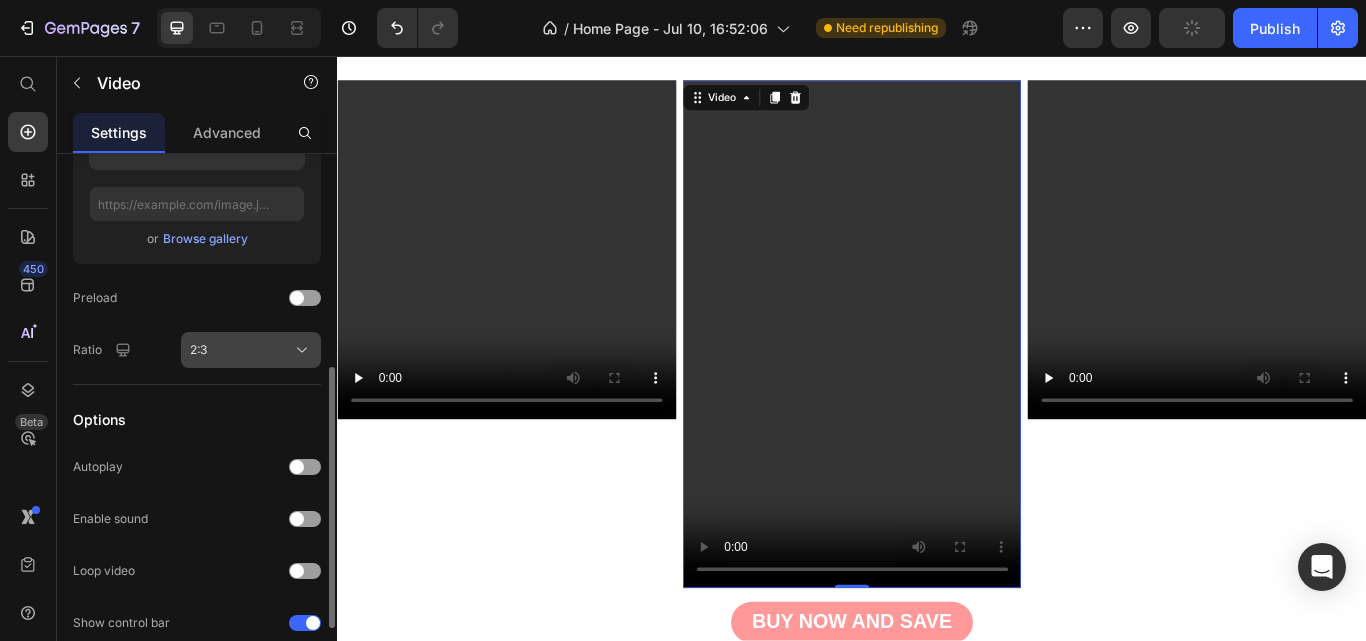 click on "2:3" at bounding box center [251, 350] 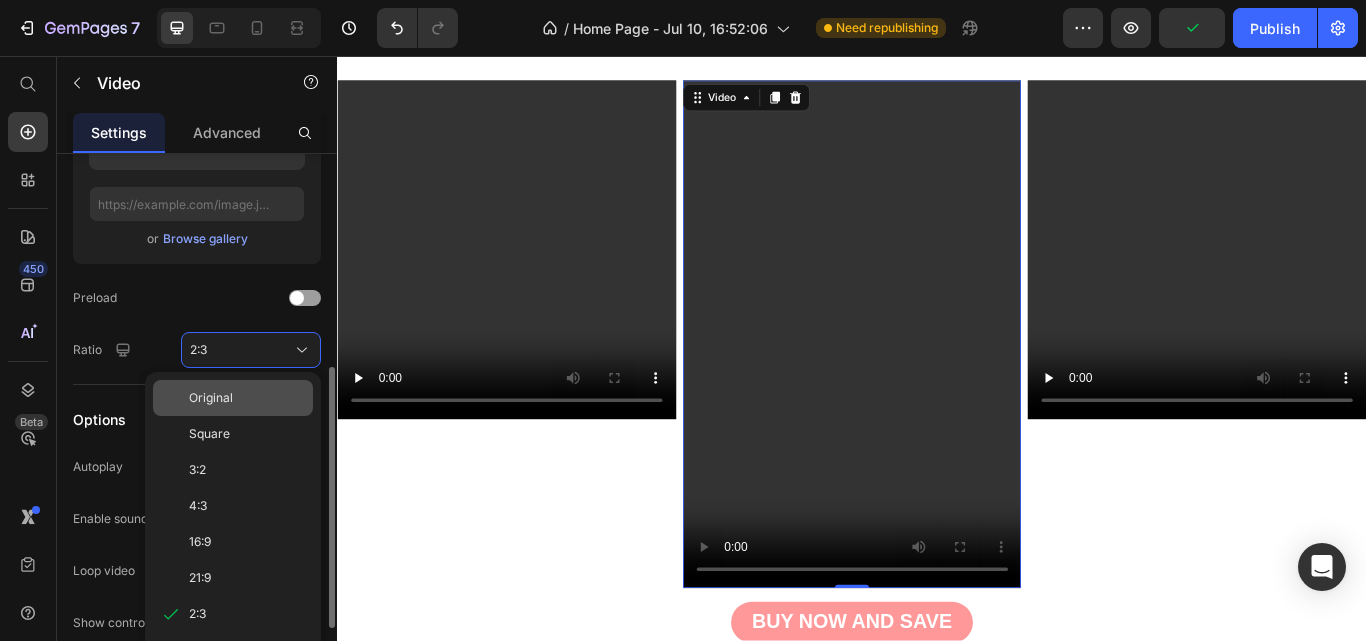 click on "Original" at bounding box center (211, 398) 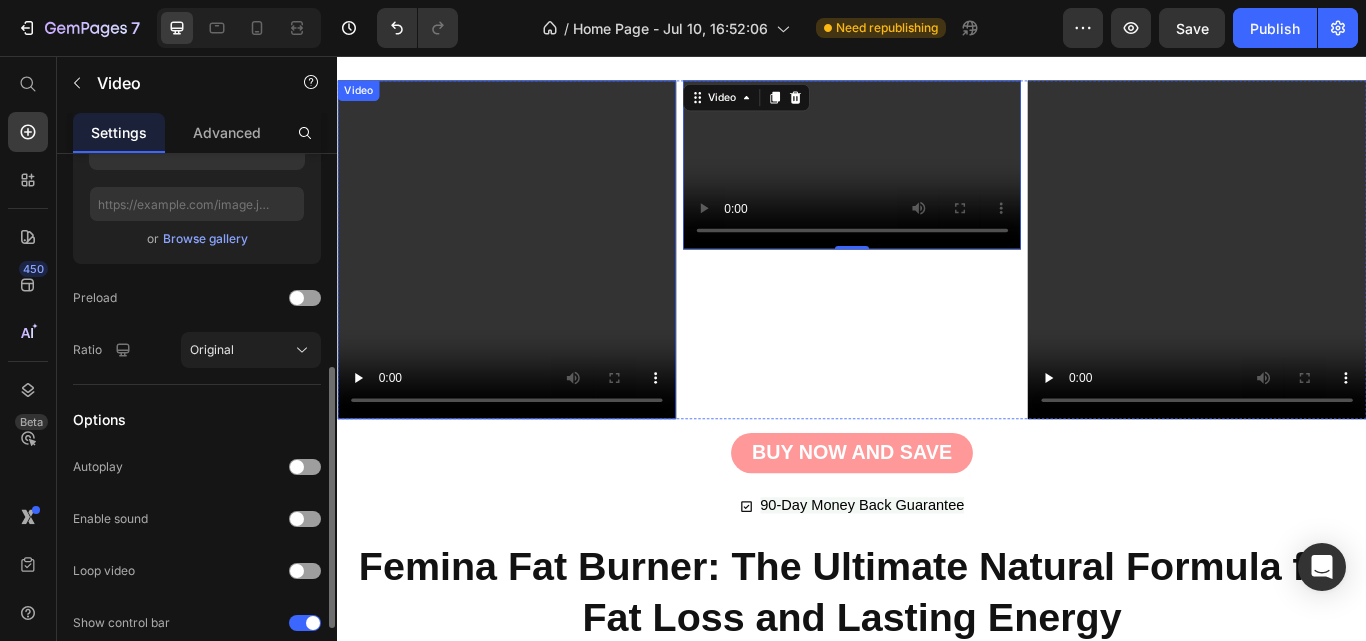 click at bounding box center [534, 282] 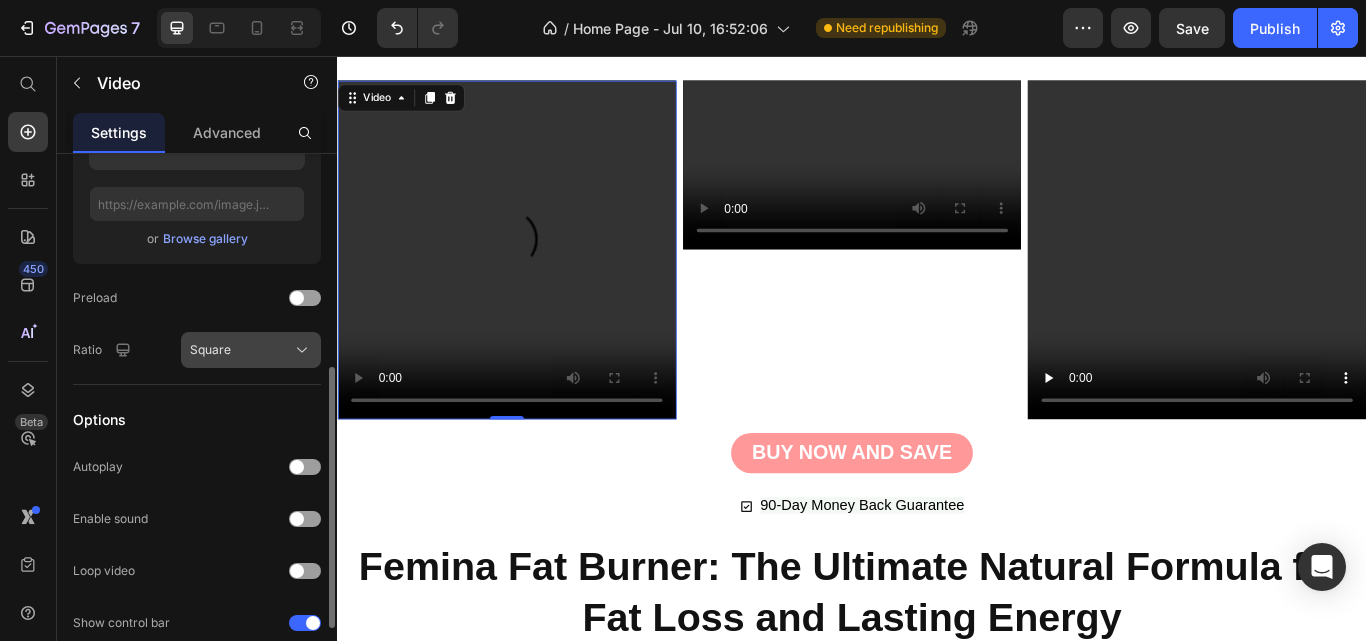 click 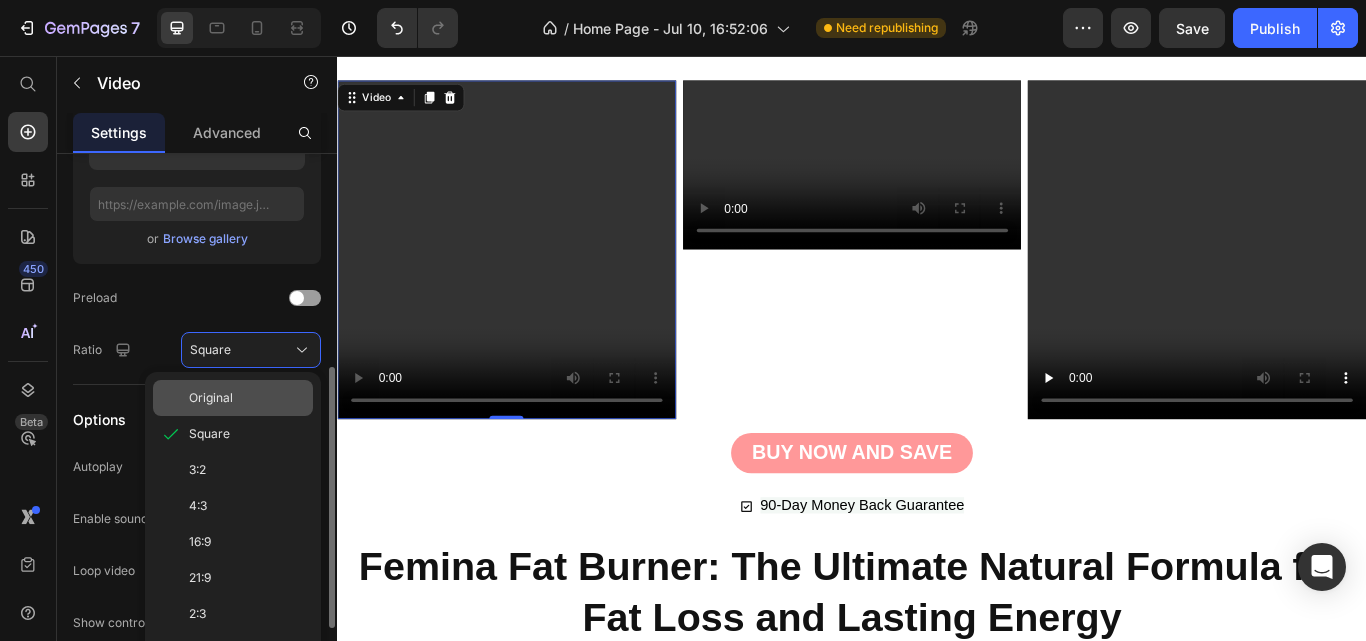 click on "Original" 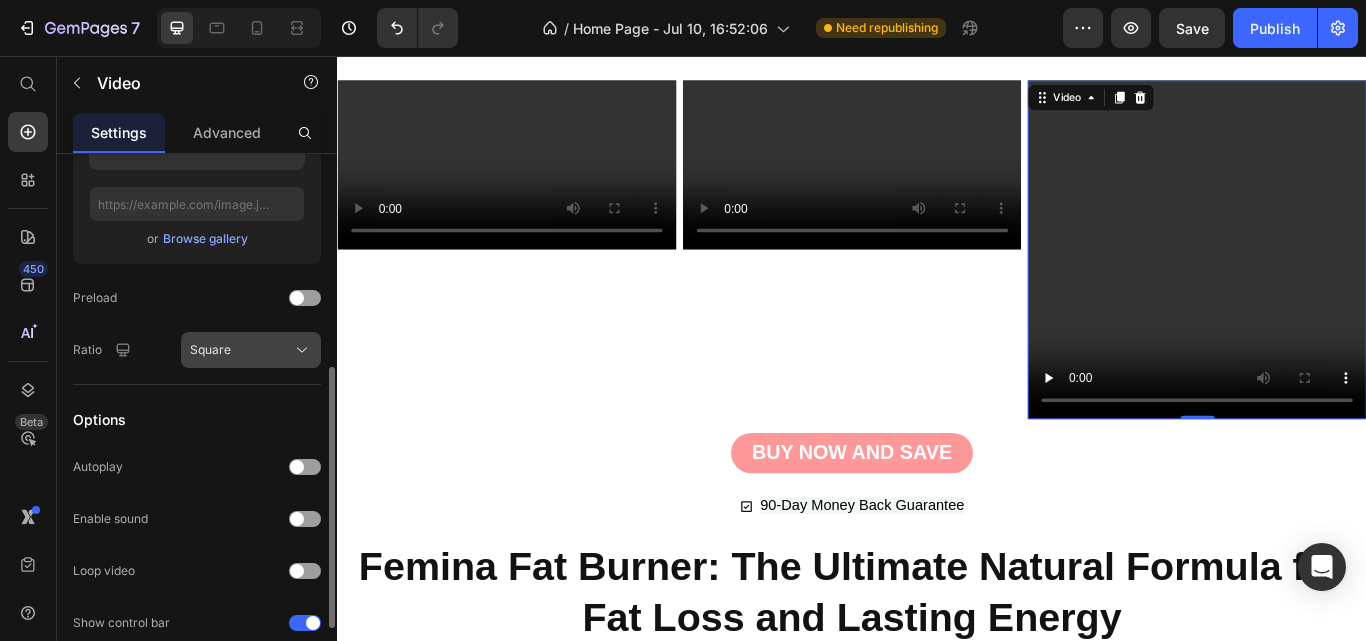 click on "Square" at bounding box center (251, 350) 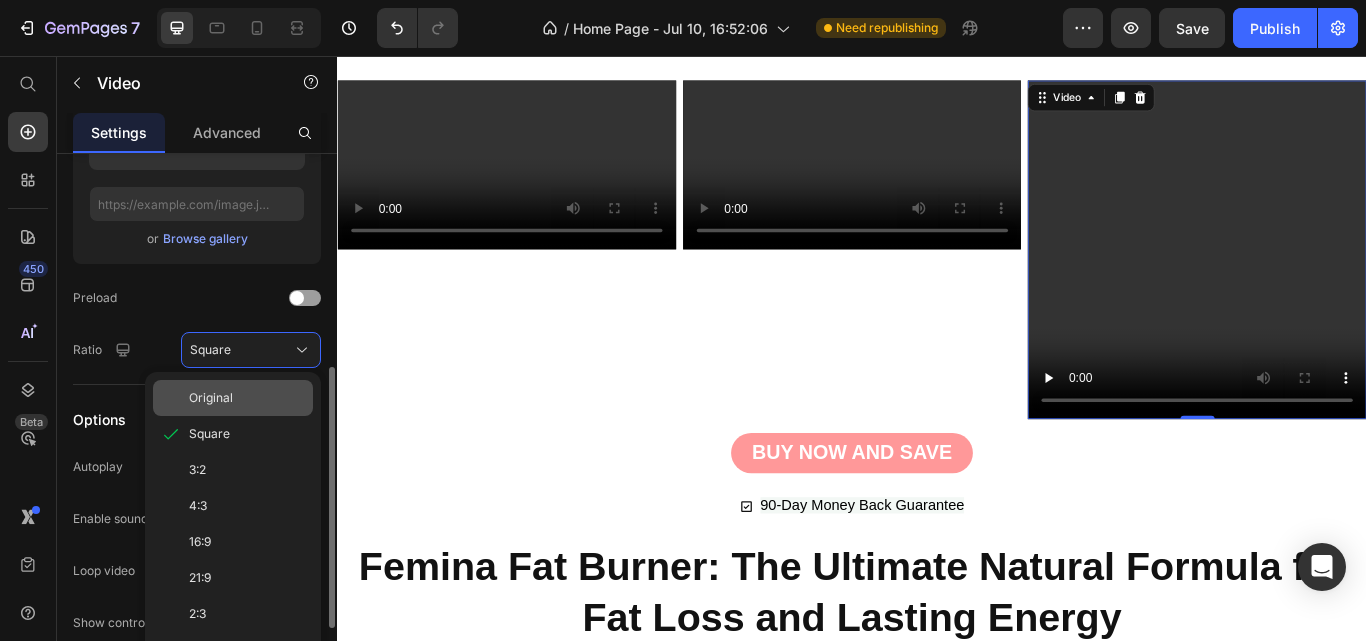 click on "Original" at bounding box center (247, 398) 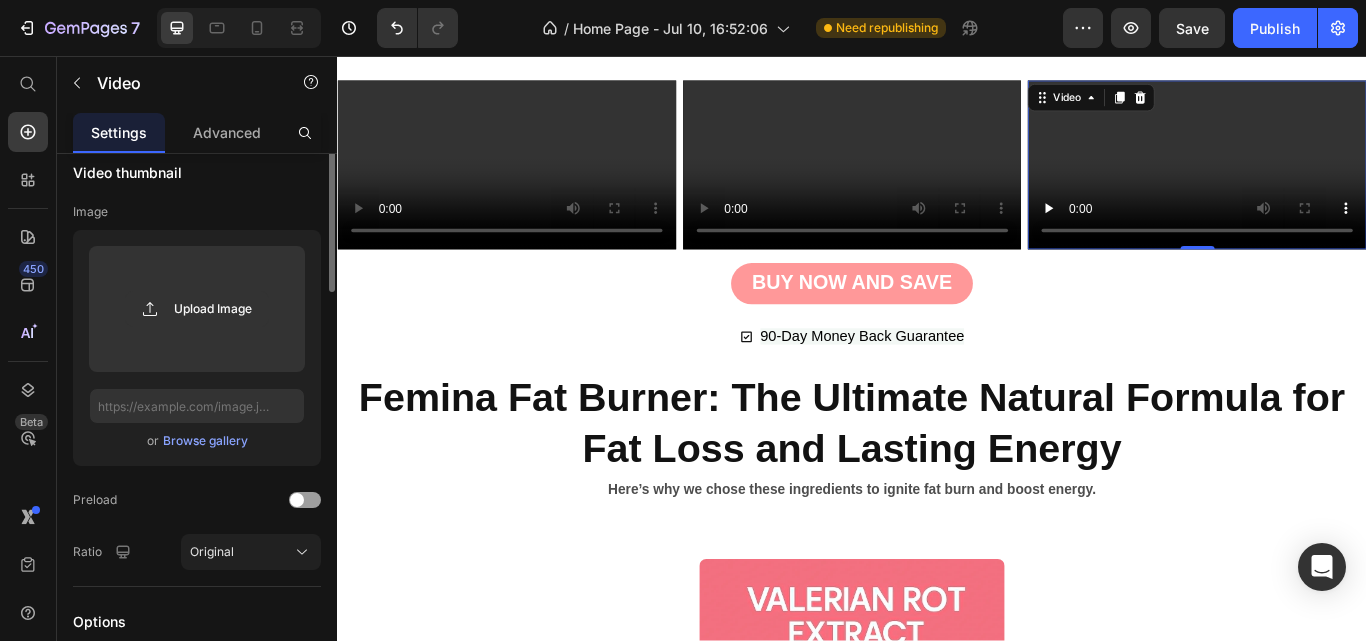scroll, scrollTop: 0, scrollLeft: 0, axis: both 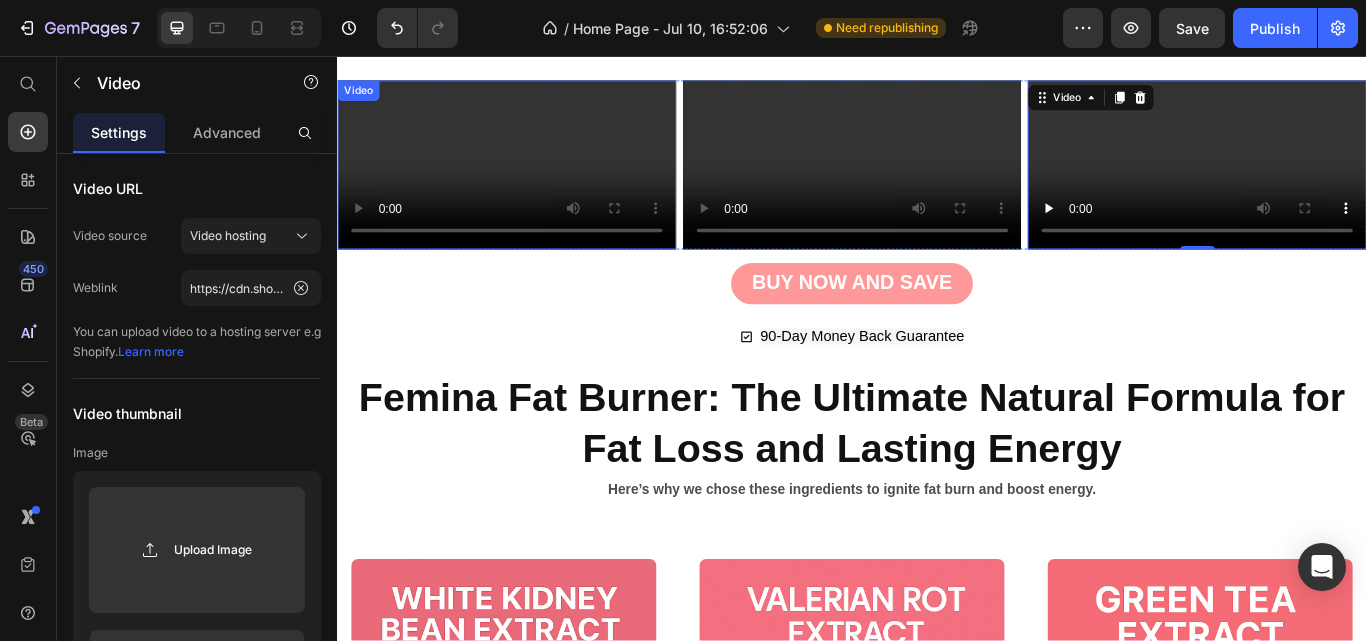 click at bounding box center [534, 183] 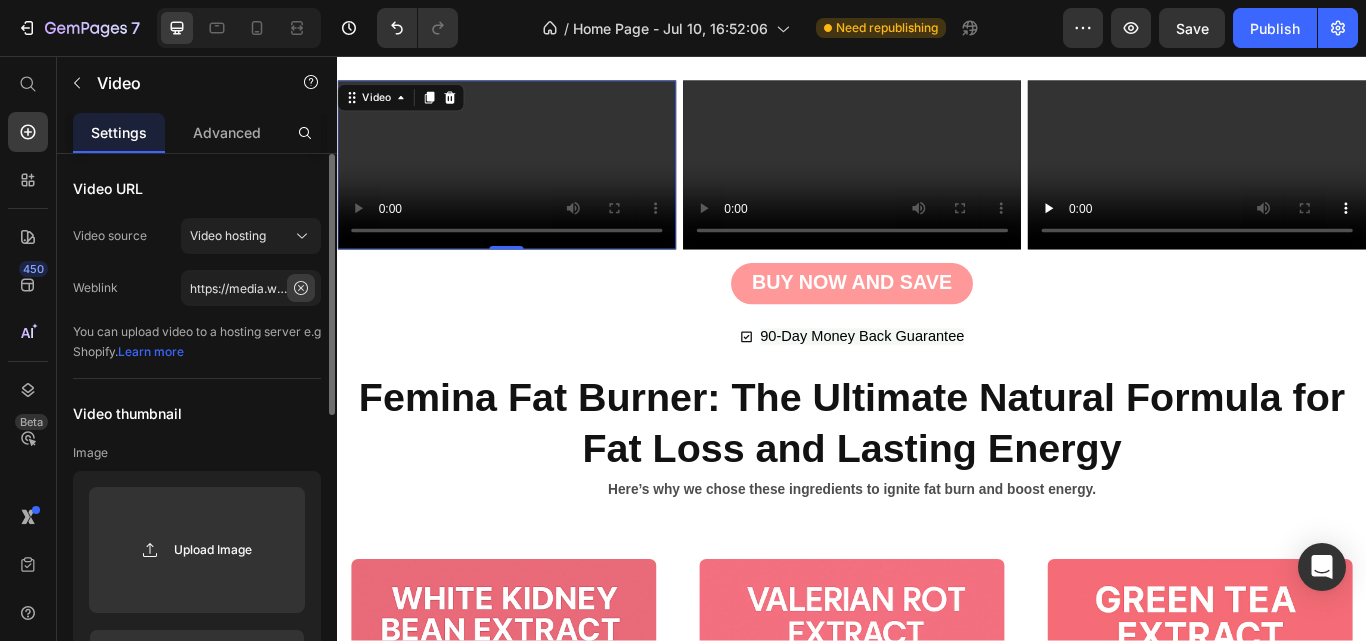 click 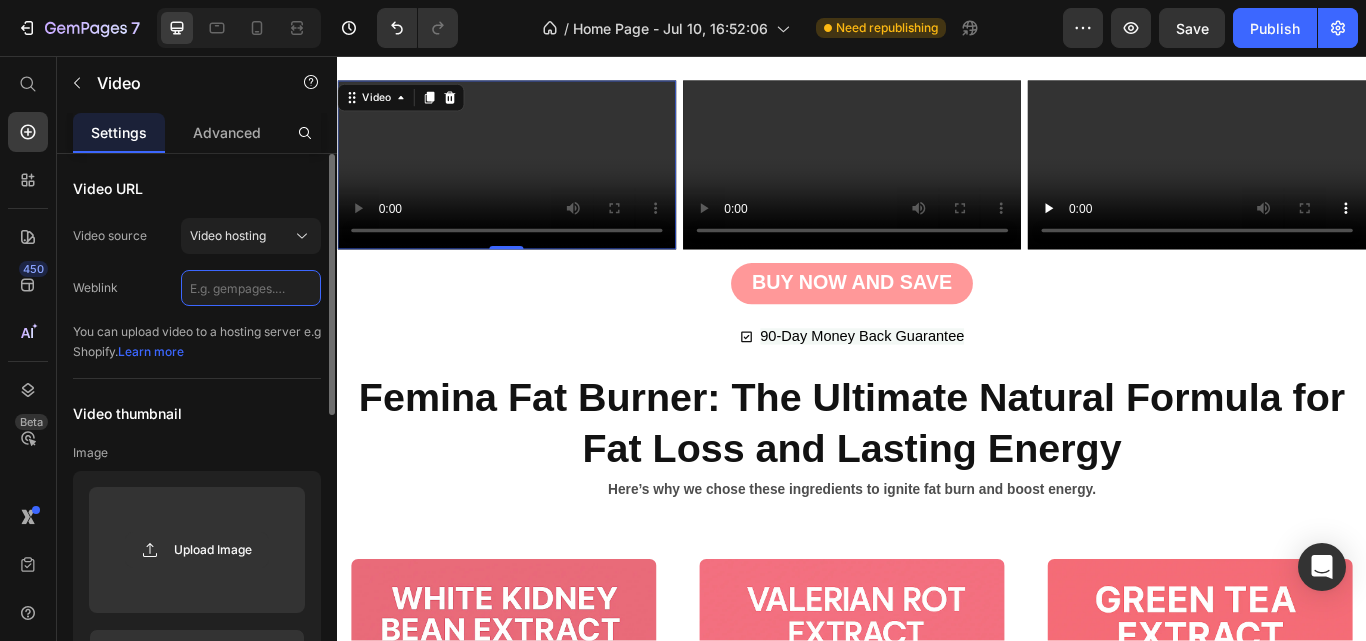 scroll, scrollTop: 0, scrollLeft: 0, axis: both 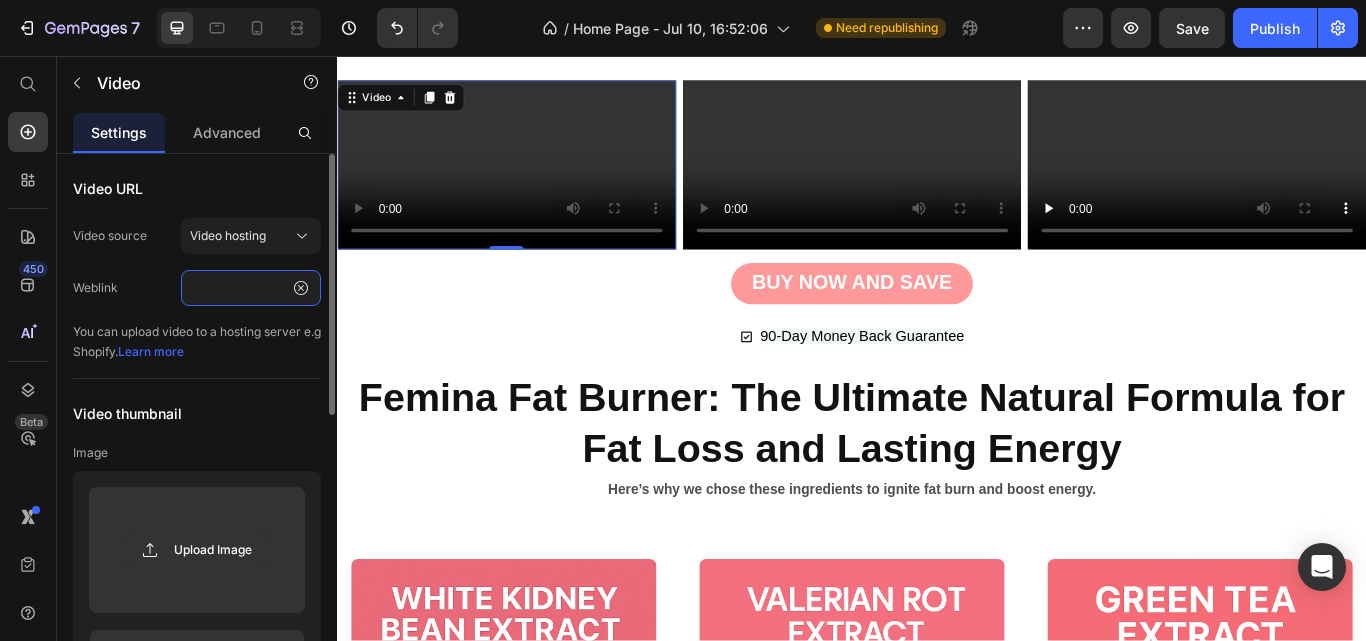 type on "https://cdn.shopify.com/videos/c/o/v/58a51c11facd4fd8bb46a261aec7d7af.mp4" 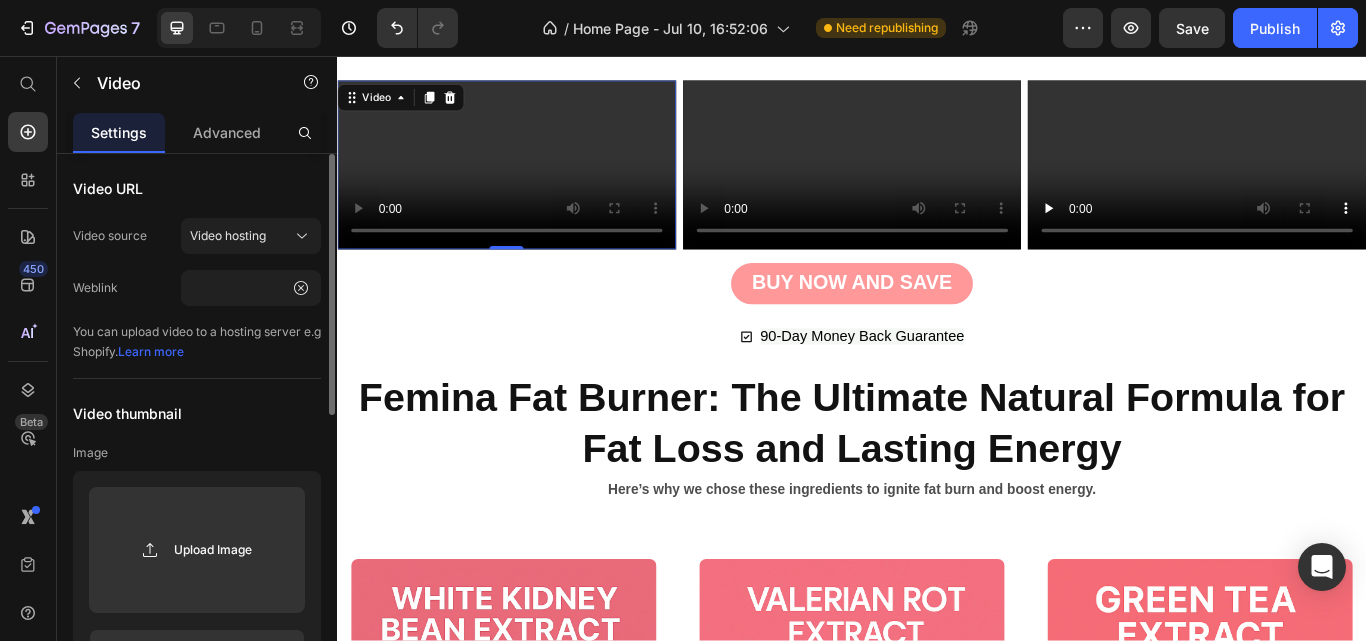 click 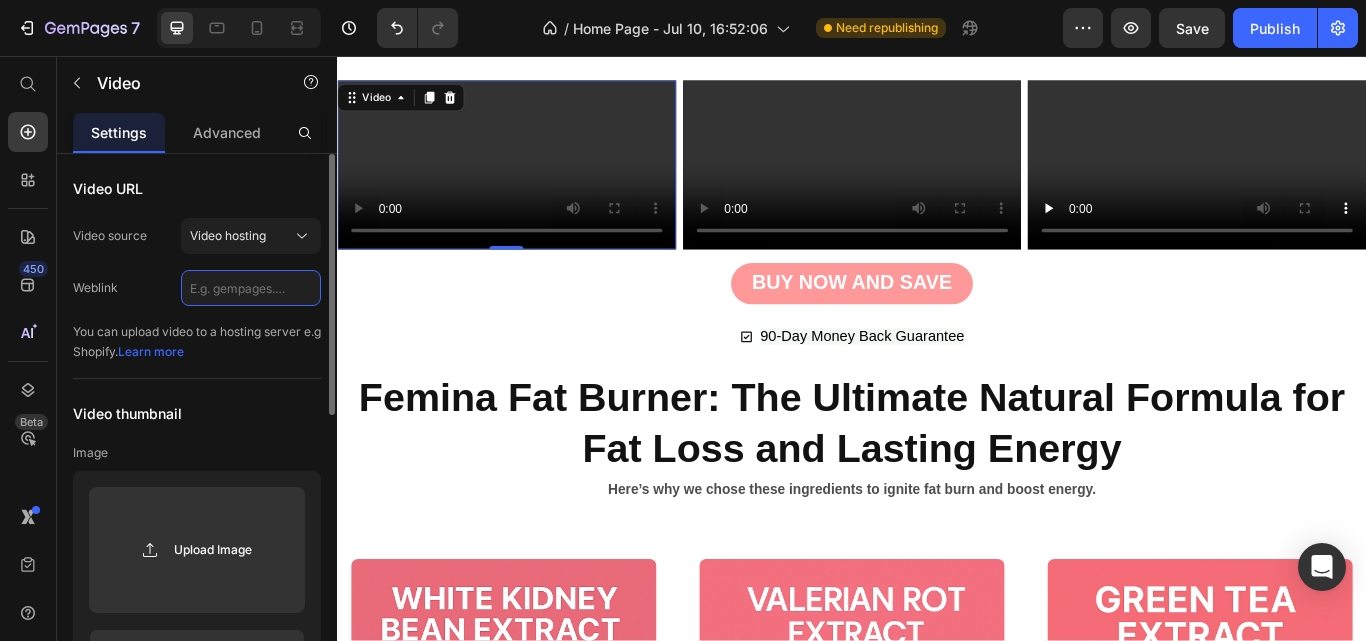 scroll, scrollTop: 0, scrollLeft: 0, axis: both 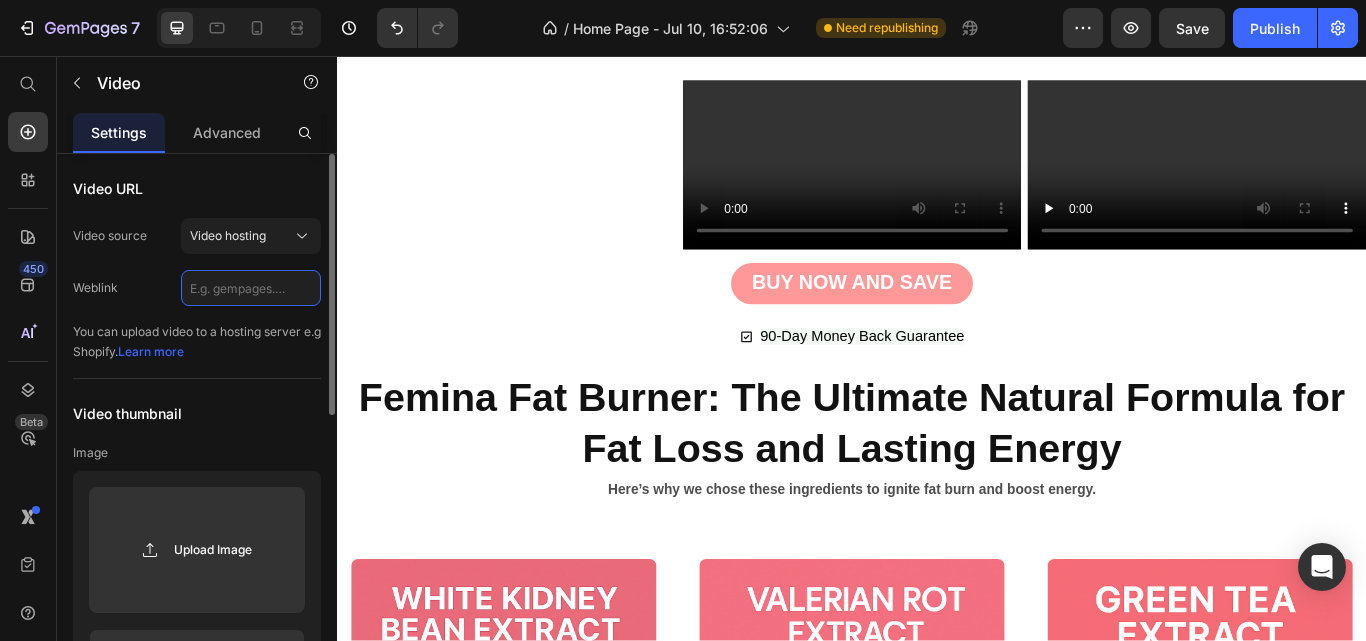 click 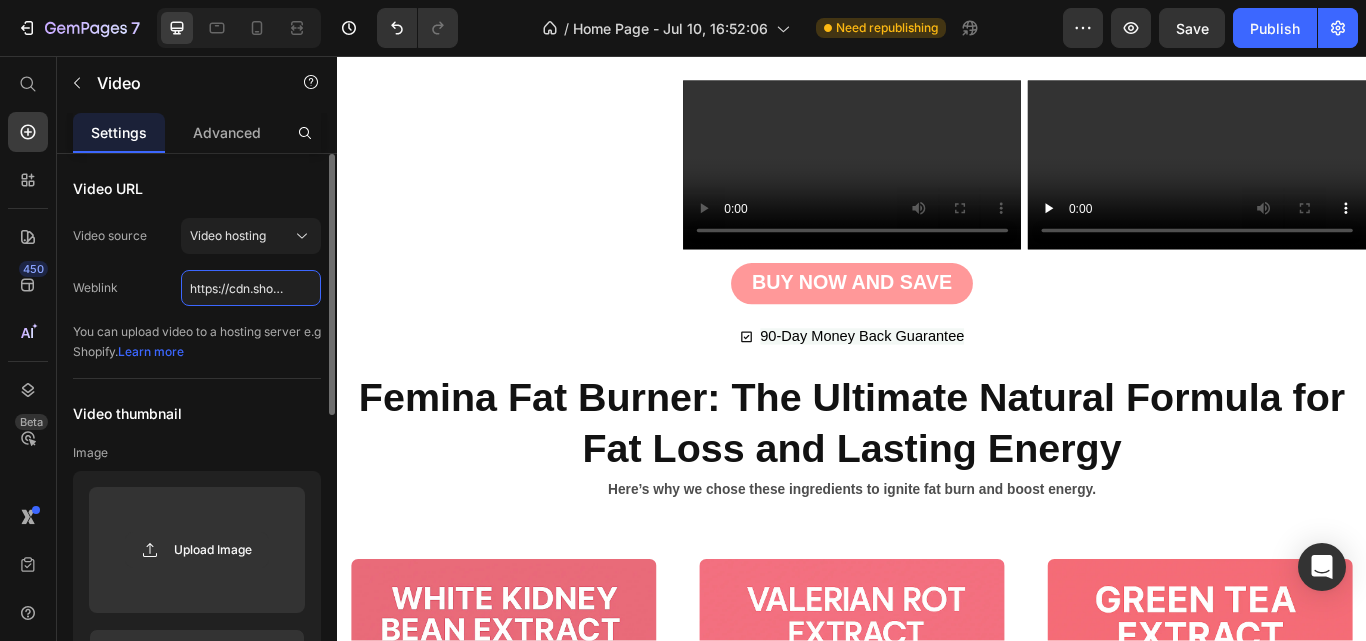 scroll, scrollTop: 0, scrollLeft: 367, axis: horizontal 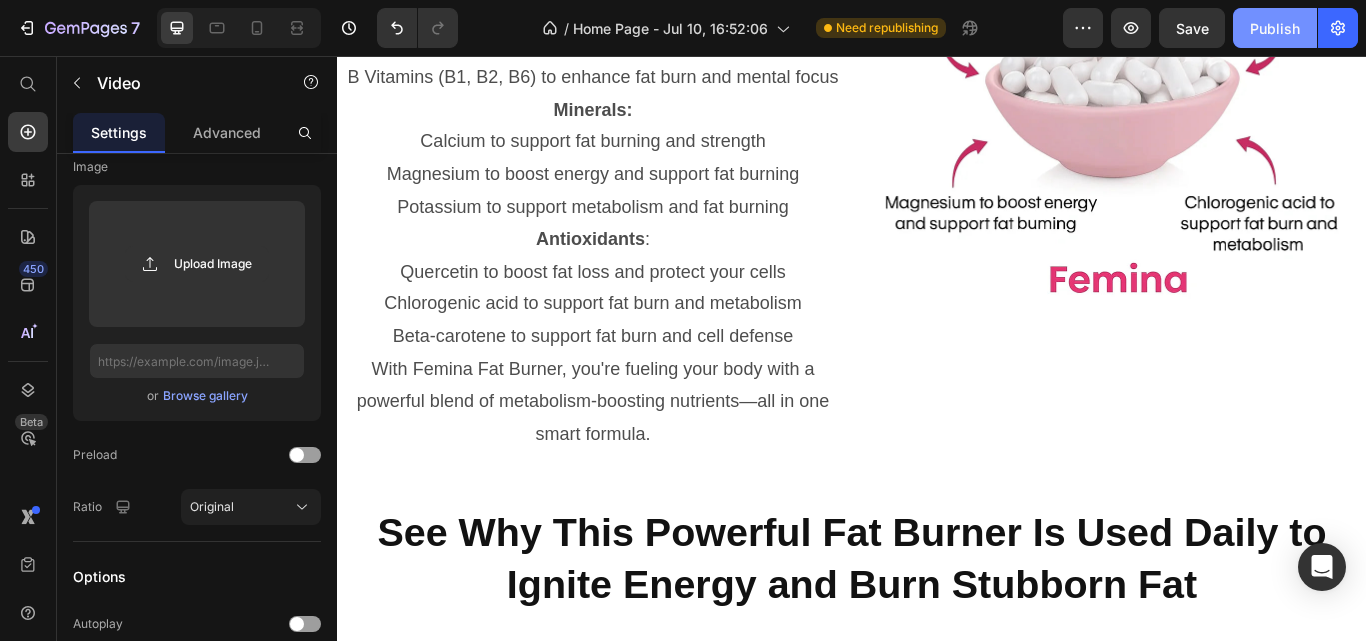 type on "https://cdn.shopify.com/videos/c/o/v/7fb499ea19b743309c455c3f066d79c9.mov" 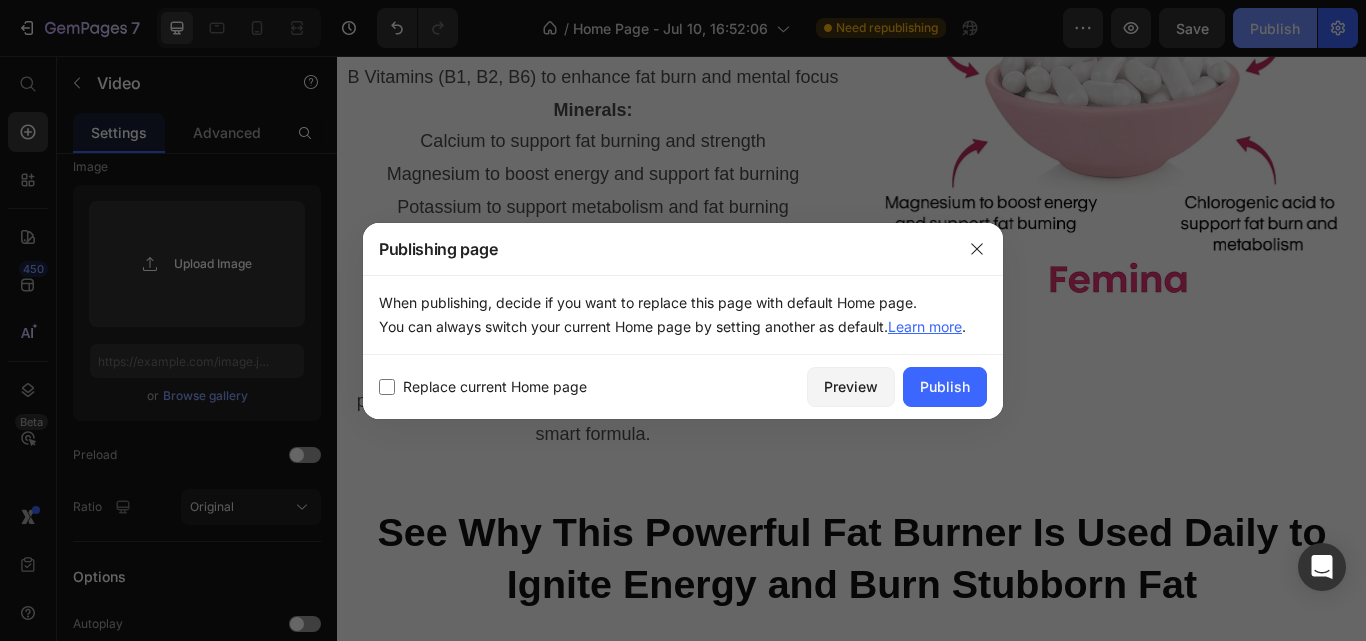 scroll, scrollTop: 0, scrollLeft: 0, axis: both 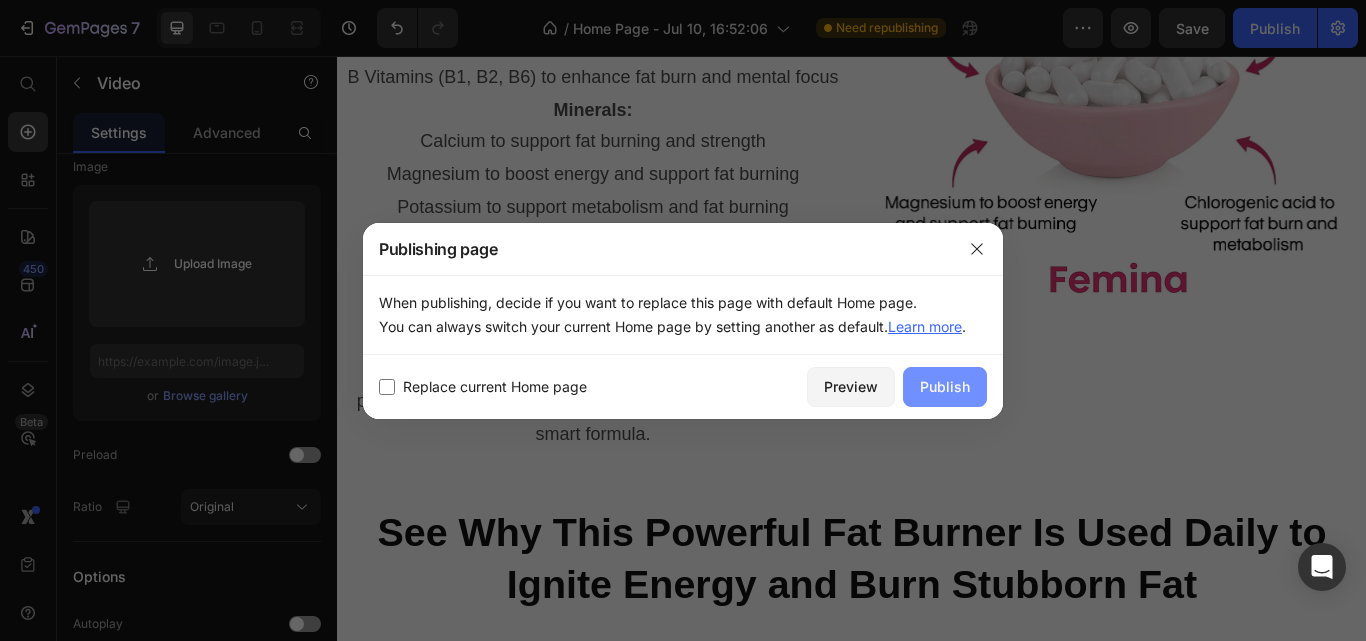 click on "Publish" at bounding box center [945, 386] 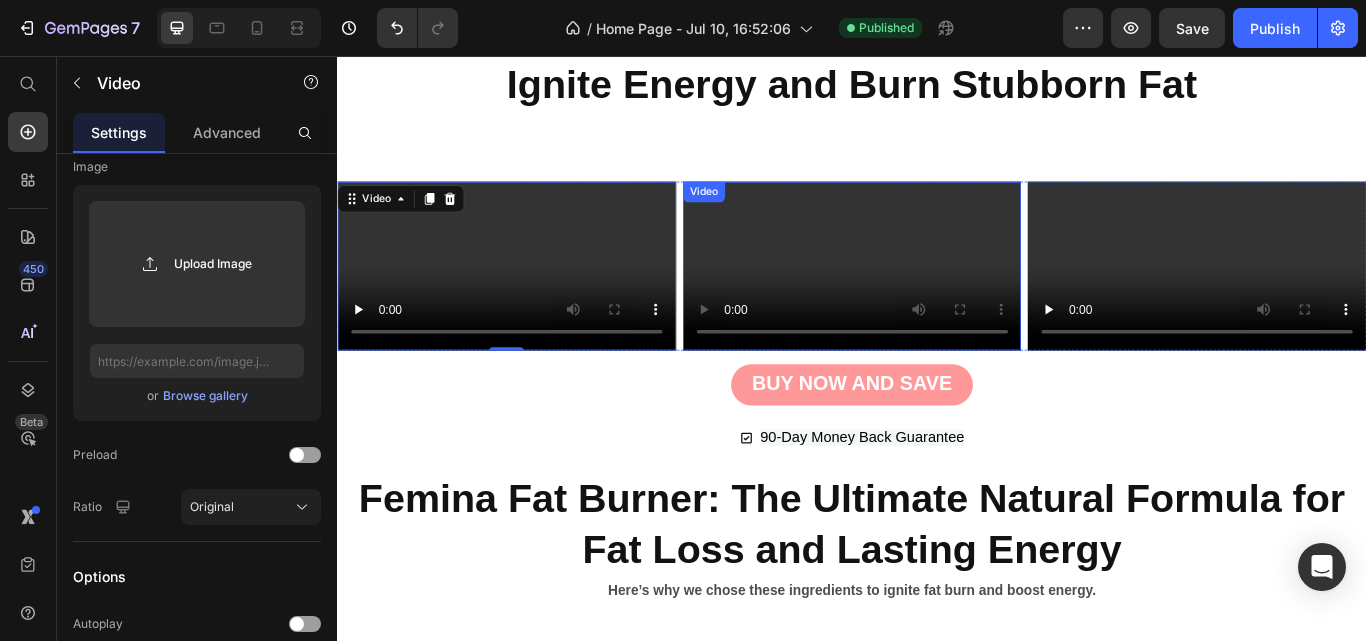scroll, scrollTop: 5175, scrollLeft: 0, axis: vertical 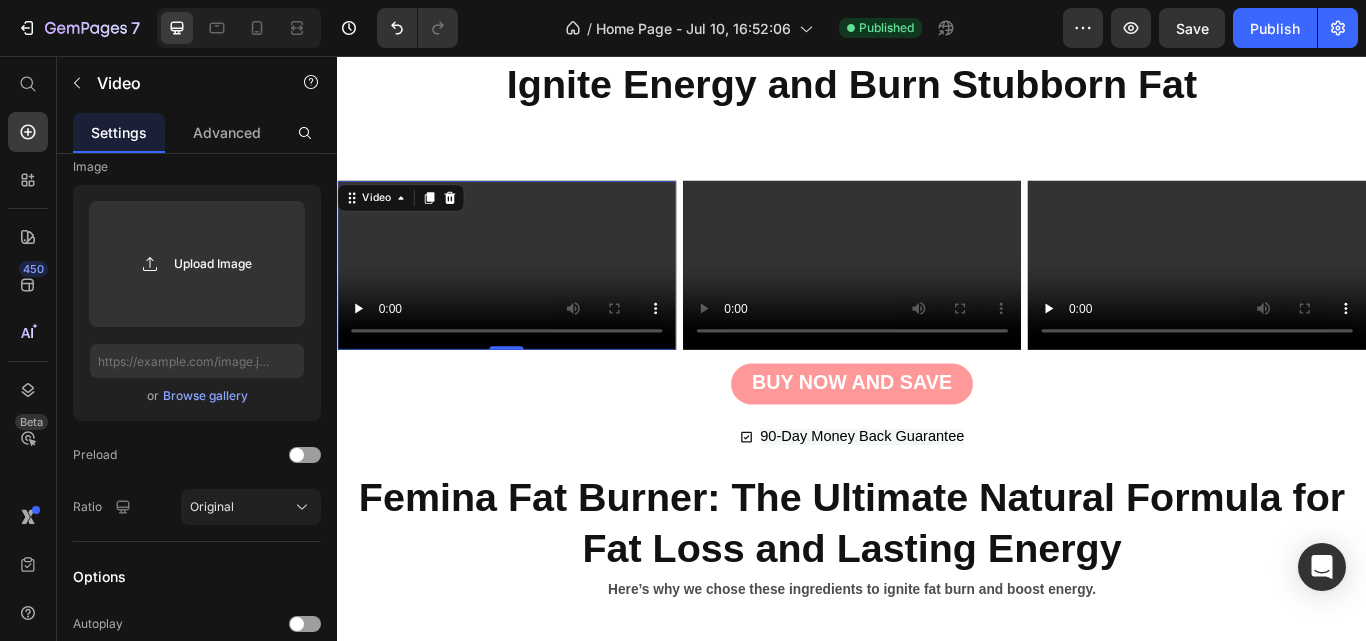 drag, startPoint x: 712, startPoint y: 566, endPoint x: 963, endPoint y: 101, distance: 528.4184 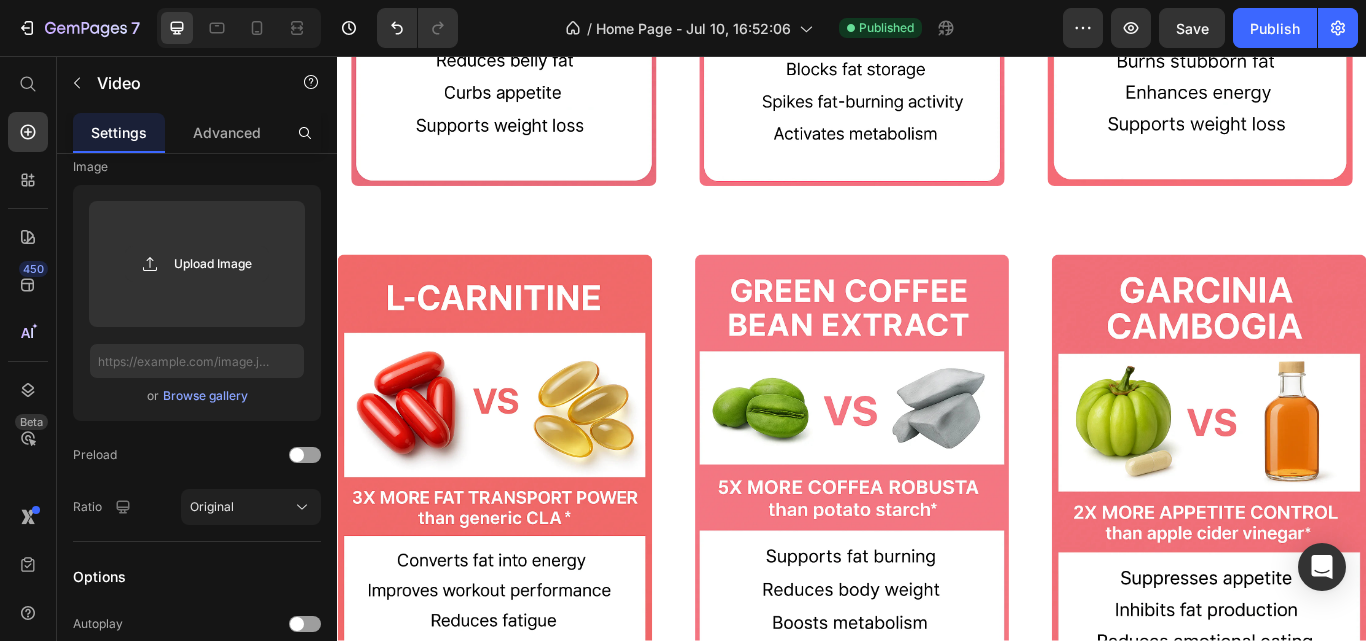 scroll, scrollTop: 7528, scrollLeft: 0, axis: vertical 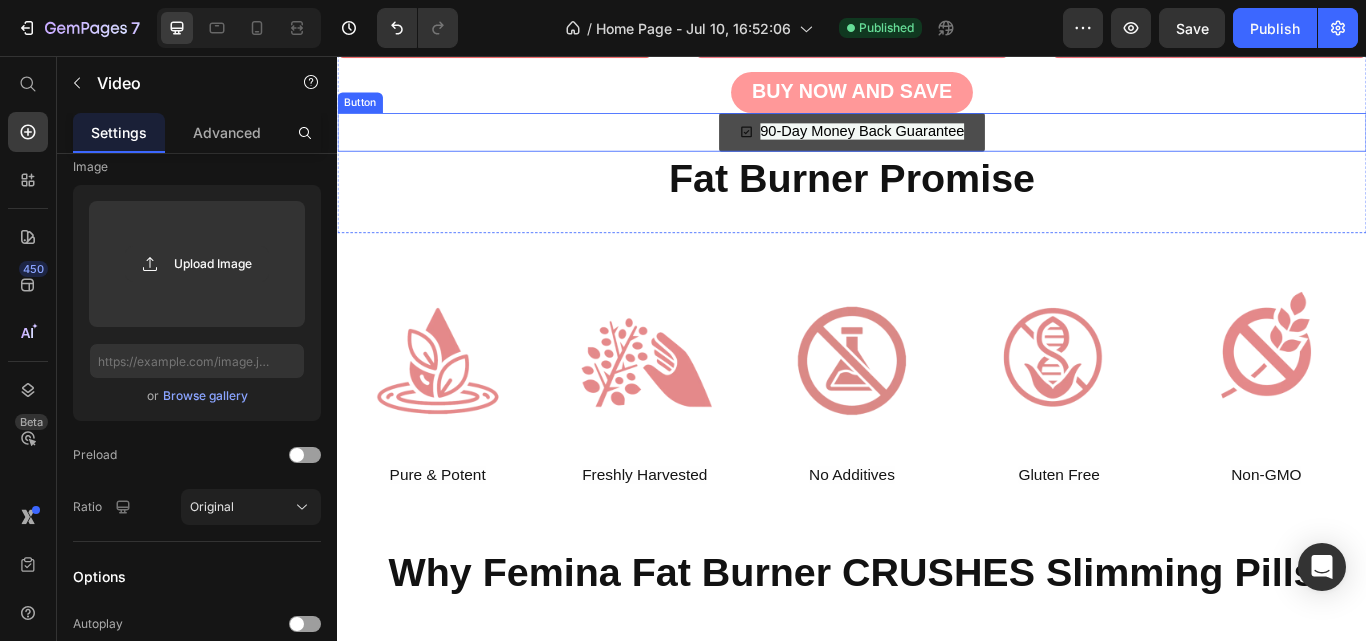click on "90-Day Money Back Guarantee" at bounding box center (937, 145) 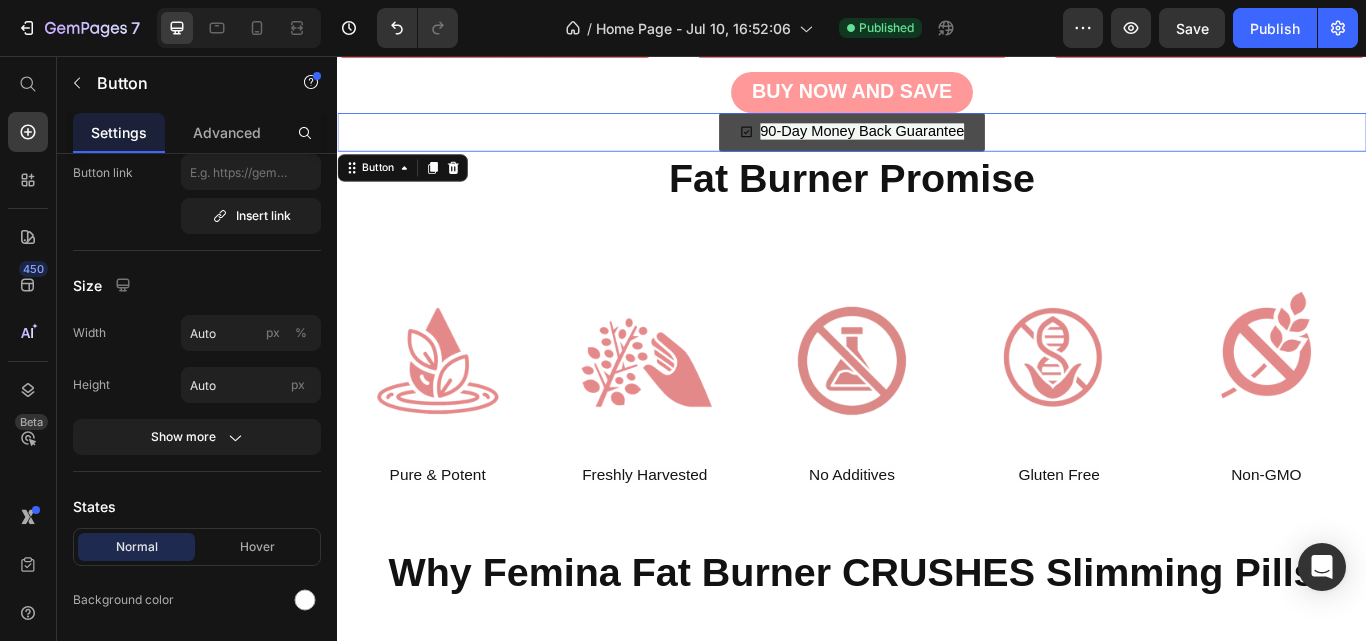 scroll, scrollTop: 0, scrollLeft: 0, axis: both 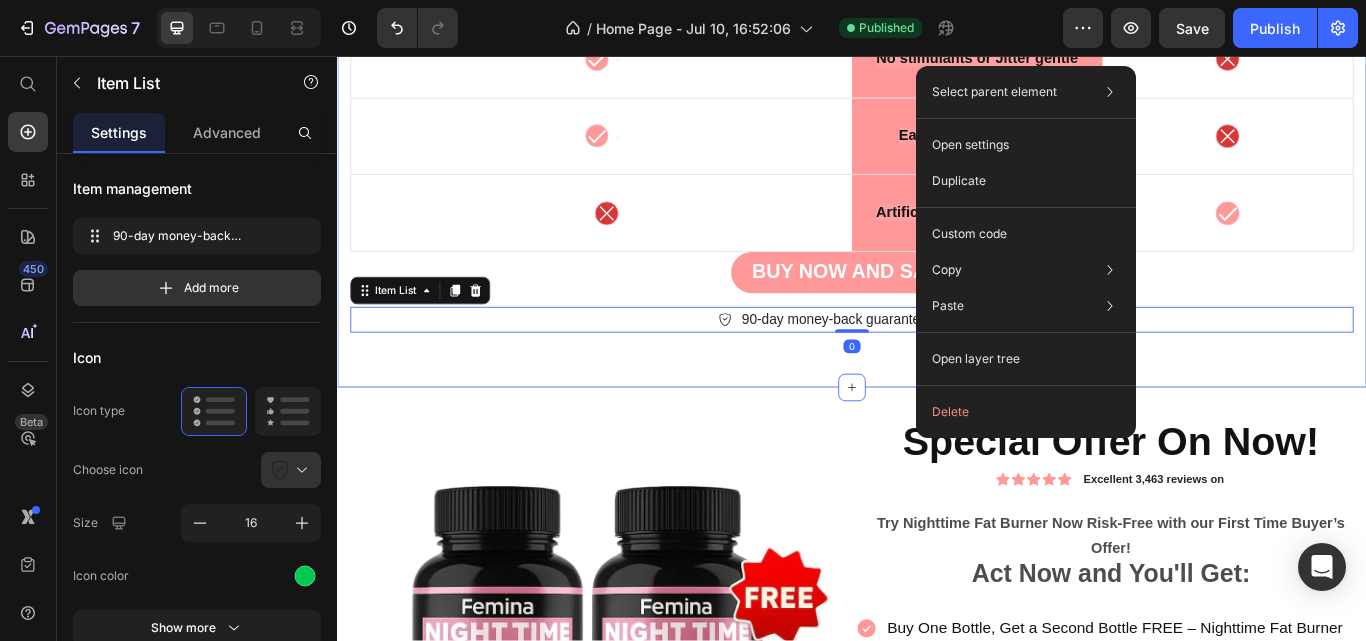 click on "Image Image Row Image Row
Icon Text Block Row Boosts Calorie burning while you sleep Text Block Row
Icon Row
Icon Text Block Row Helps Reduce snacking Text Block Row
Icon Row
Icon Text Block Row Quercetin Support reduces belly fat Text Block Row
Icon Row
Icon Text Block Row Capsule form perfect for nighttime use Text Block Row
Icon Row
Icon Text Block Row No stimulants or Jitter gentle Text Block Row
Icon Row
Icon Text Block Row Easy to Take Capsules Text Block Row
Icon Row
Icon
Icon Text Block Row Artificial Ingredients & Fillers Text Block Row
Icon Row BUY NOW AND SAVE Button
90-day money-back guarantee included  Item List   0 Row Section 12" at bounding box center (937, -110) 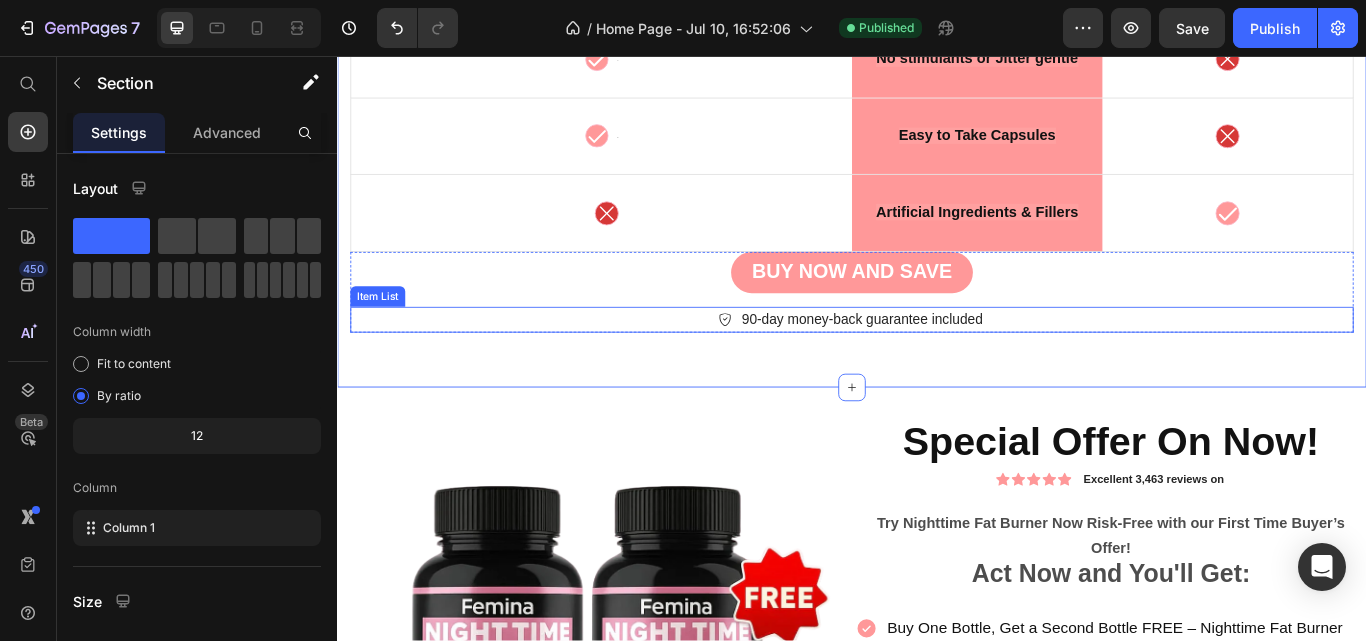 click on "90-day money-back guarantee included" at bounding box center (937, 364) 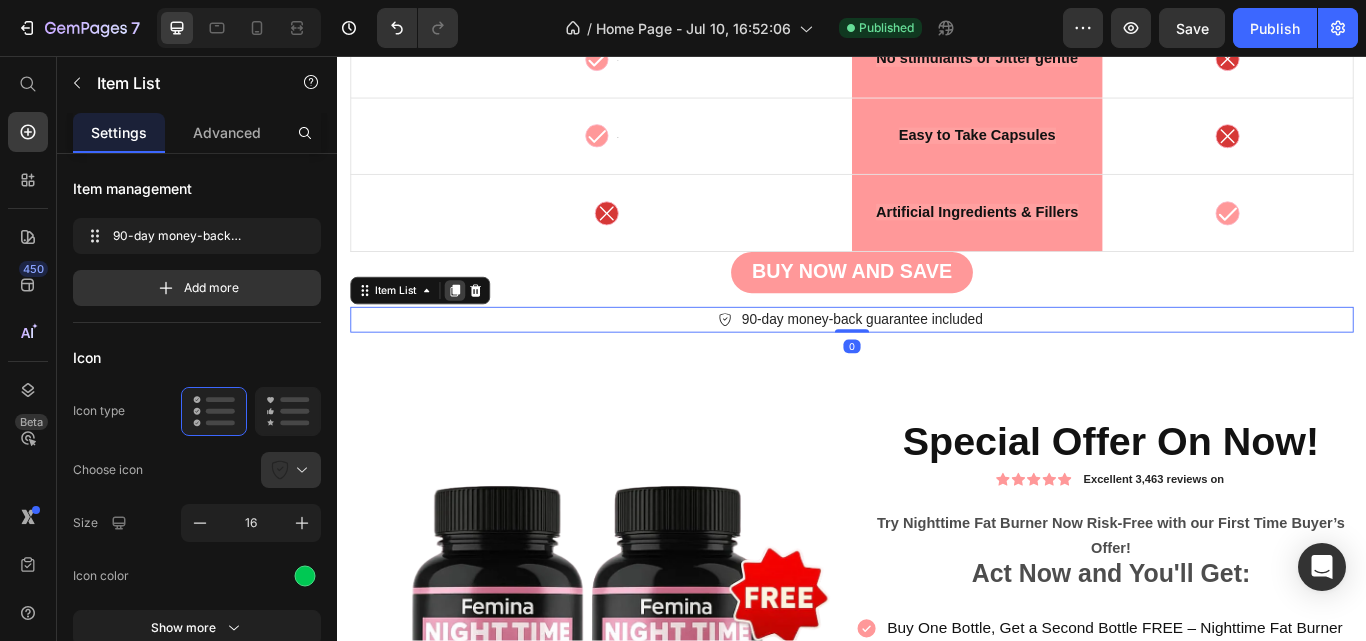 click 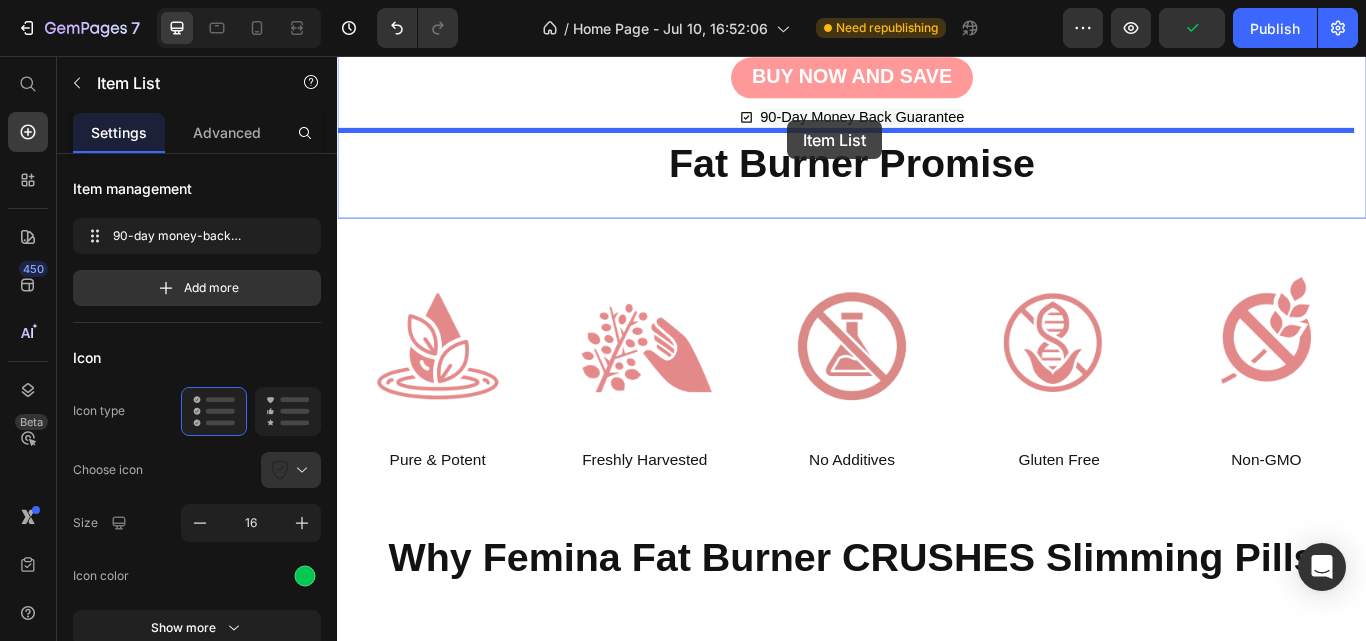 scroll, scrollTop: 7521, scrollLeft: 0, axis: vertical 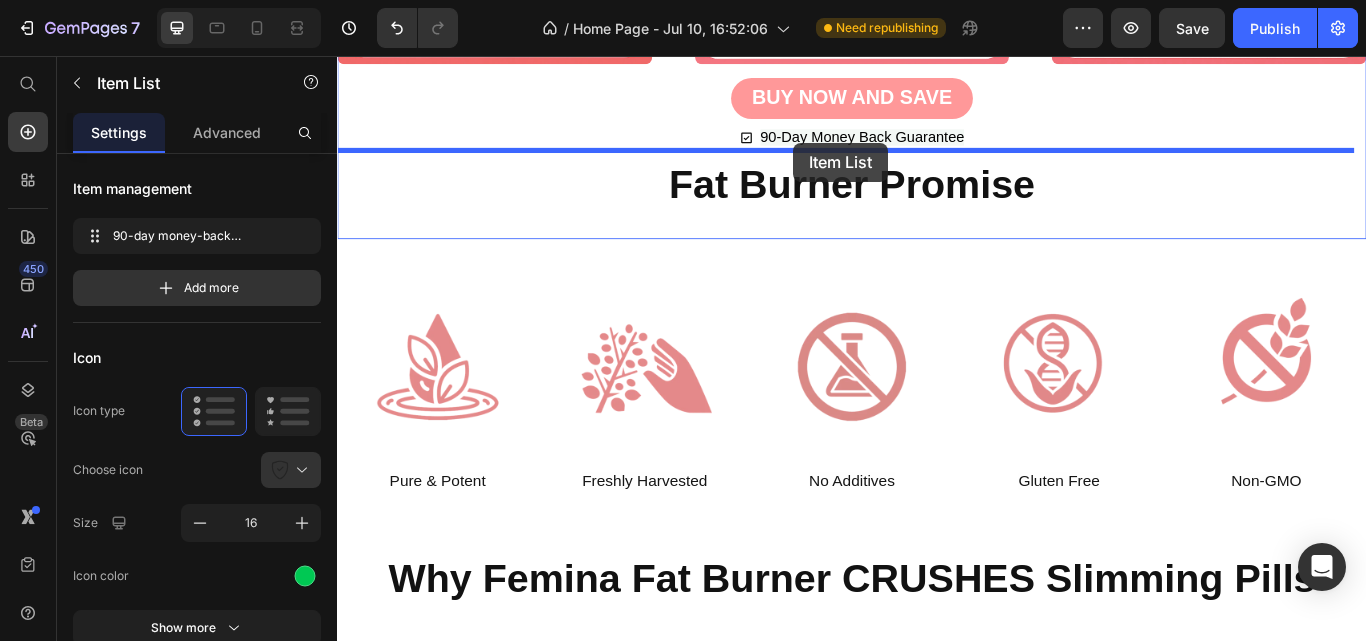 drag, startPoint x: 866, startPoint y: 440, endPoint x: 869, endPoint y: 157, distance: 283.0159 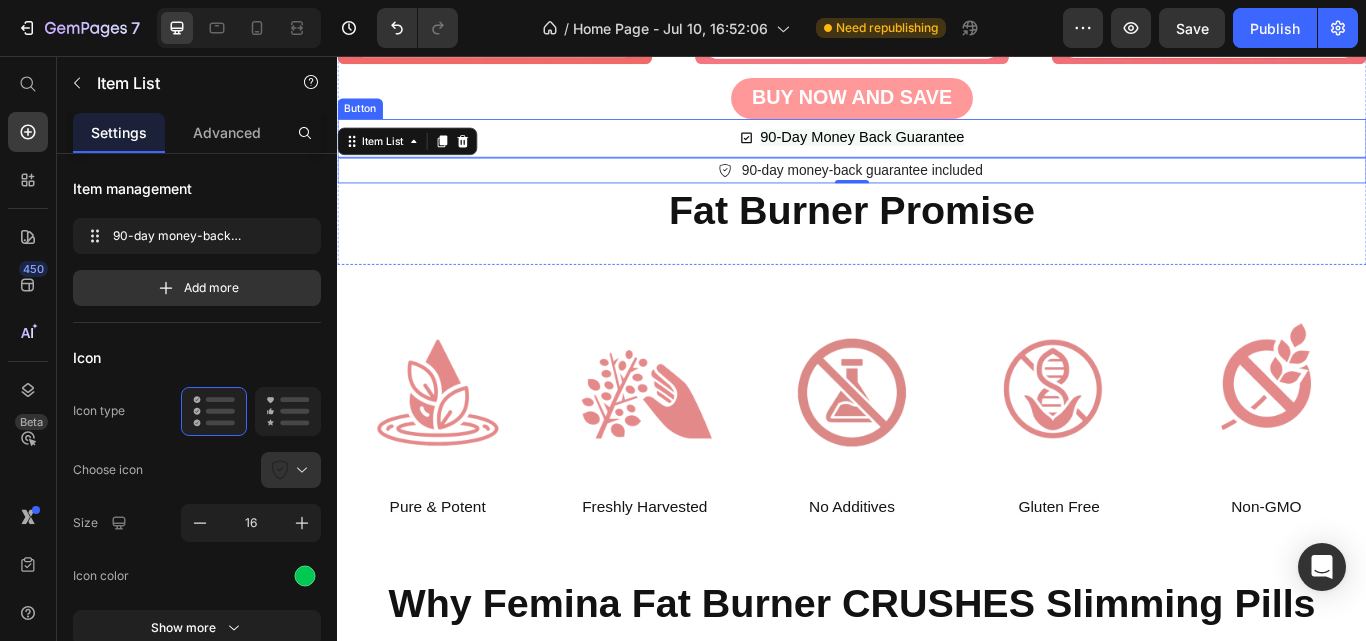 click on "90-Day Money Back Guarantee Button" at bounding box center (937, 152) 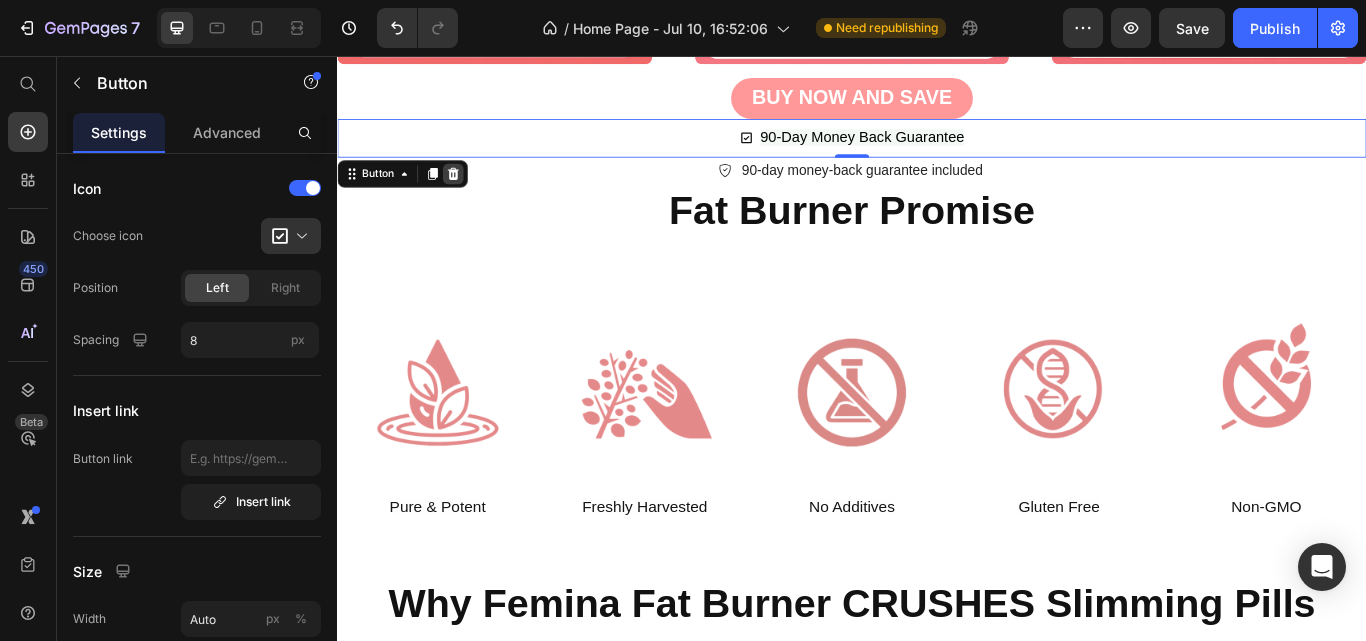 click 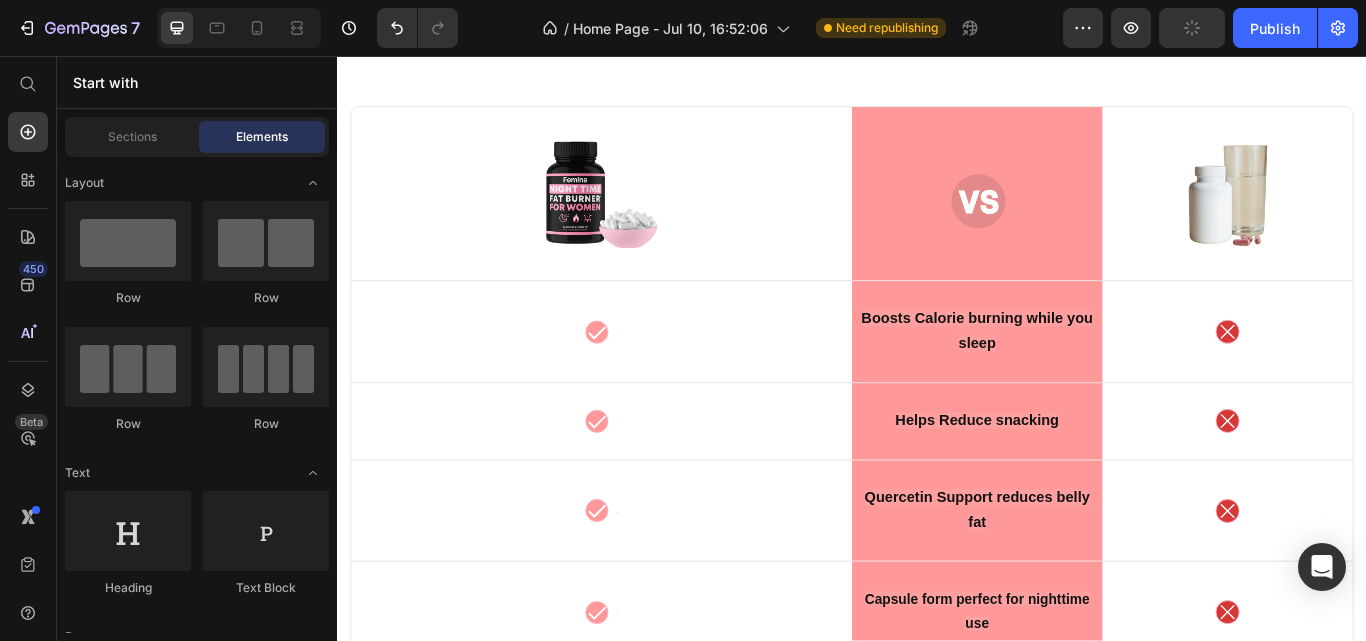 scroll, scrollTop: 8918, scrollLeft: 0, axis: vertical 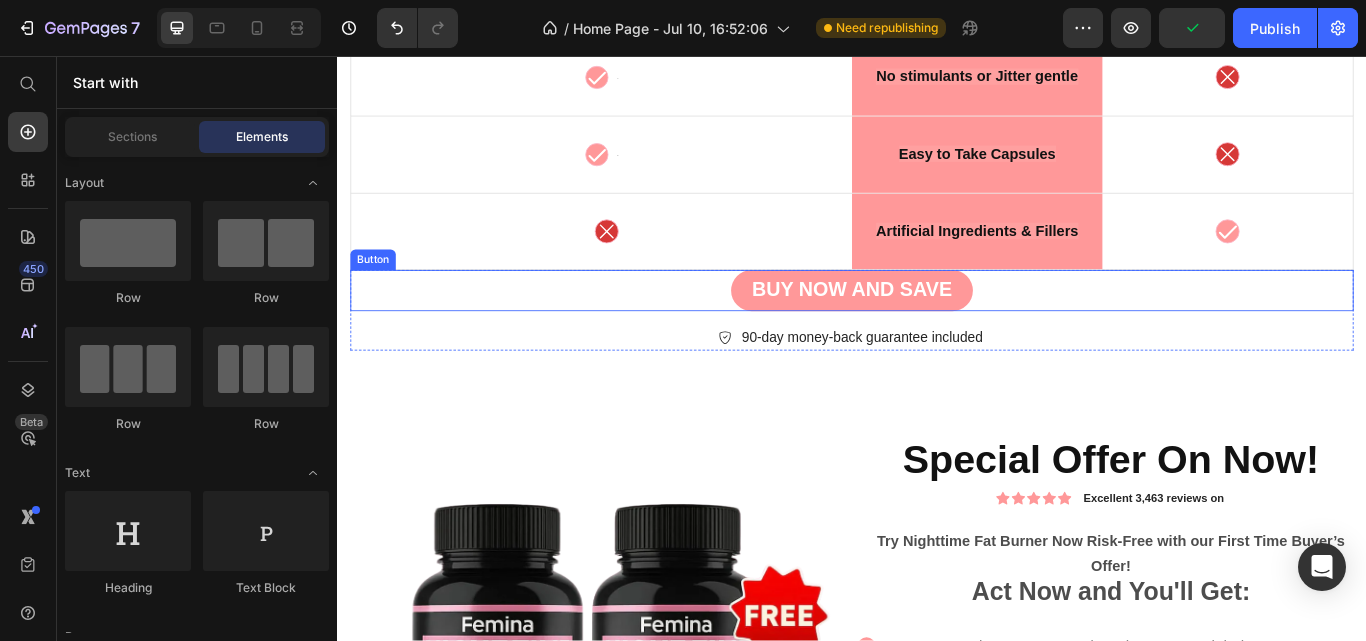 click on "BUY NOW AND SAVE Button" at bounding box center [937, 330] 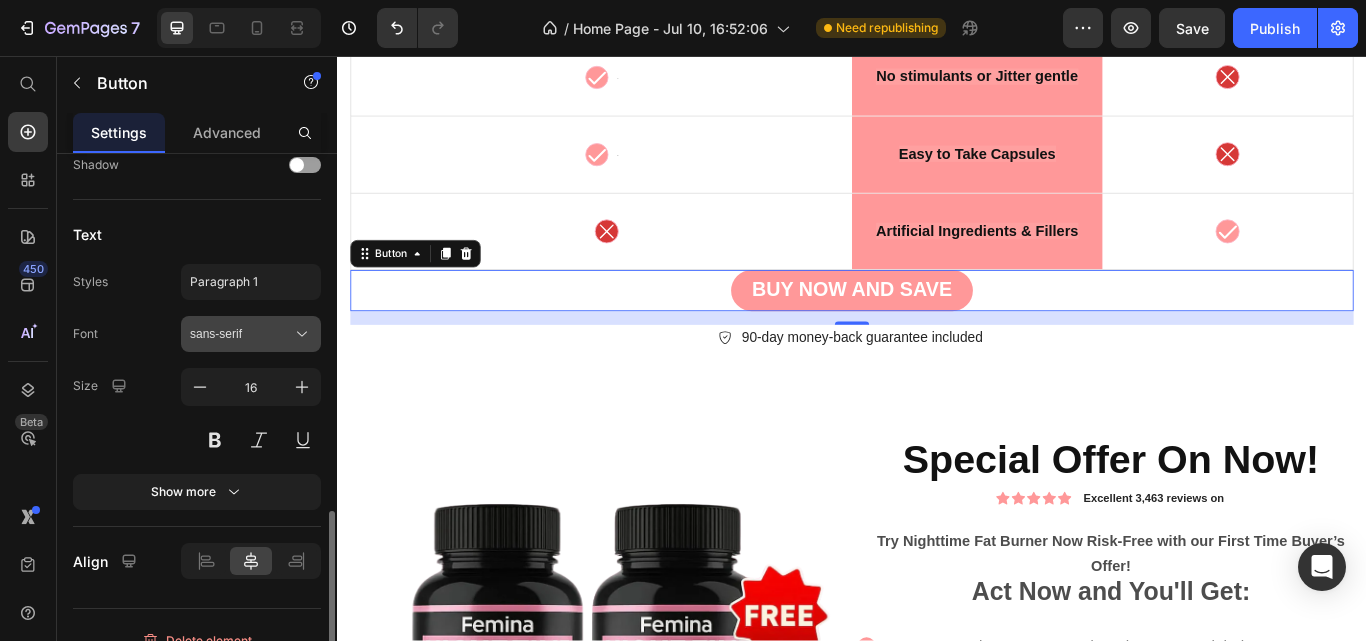 scroll, scrollTop: 849, scrollLeft: 0, axis: vertical 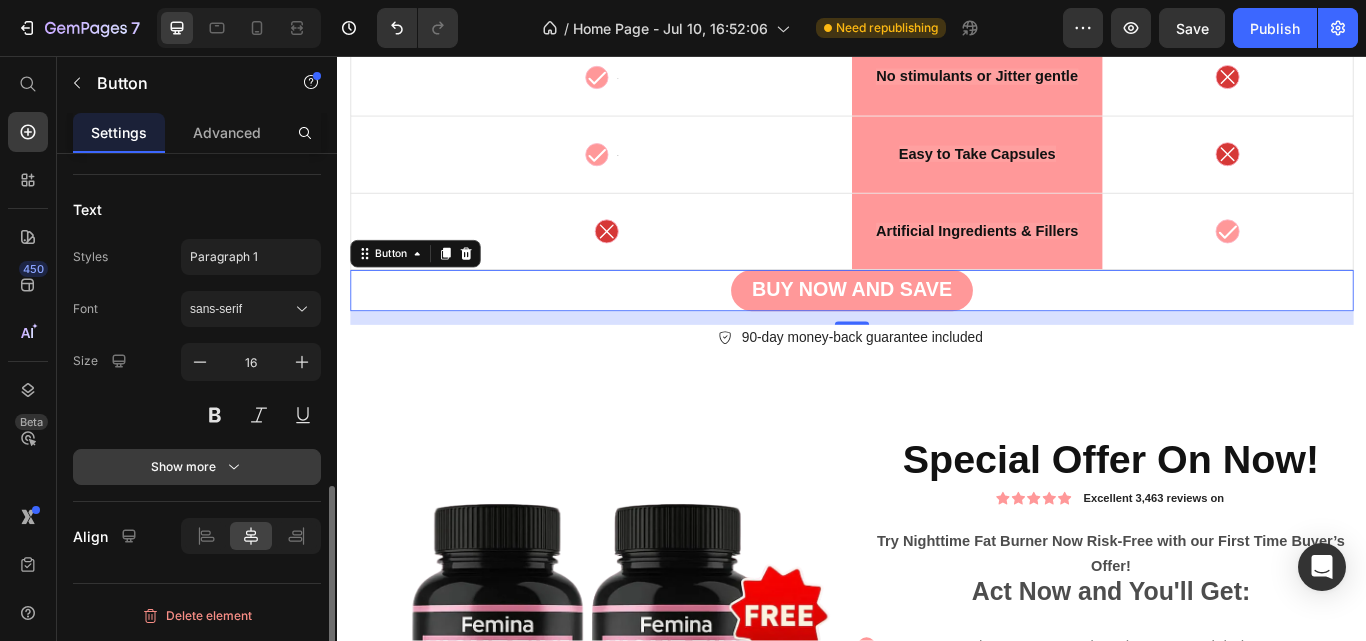 click 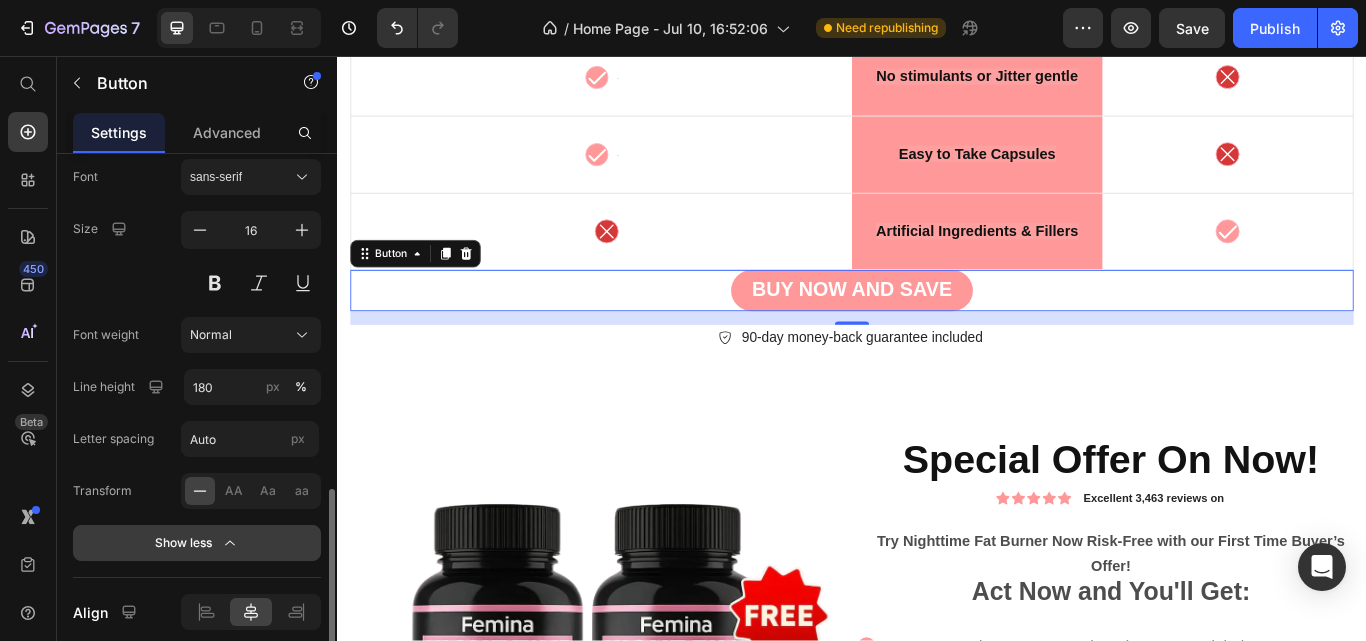 scroll, scrollTop: 982, scrollLeft: 0, axis: vertical 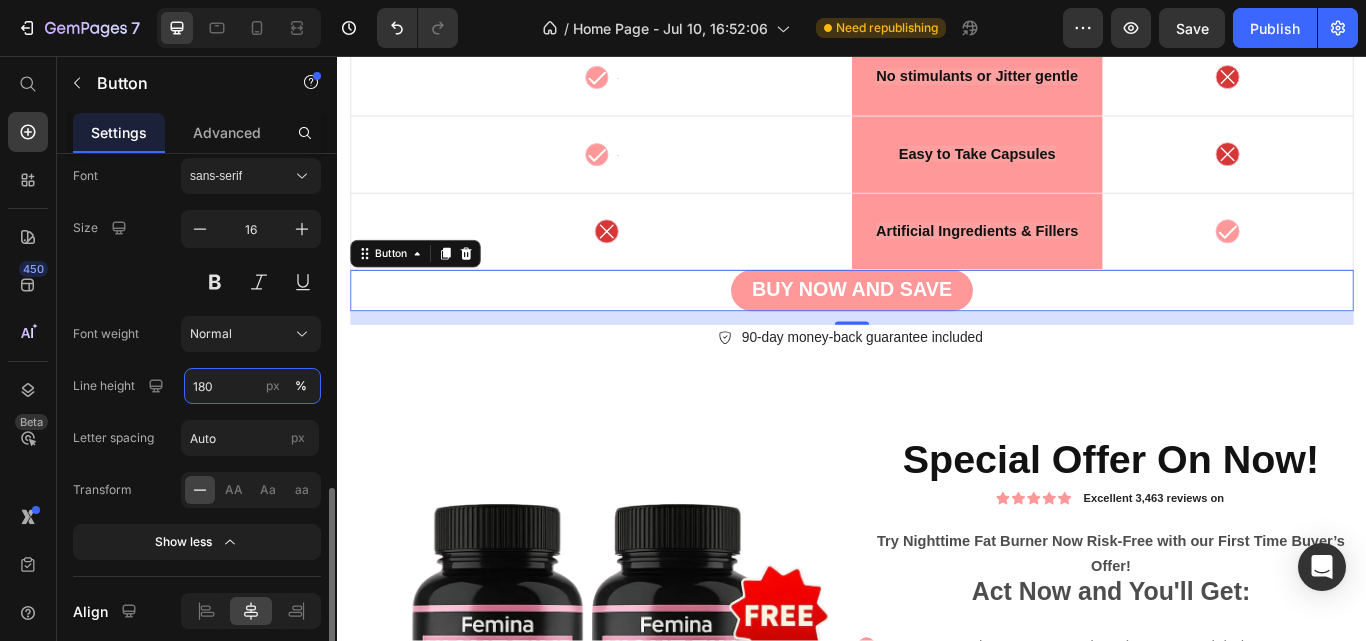click on "180" at bounding box center [252, 386] 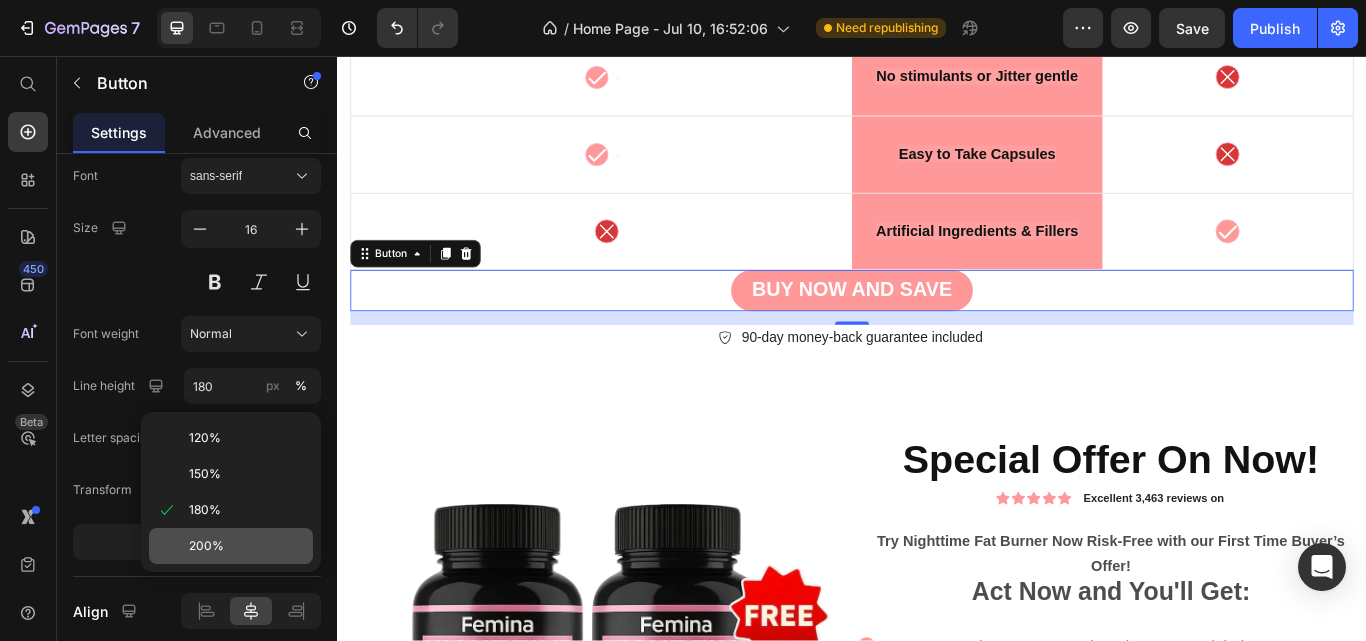 click on "200%" at bounding box center (206, 546) 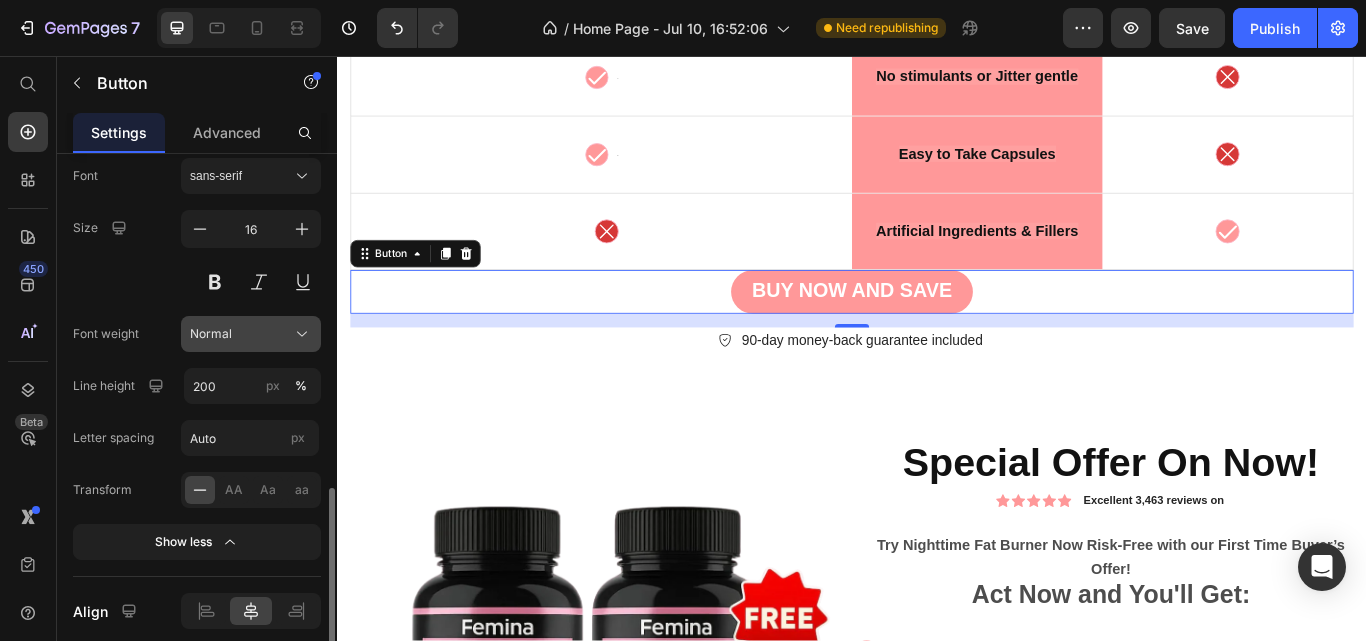 click on "Normal" at bounding box center (251, 334) 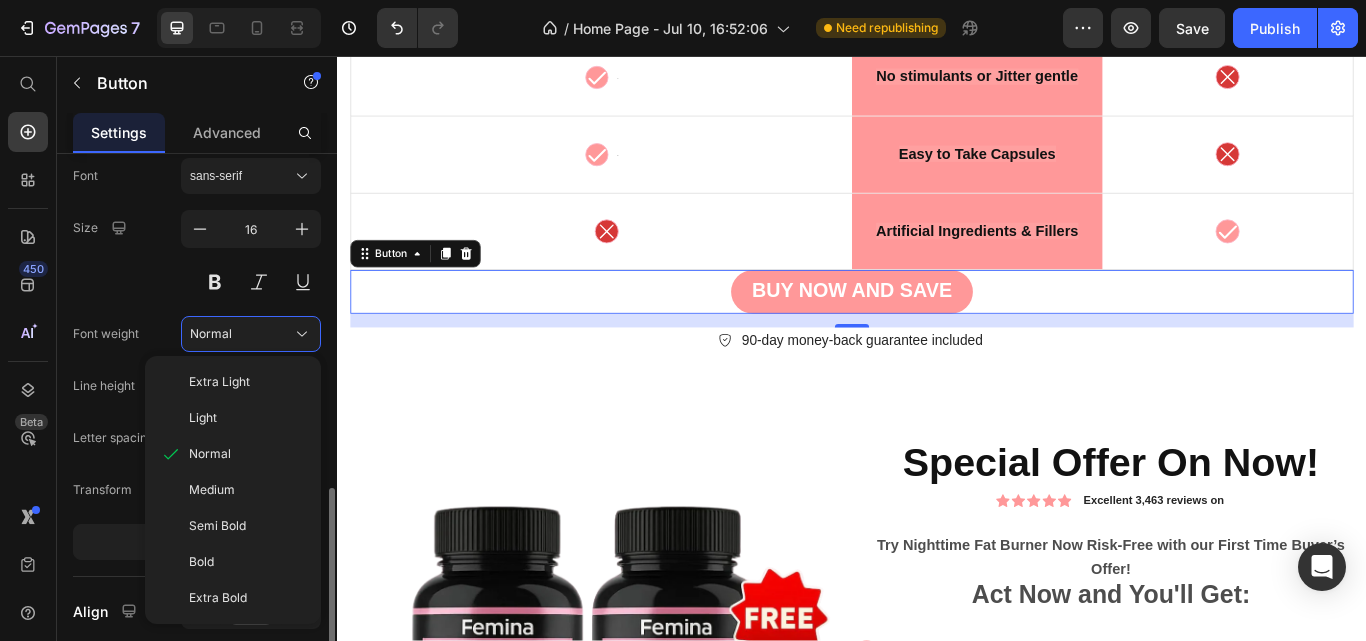 click on "Font sans-serif Size 16 Font weight Normal Extra Light Light Normal Medium Semi Bold Bold Extra Bold Line height 200 px % Letter spacing Auto px Transform
AA Aa aa Show less" at bounding box center [197, 359] 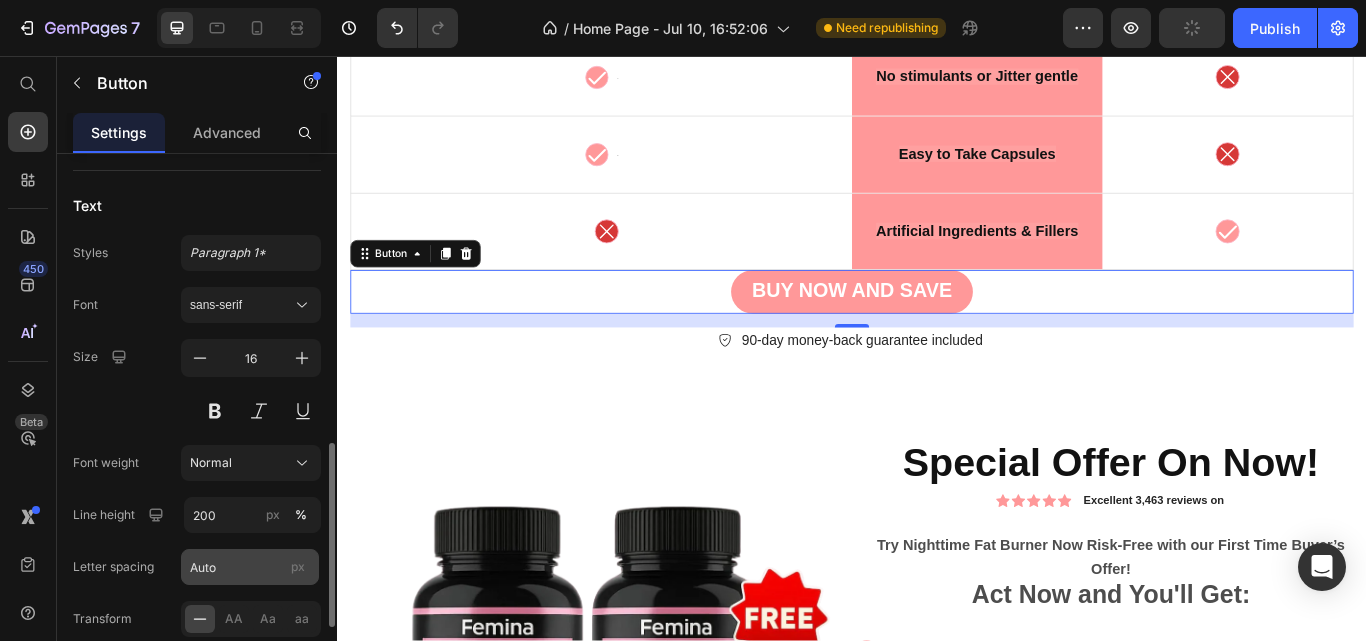 scroll, scrollTop: 852, scrollLeft: 0, axis: vertical 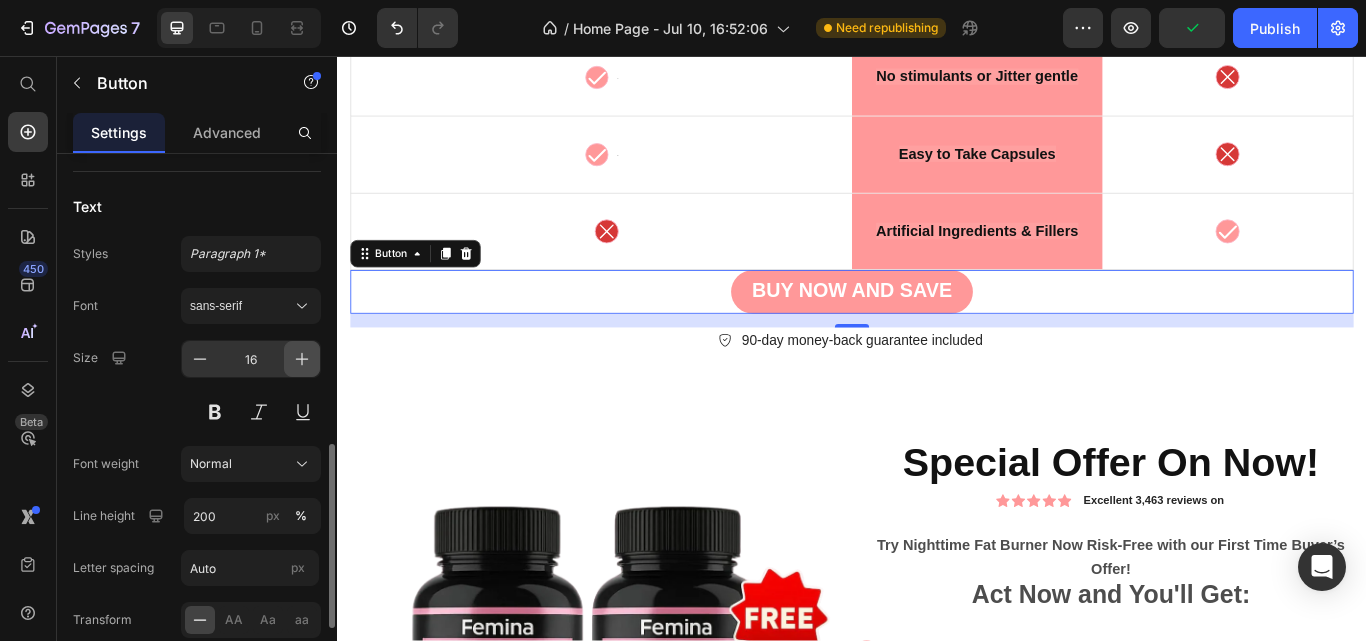 click 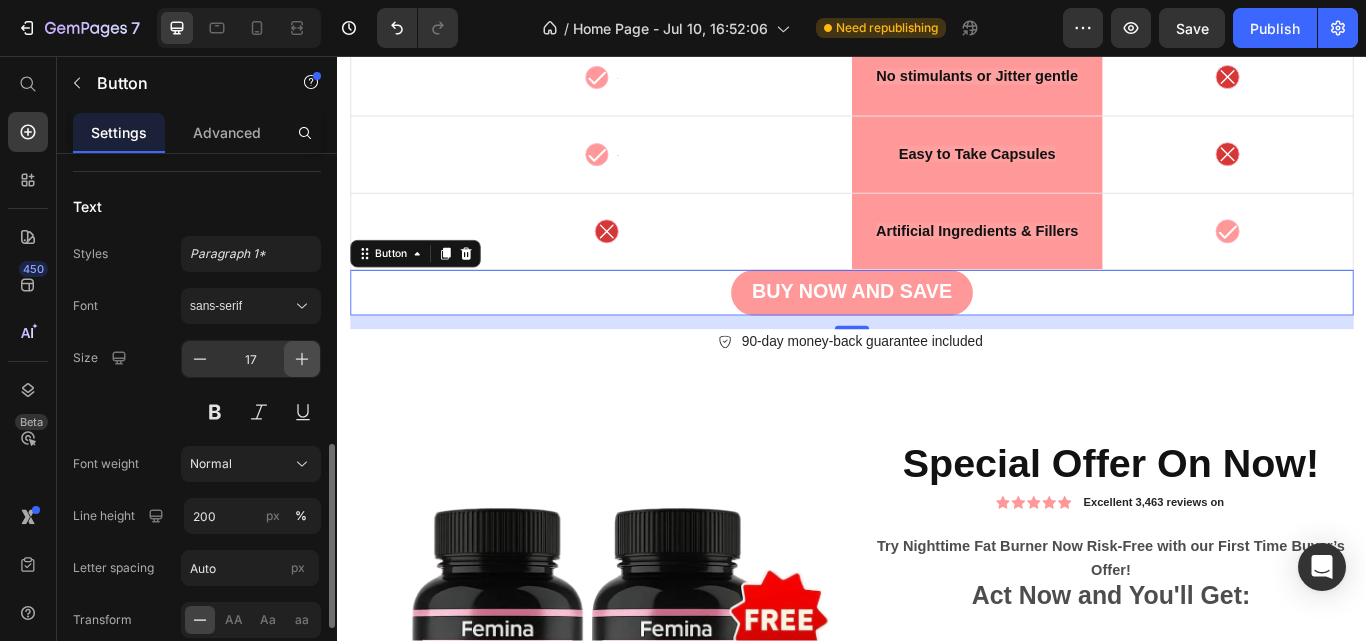 click 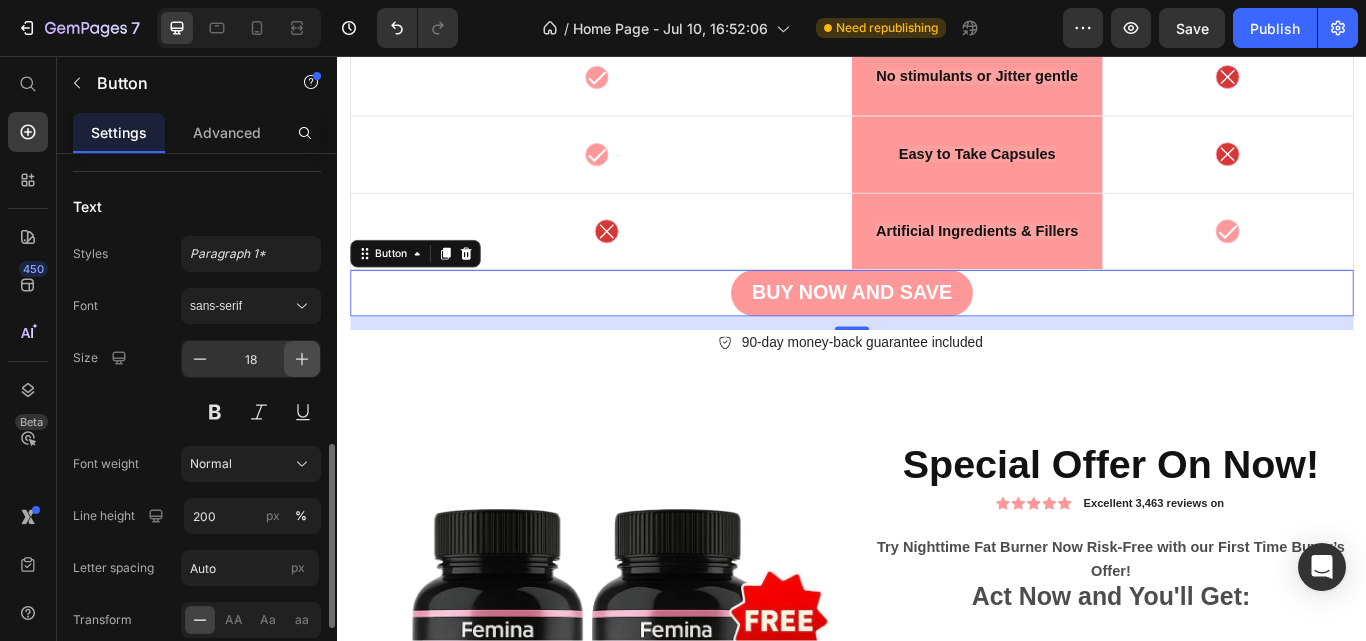 click 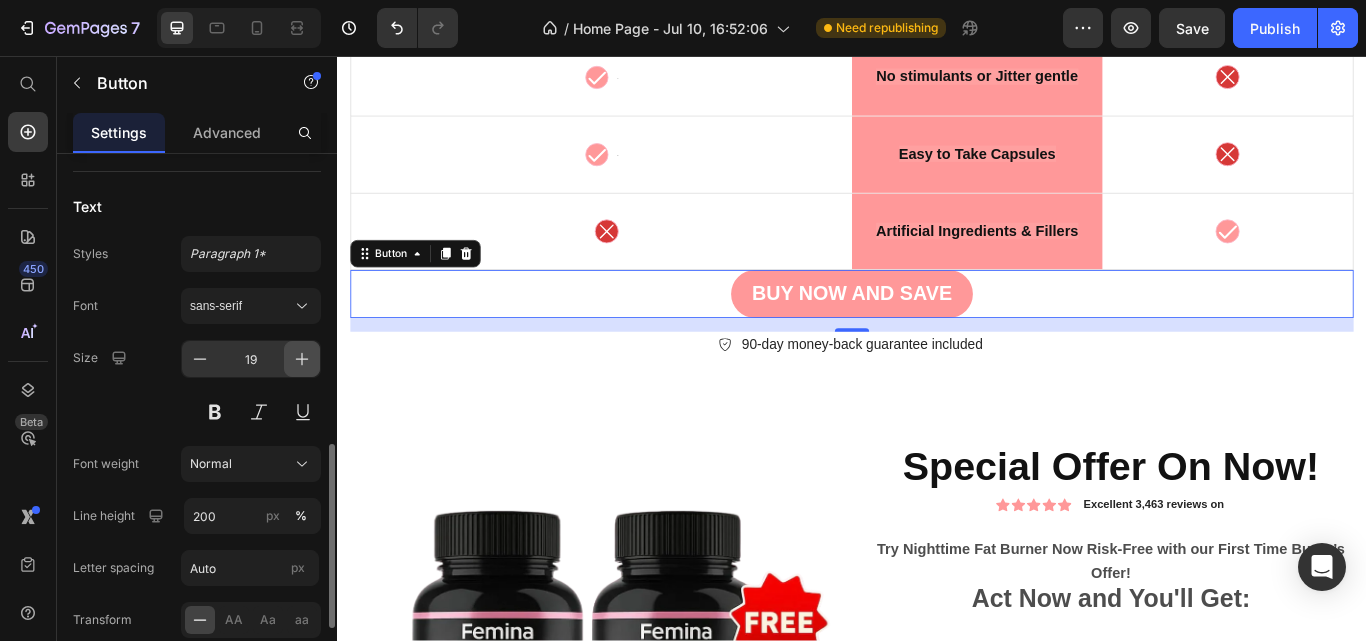 click 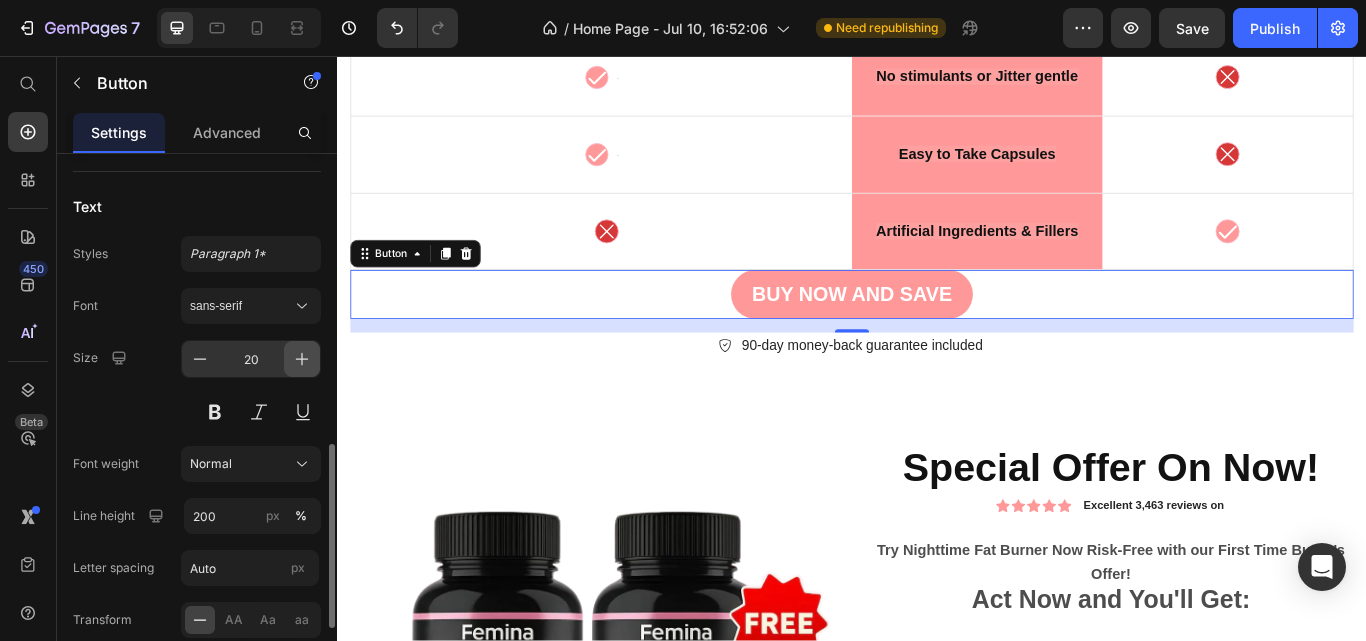 click 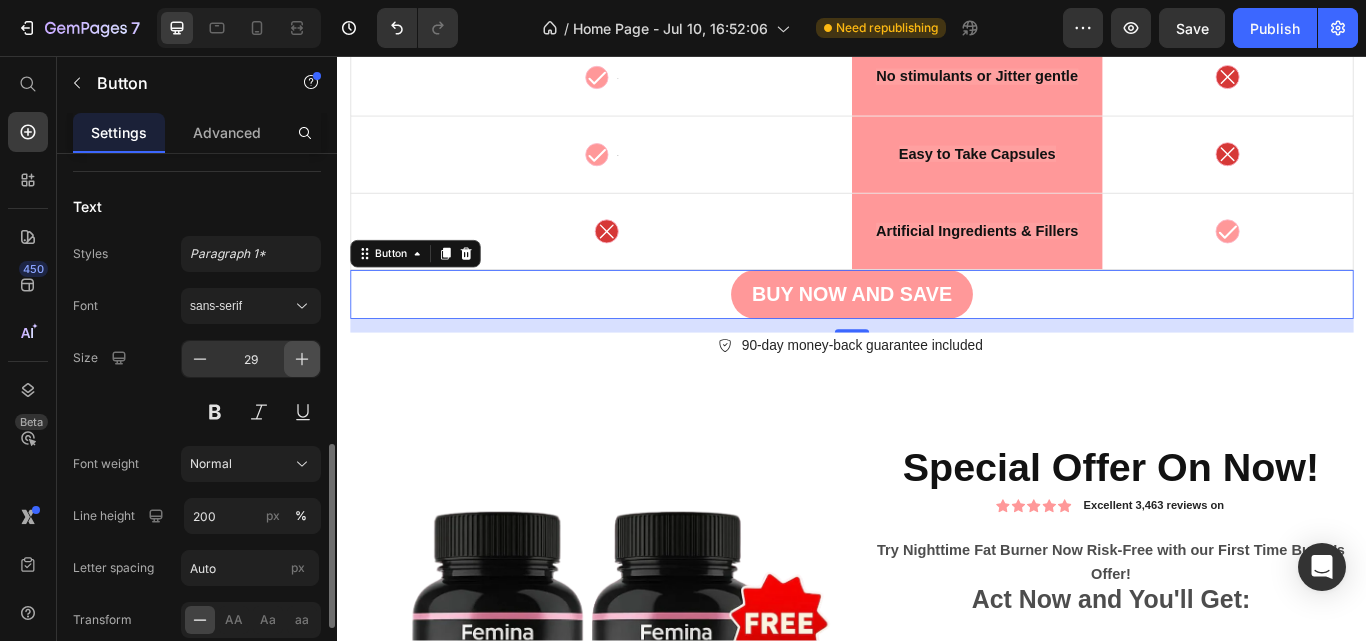 click 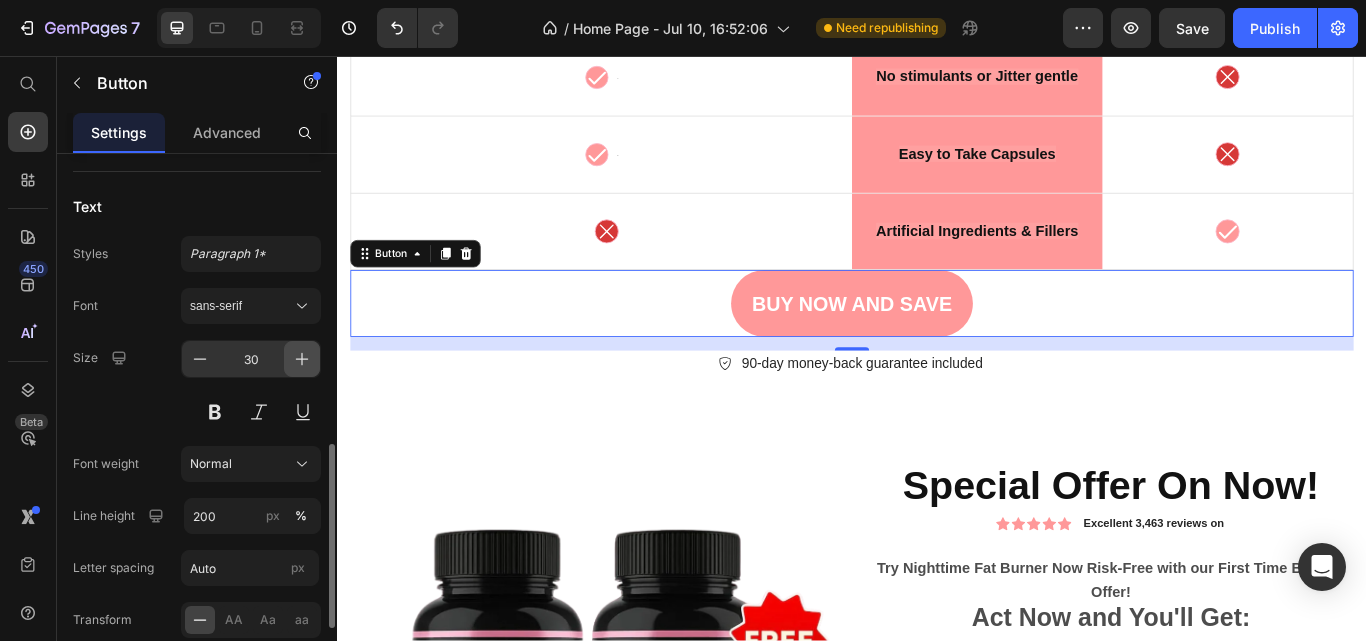 click 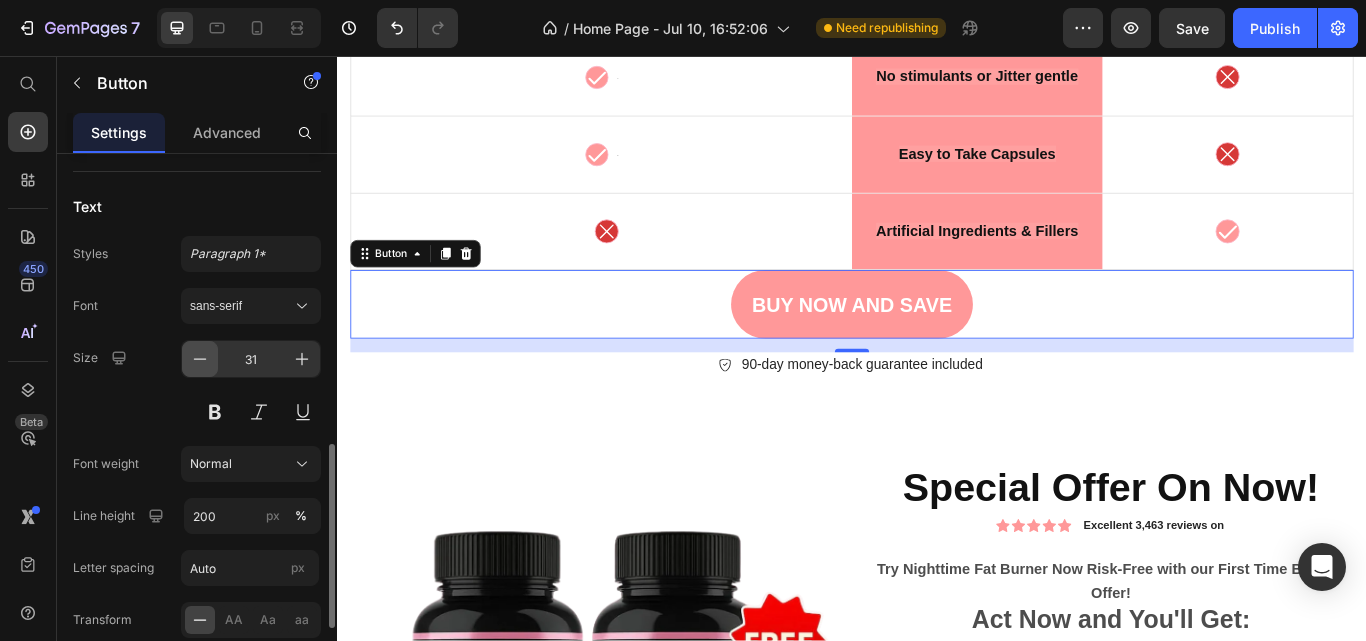 click at bounding box center (200, 359) 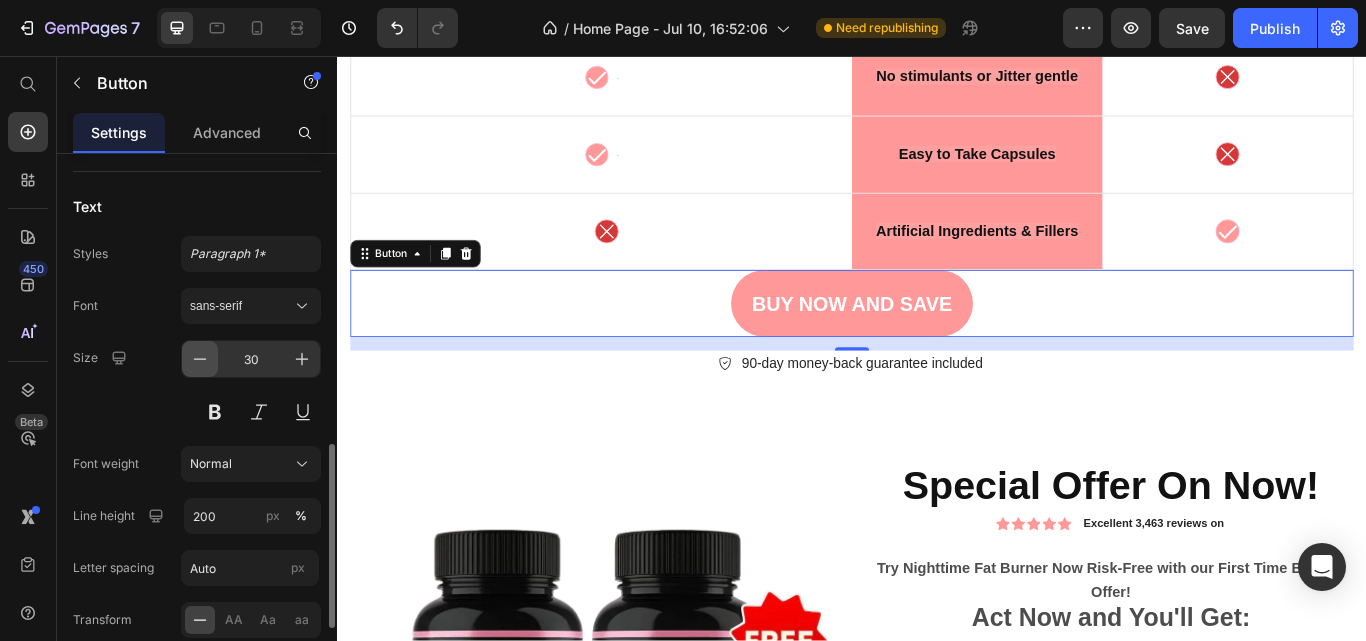click at bounding box center (200, 359) 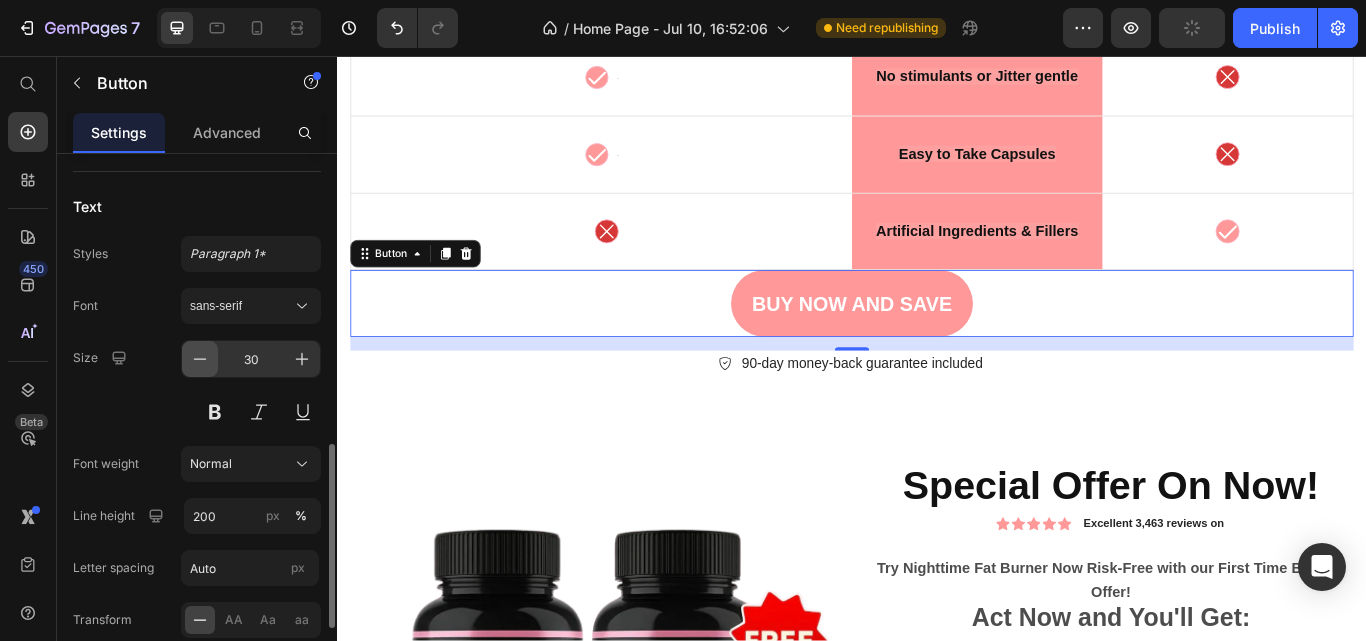 click at bounding box center [200, 359] 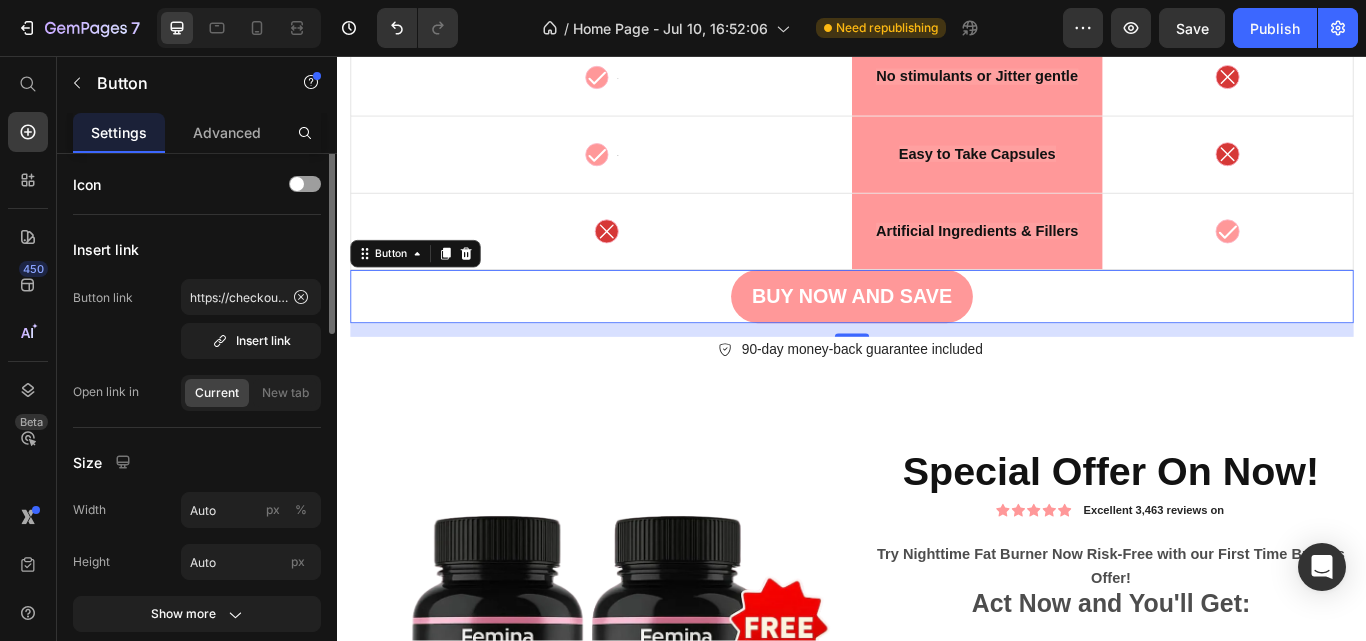 scroll, scrollTop: 0, scrollLeft: 0, axis: both 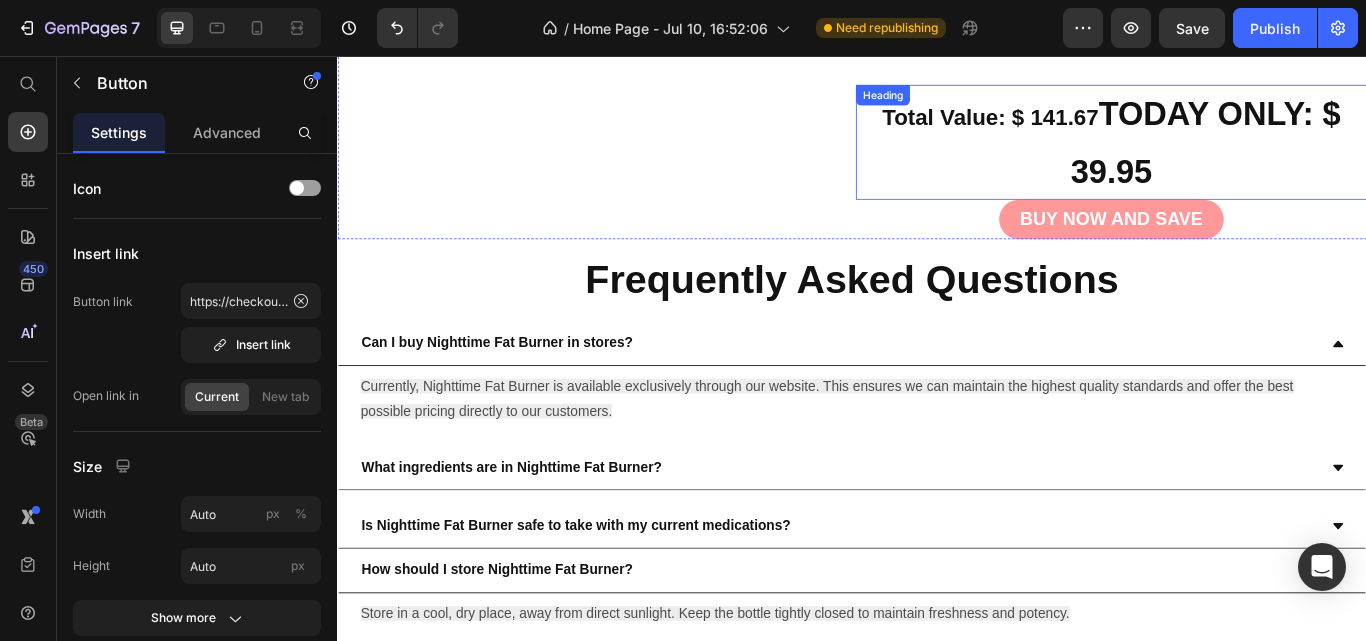 click on "Total Value: $ 141.67 TODAY ONLY: $ 39.95" at bounding box center (1239, 157) 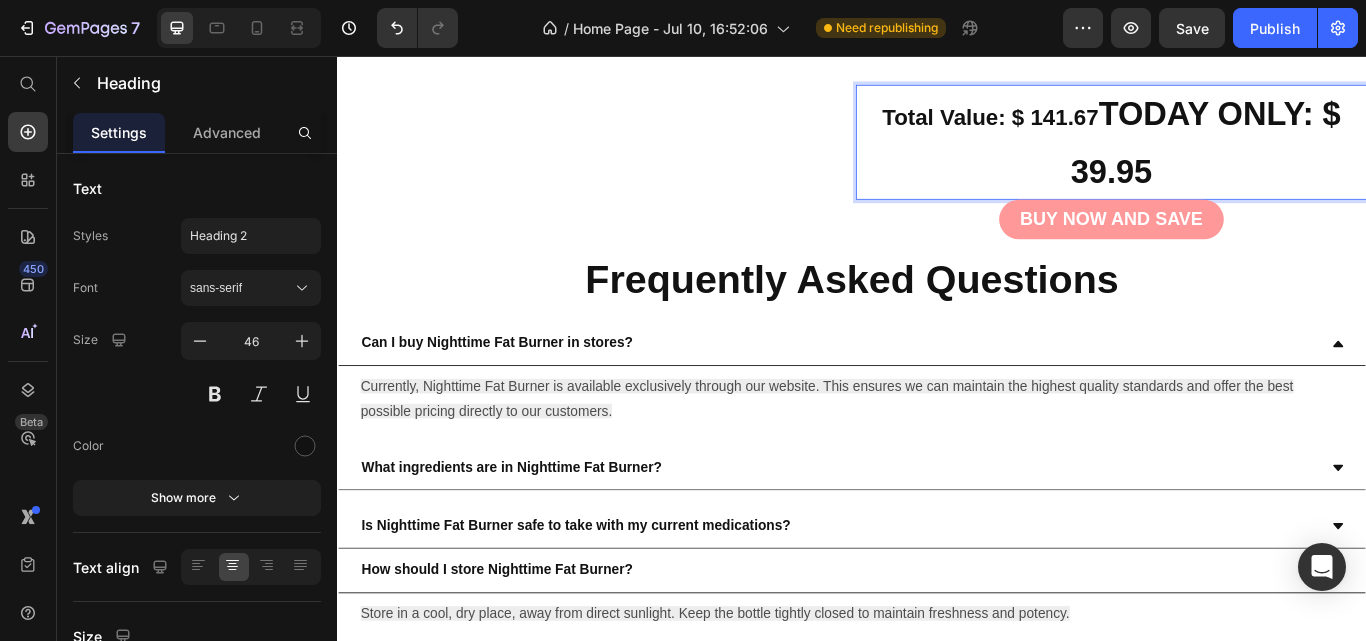 click on "Total Value: $ 141.67" at bounding box center (1098, 128) 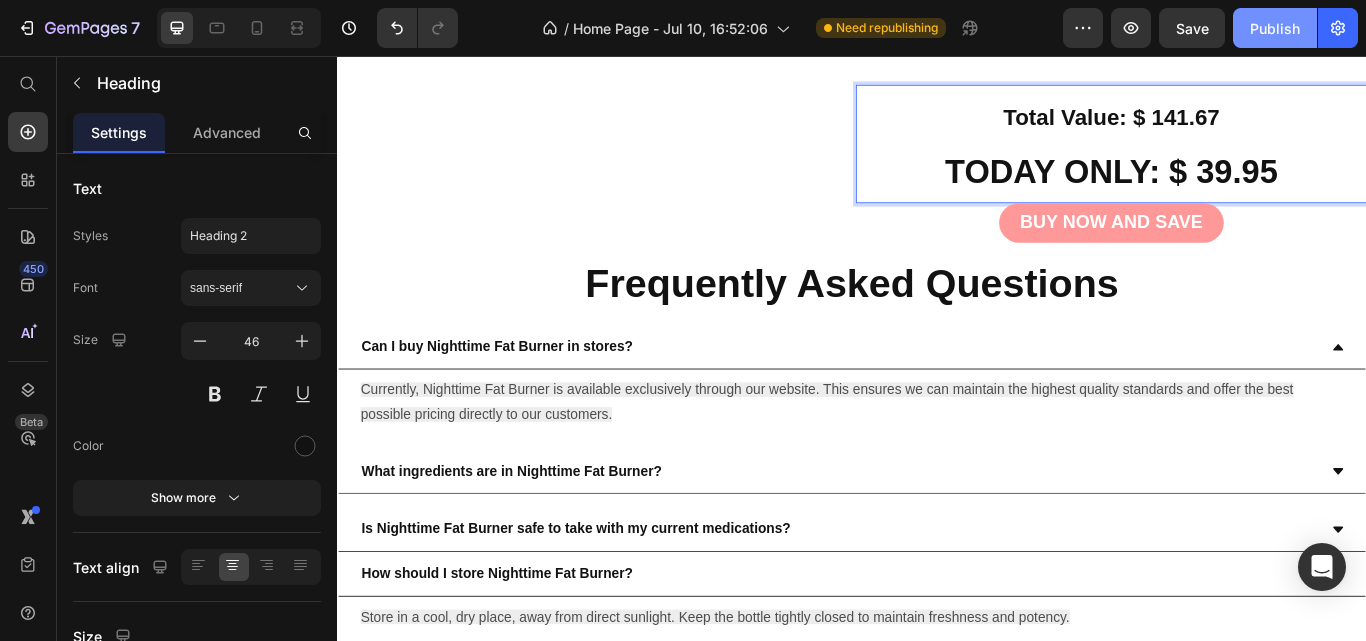 click on "Publish" at bounding box center (1275, 28) 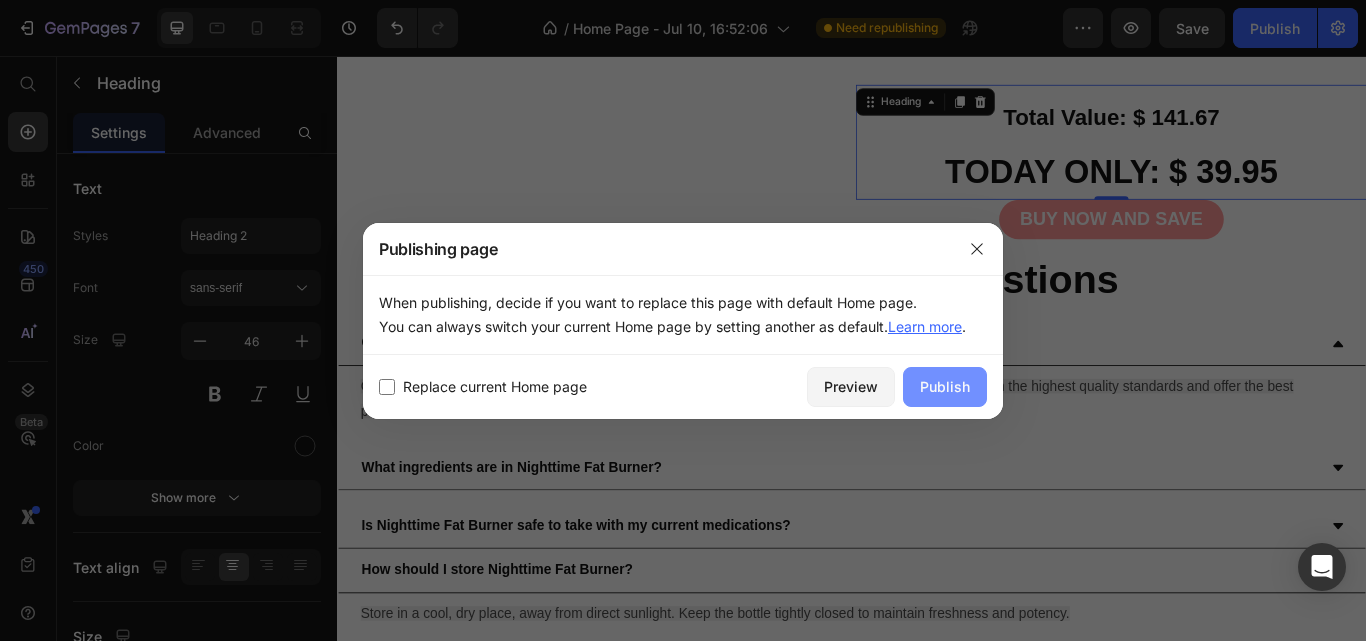 click on "Publish" at bounding box center (945, 387) 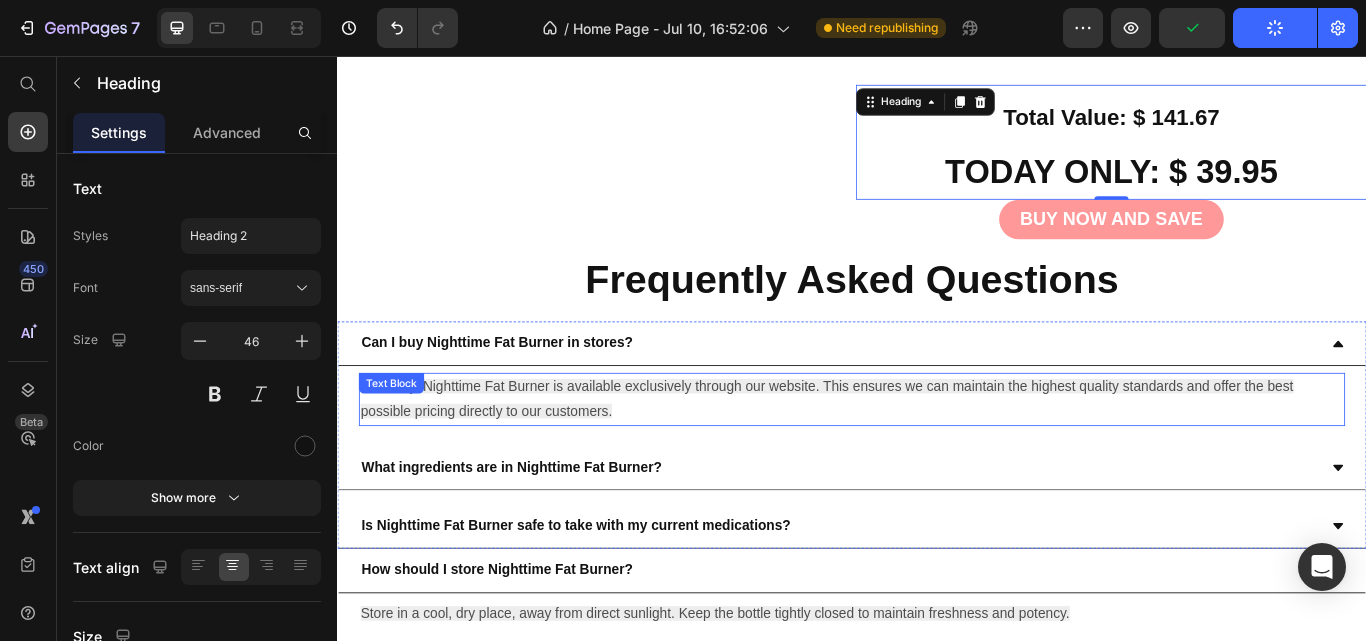 scroll, scrollTop: 9993, scrollLeft: 0, axis: vertical 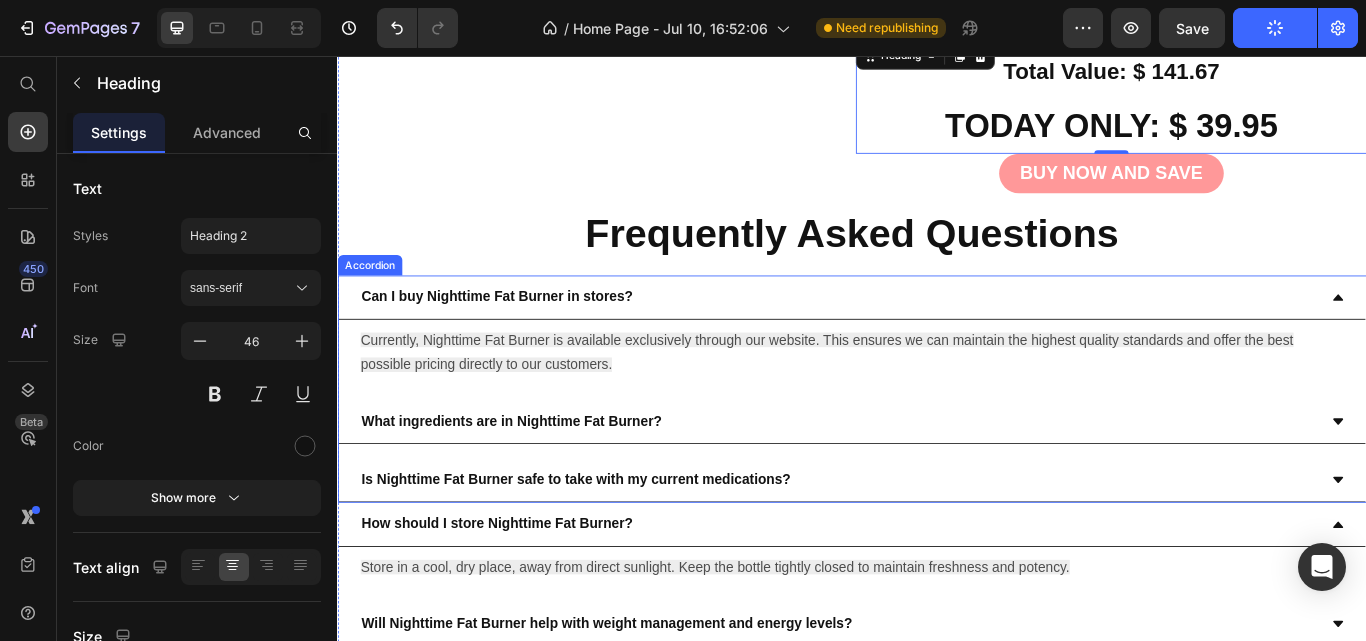 click on "Can I buy Nighttime Fat Burner in stores?" at bounding box center [523, 337] 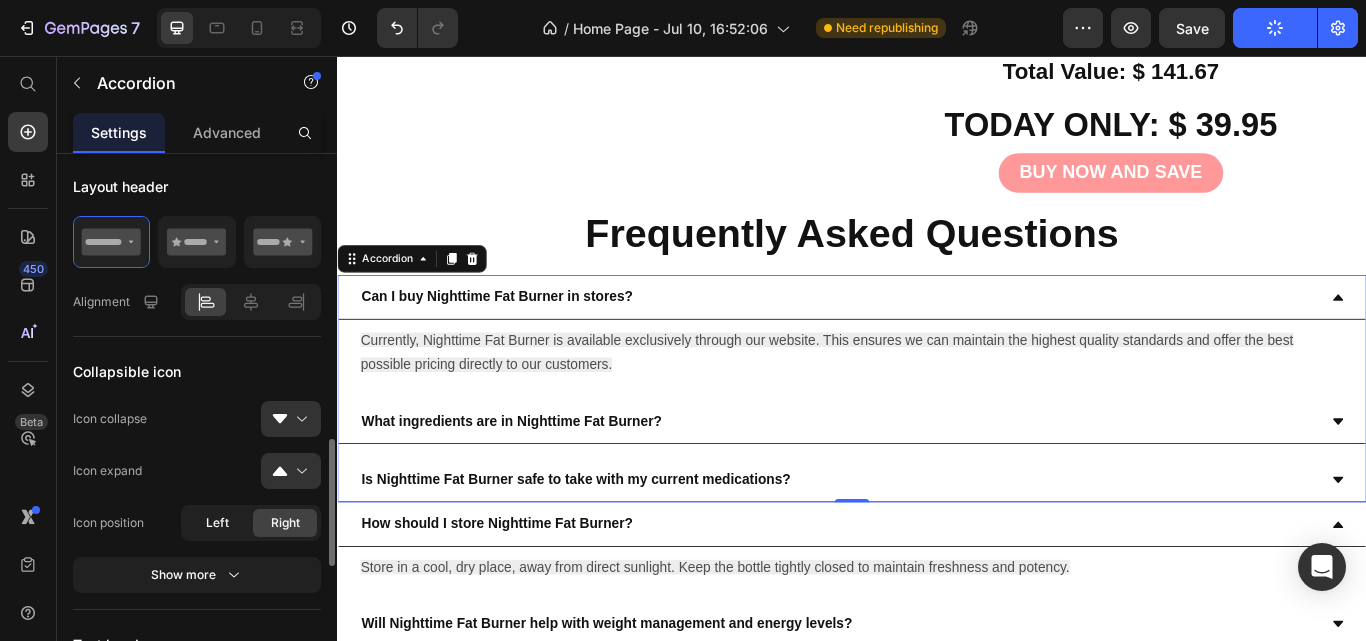 scroll, scrollTop: 621, scrollLeft: 0, axis: vertical 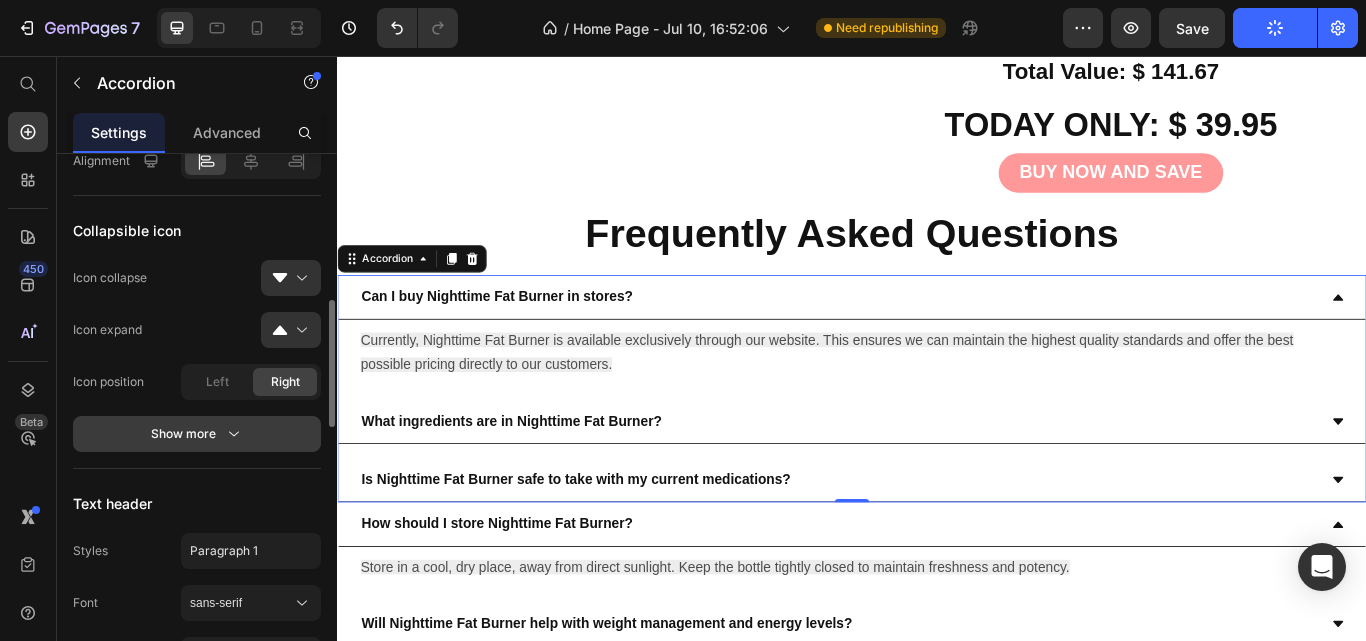 click 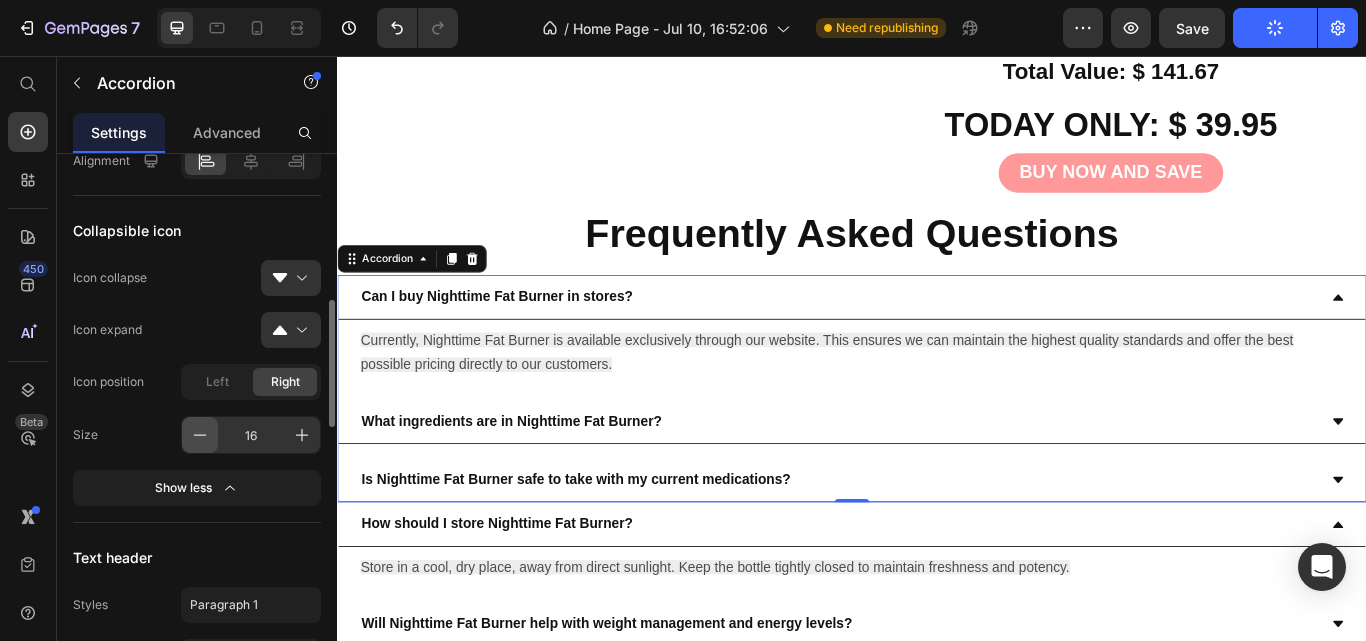 click 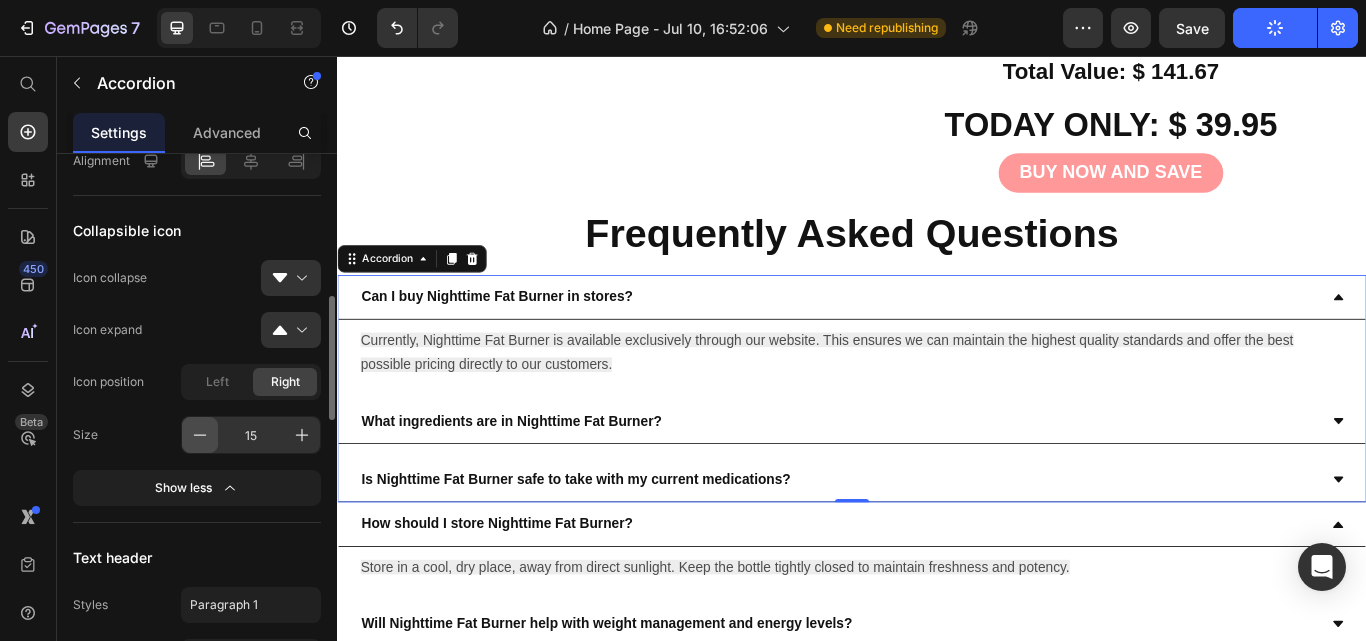 click 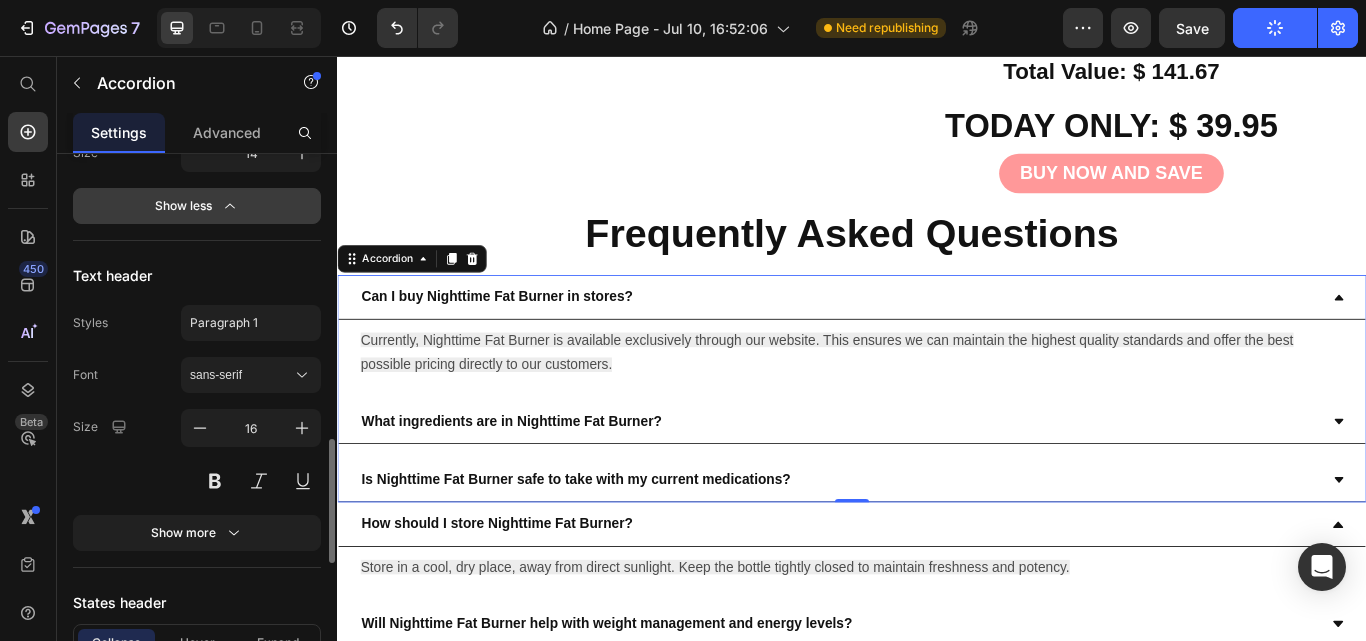 scroll, scrollTop: 966, scrollLeft: 0, axis: vertical 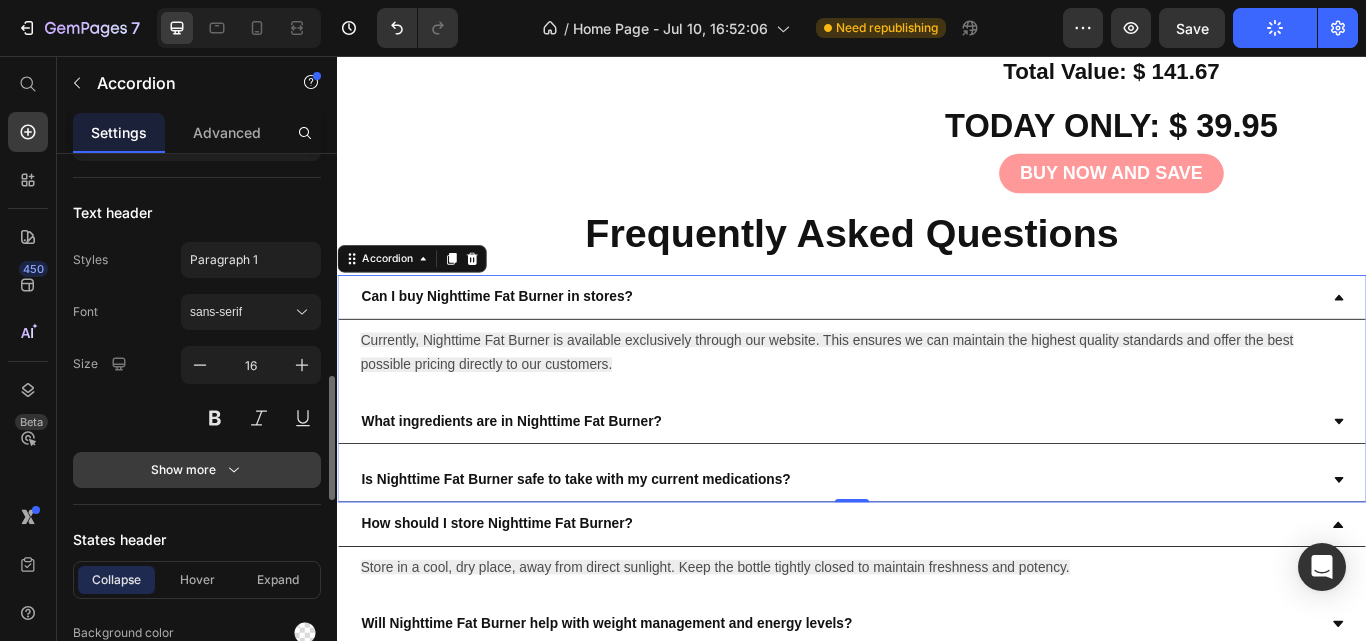 click 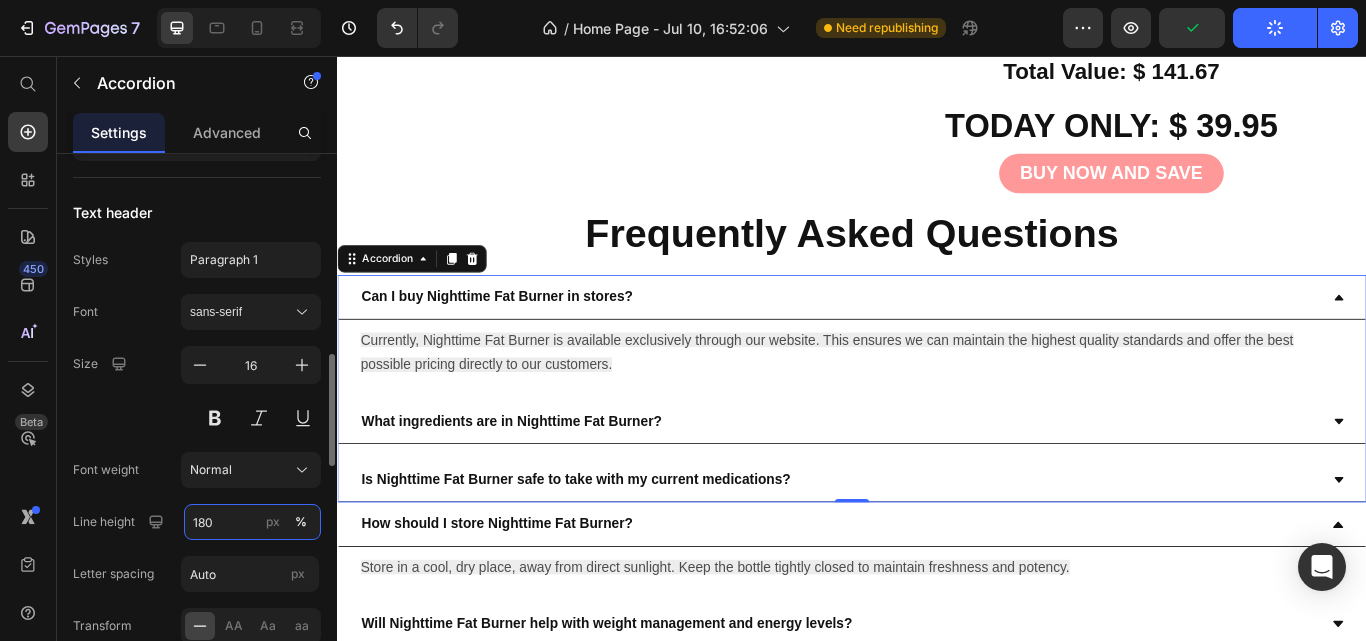 click on "180" at bounding box center [252, 522] 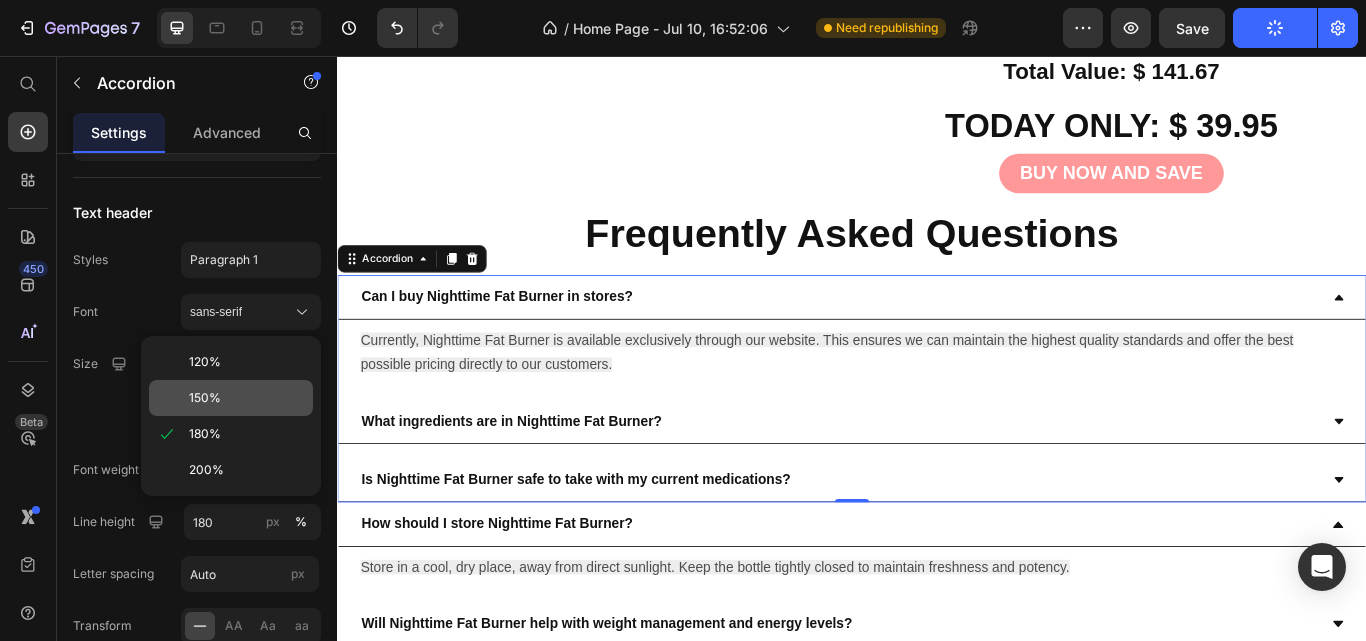 click on "150%" at bounding box center [205, 398] 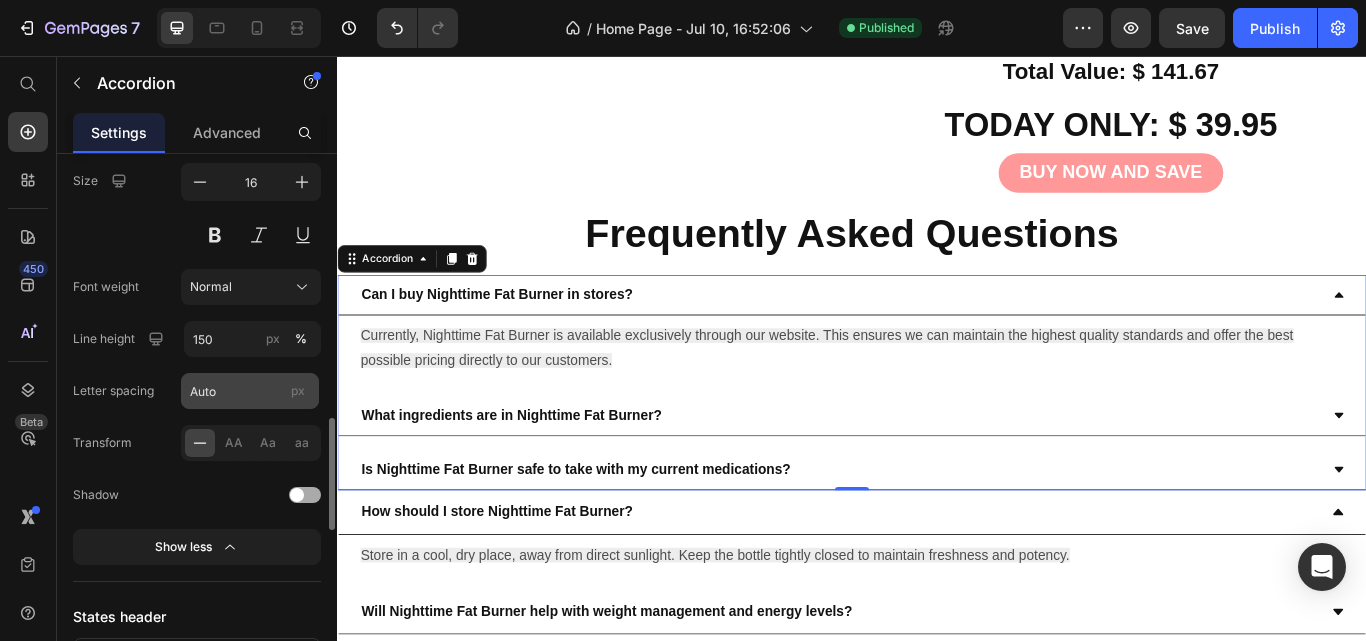 scroll, scrollTop: 1171, scrollLeft: 0, axis: vertical 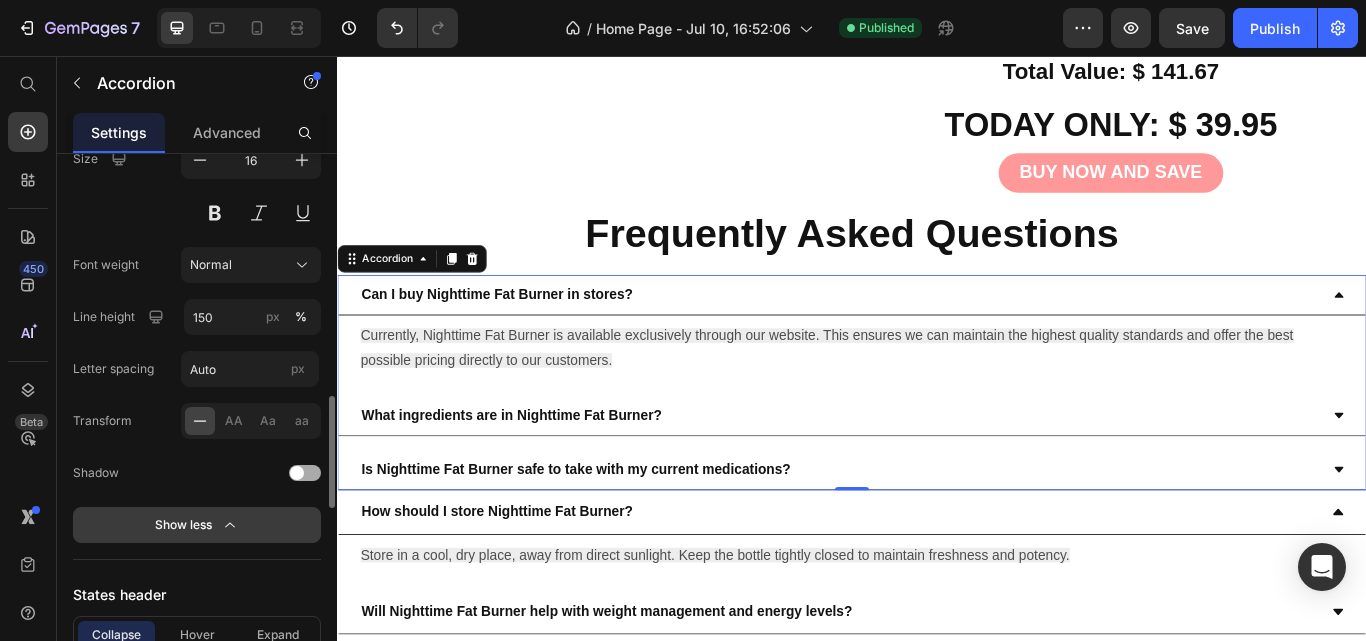 click on "Show less" 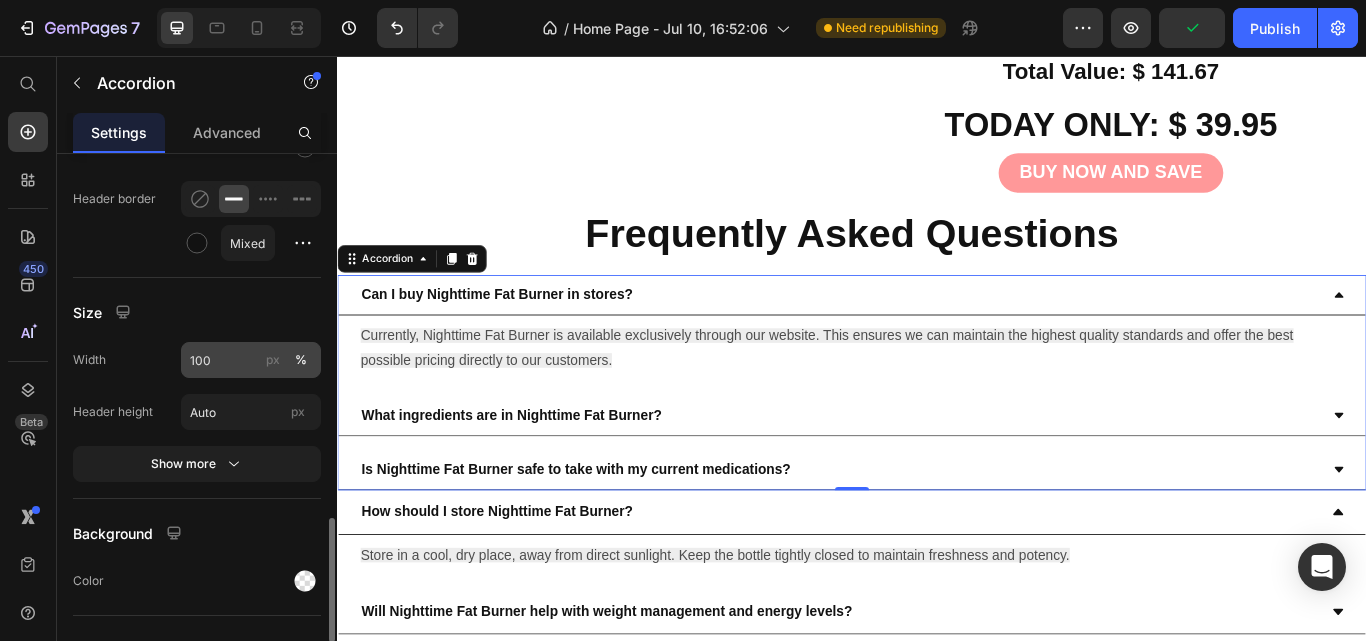 scroll, scrollTop: 1561, scrollLeft: 0, axis: vertical 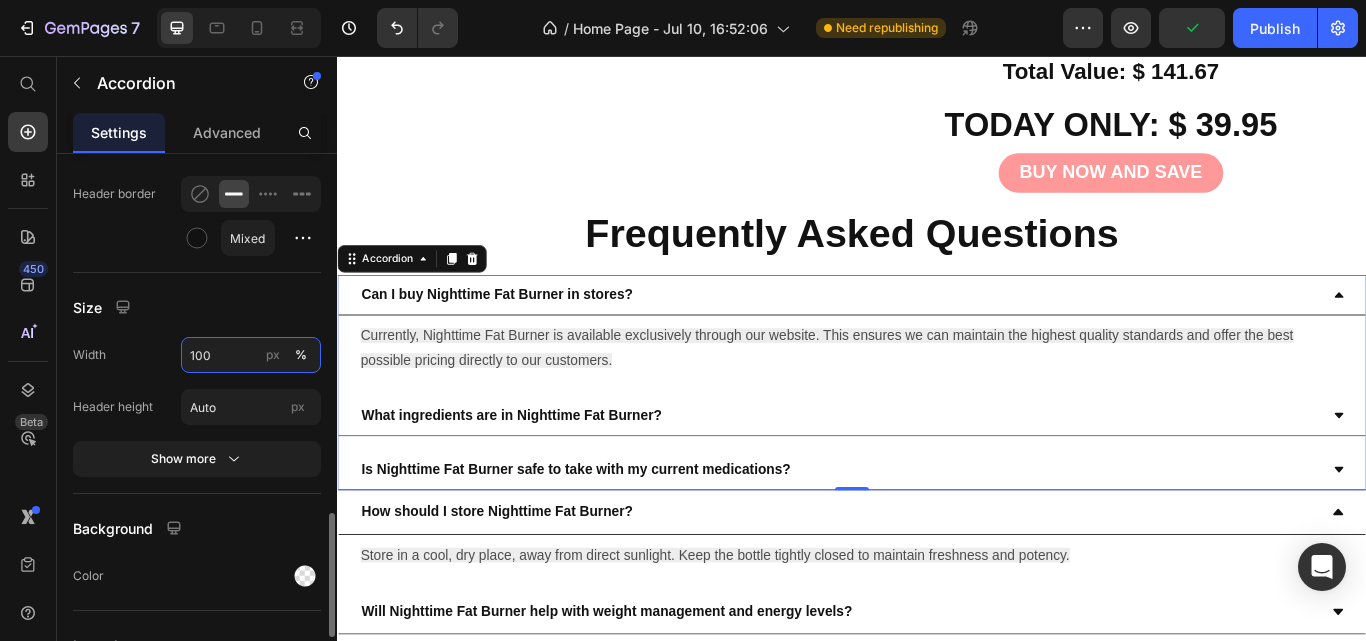 click on "100" at bounding box center [251, 355] 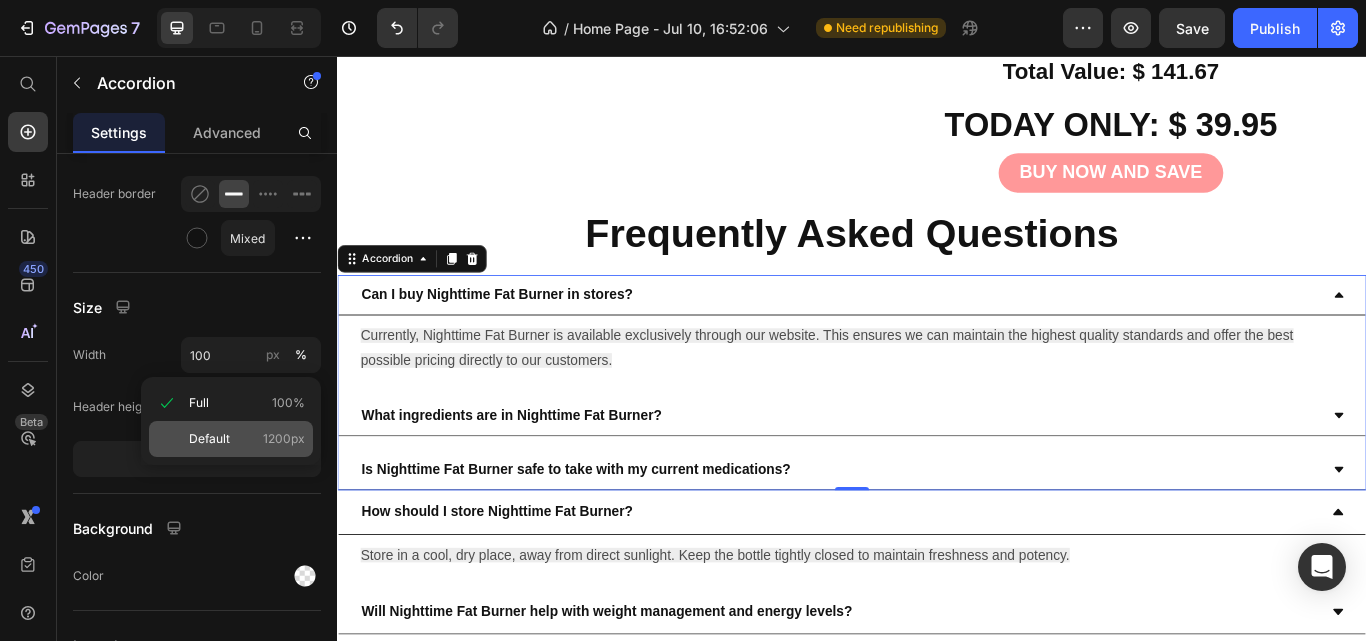 click on "Default" at bounding box center [209, 439] 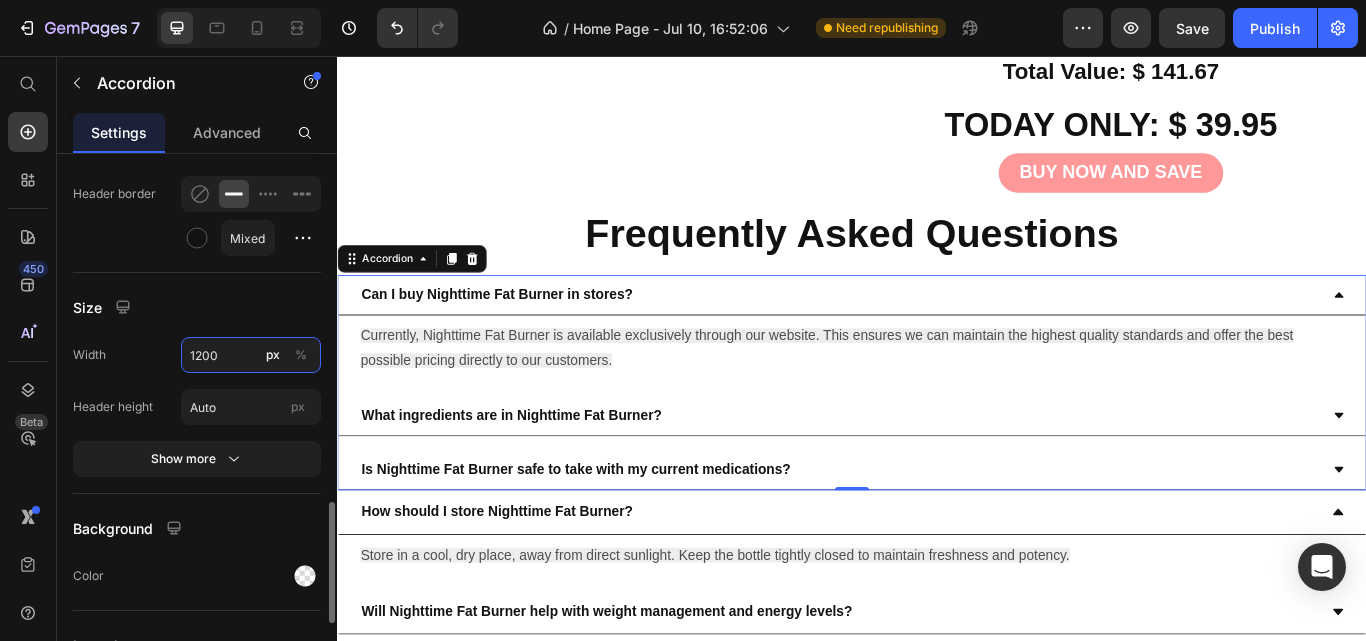 click on "1200" at bounding box center [251, 355] 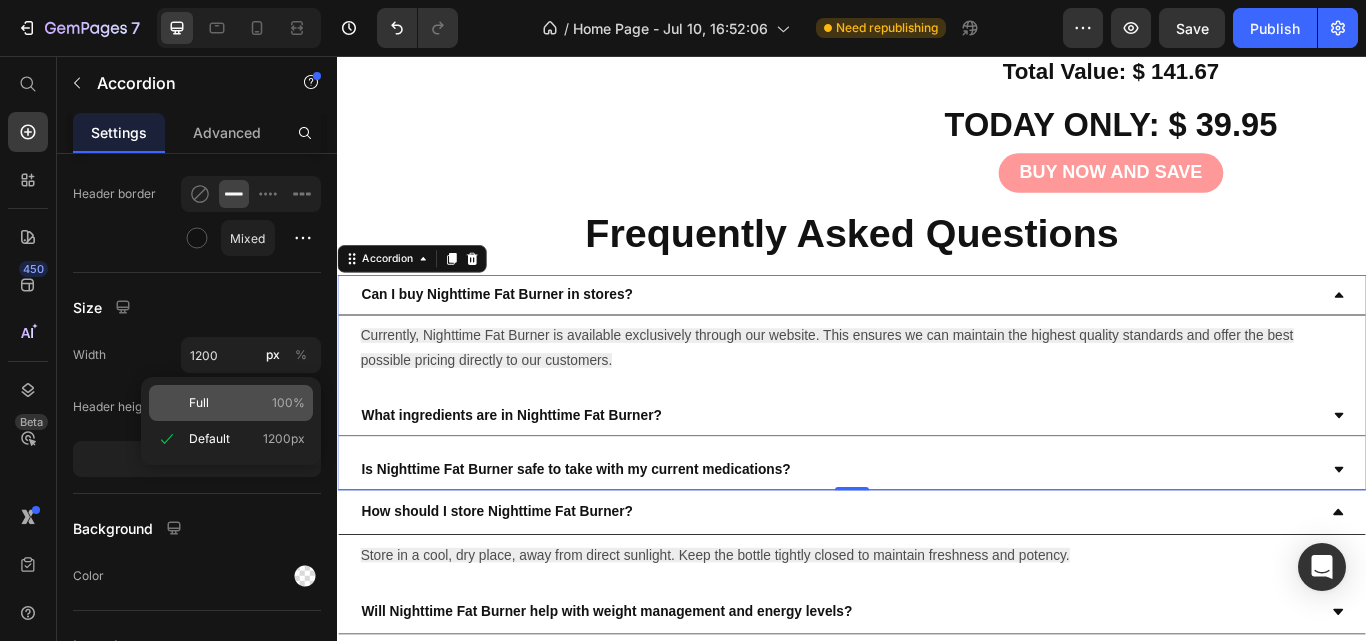 click on "Full" at bounding box center (199, 403) 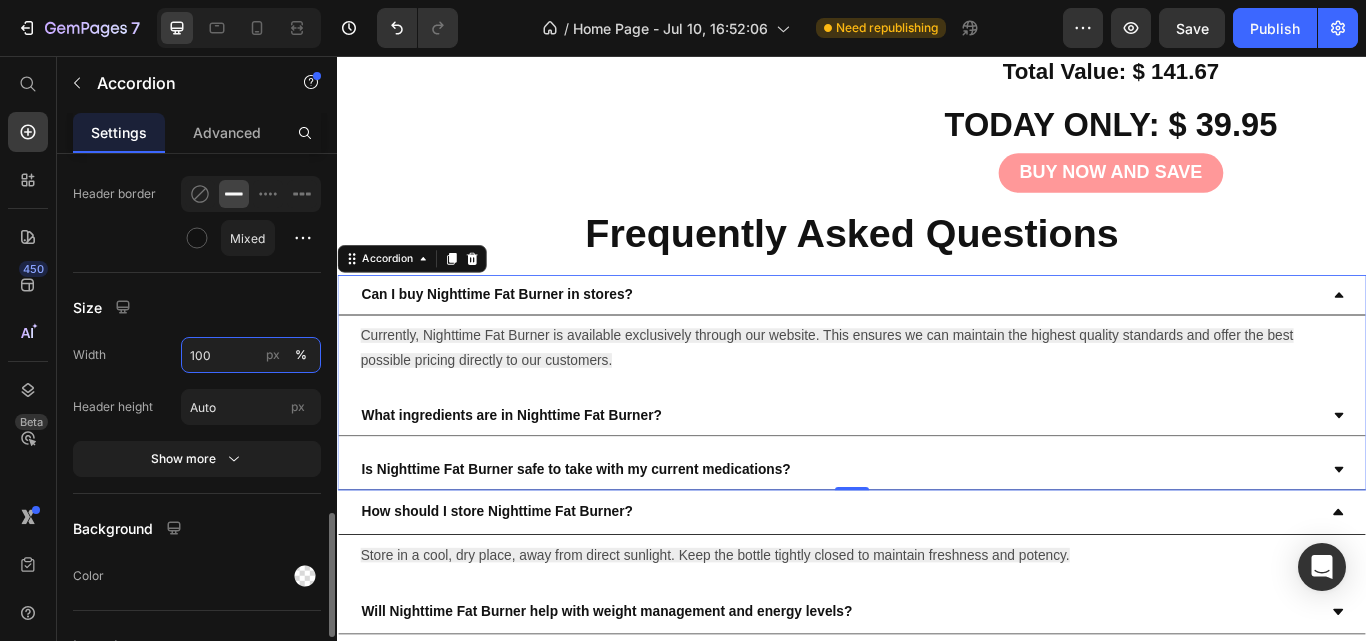 click on "100" at bounding box center (251, 355) 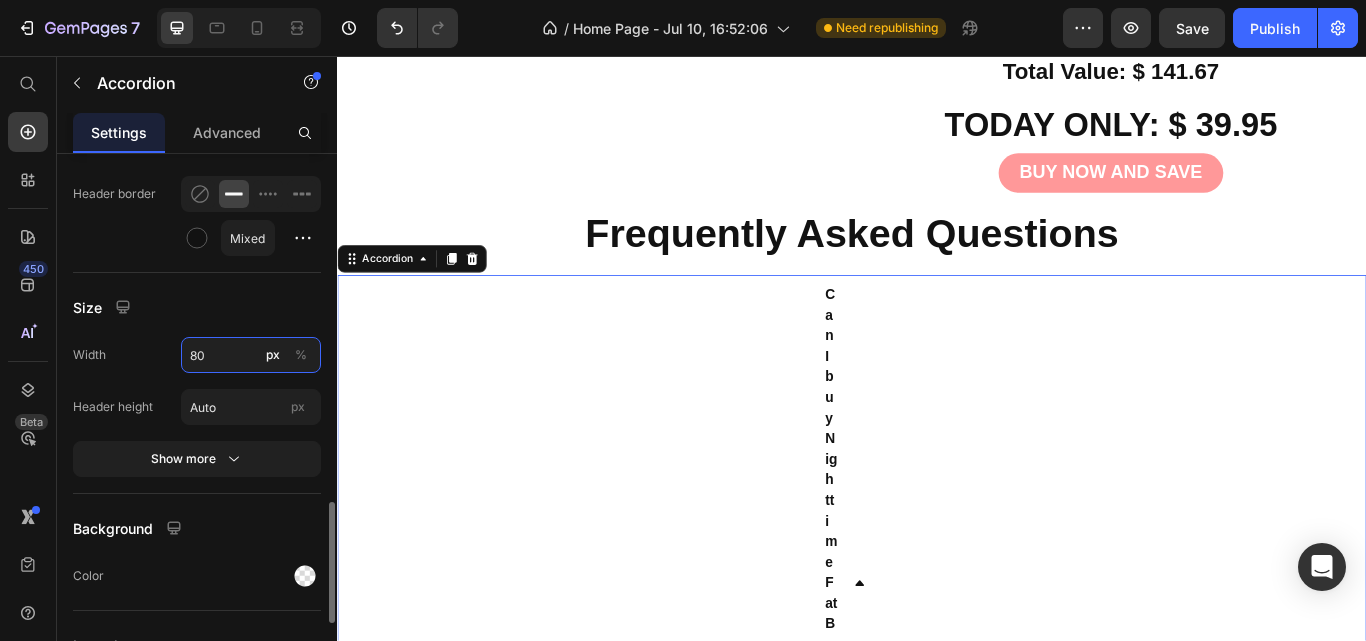 type on "8" 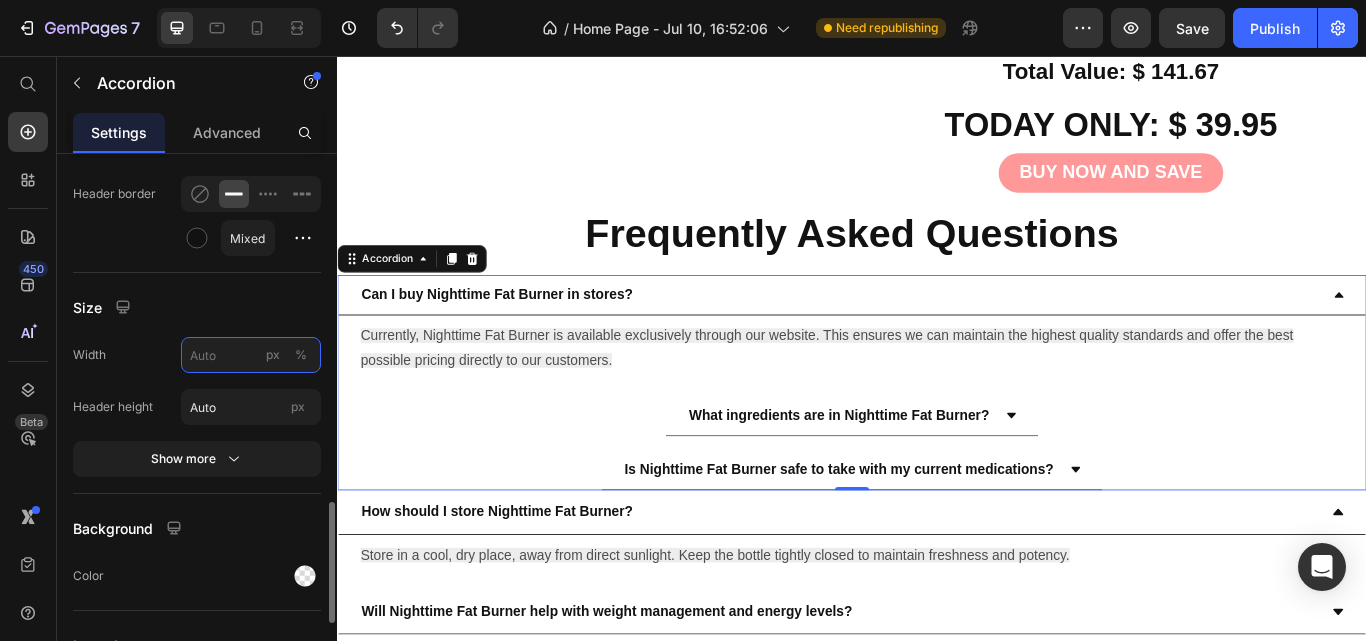 click on "px %" at bounding box center (251, 355) 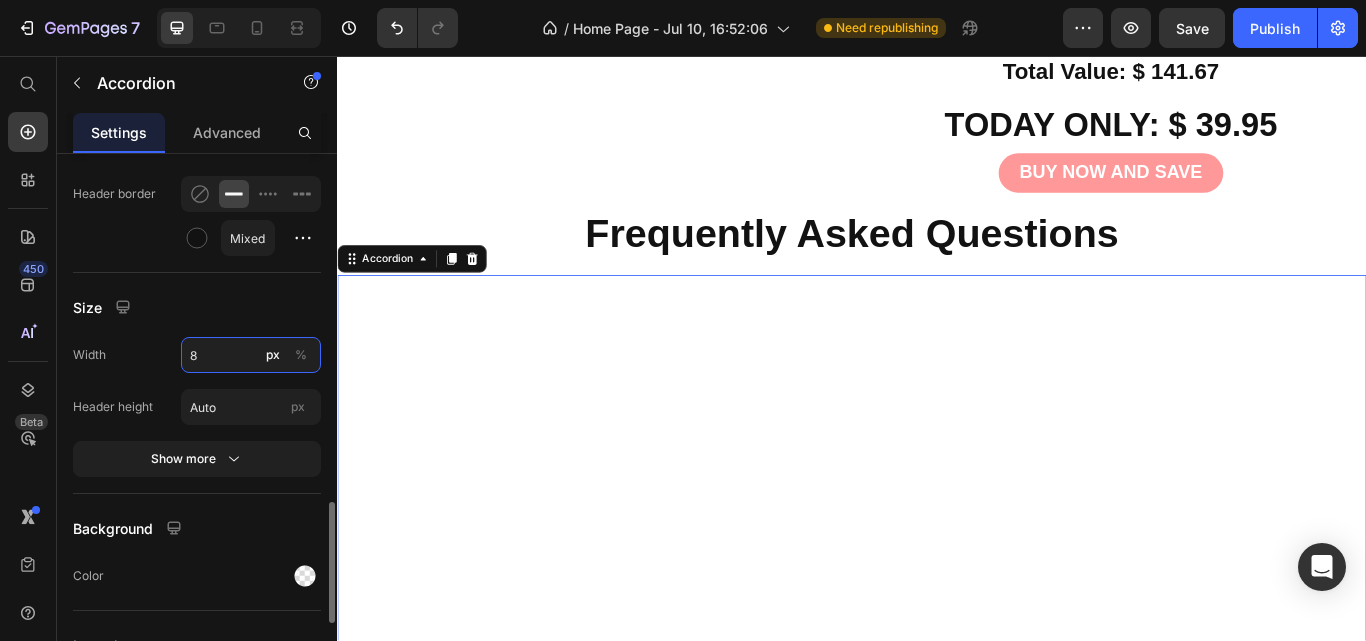 click on "8" at bounding box center (251, 355) 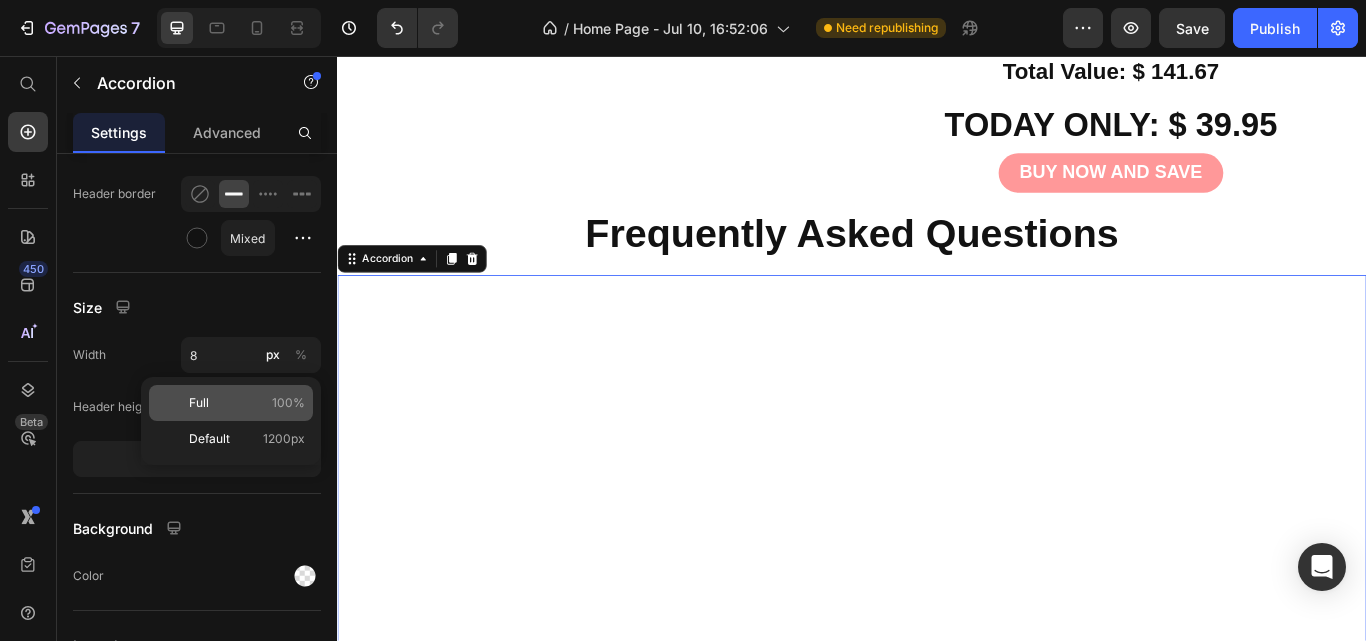 click on "Full 100%" 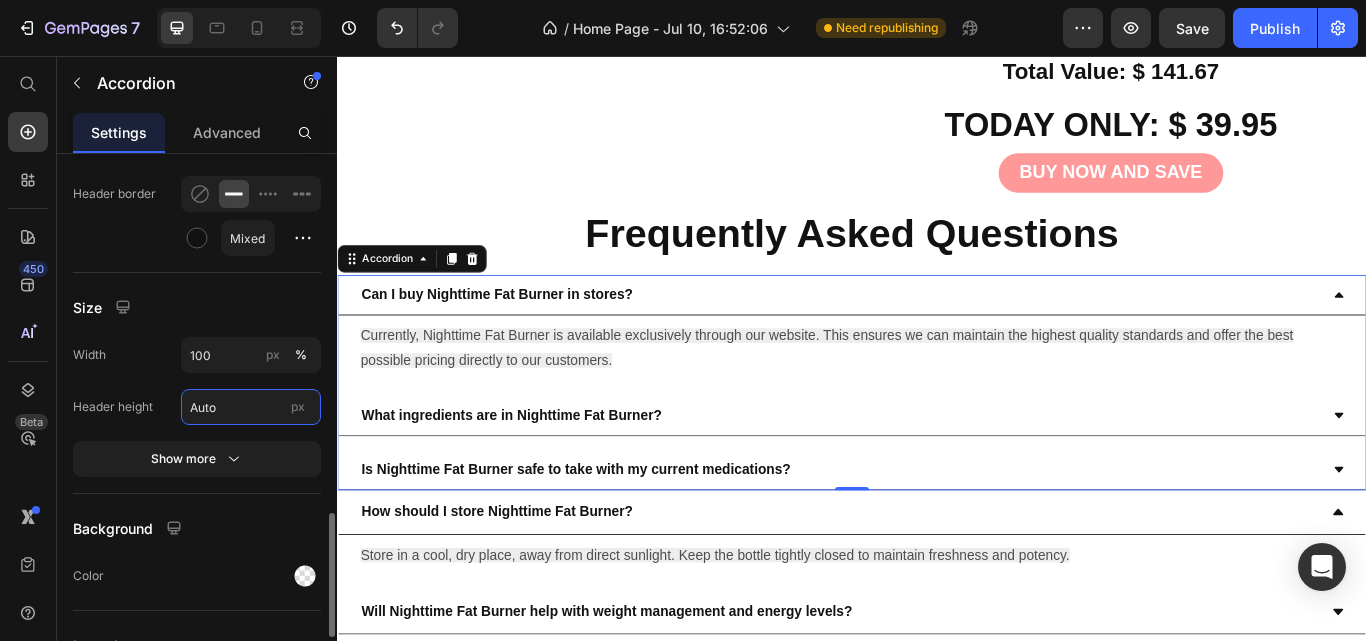 click on "Auto" at bounding box center [251, 407] 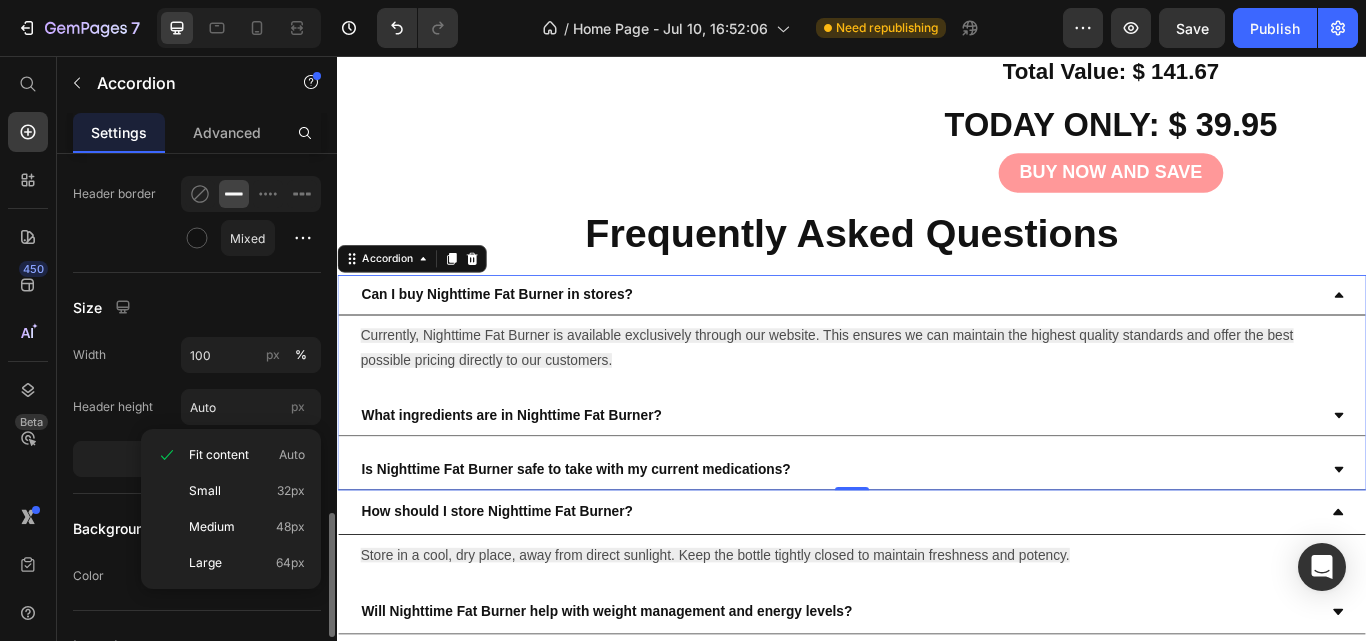 click on "Size" at bounding box center (197, 307) 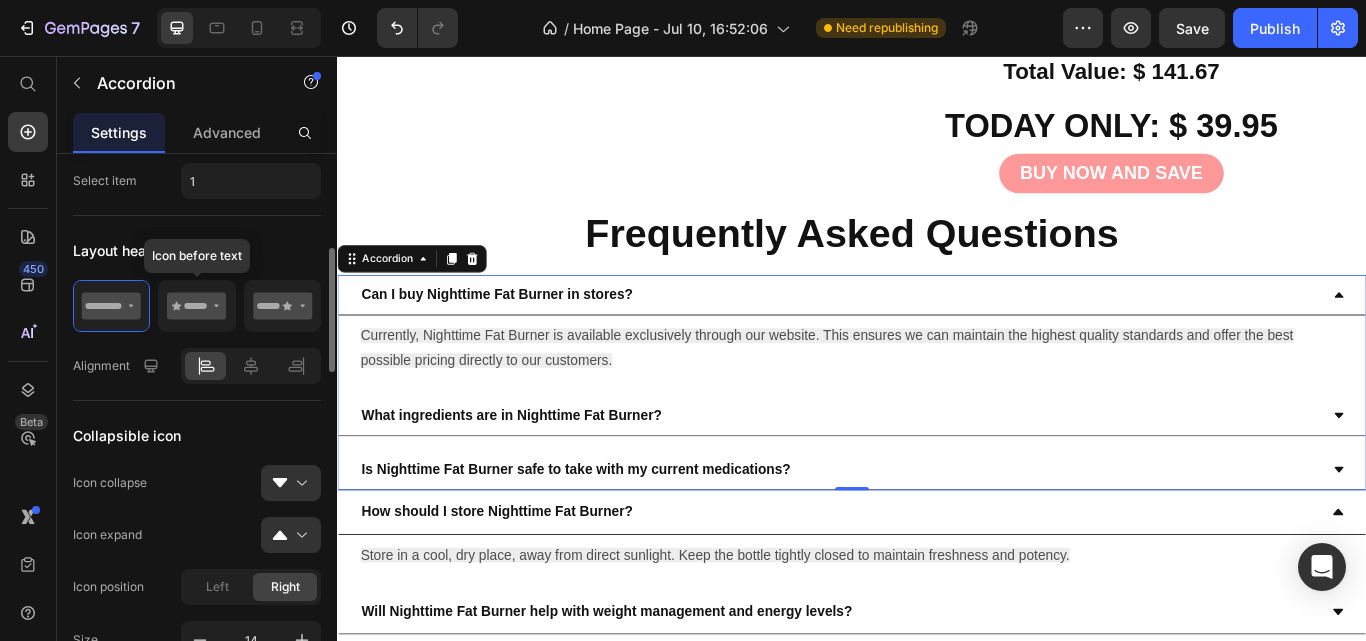 scroll, scrollTop: 415, scrollLeft: 0, axis: vertical 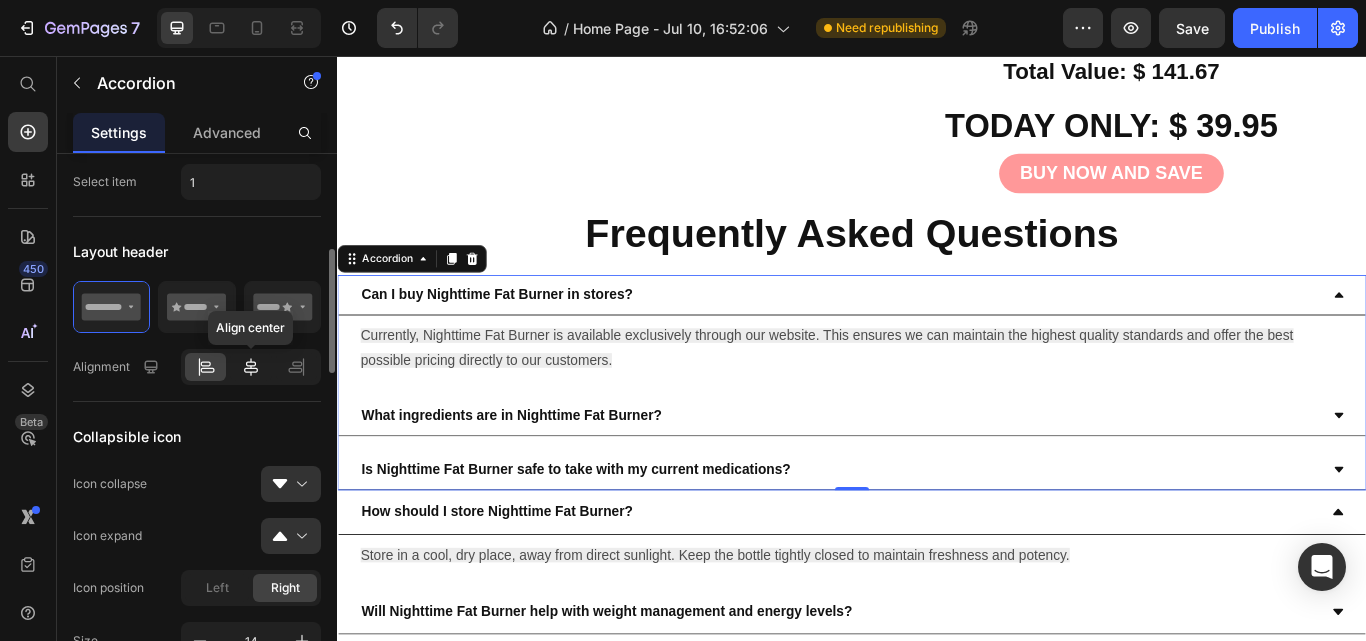 click 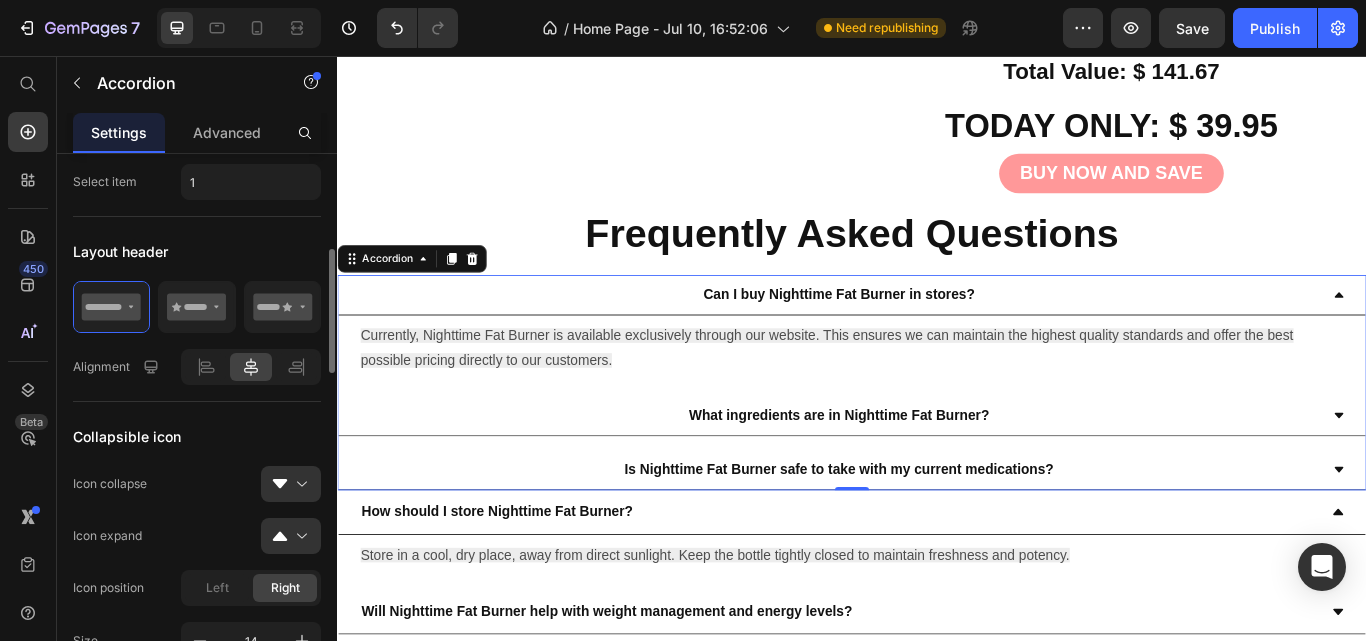 click 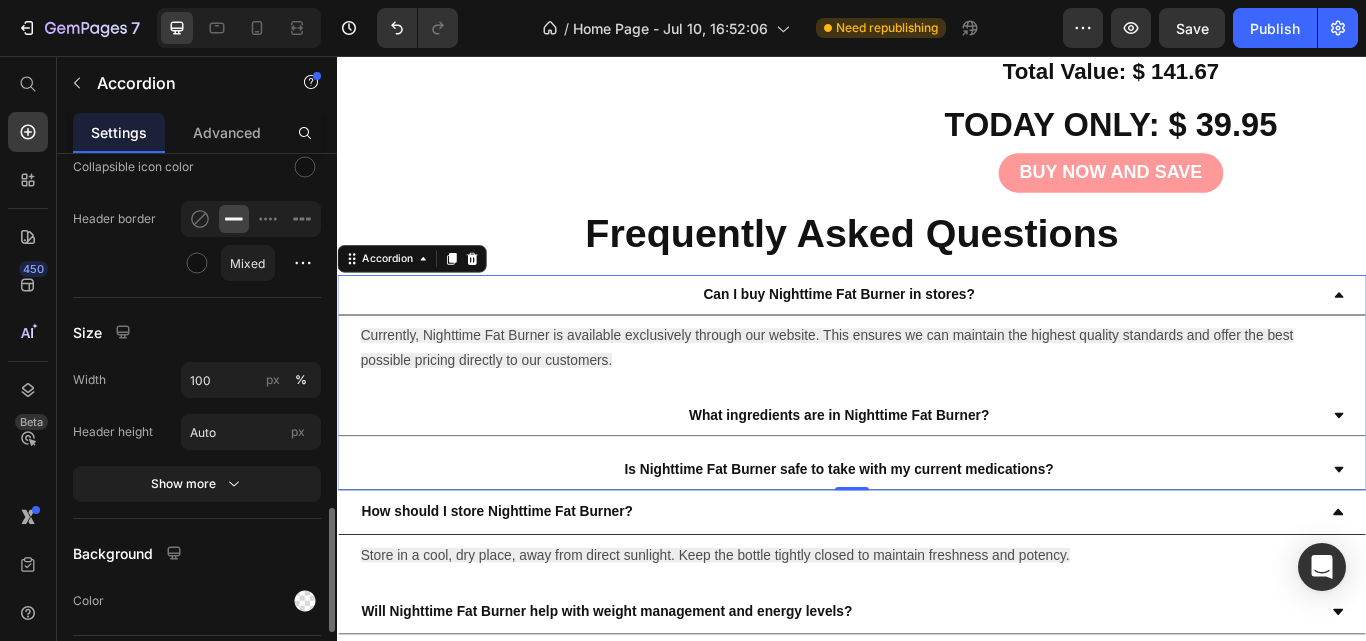 scroll, scrollTop: 1537, scrollLeft: 0, axis: vertical 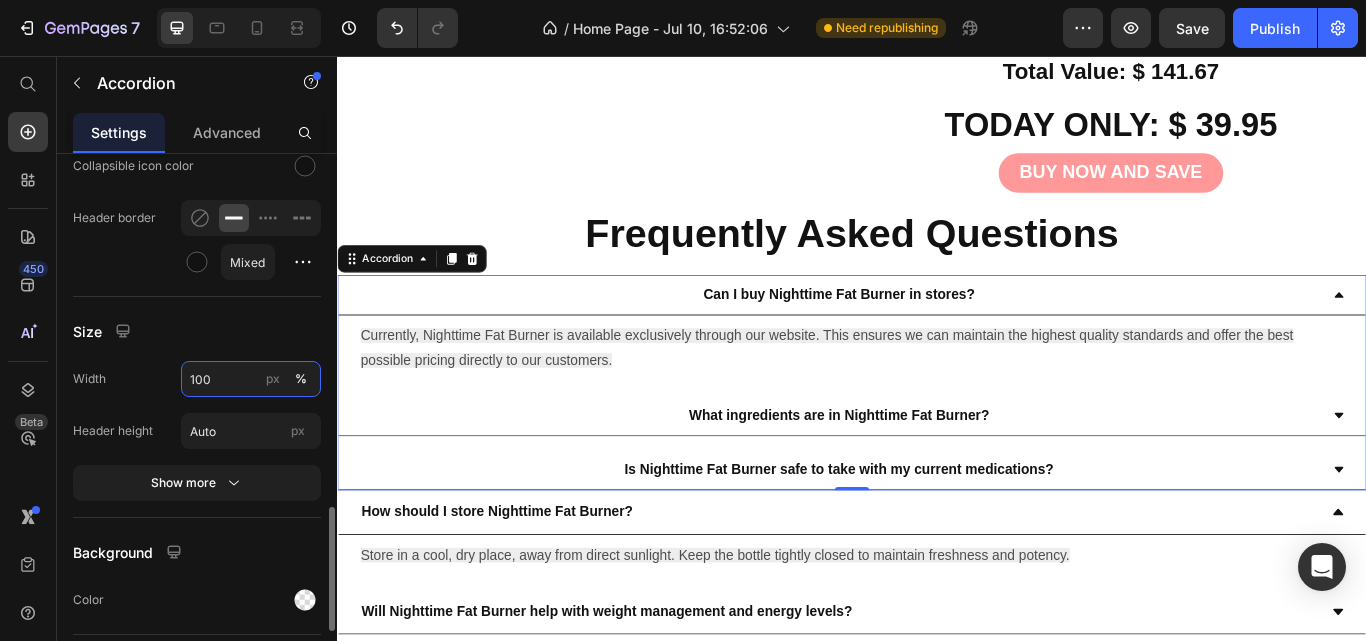 click on "100" at bounding box center (251, 379) 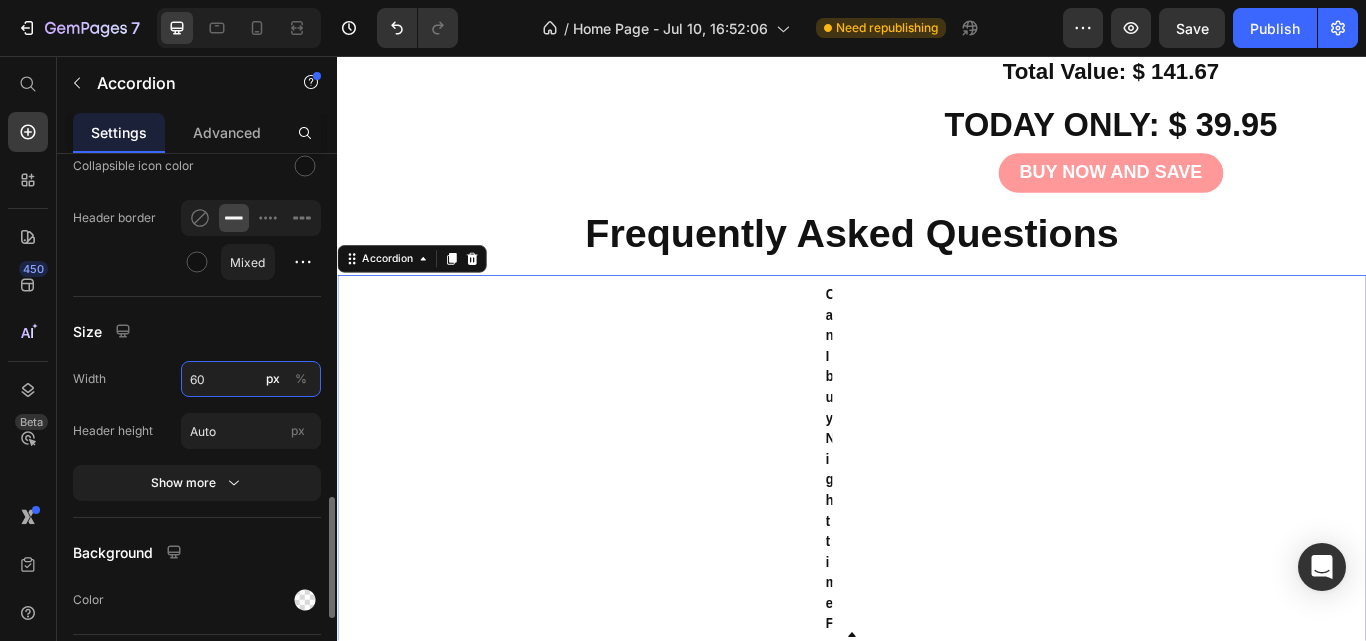 type on "6" 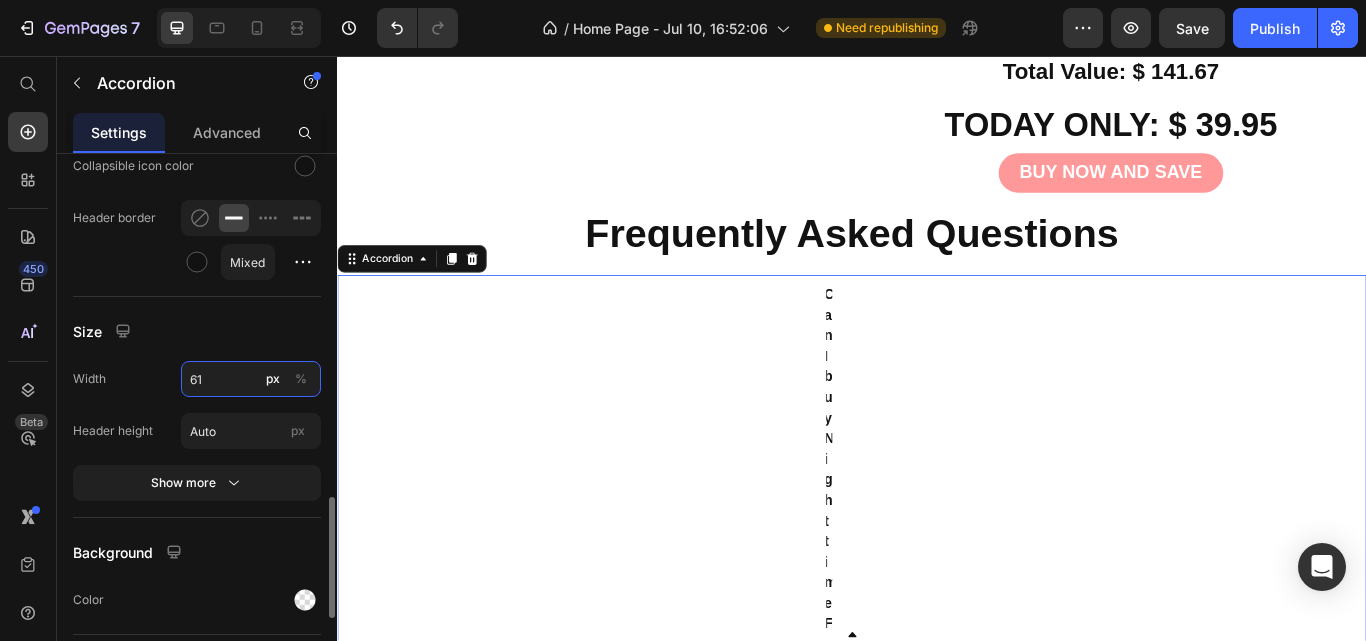 type on "6" 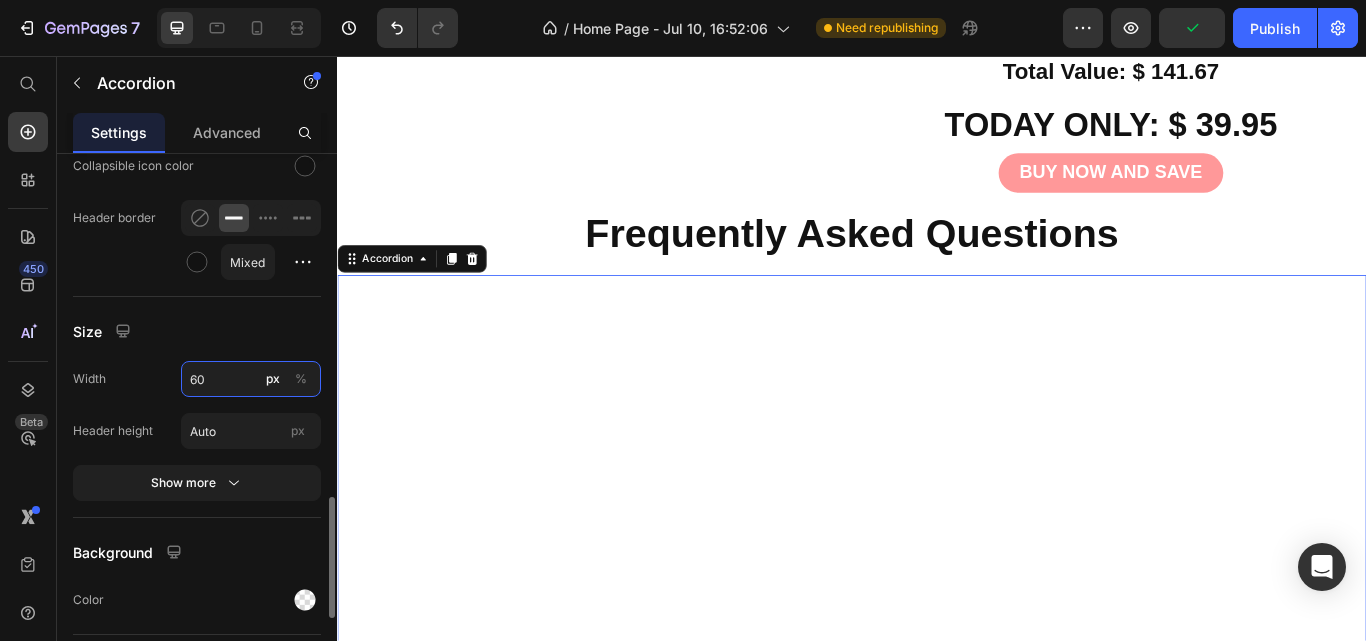 type on "6" 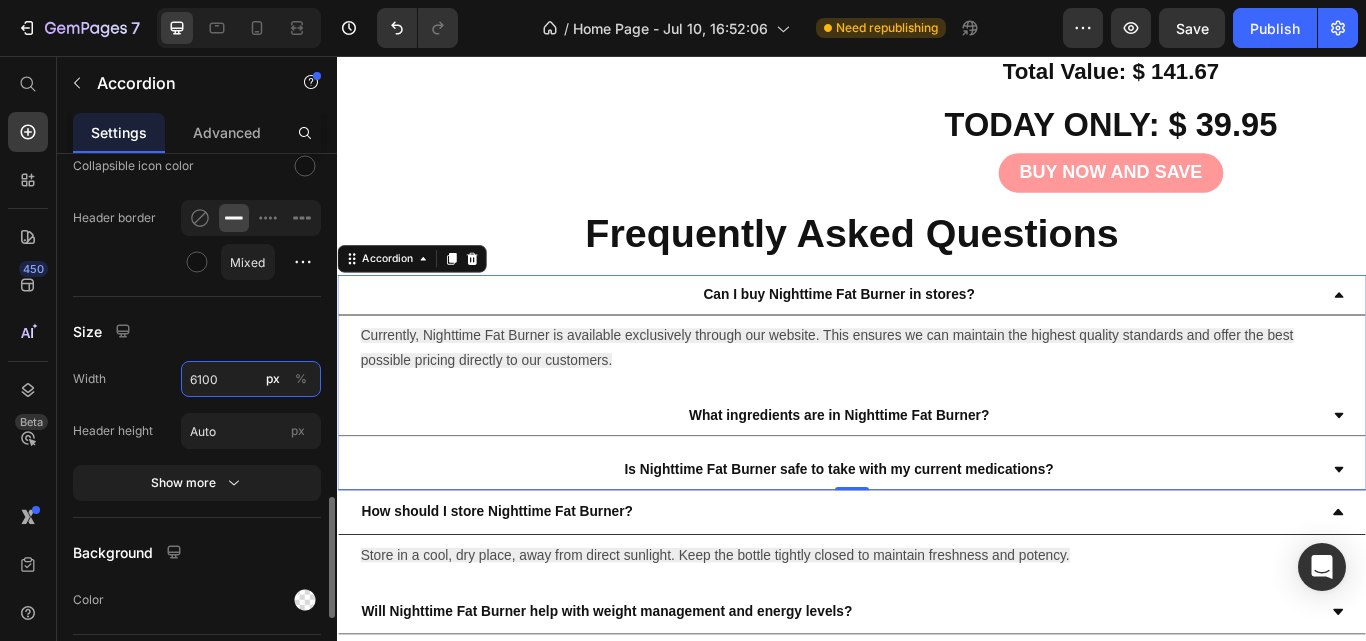 click on "6100" at bounding box center [251, 379] 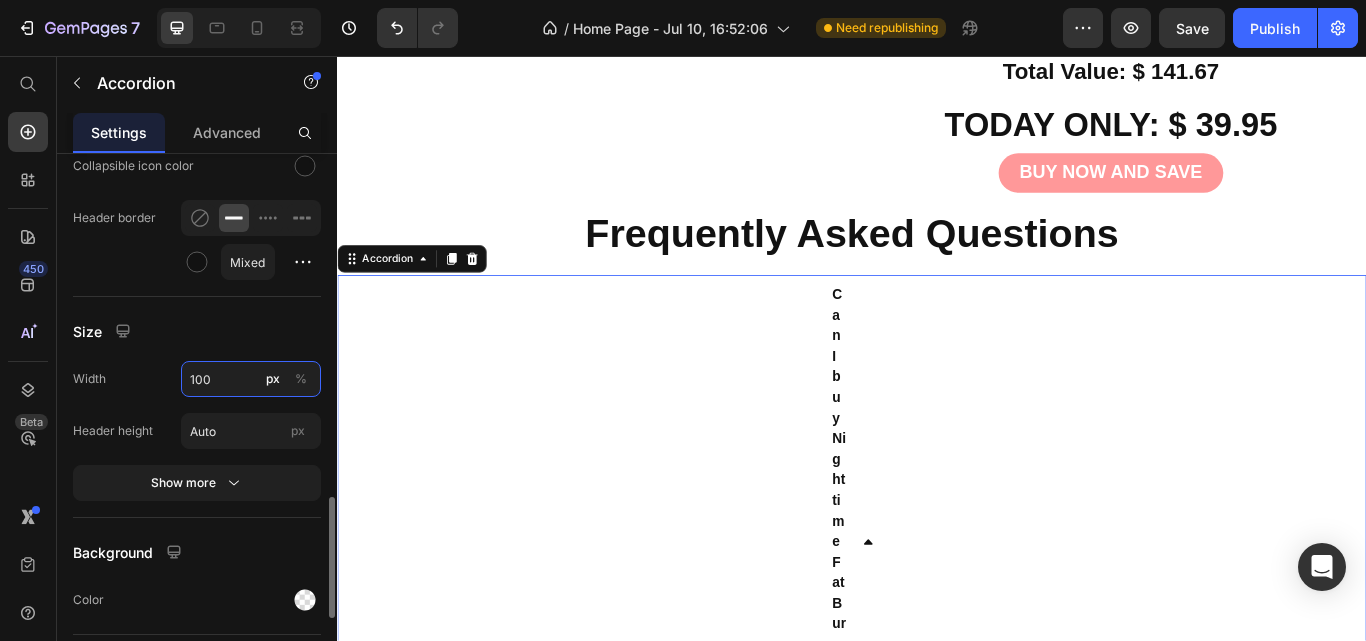 click on "100" at bounding box center [251, 379] 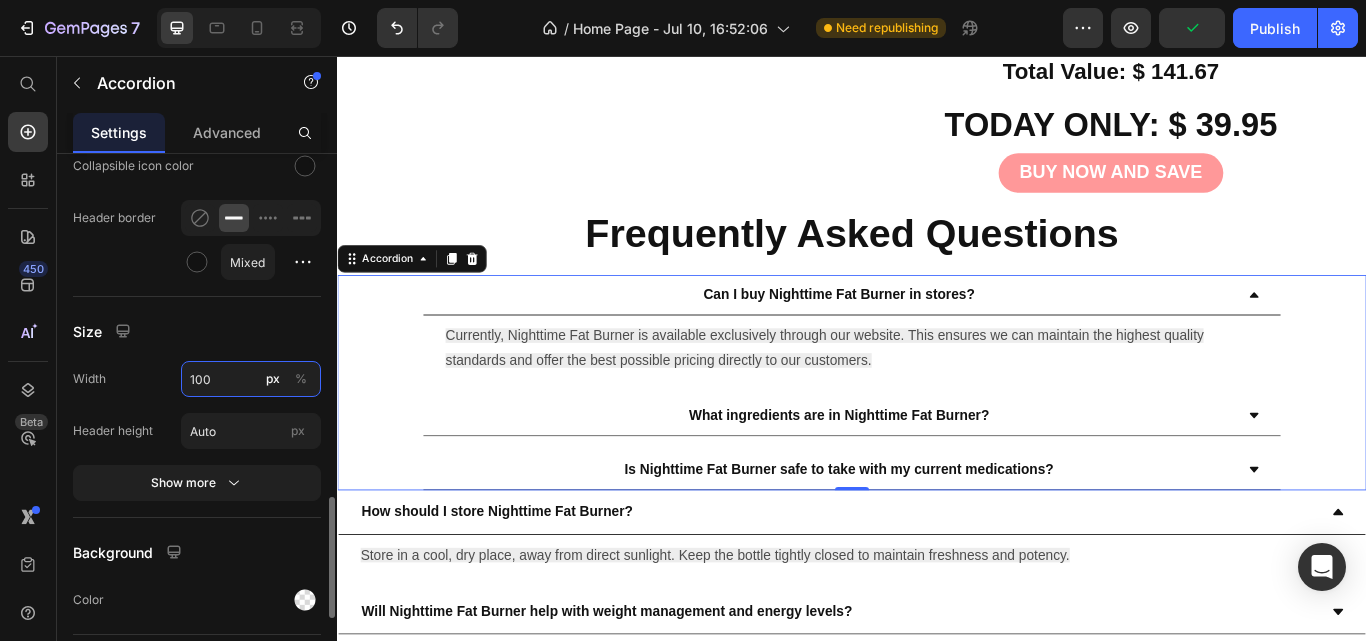 type on "1000" 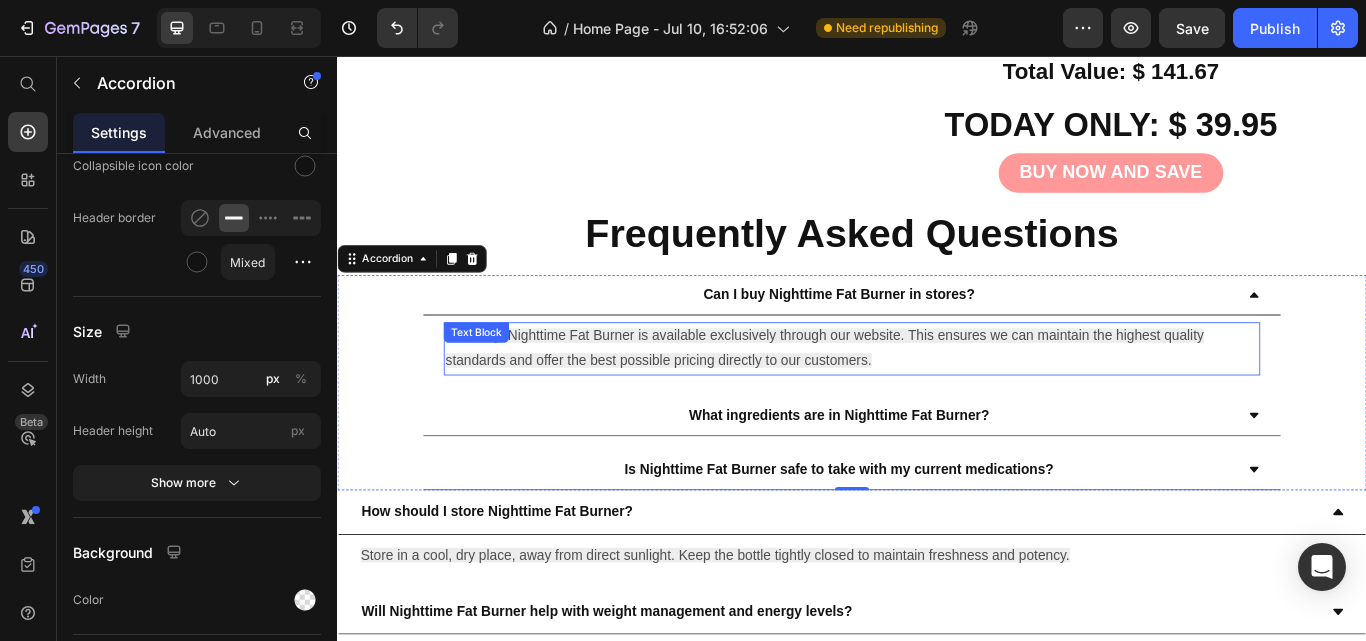 click on "Currently, Nighttime Fat Burner is available exclusively through our website. This ensures we can maintain the highest quality standards and offer the best possible pricing directly to our customers." at bounding box center [905, 397] 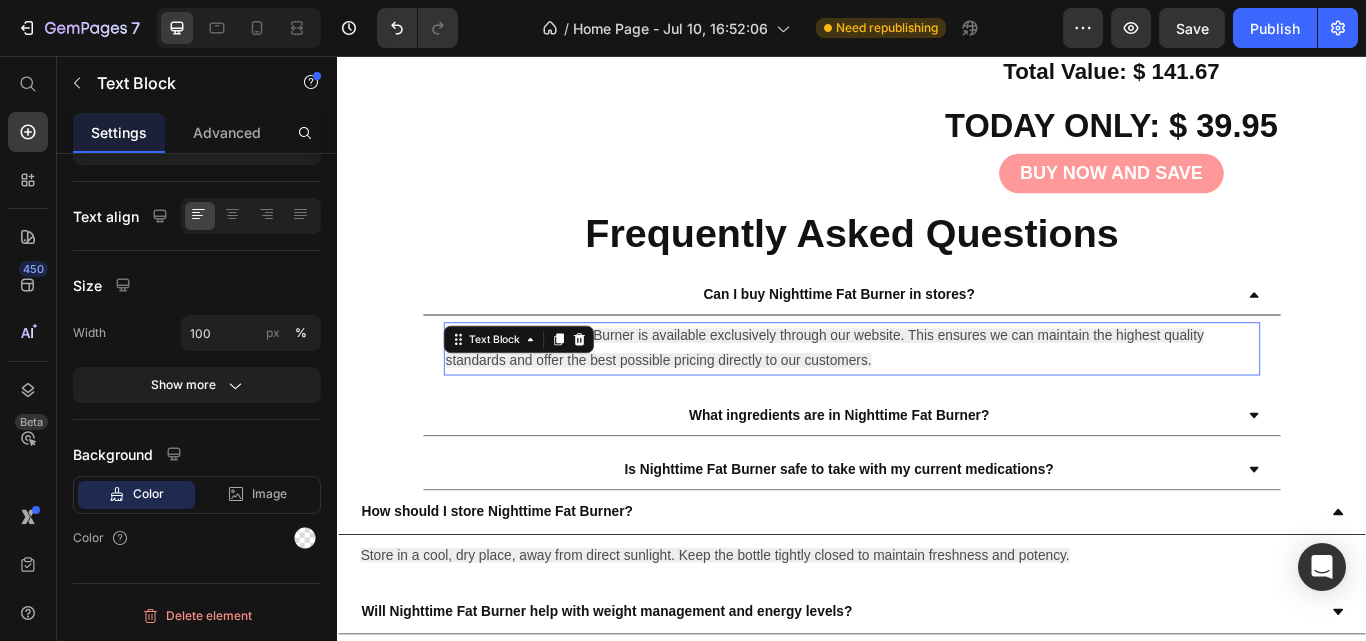 scroll, scrollTop: 0, scrollLeft: 0, axis: both 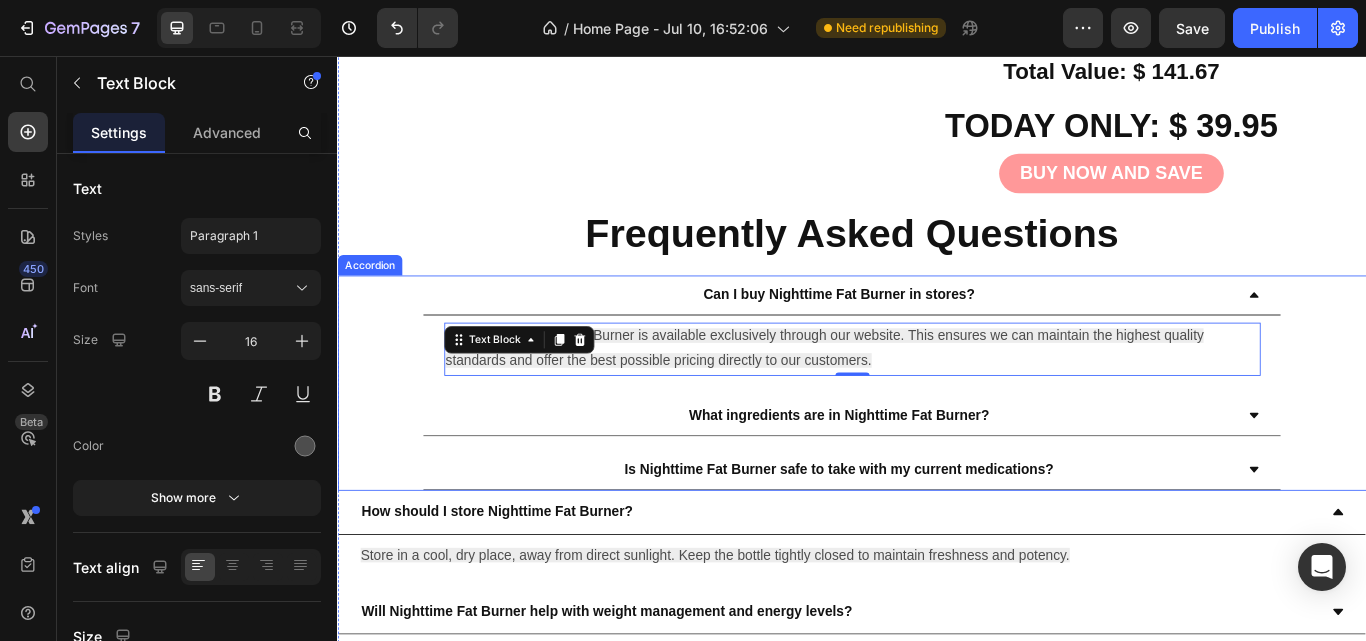 click on "Can I buy Nighttime Fat Burner in stores?" at bounding box center [922, 335] 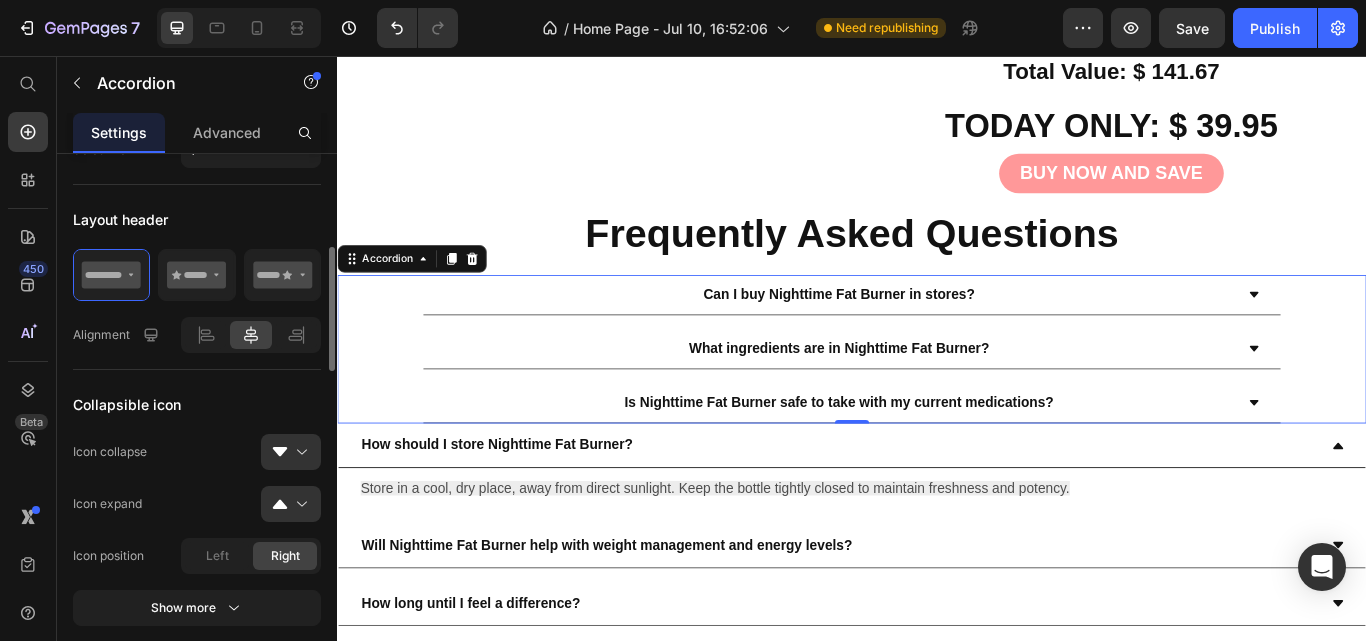 scroll, scrollTop: 452, scrollLeft: 0, axis: vertical 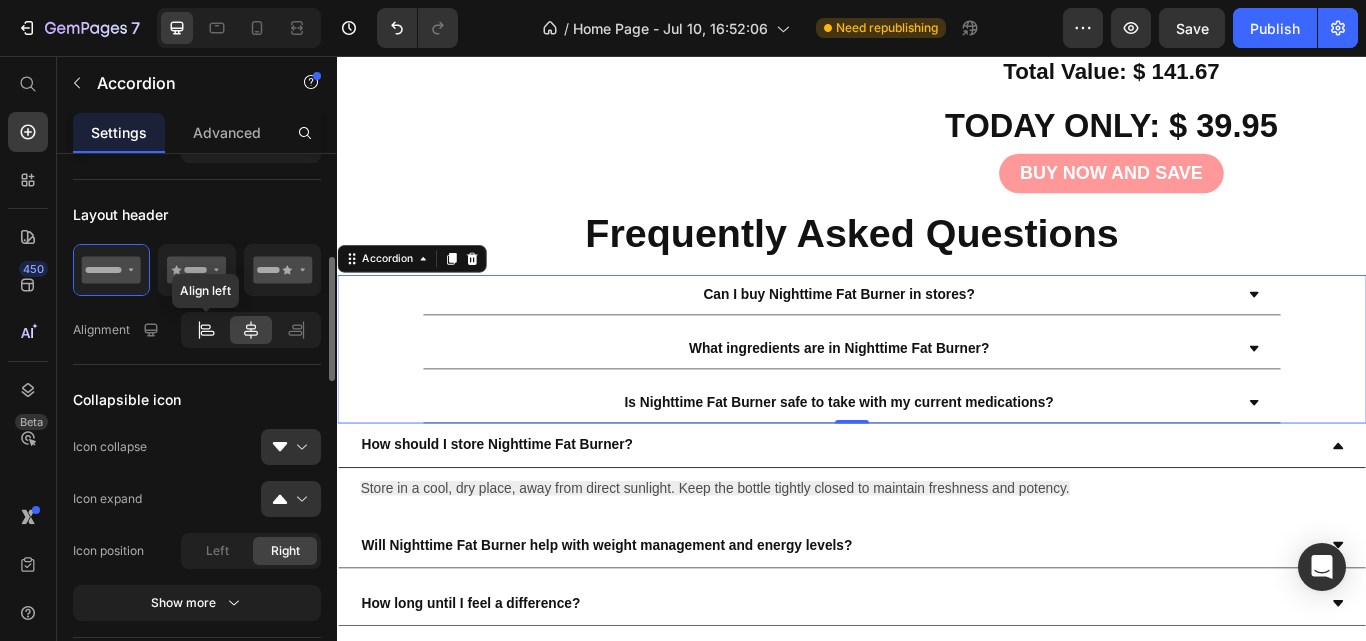 click 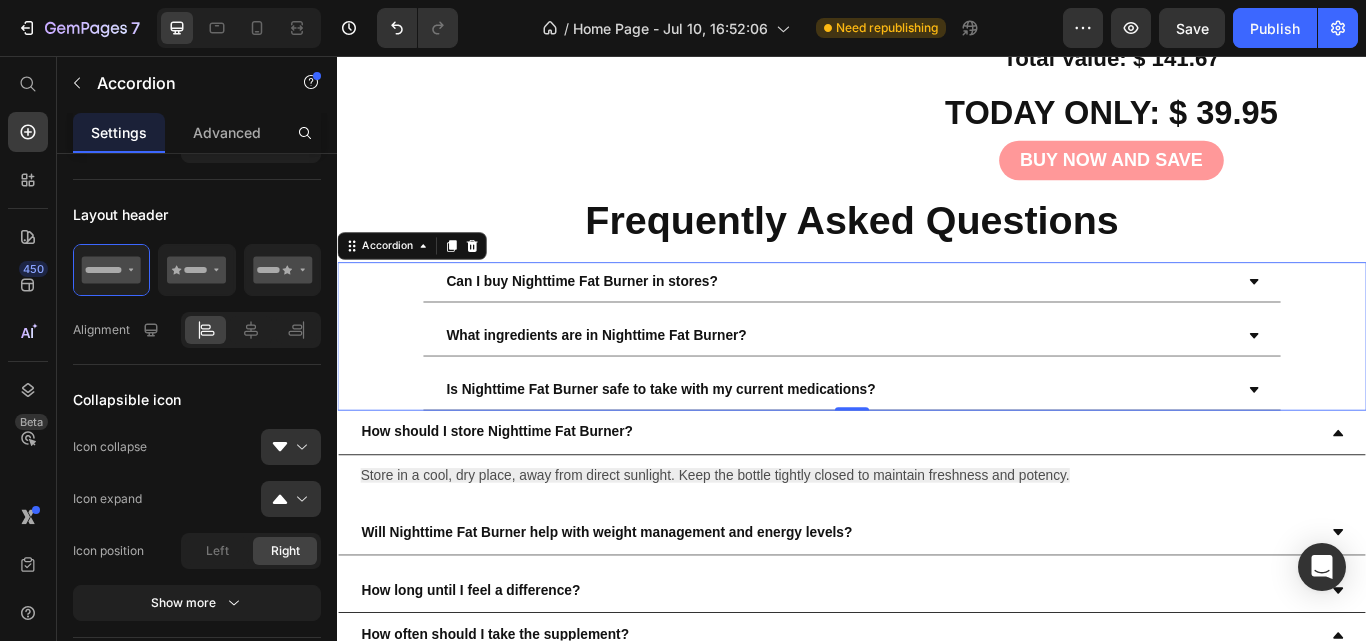 scroll, scrollTop: 10009, scrollLeft: 0, axis: vertical 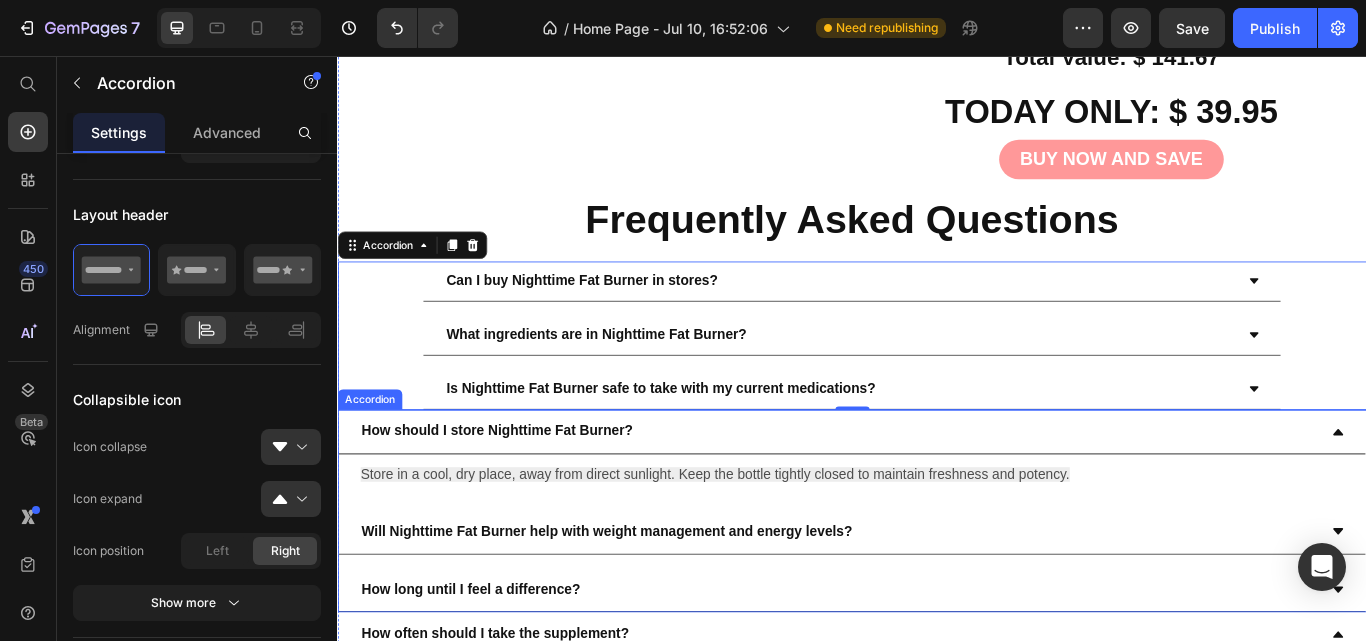 click on "How should I store Nighttime Fat Burner?" at bounding box center (921, 494) 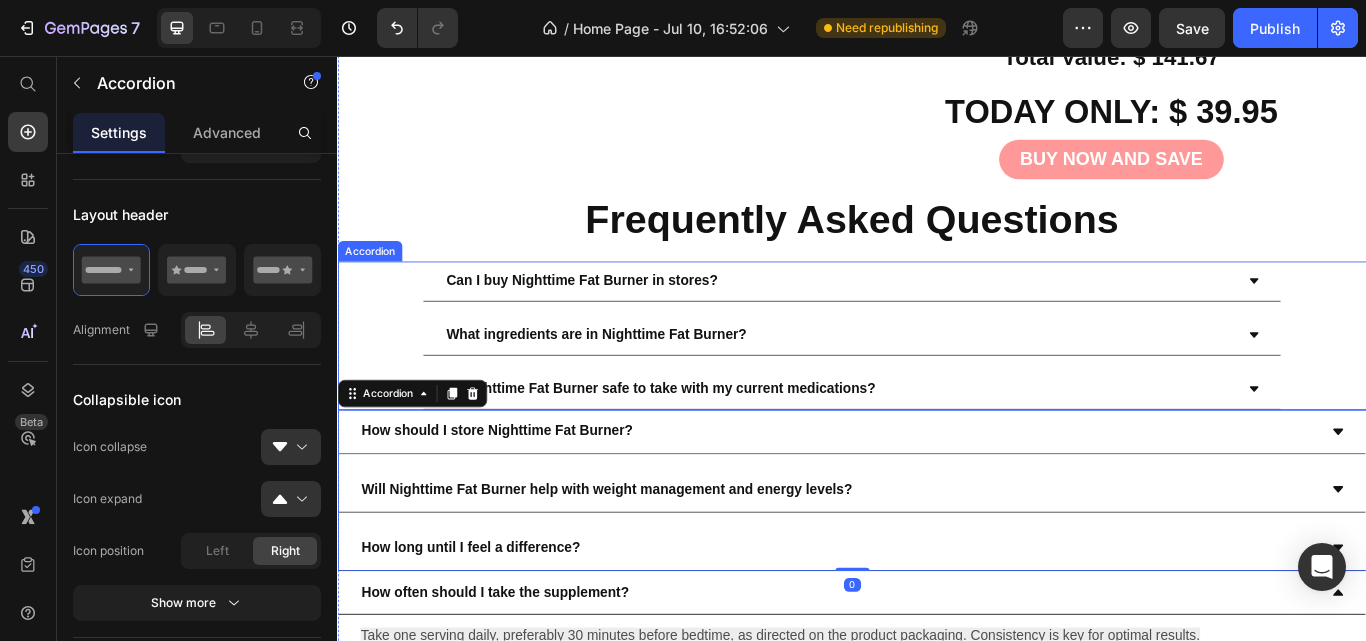 click on "Can I buy Nighttime Fat Burner in stores?
What ingredients are in Nighttime Fat Burner?
Is Nighttime Fat Burner safe to take with my current medications?" at bounding box center [937, 382] 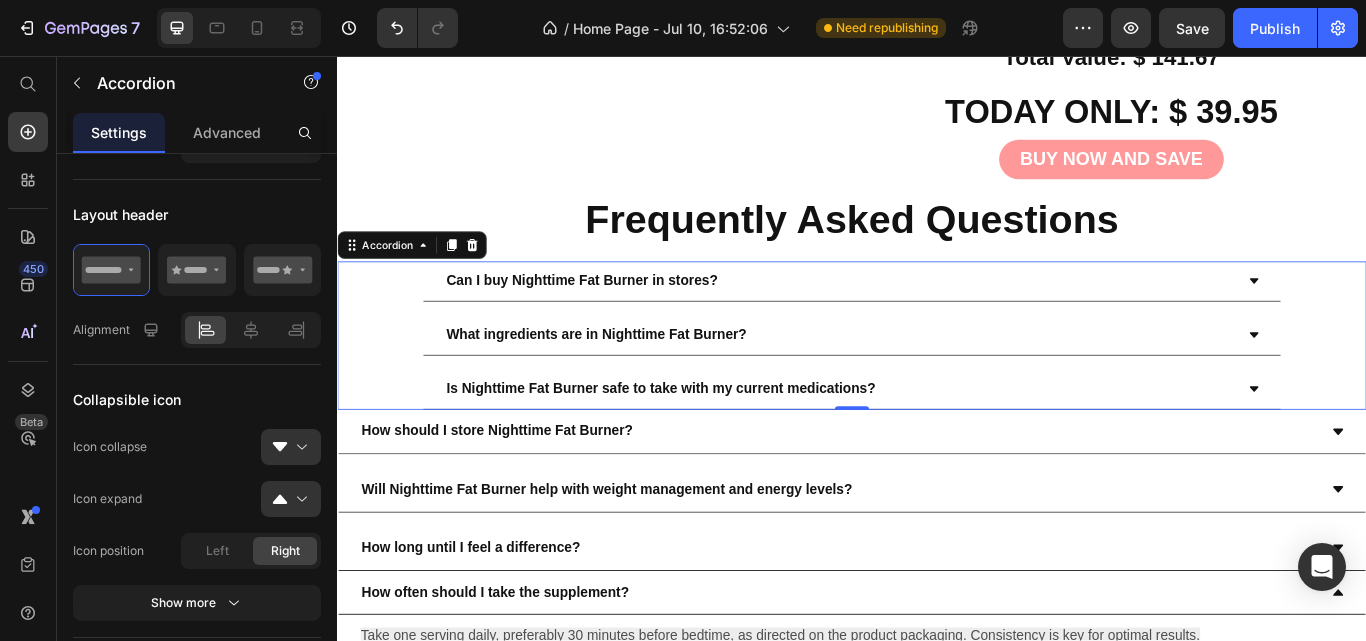 click 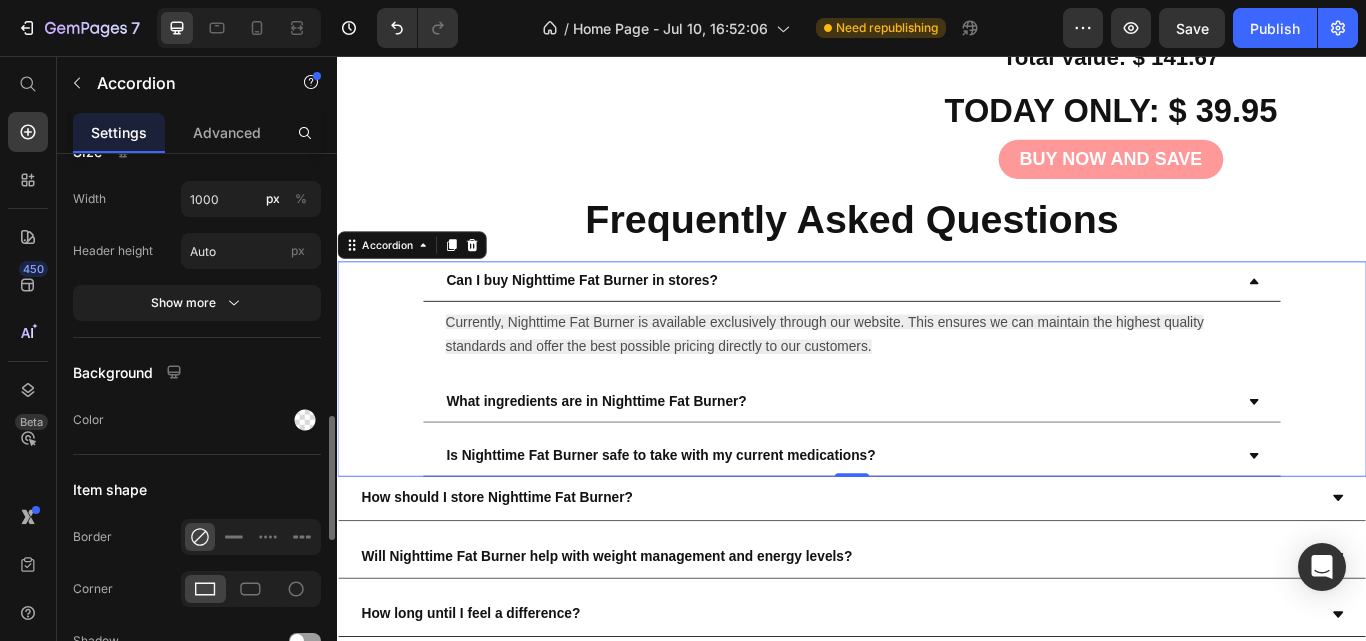 scroll, scrollTop: 1568, scrollLeft: 0, axis: vertical 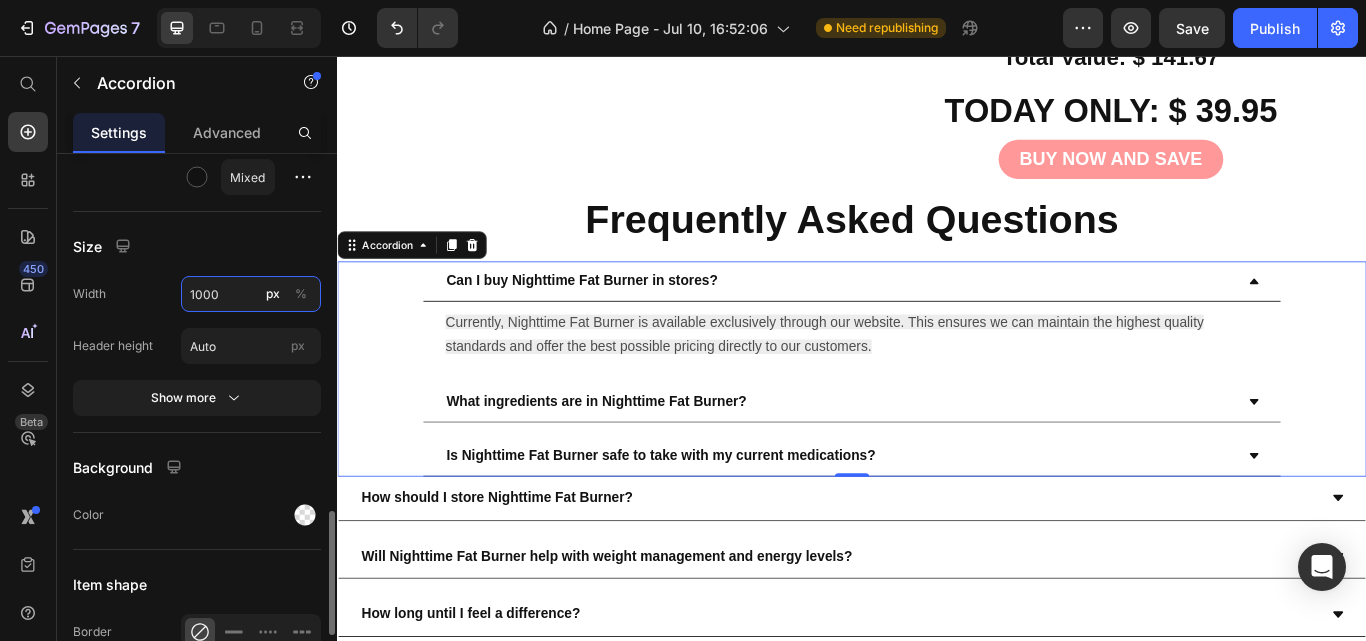 click on "1000" at bounding box center [251, 294] 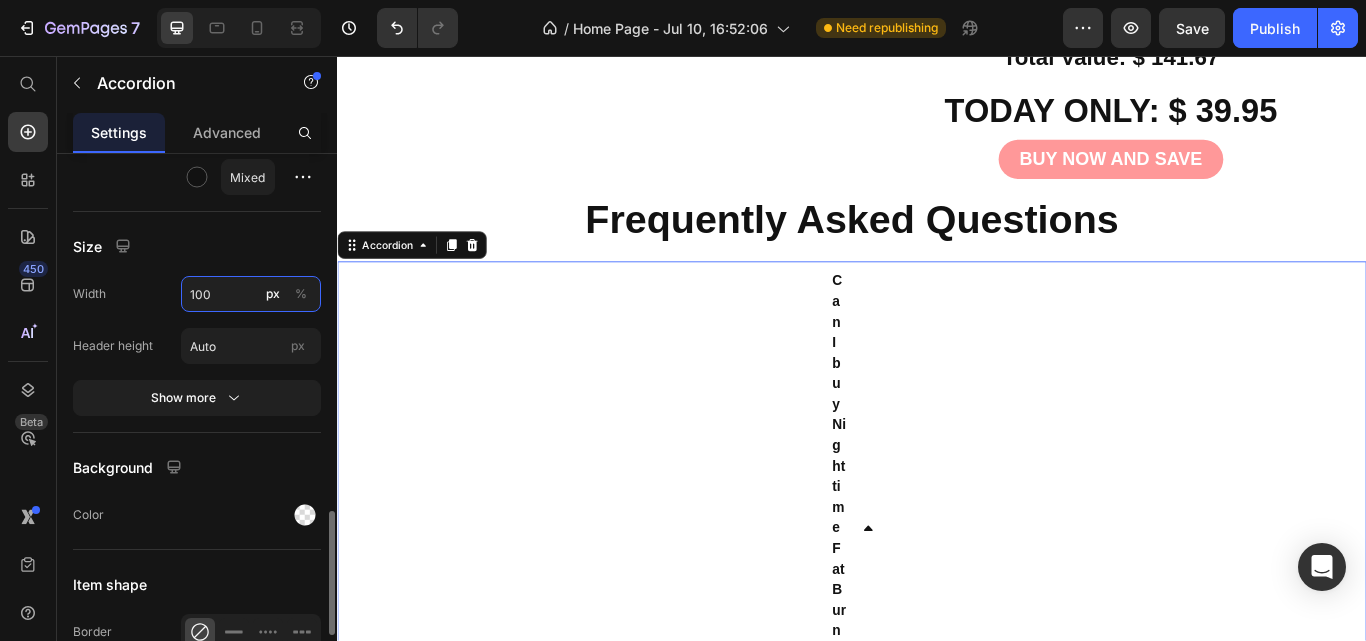 type on "1000" 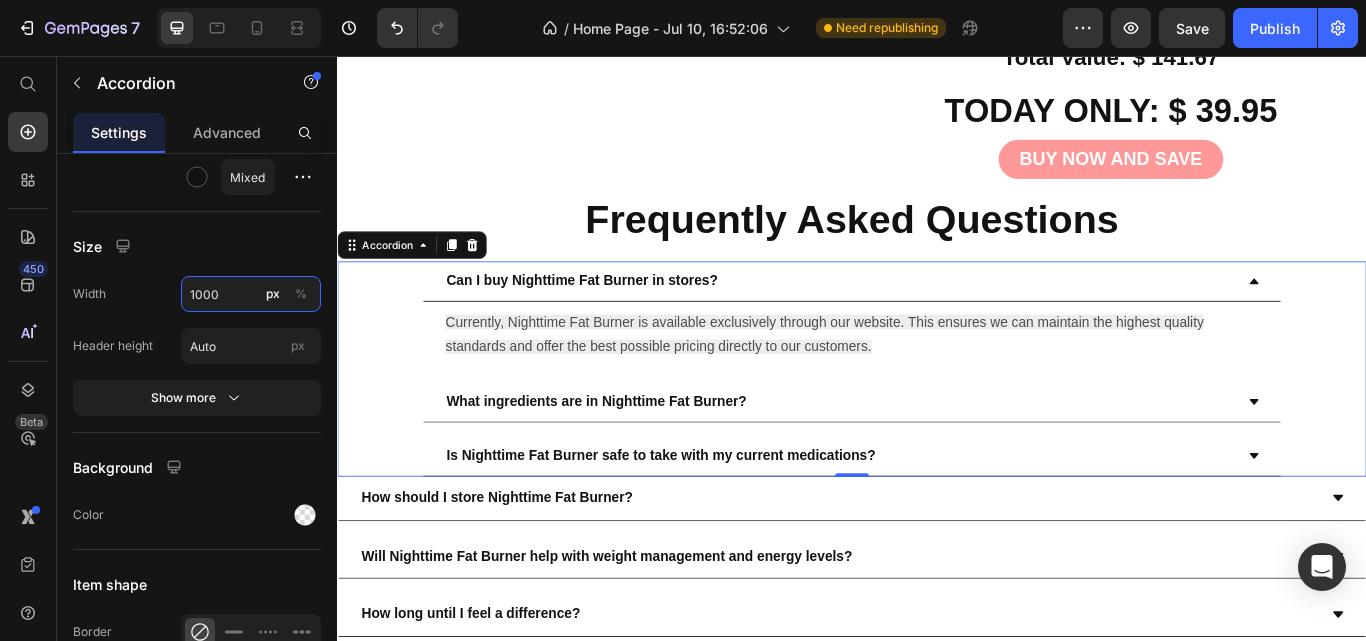 scroll, scrollTop: 10139, scrollLeft: 0, axis: vertical 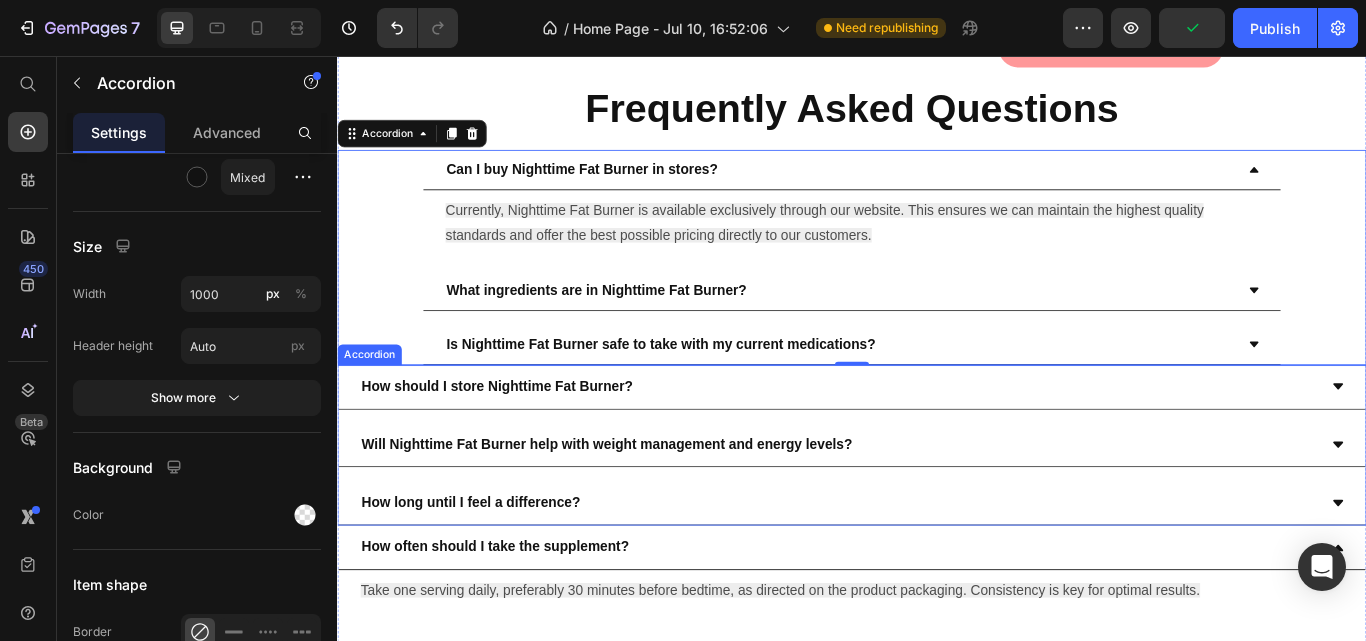 click on "How should I store Nighttime Fat Burner?" at bounding box center [921, 442] 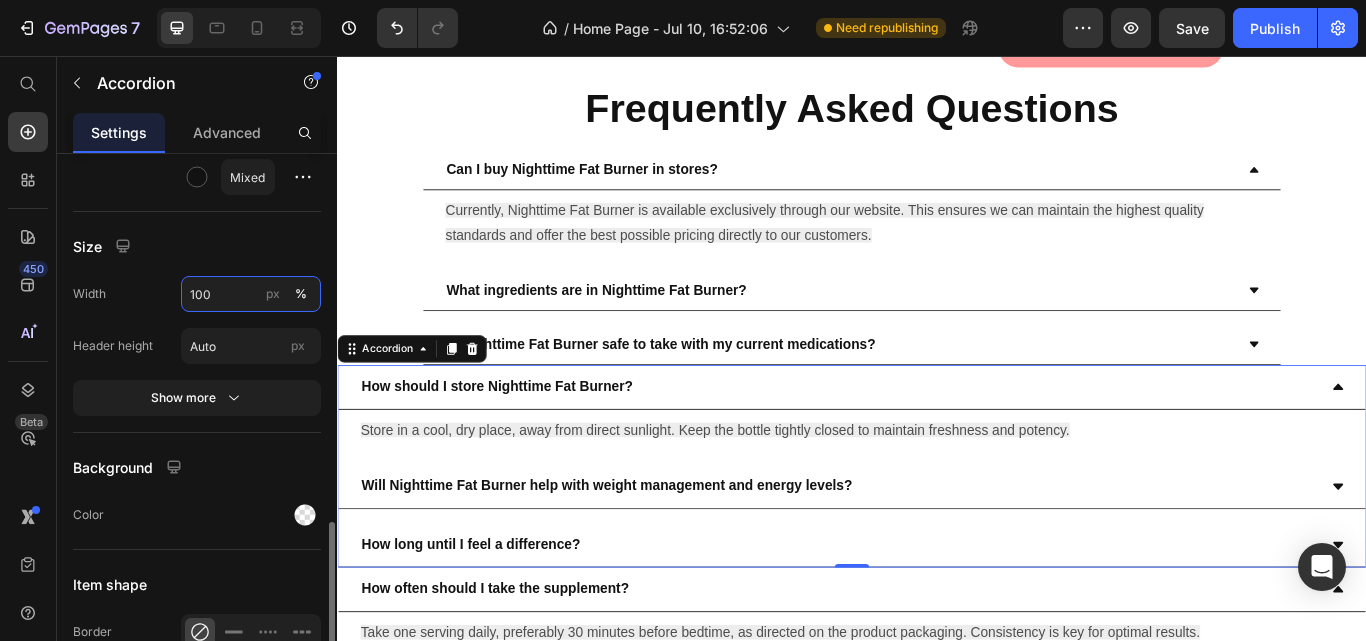 click on "100" at bounding box center [251, 294] 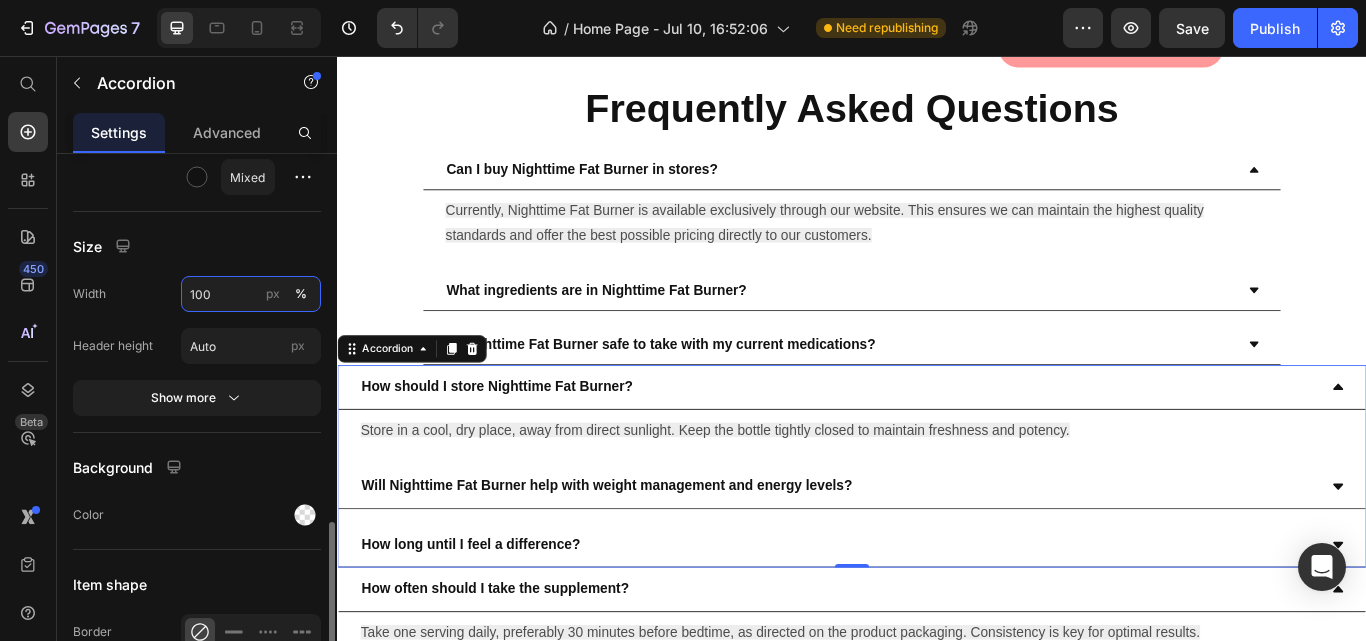 click on "100" at bounding box center [251, 294] 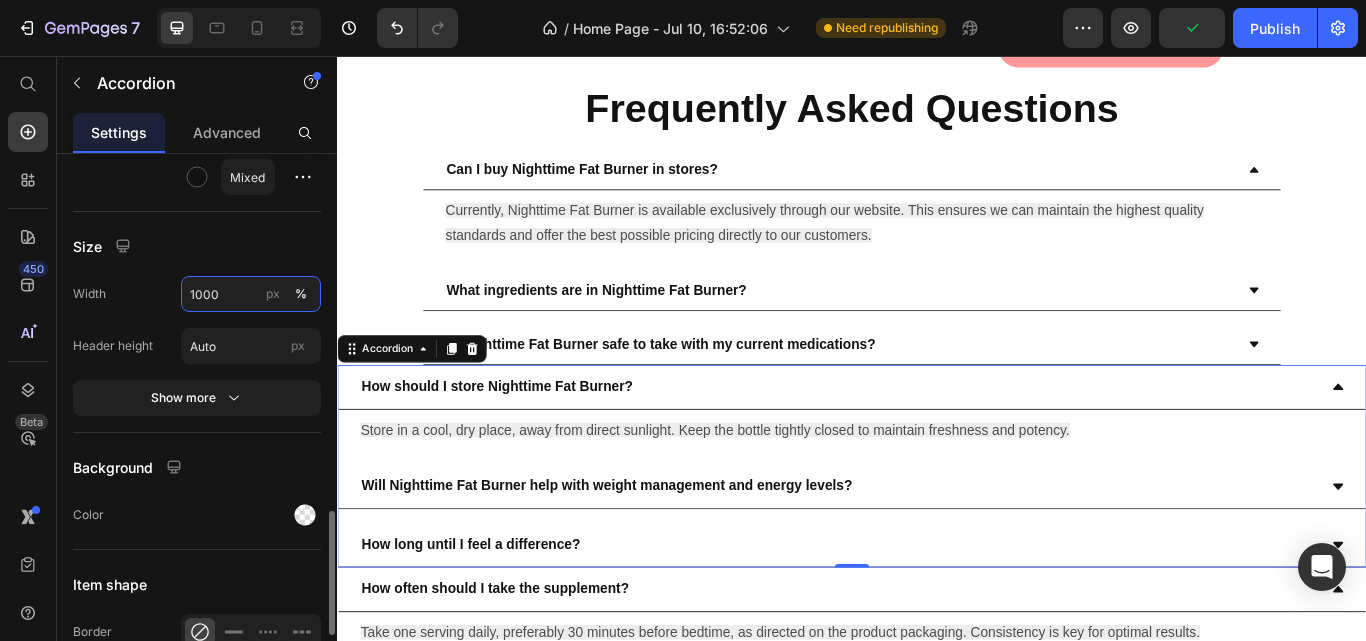 click on "1000" at bounding box center [251, 294] 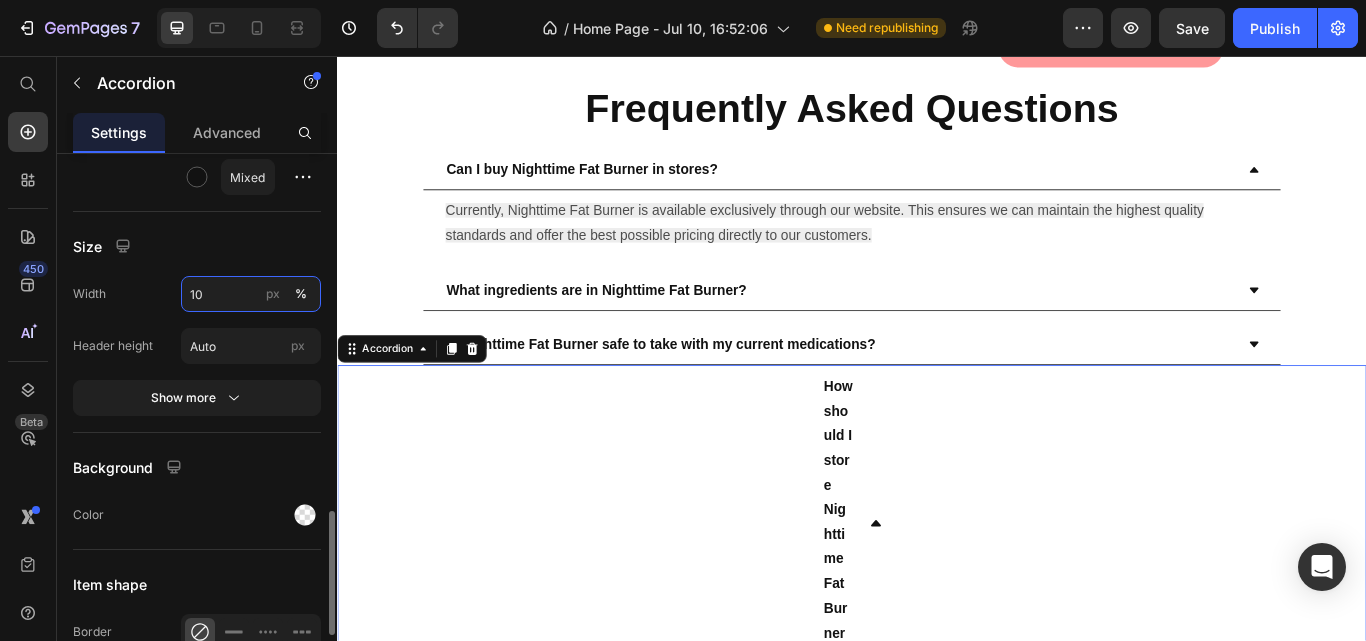type on "1" 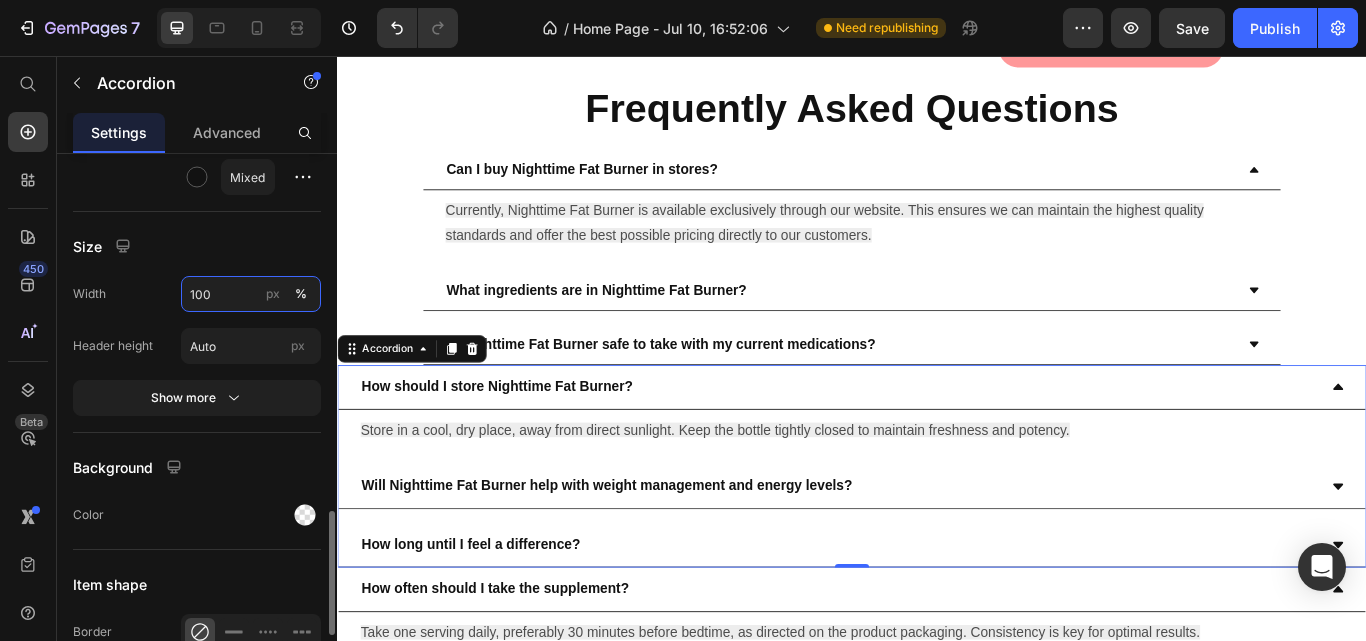 type on "1000" 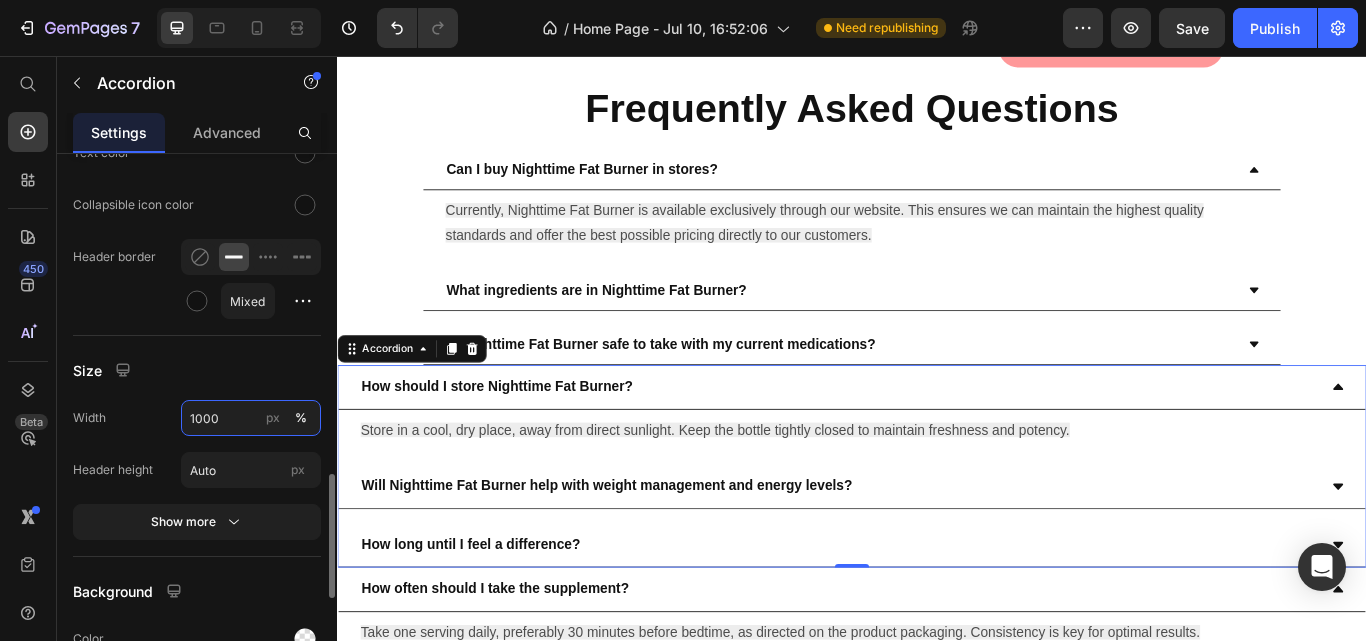 scroll, scrollTop: 1436, scrollLeft: 0, axis: vertical 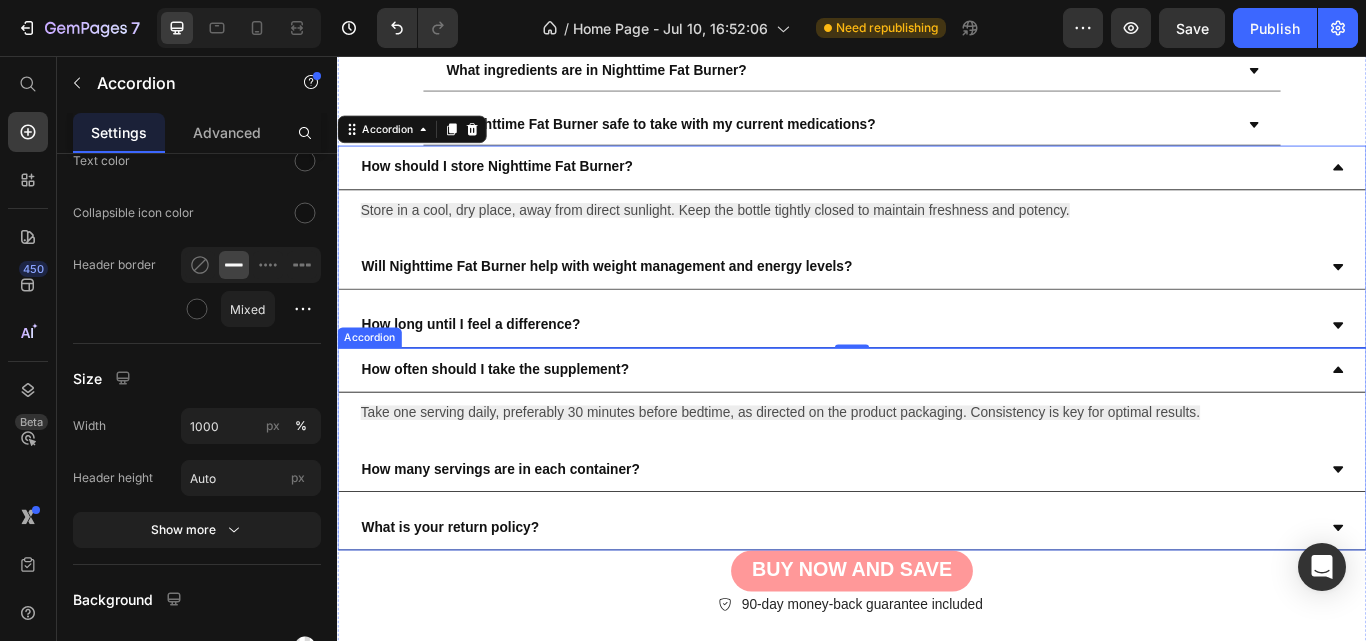 click on "How many servings are in each container?" at bounding box center [921, 539] 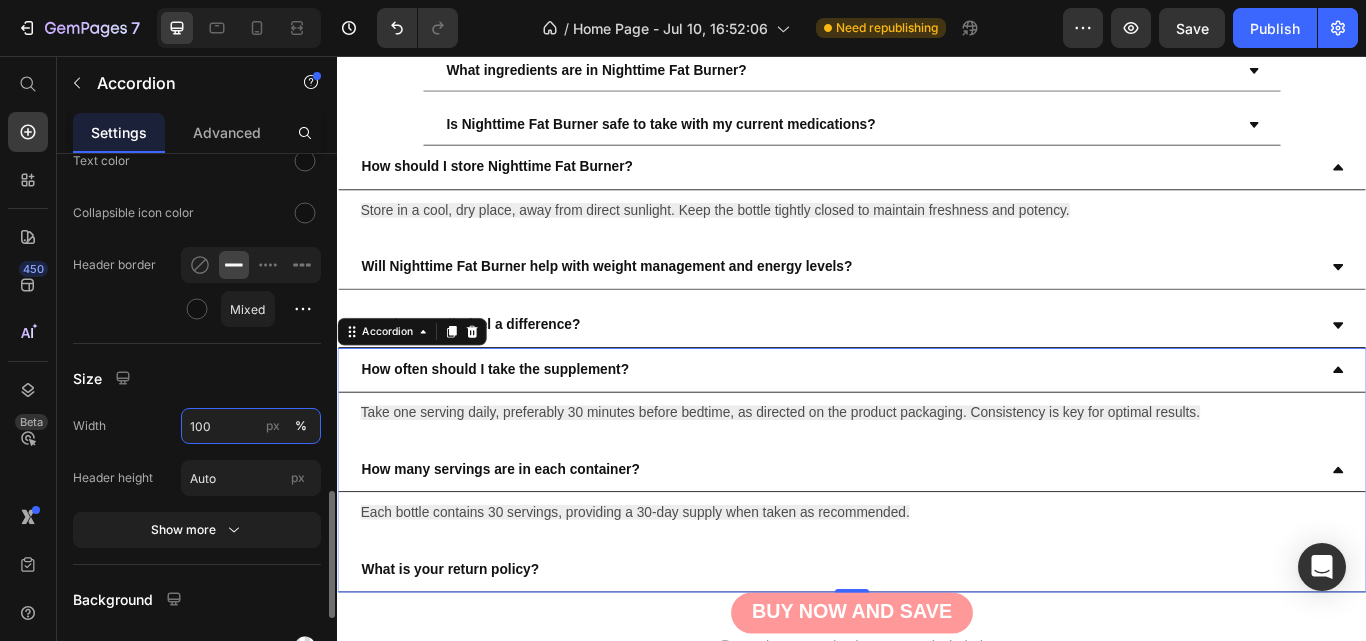 click on "100" at bounding box center [251, 426] 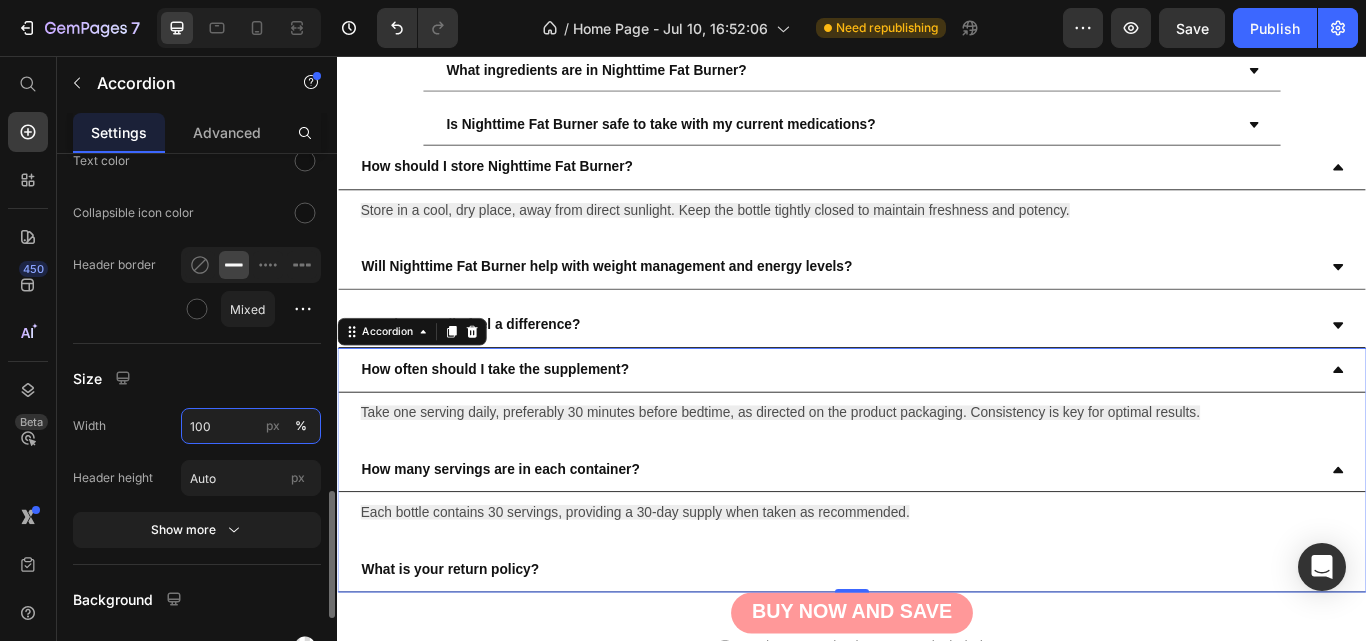 click on "100" at bounding box center [251, 426] 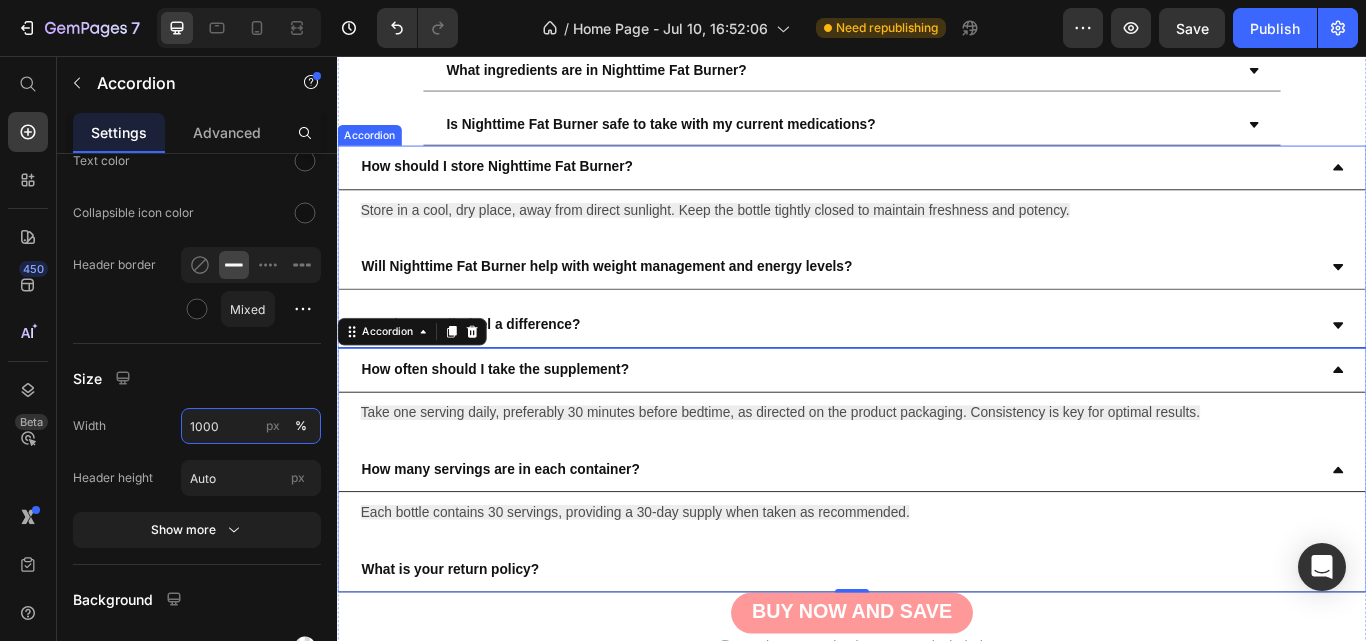 scroll, scrollTop: 10226, scrollLeft: 0, axis: vertical 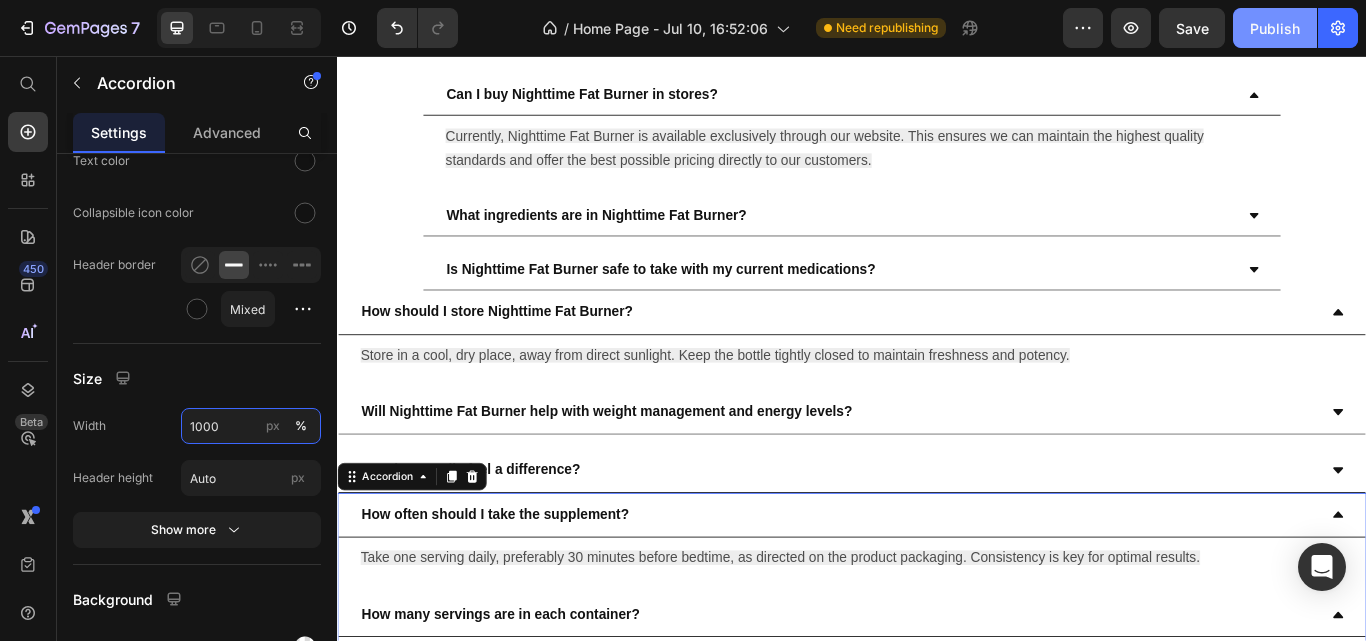 type on "1000" 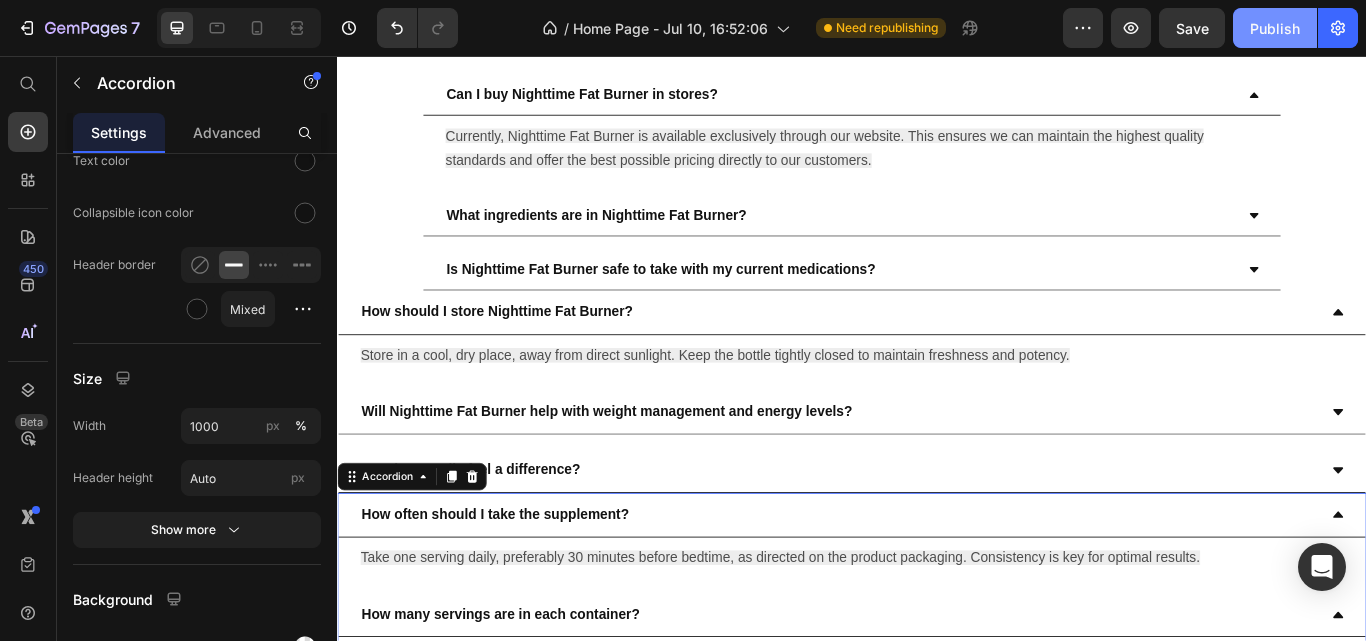 click on "Publish" at bounding box center [1275, 28] 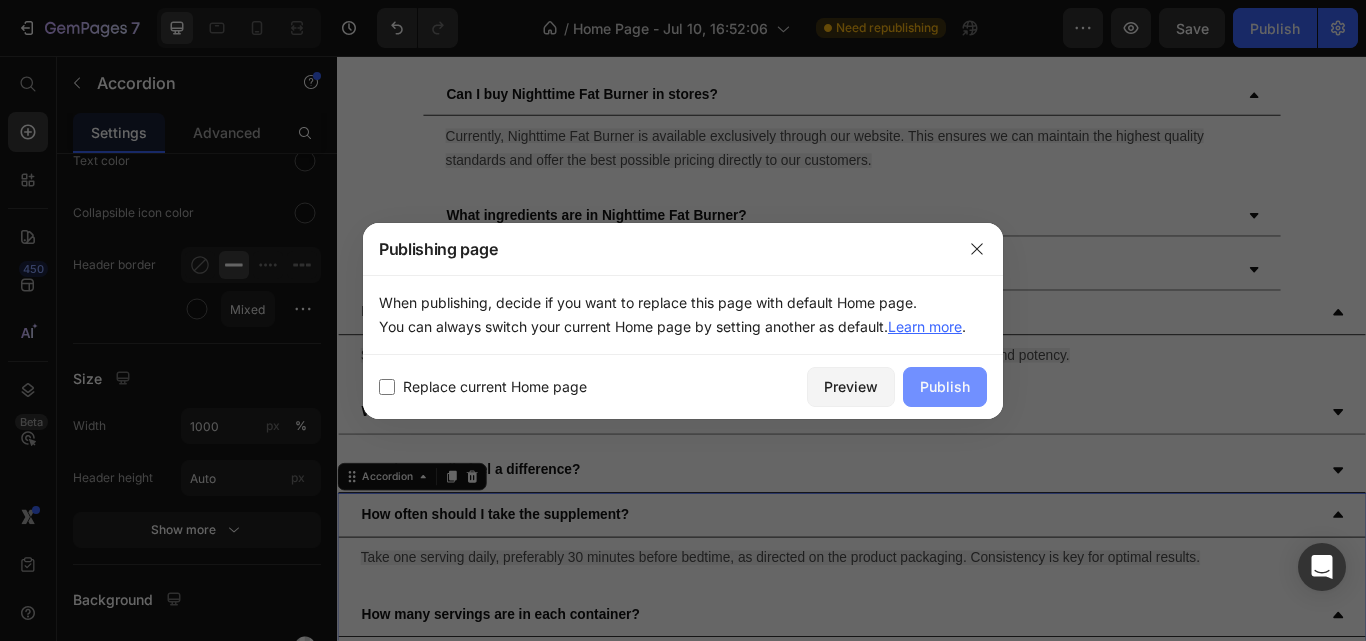 click on "Publish" at bounding box center [945, 386] 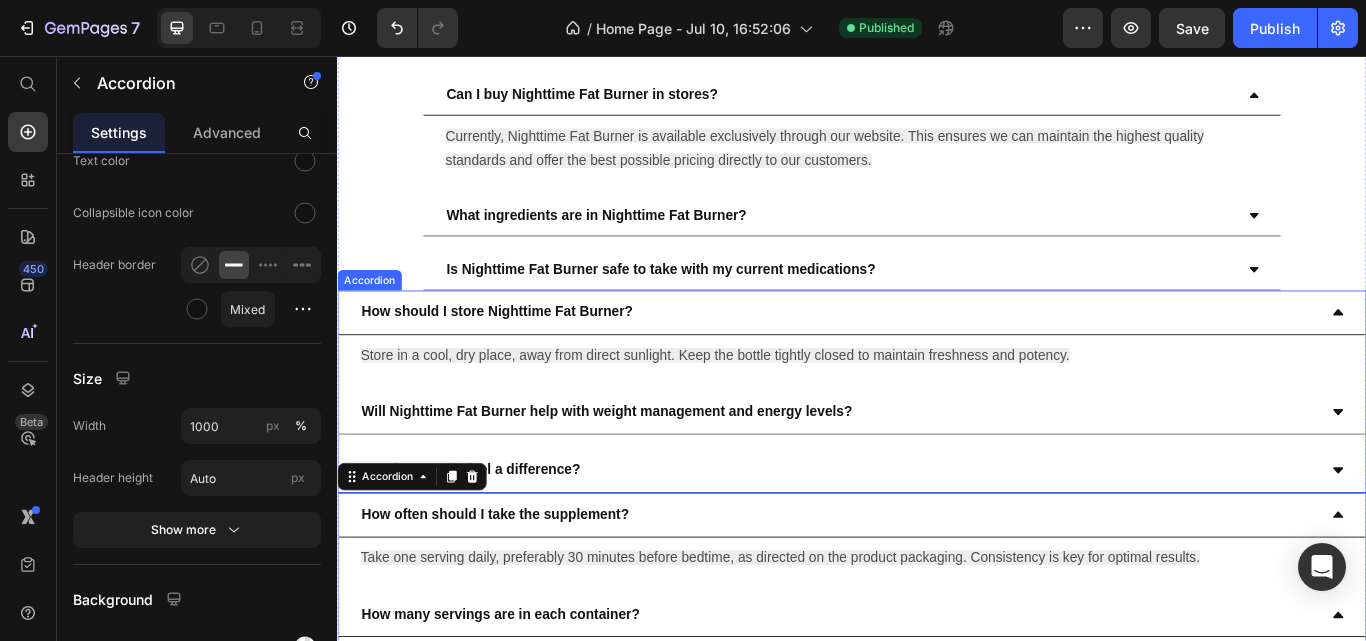 click on "How should I store Nighttime Fat Burner?" at bounding box center (921, 355) 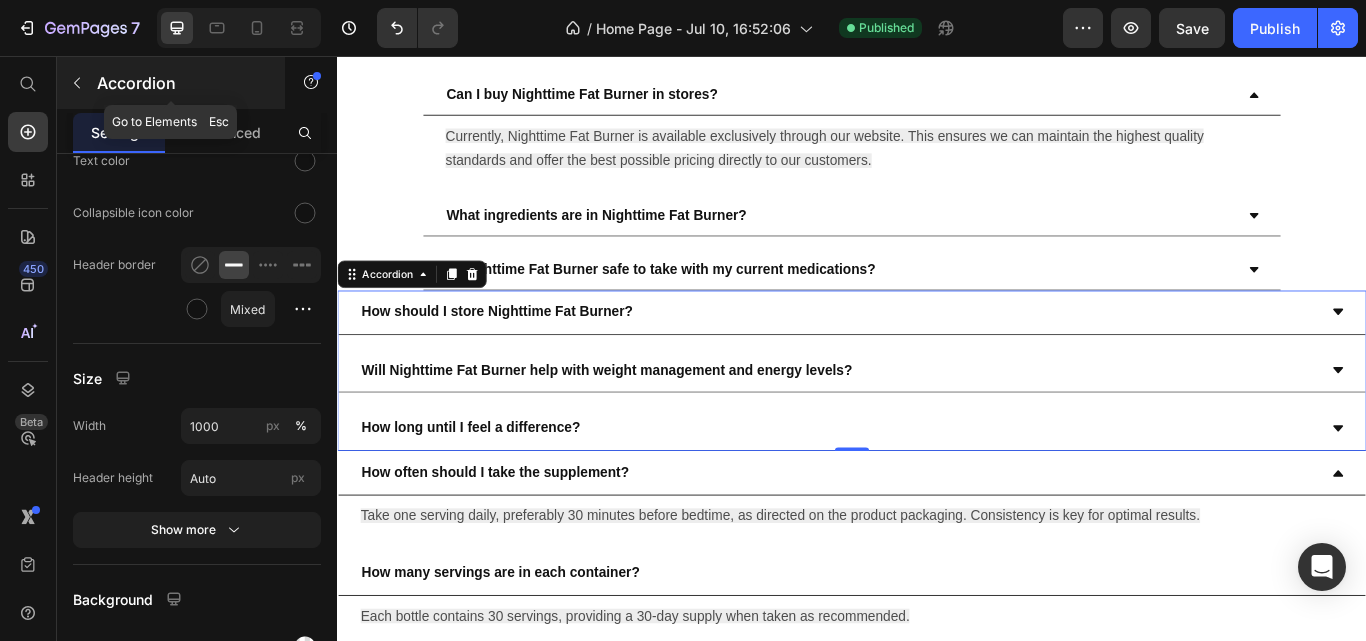 click 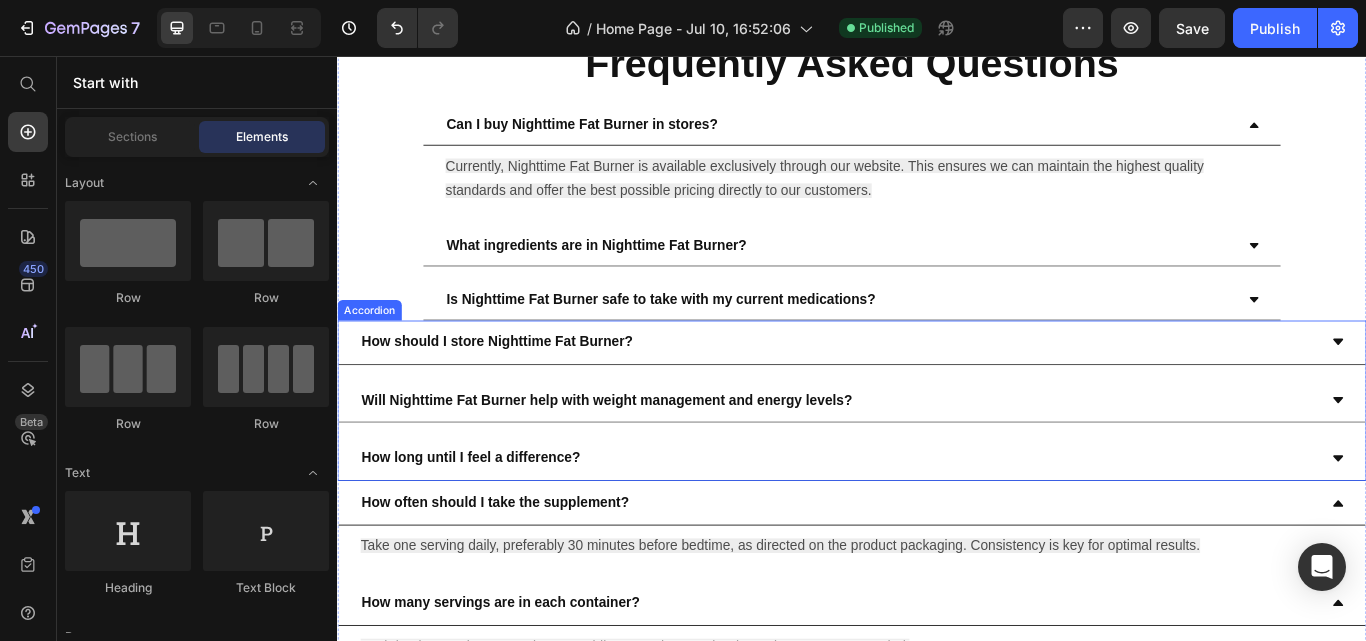 scroll, scrollTop: 10189, scrollLeft: 0, axis: vertical 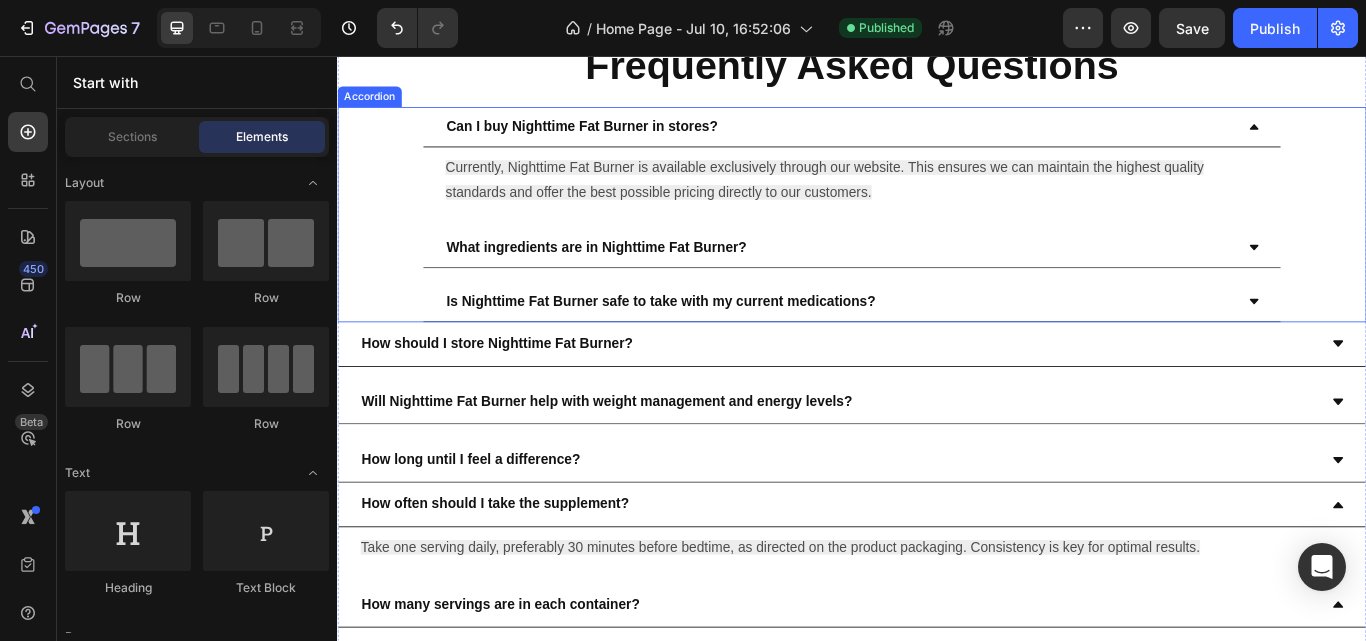 click on "Can I buy Nighttime Fat Burner in stores?" at bounding box center (922, 139) 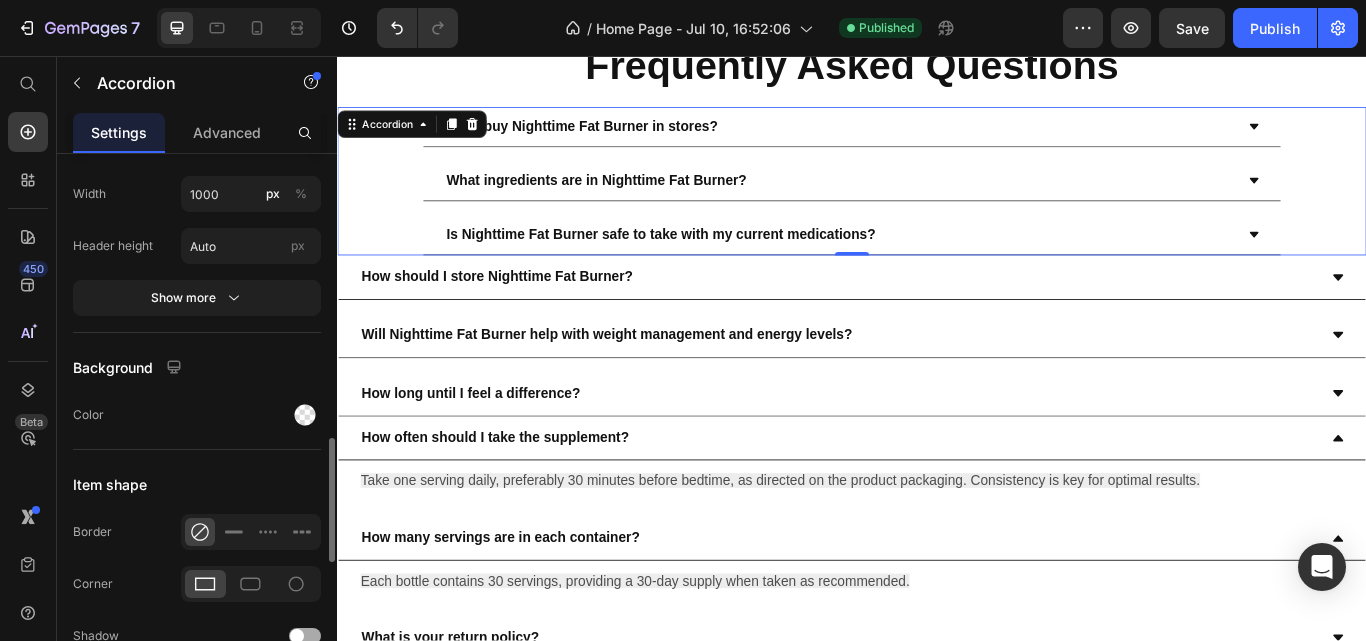 scroll, scrollTop: 1590, scrollLeft: 0, axis: vertical 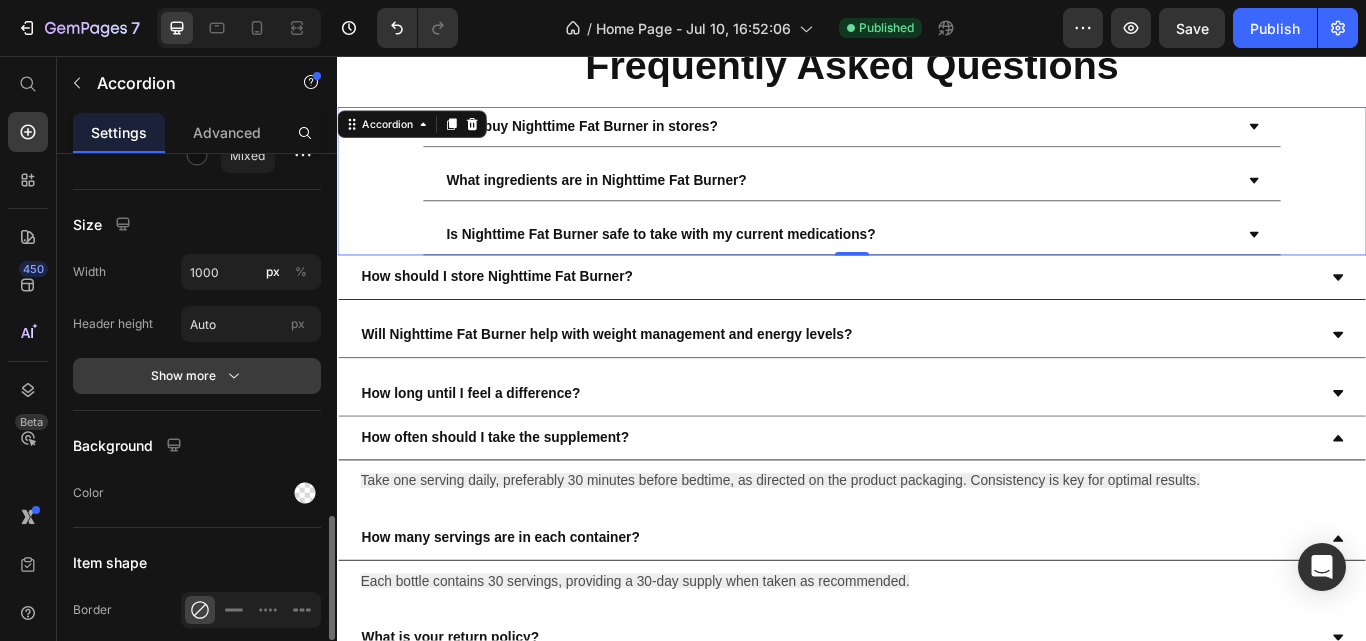 click on "Show more" at bounding box center [197, 376] 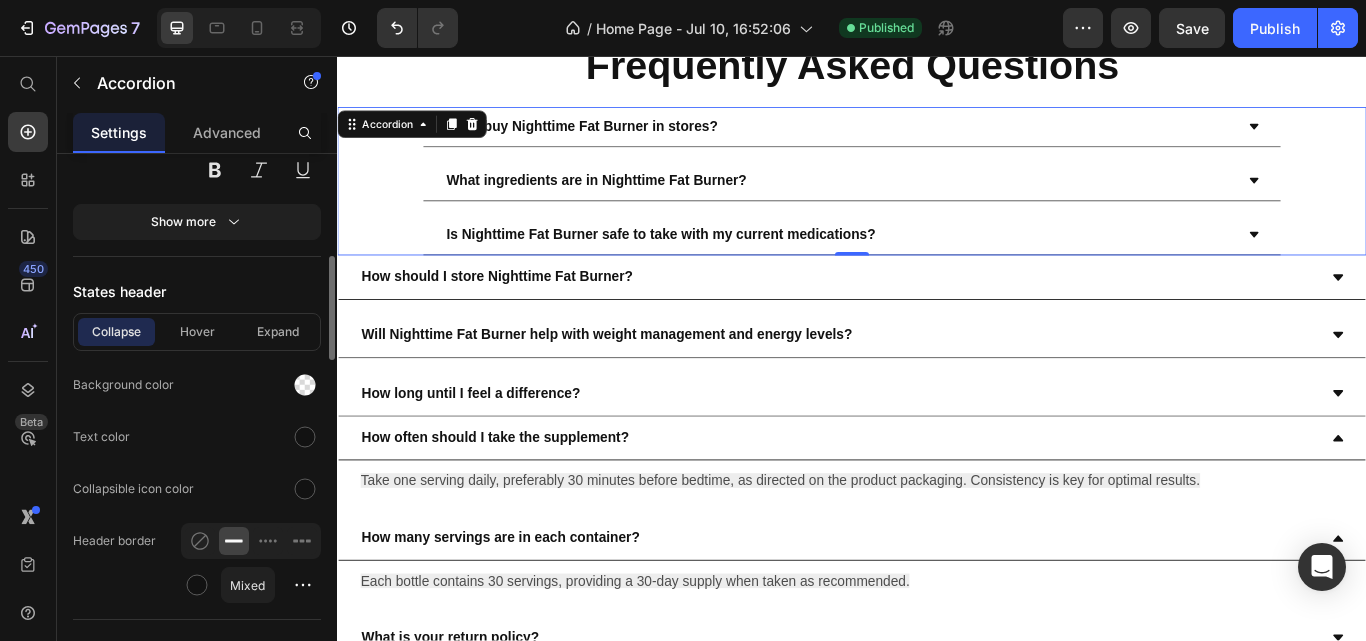 scroll, scrollTop: 1058, scrollLeft: 0, axis: vertical 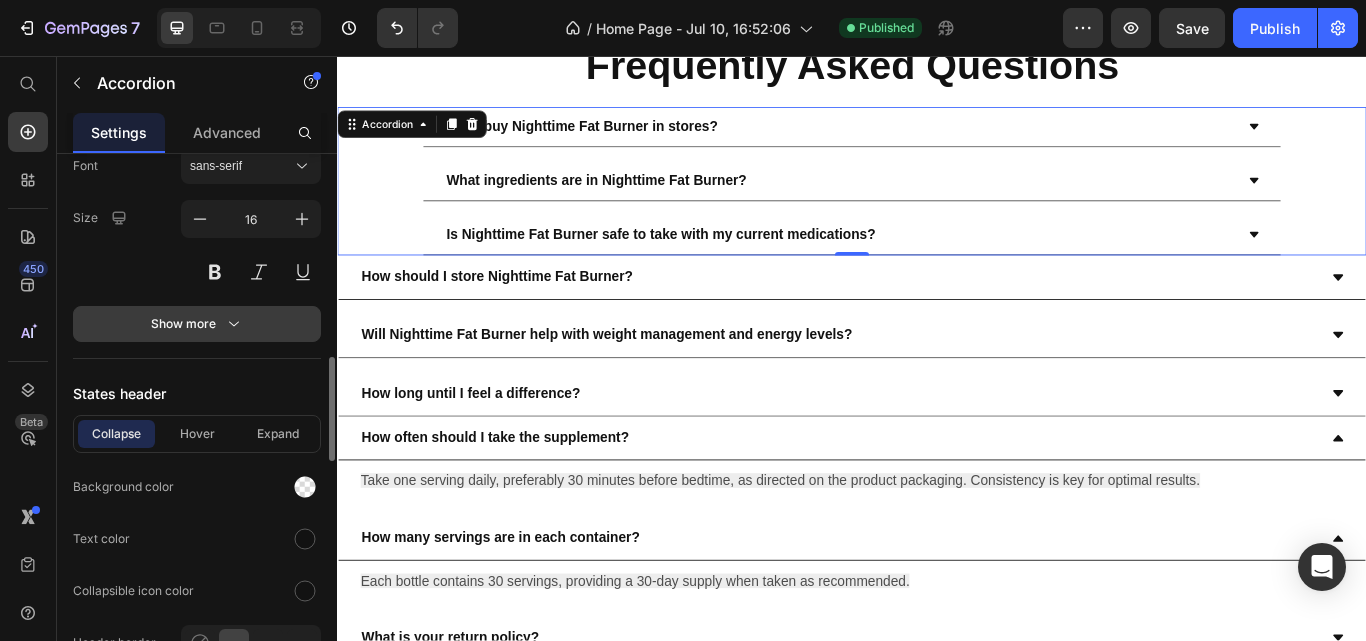 click on "Show more" at bounding box center (197, 324) 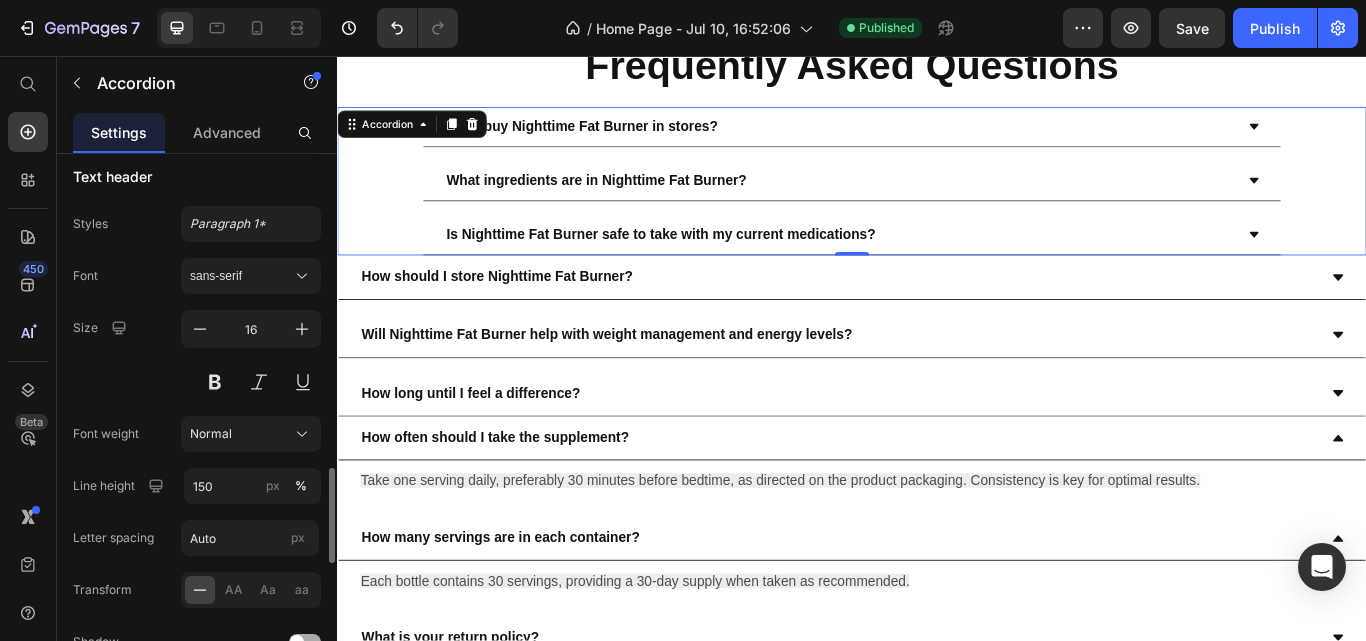 scroll, scrollTop: 1075, scrollLeft: 0, axis: vertical 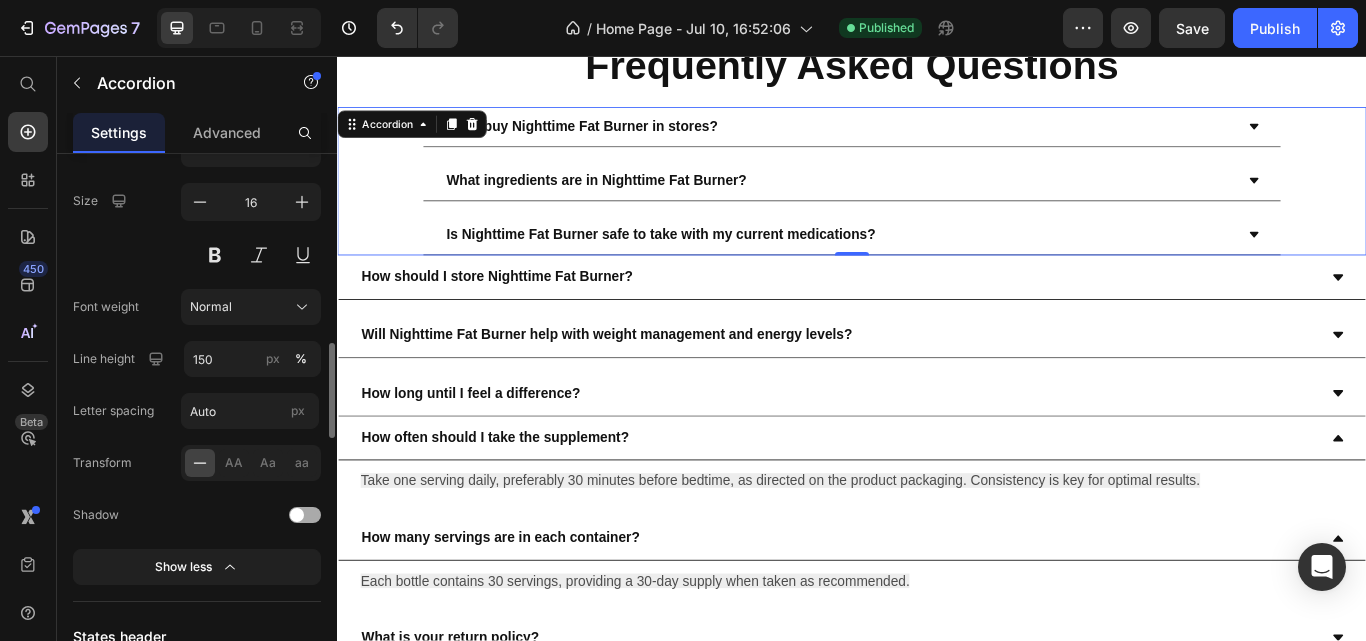 click at bounding box center (305, 515) 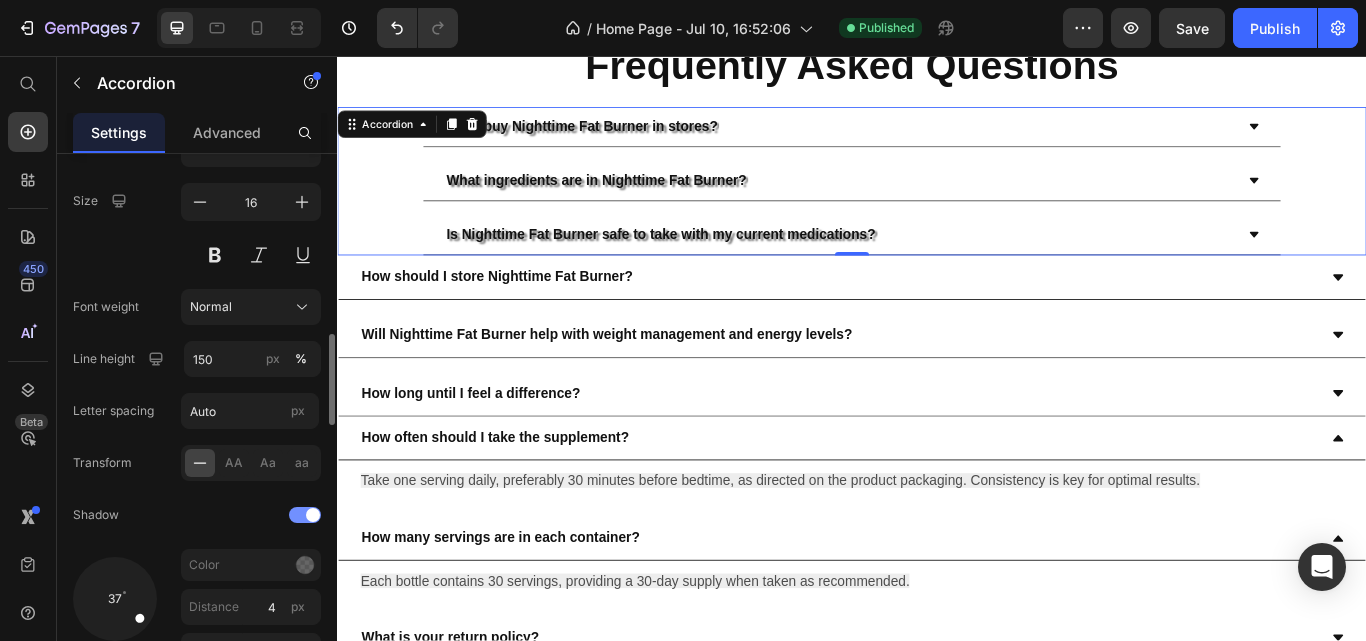 click at bounding box center (305, 515) 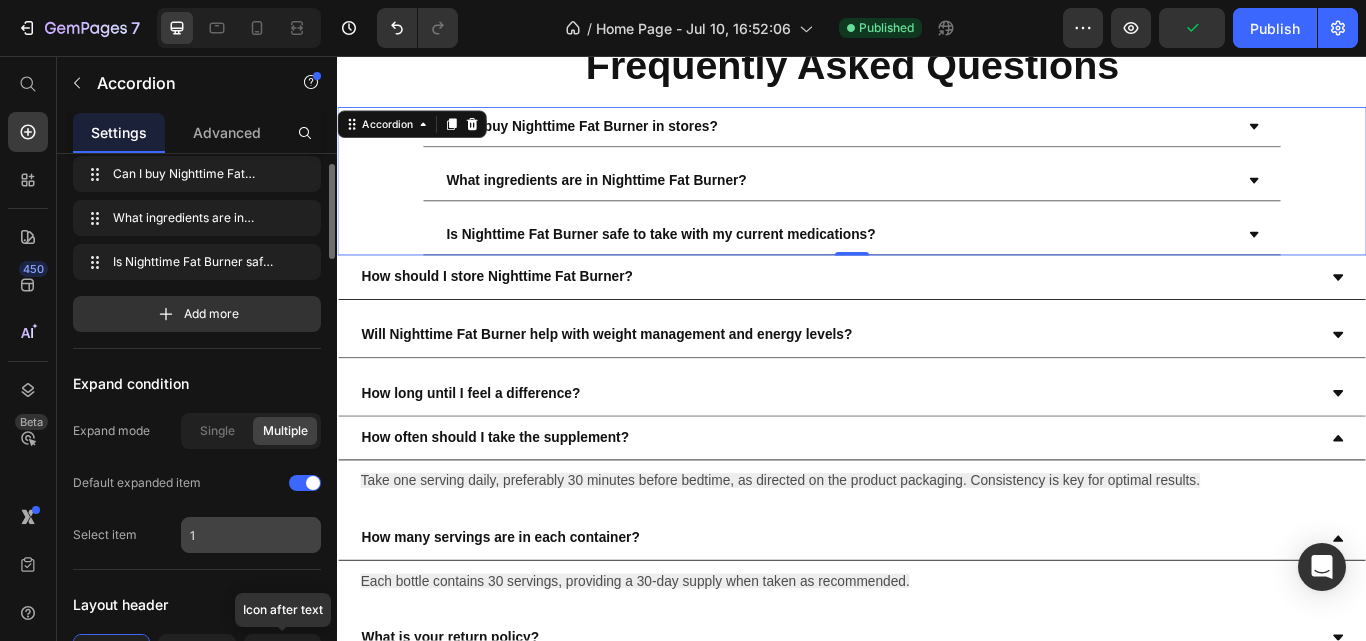 scroll, scrollTop: 0, scrollLeft: 0, axis: both 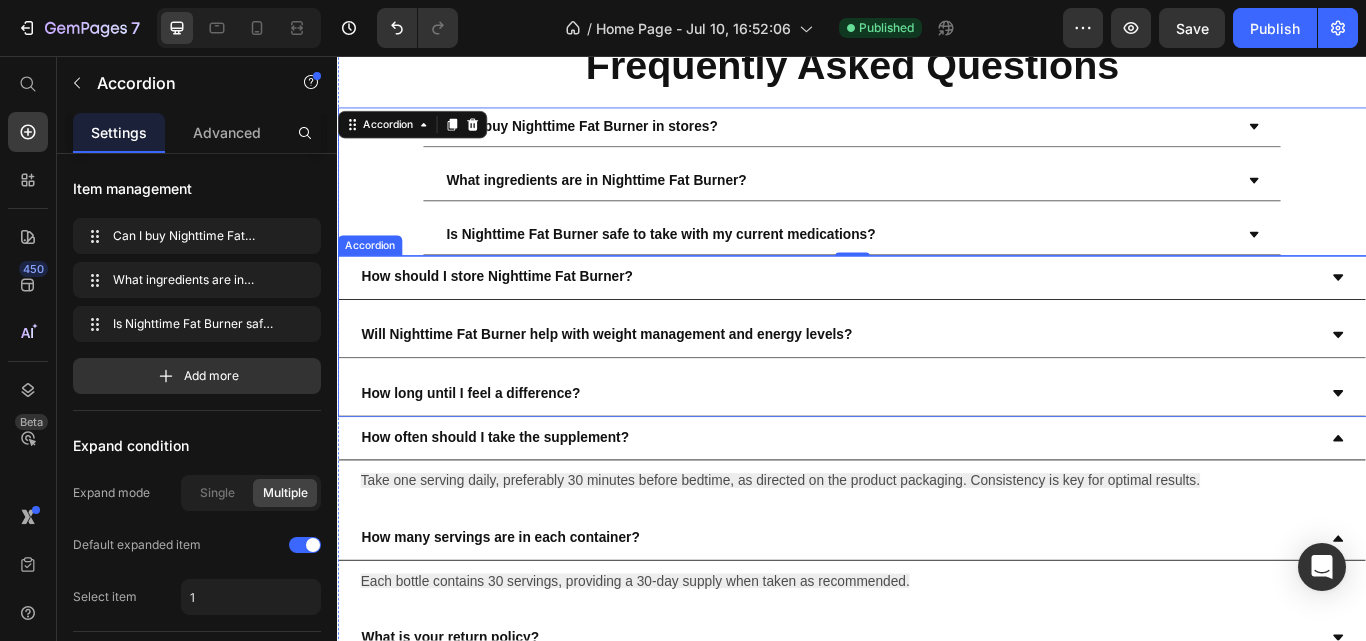 click on "Will Nighttime Fat Burner help with weight management and energy levels?" at bounding box center [921, 382] 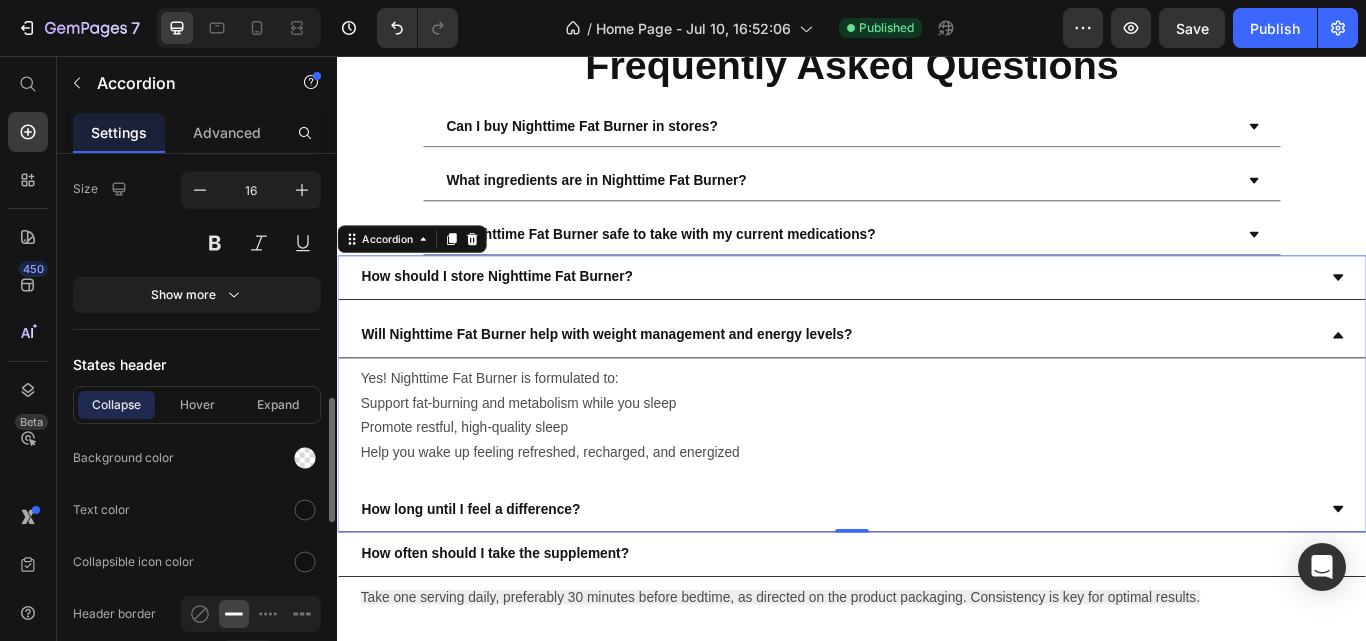 scroll, scrollTop: 1089, scrollLeft: 0, axis: vertical 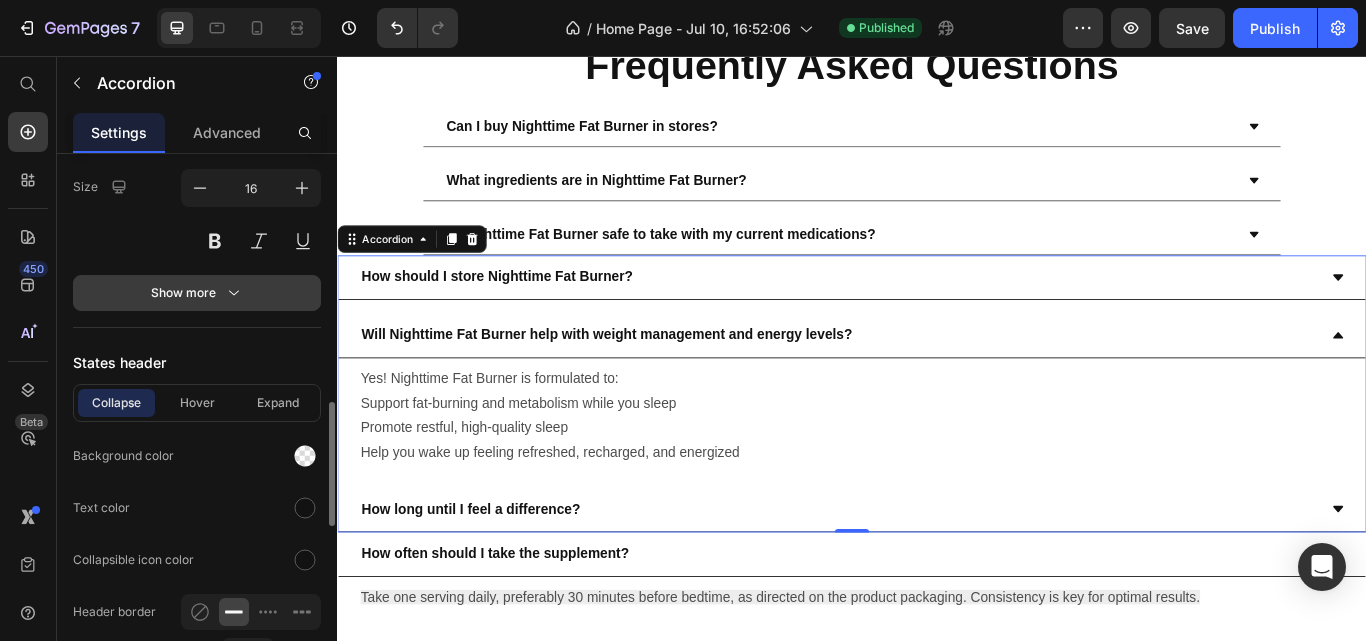 click on "Show more" at bounding box center (197, 293) 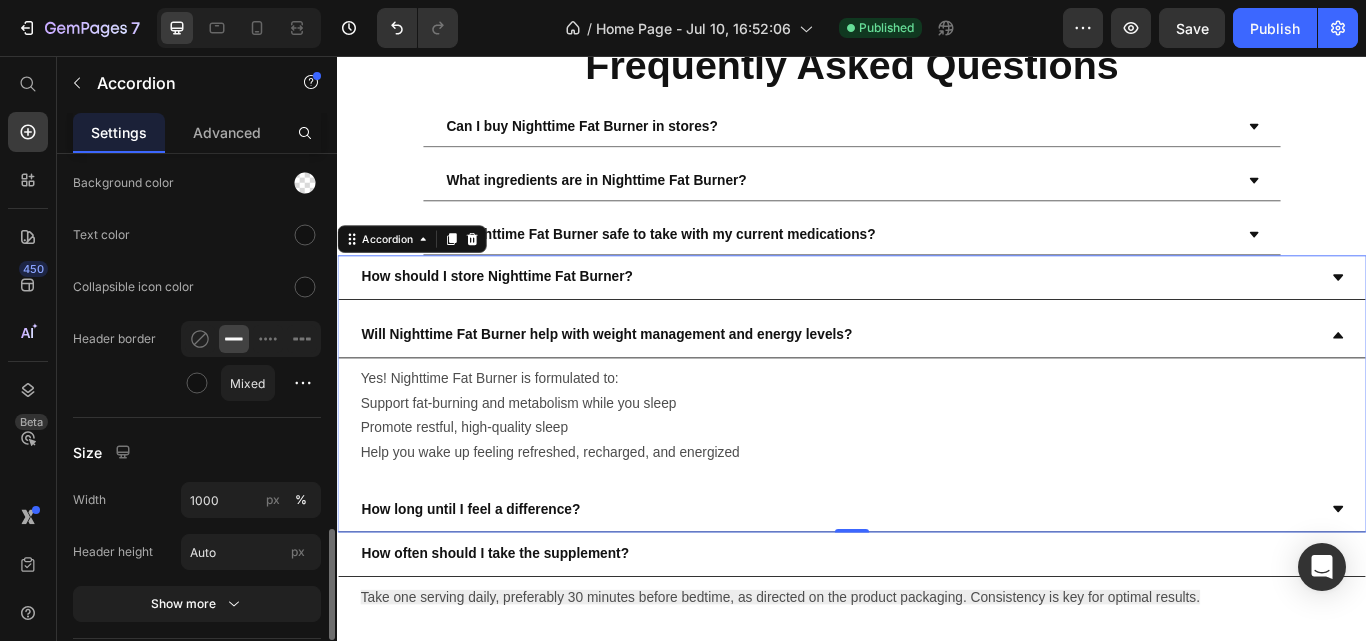 scroll, scrollTop: 1764, scrollLeft: 0, axis: vertical 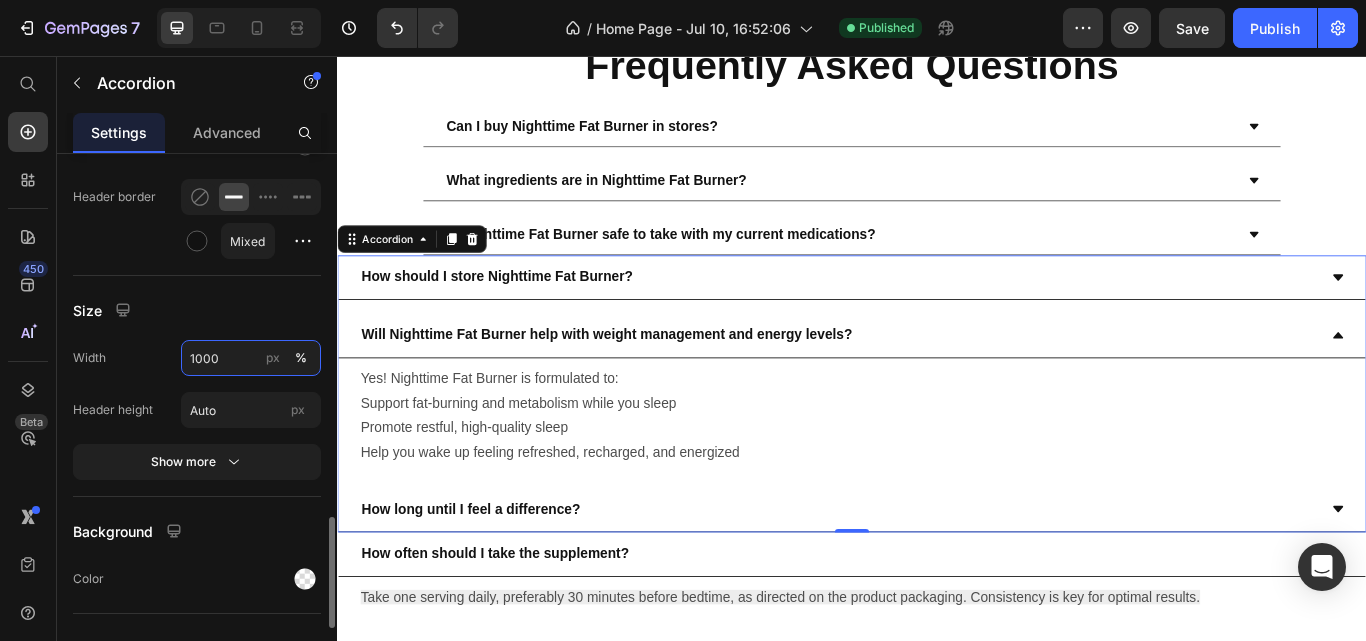 click on "1000" at bounding box center (251, 358) 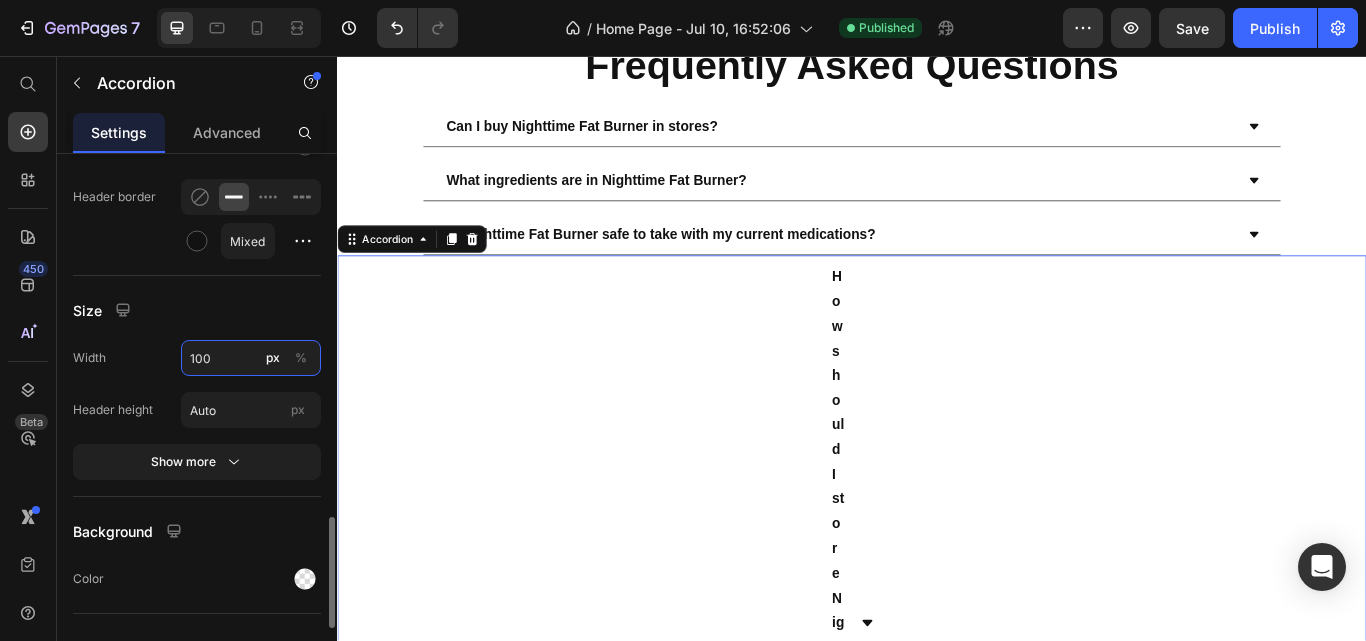 type on "1000" 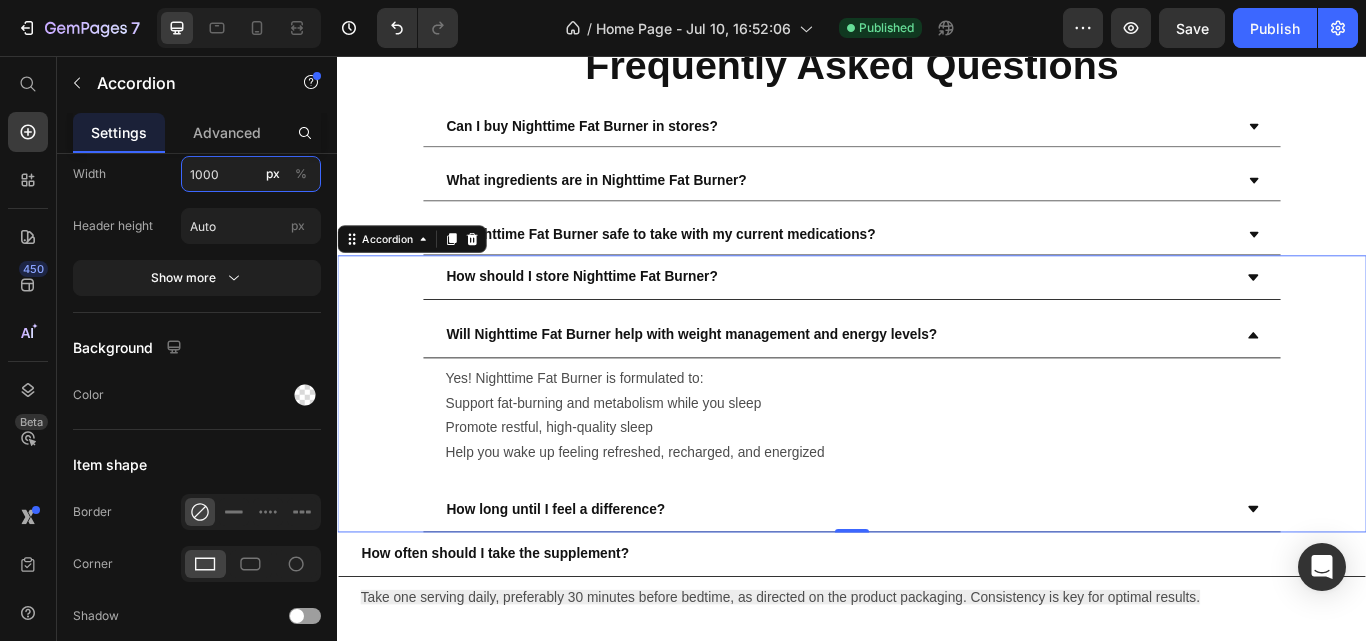 scroll, scrollTop: 2101, scrollLeft: 0, axis: vertical 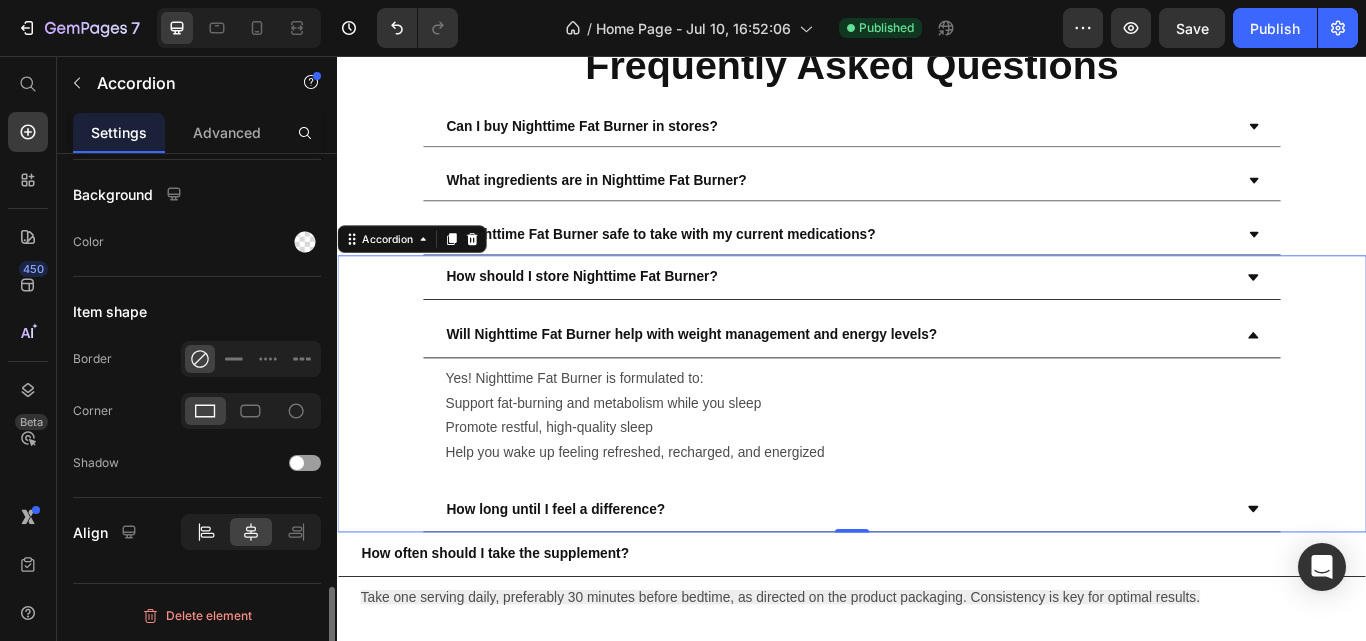 click 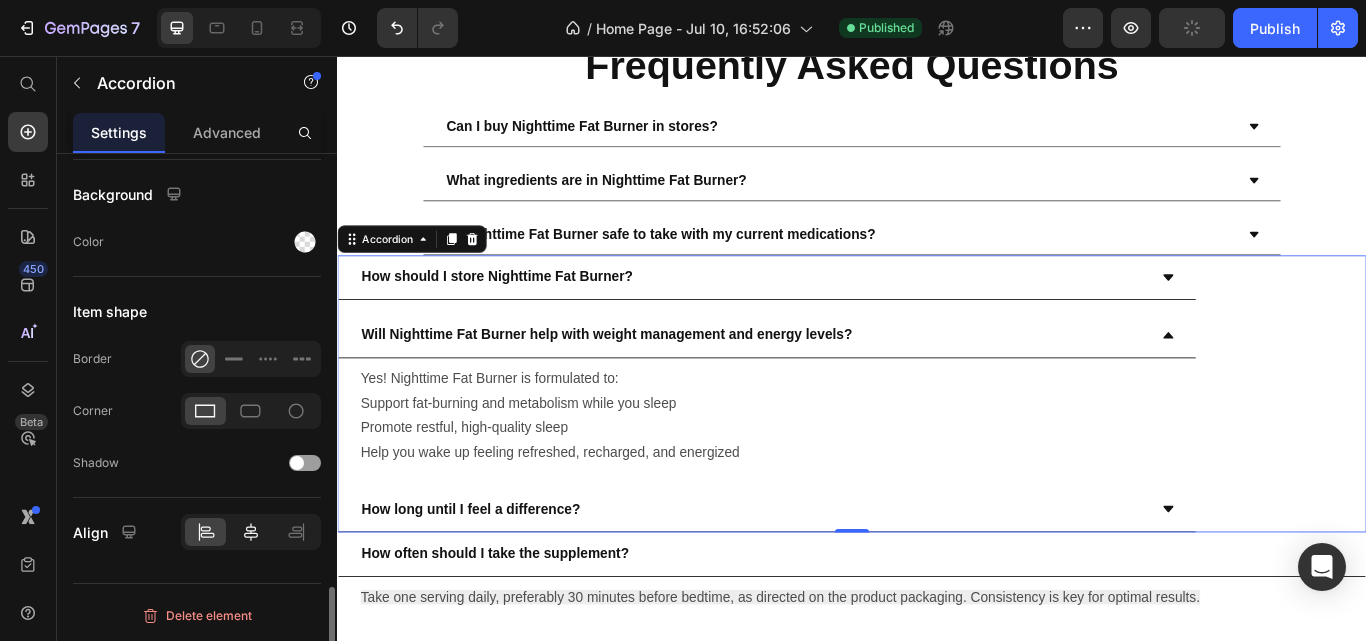 click 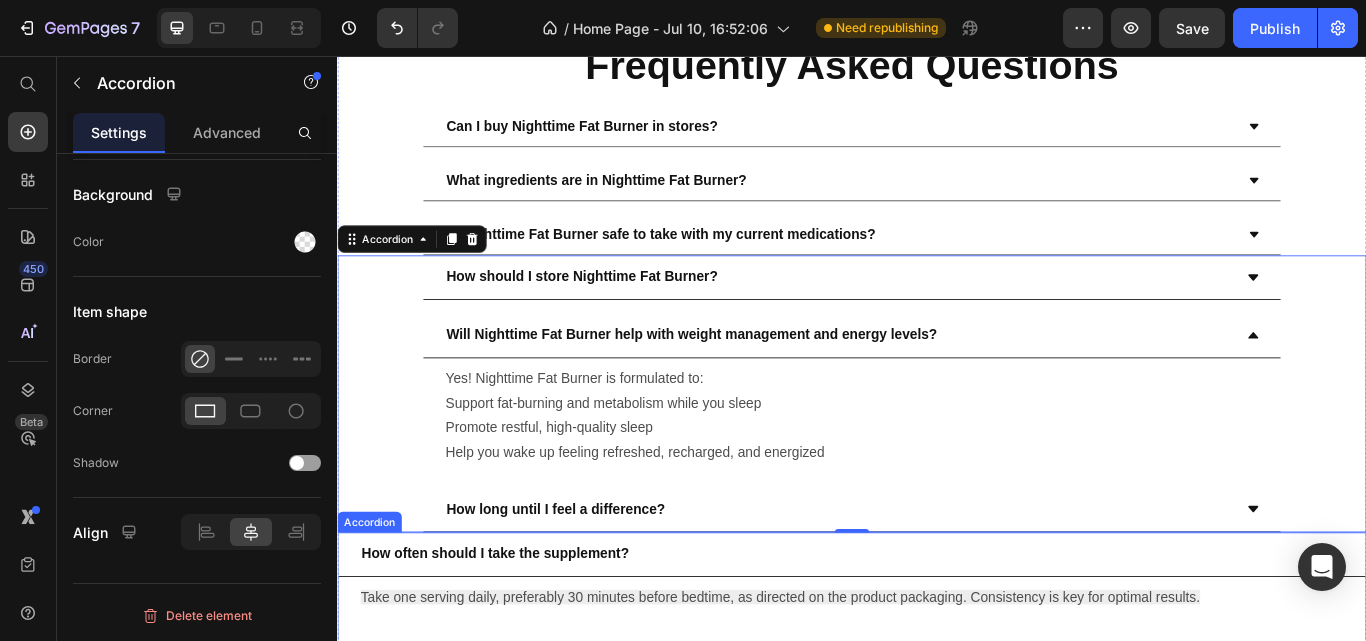click on "How often should I take the supplement?" at bounding box center [937, 638] 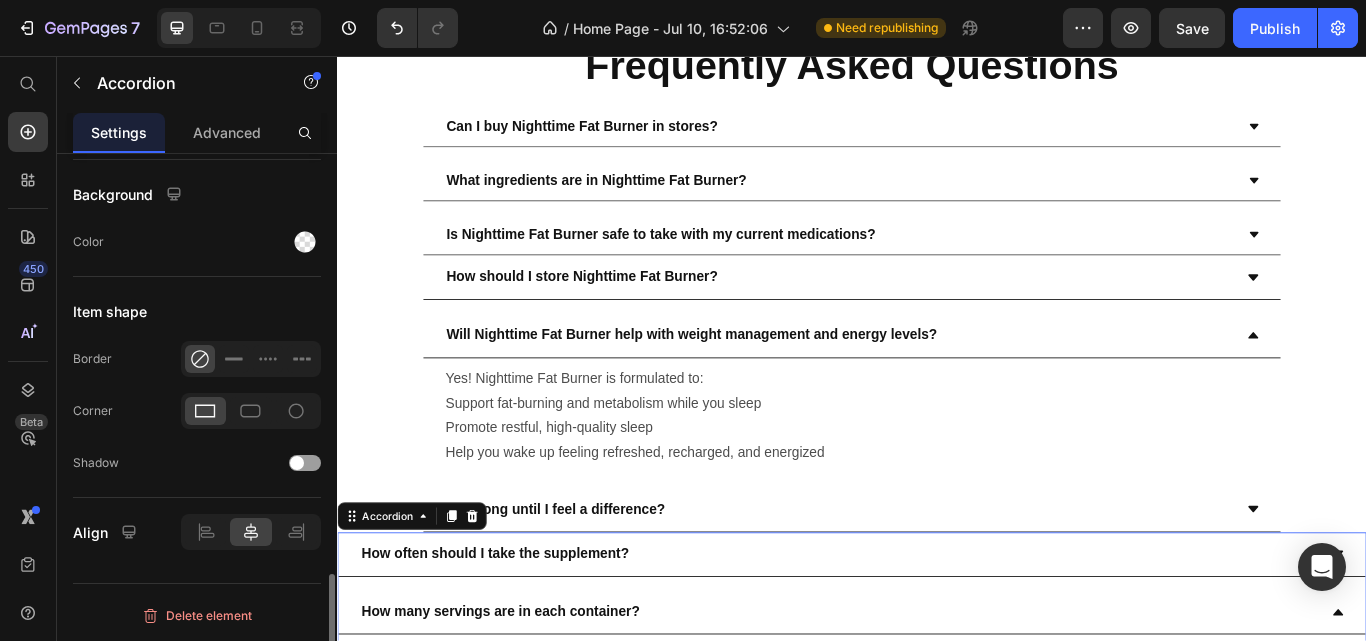 scroll, scrollTop: 1841, scrollLeft: 0, axis: vertical 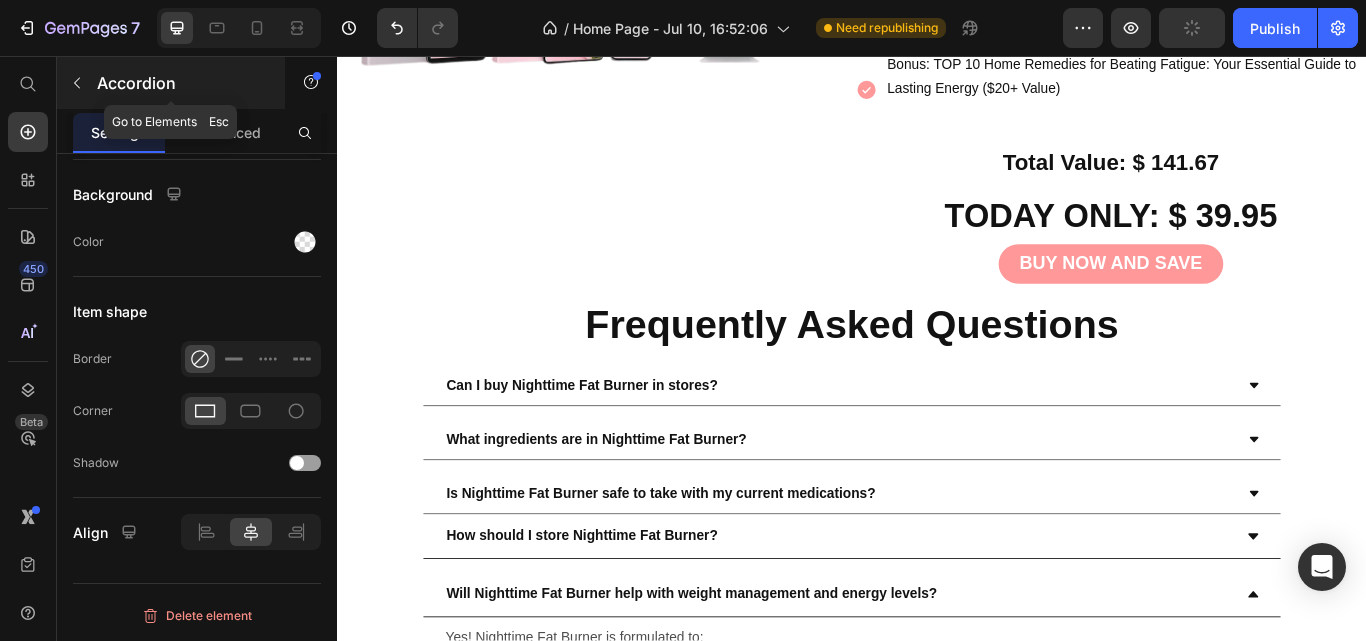 click 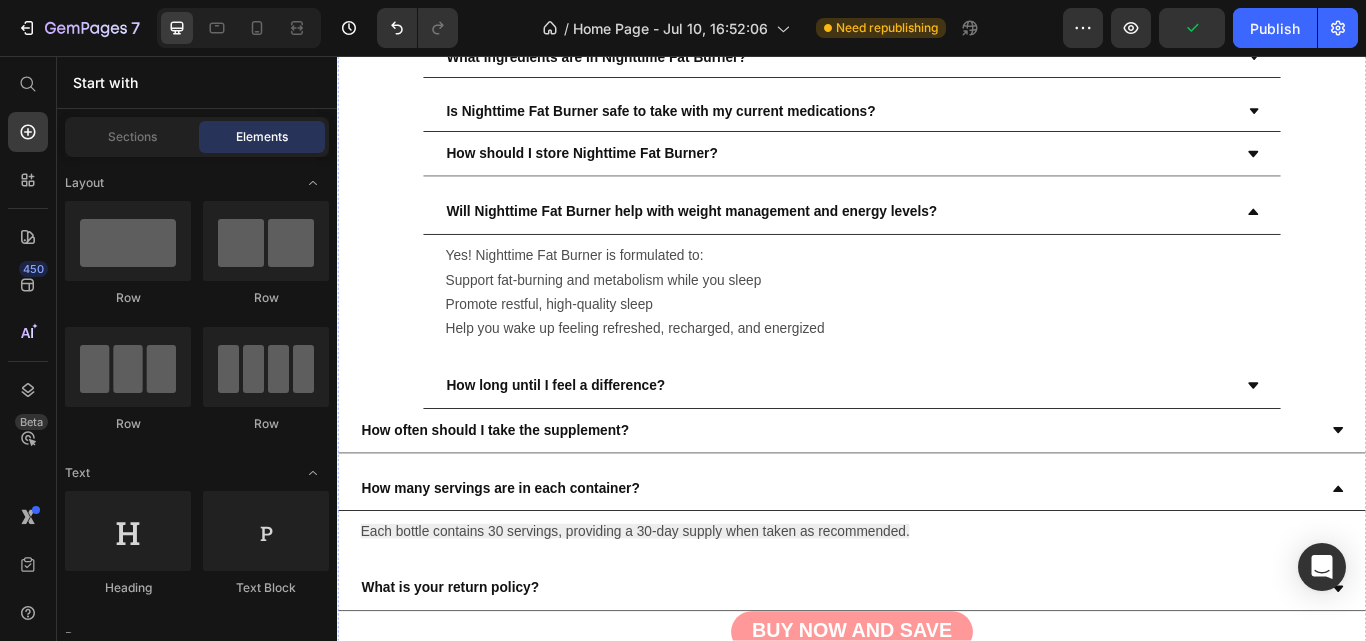 scroll, scrollTop: 10472, scrollLeft: 0, axis: vertical 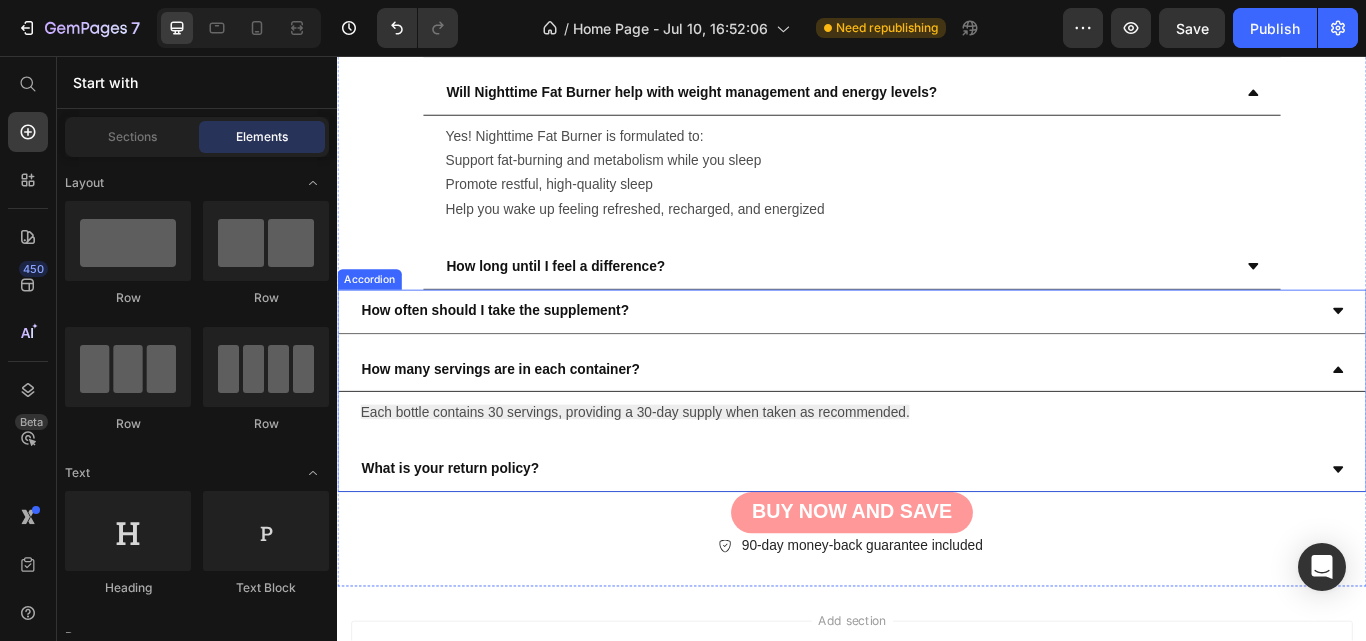 click on "How often should I take the supplement?" at bounding box center [921, 354] 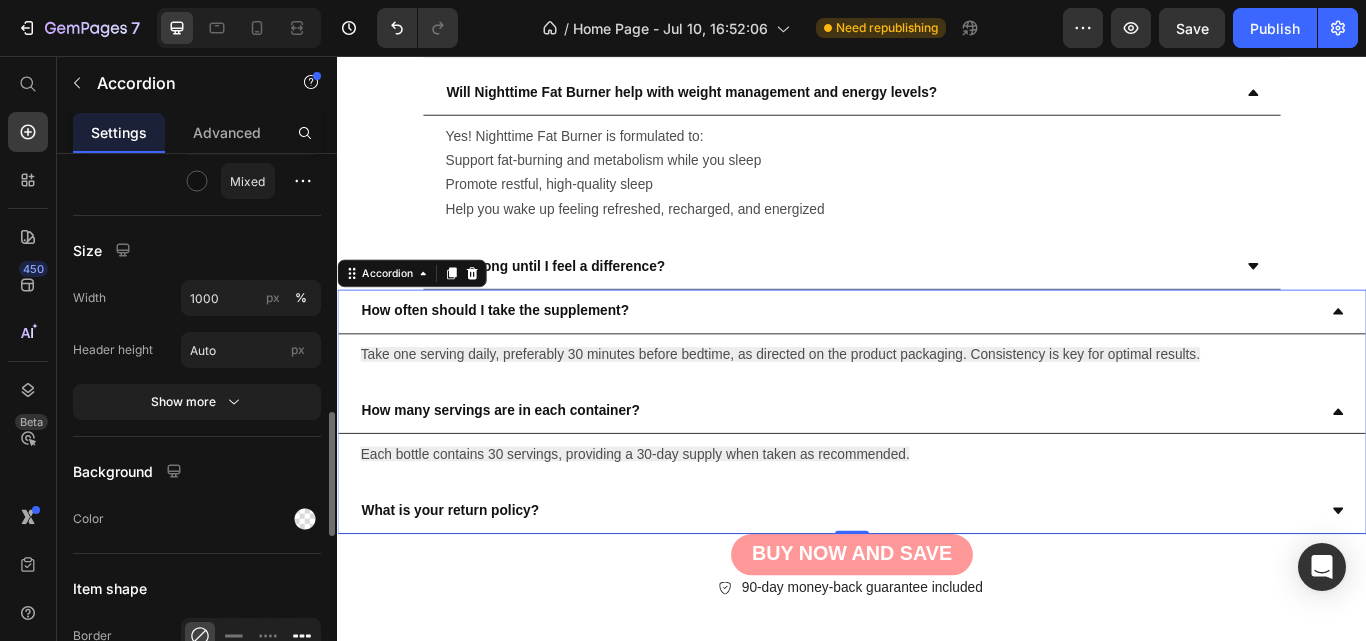 scroll, scrollTop: 1484, scrollLeft: 0, axis: vertical 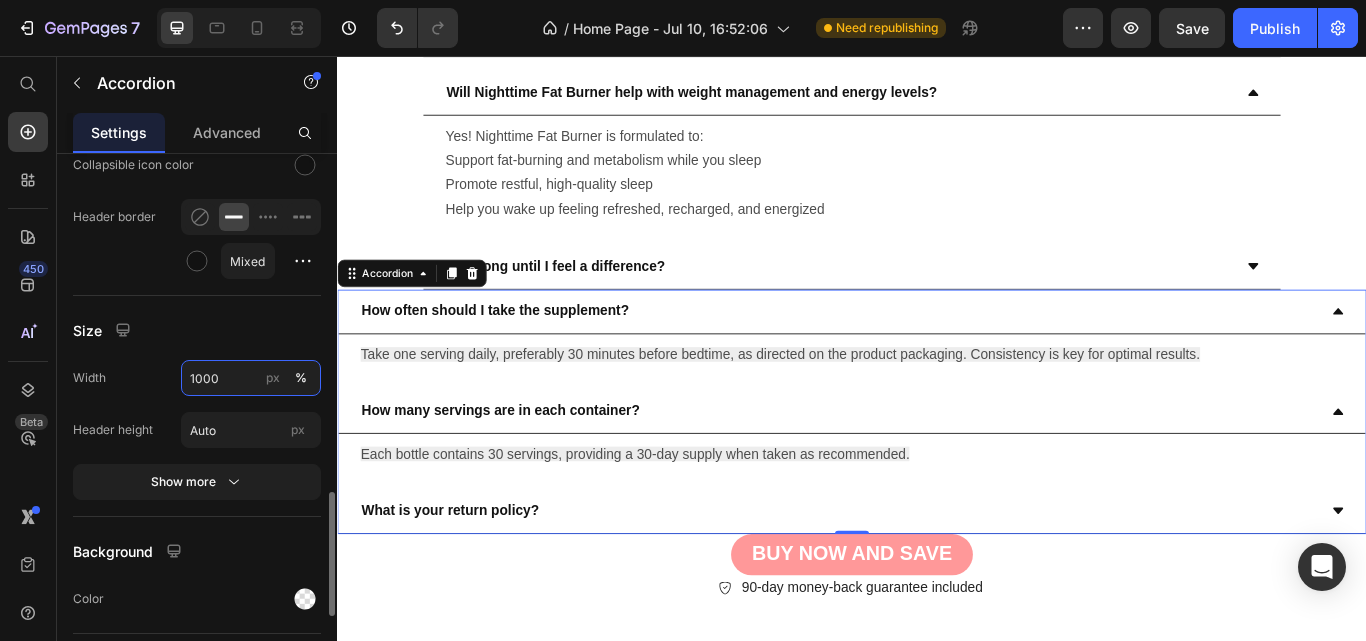 click on "1000" at bounding box center [251, 378] 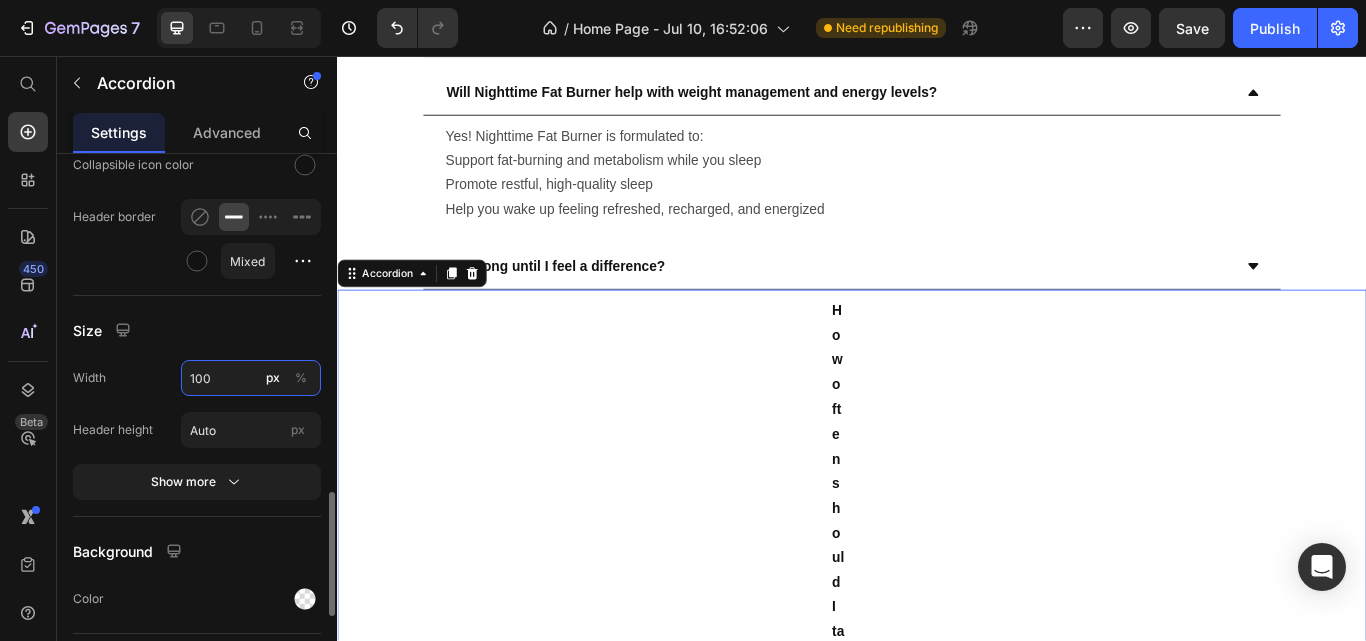 type on "1000" 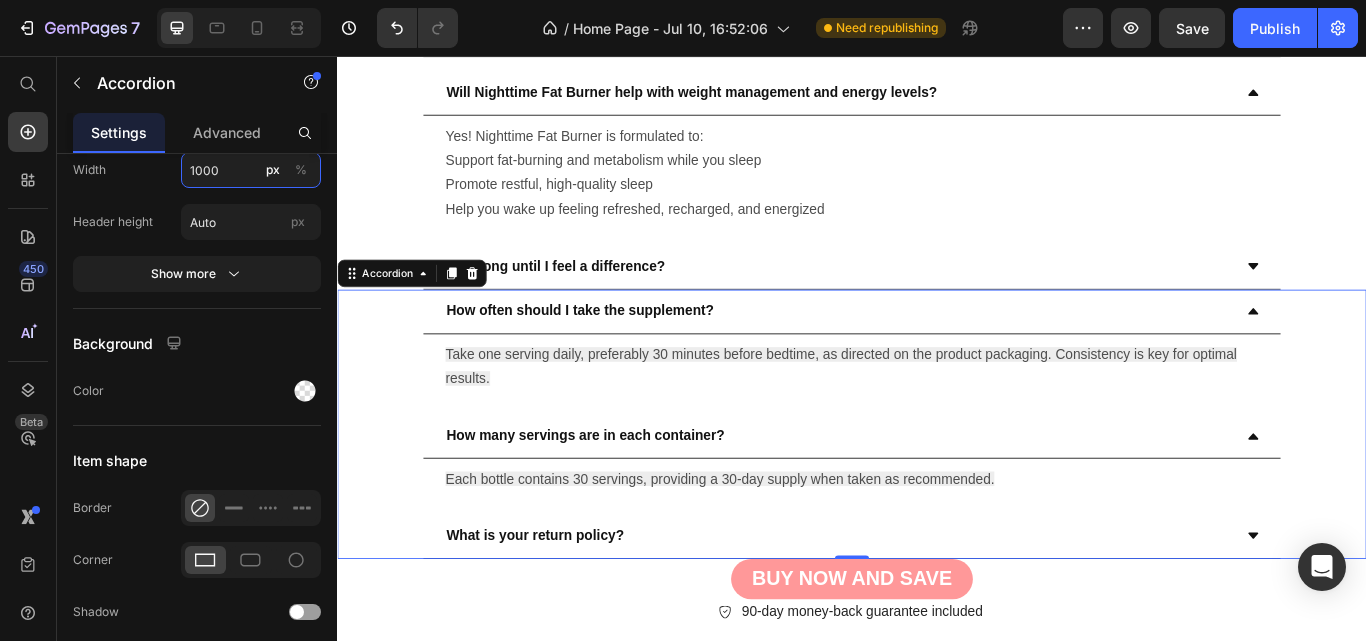 scroll, scrollTop: 1841, scrollLeft: 0, axis: vertical 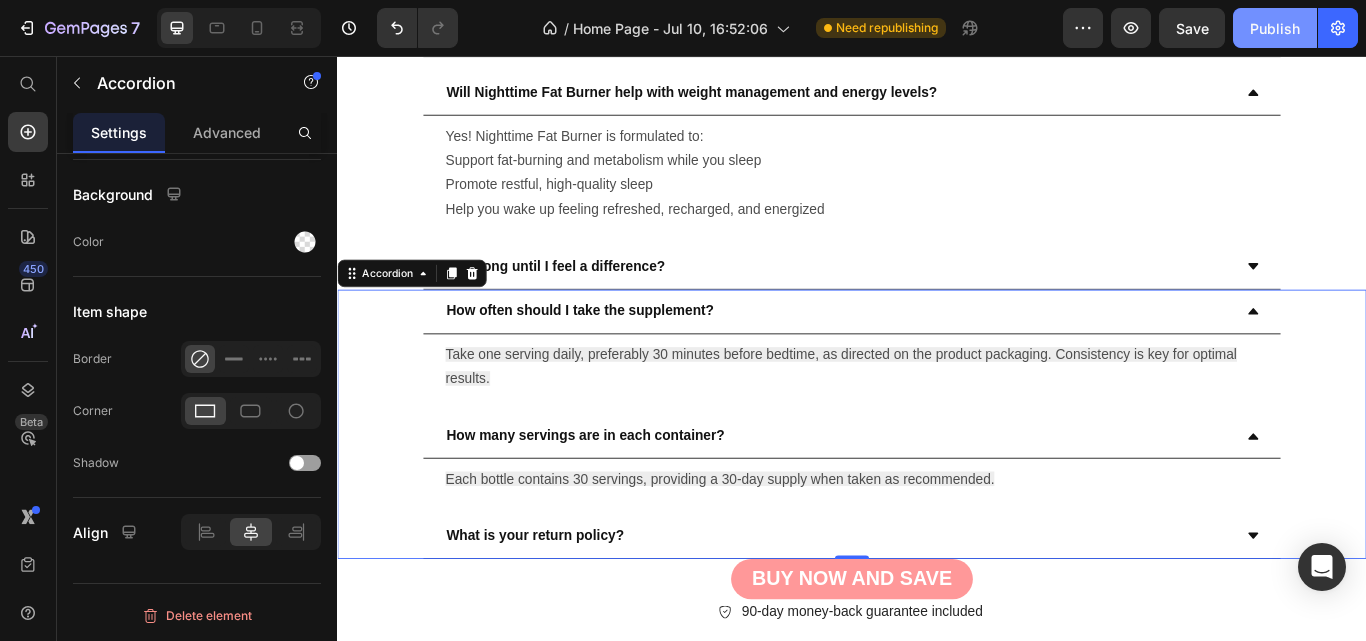 click on "Publish" 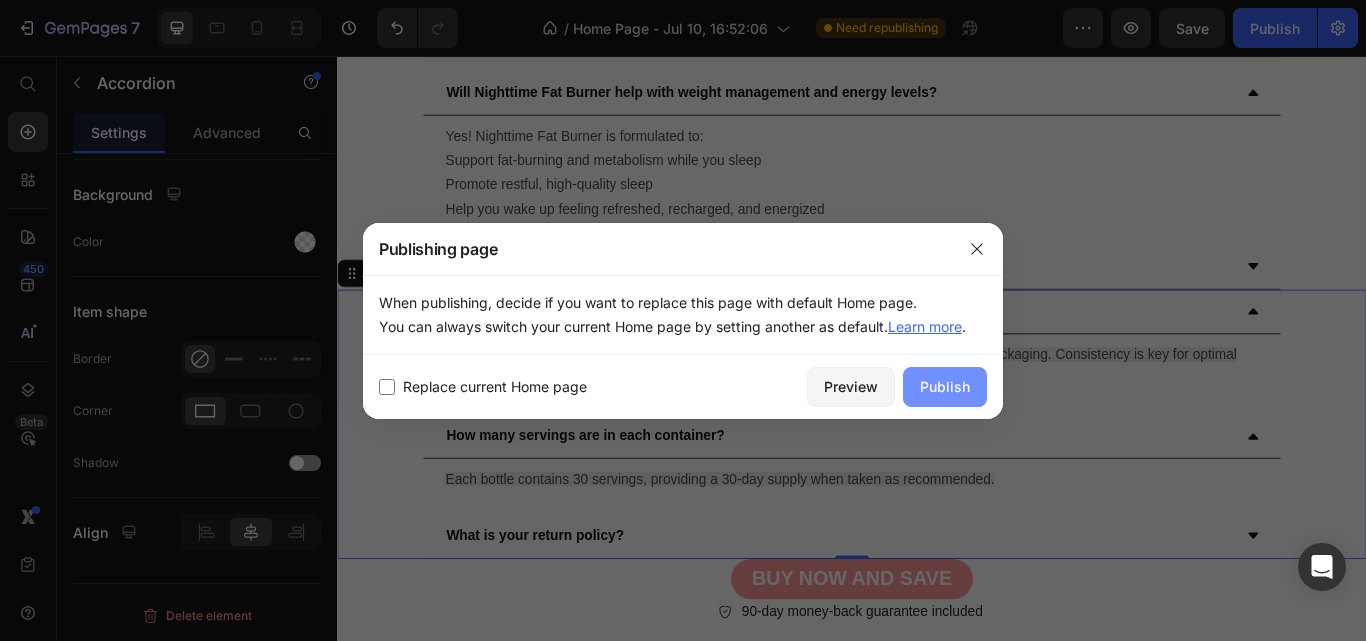 click on "Publish" at bounding box center (945, 386) 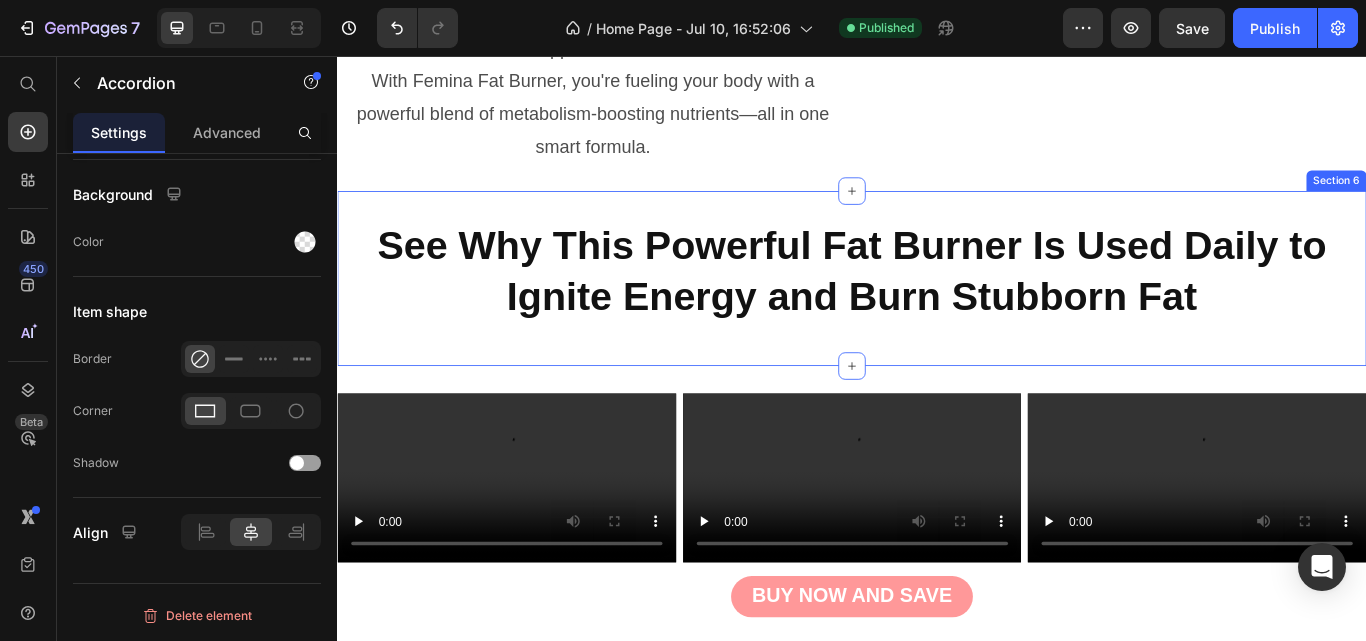 scroll, scrollTop: 5107, scrollLeft: 0, axis: vertical 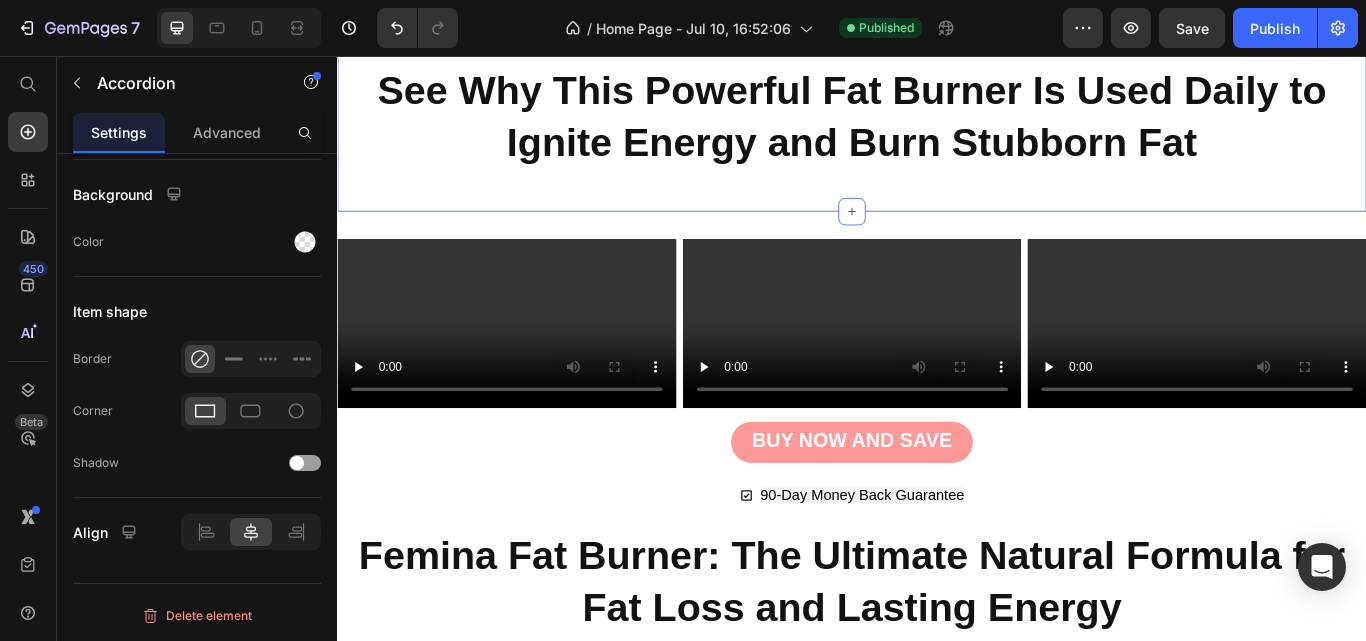 drag, startPoint x: 927, startPoint y: 389, endPoint x: 1111, endPoint y: 420, distance: 186.59314 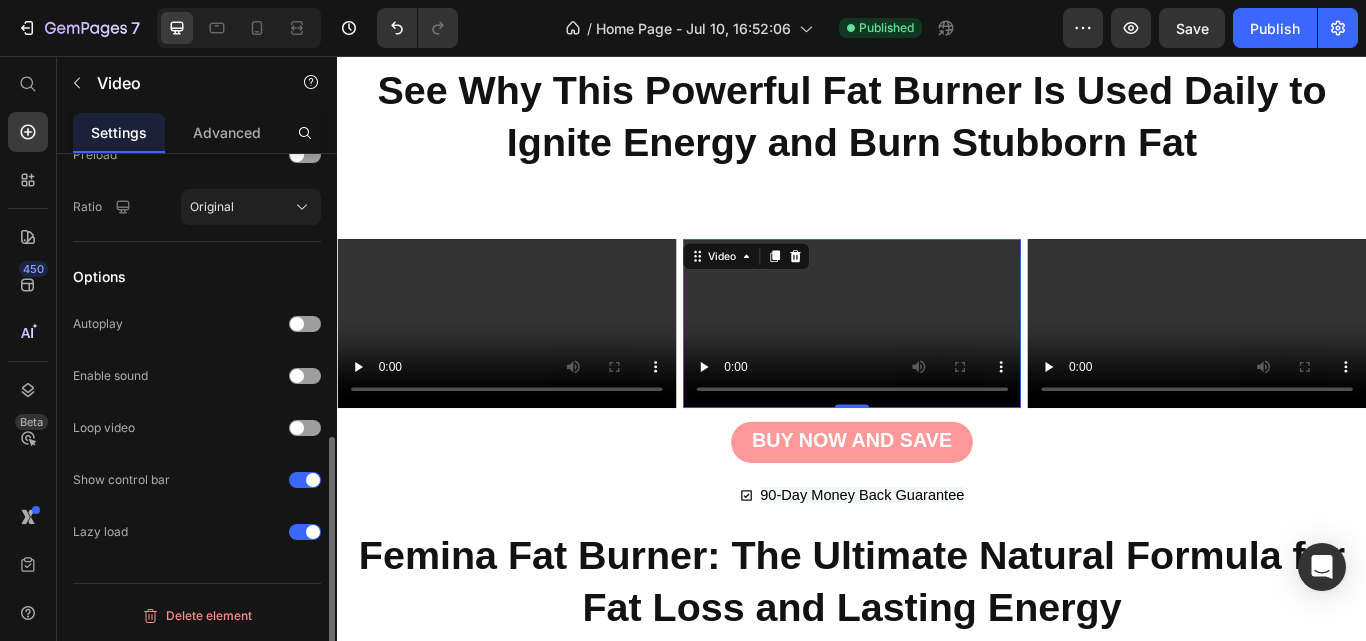 scroll, scrollTop: 0, scrollLeft: 0, axis: both 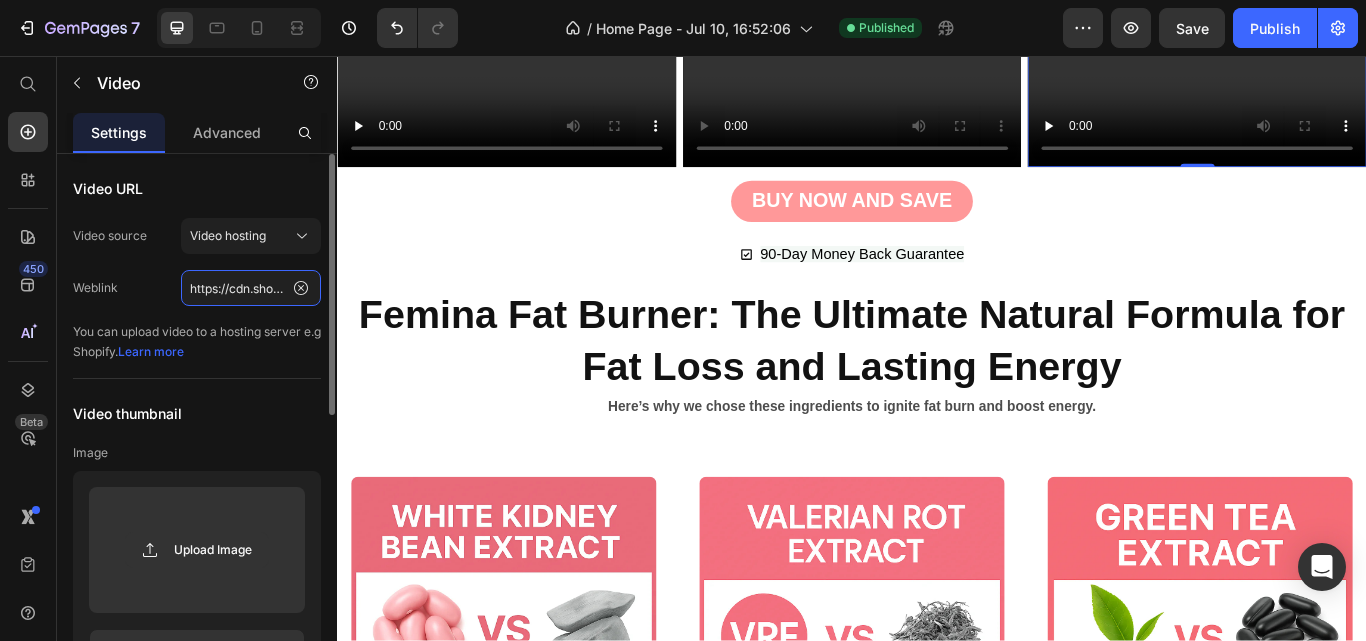 click on "https://cdn.shopify.com/videos/c/o/v/58a51c11facd4fd8bb46a261aec7d7af.mp4" 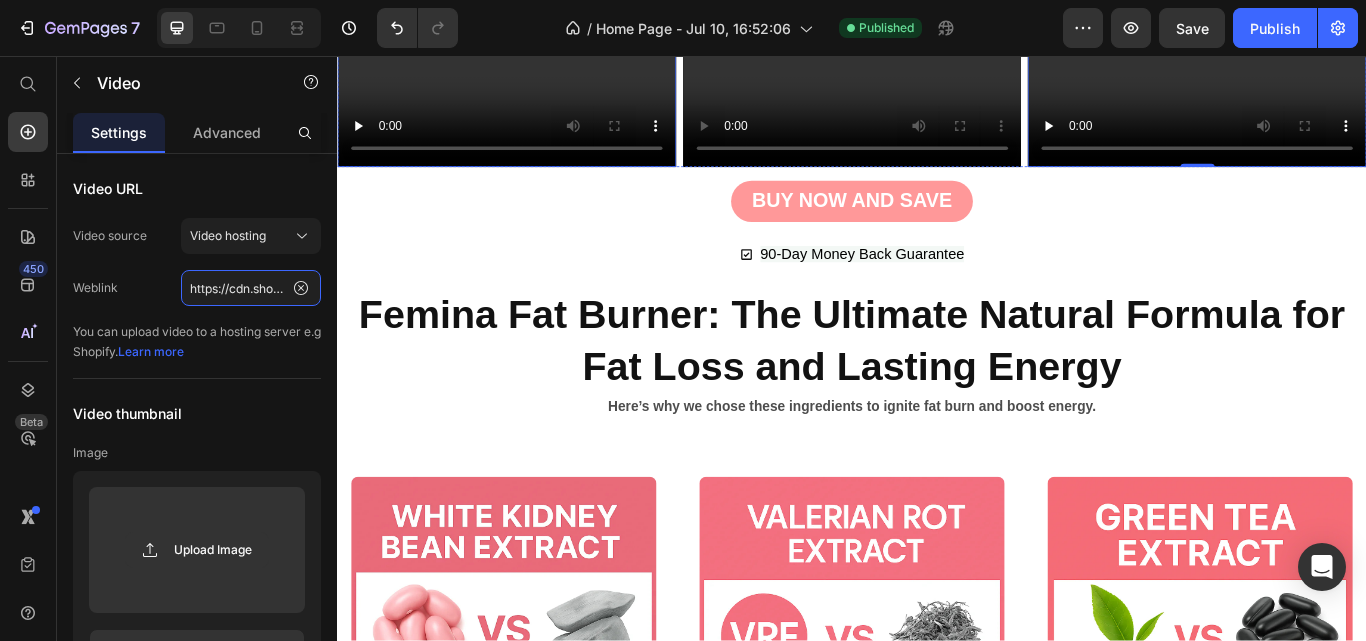 scroll, scrollTop: 5260, scrollLeft: 0, axis: vertical 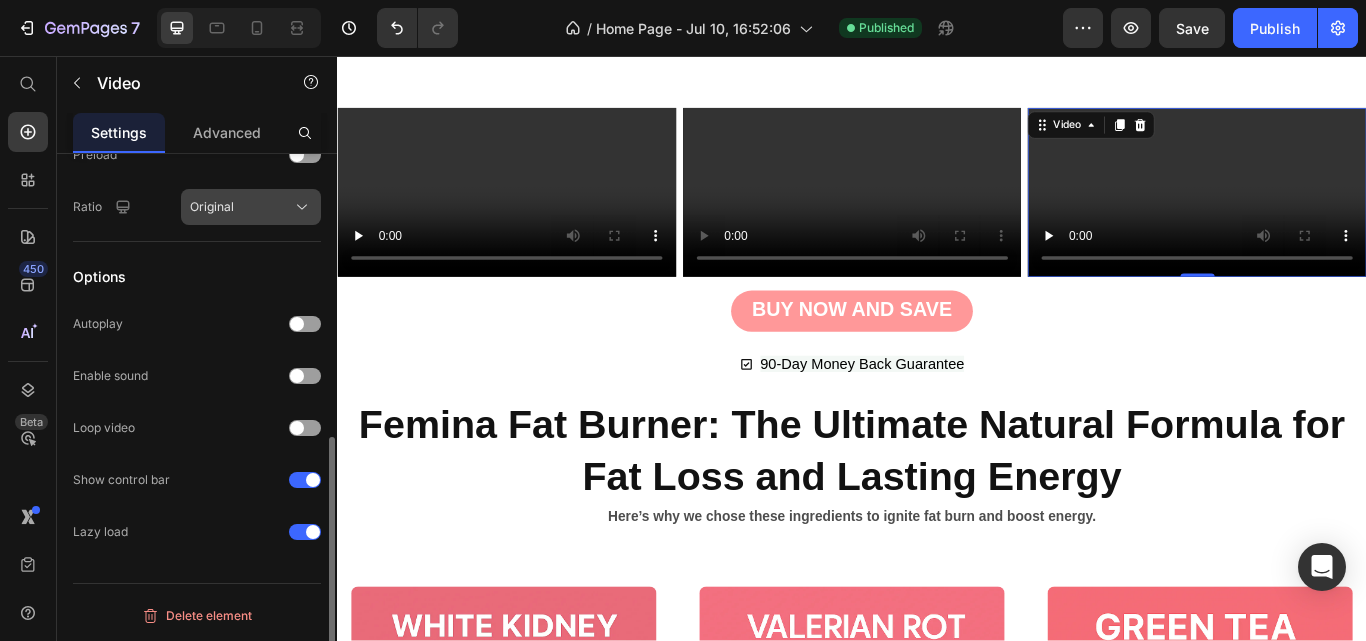 click 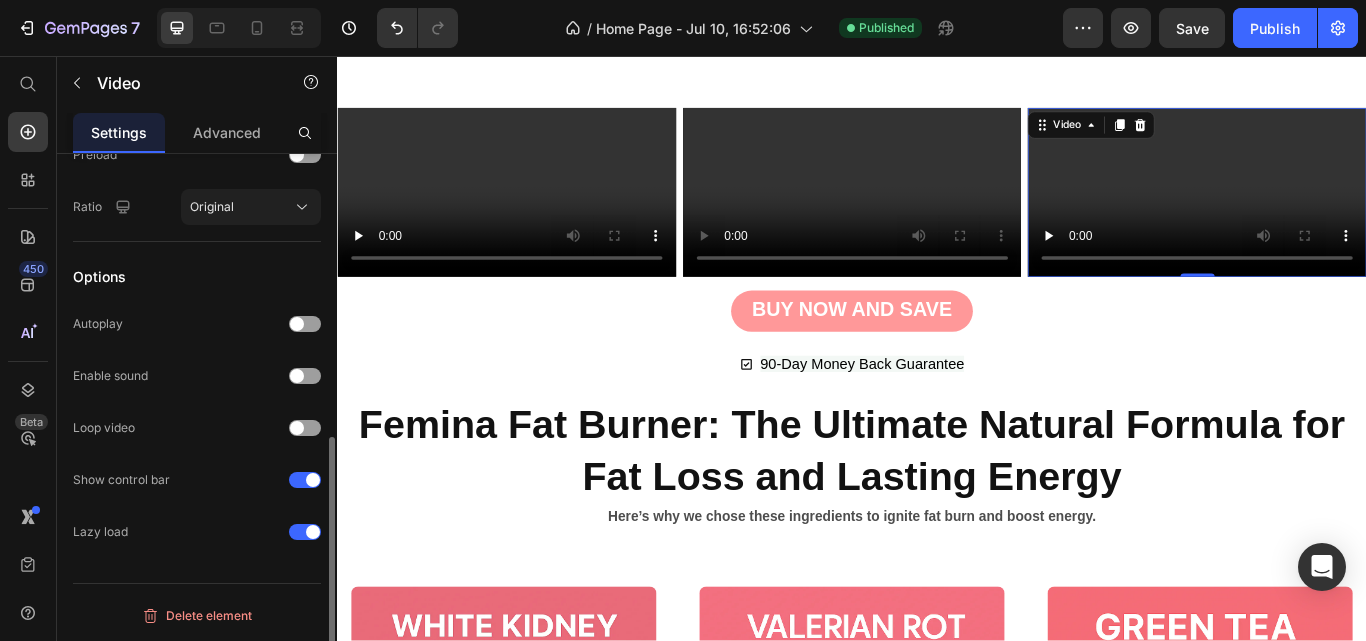 click on "Options Autoplay Enable sound Loop video Show control bar Lazy load" 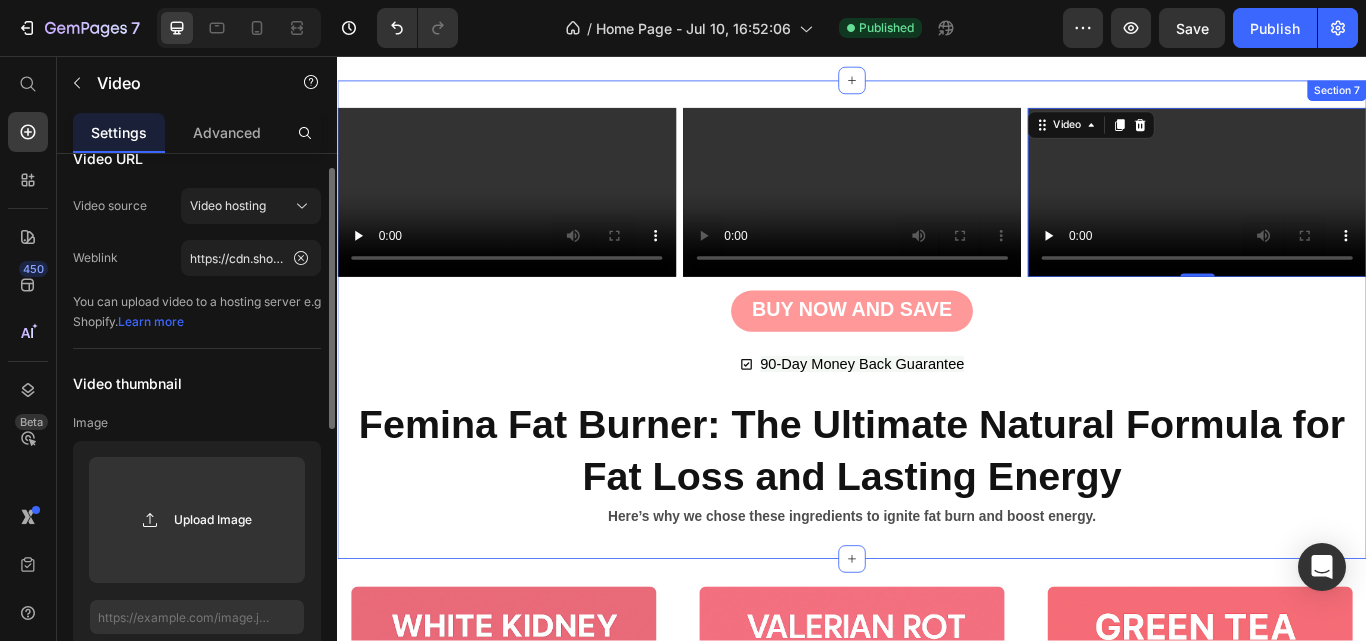 scroll, scrollTop: 29, scrollLeft: 0, axis: vertical 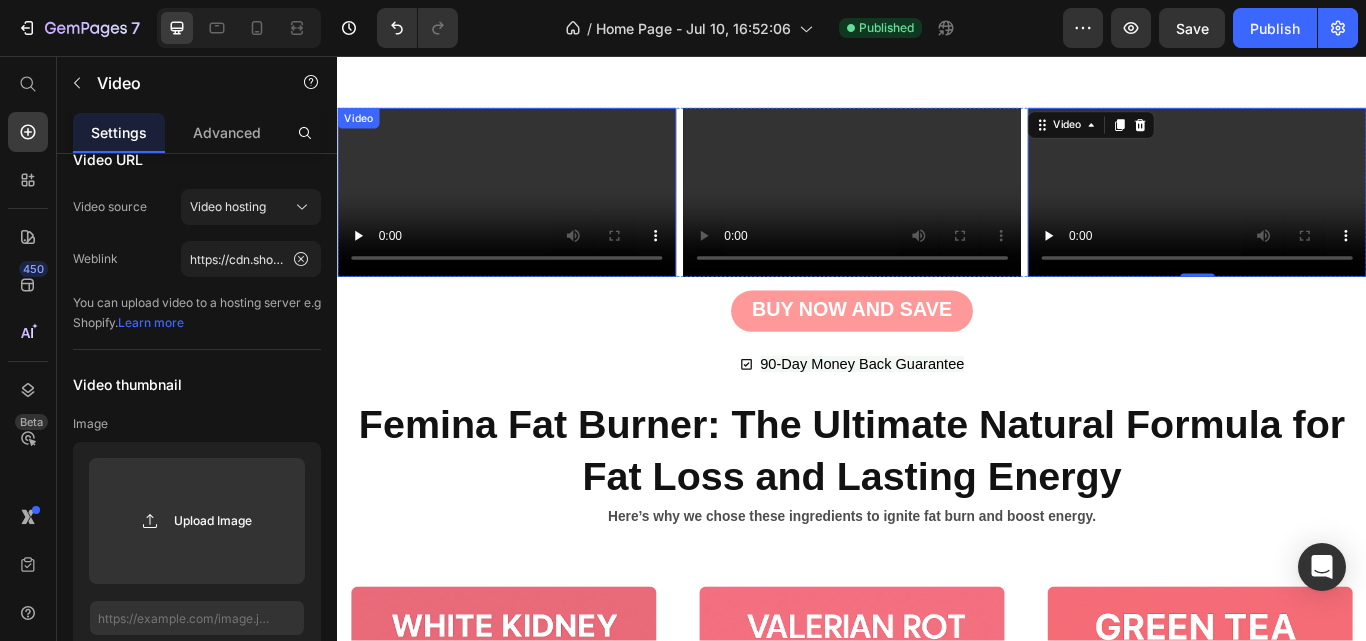 click on "Video" at bounding box center (534, 215) 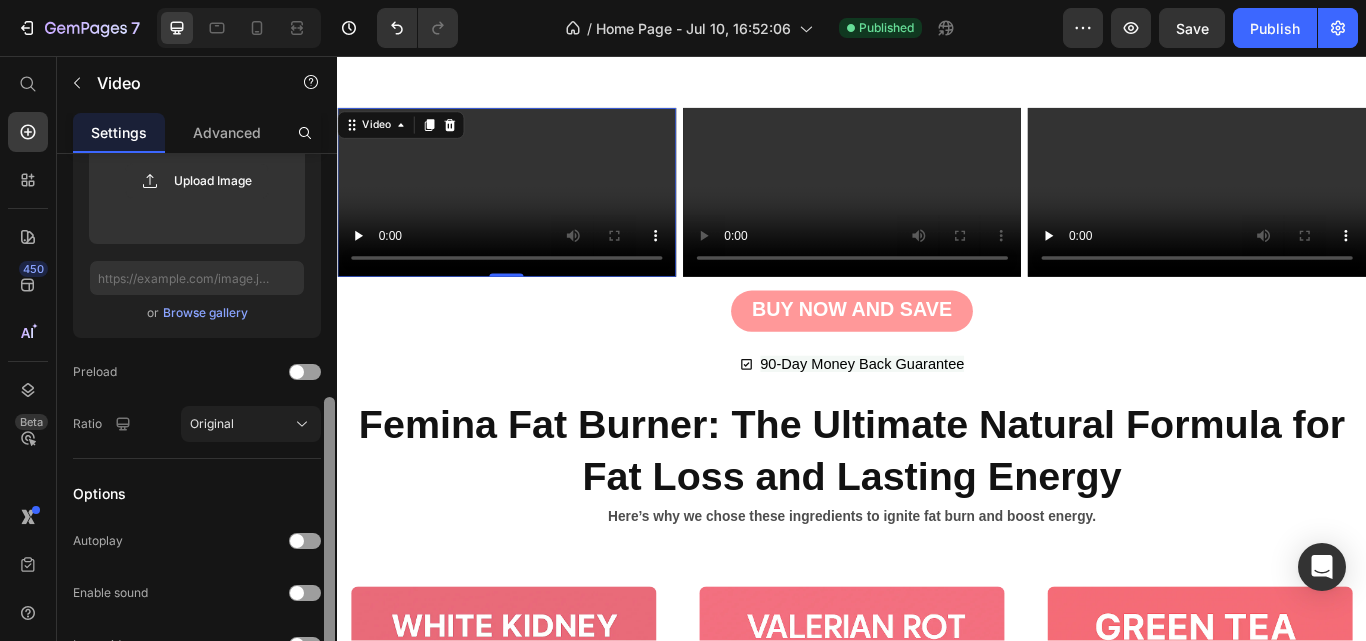 scroll, scrollTop: 586, scrollLeft: 0, axis: vertical 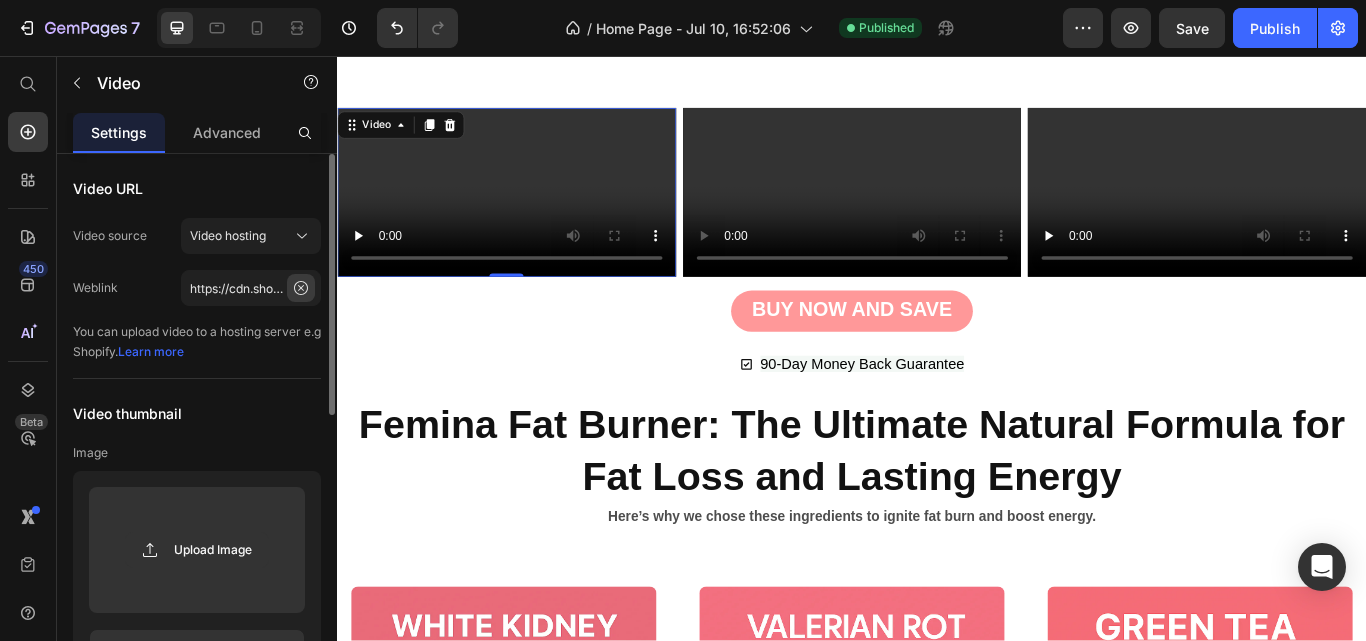 click 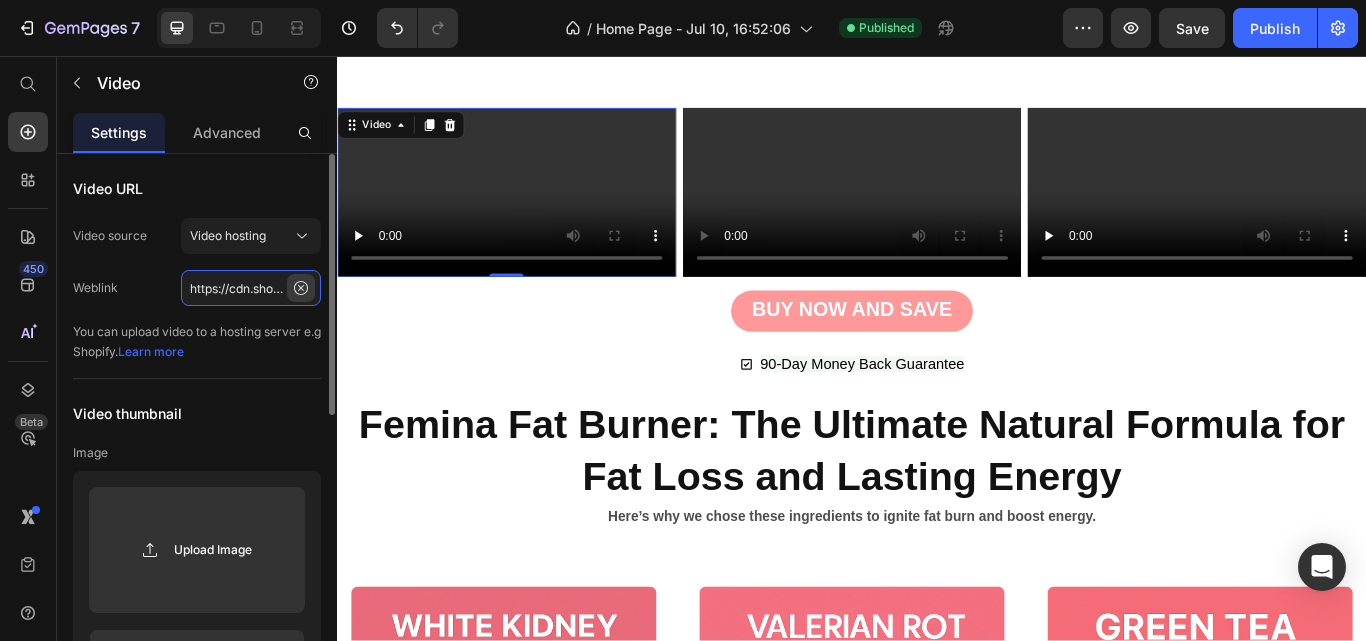 type 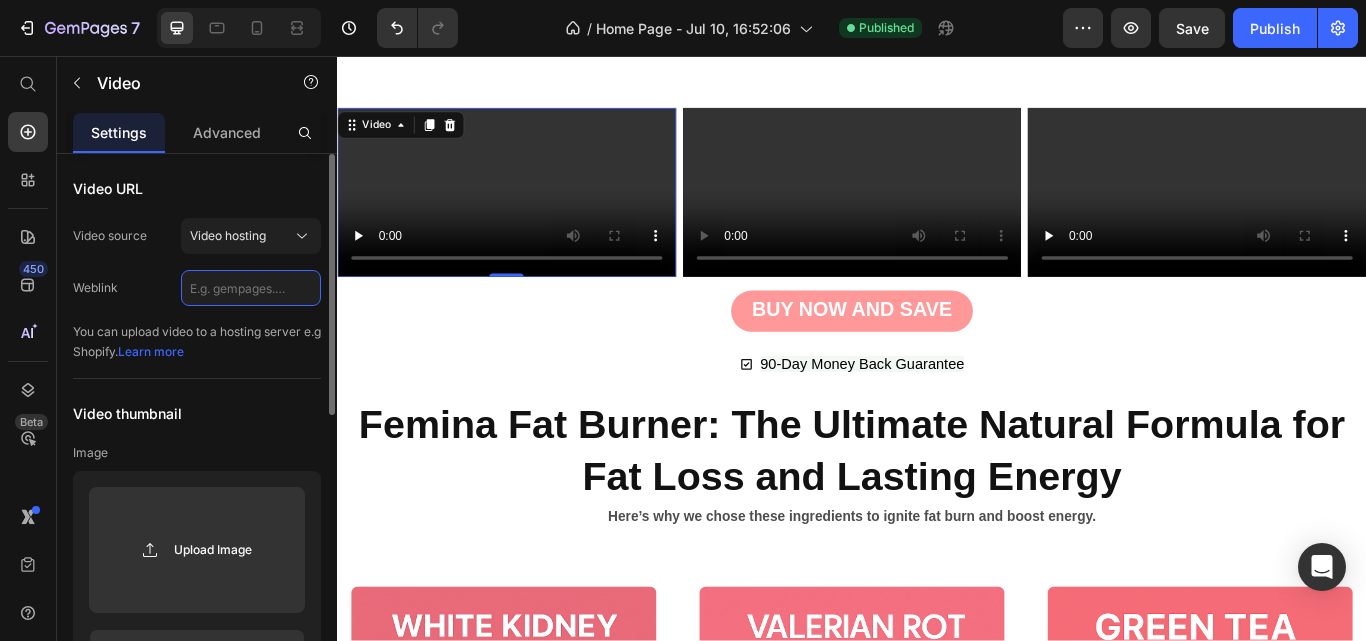 scroll, scrollTop: 0, scrollLeft: 0, axis: both 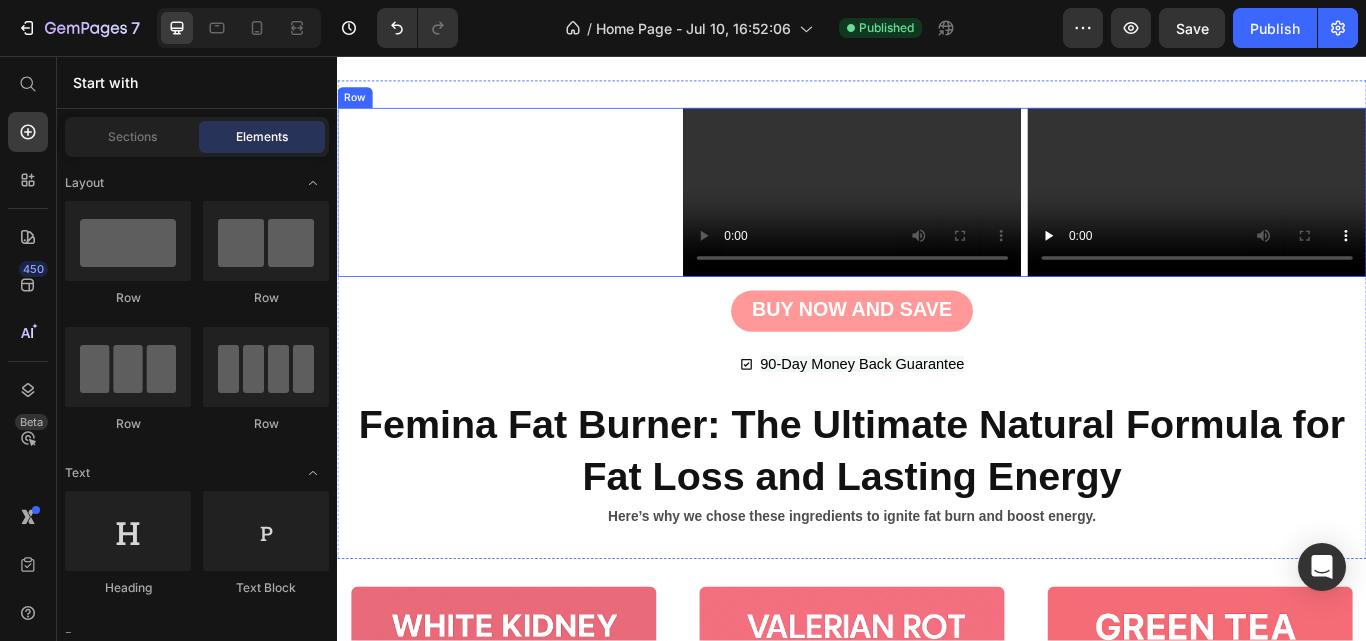 click on "Video" at bounding box center [534, 215] 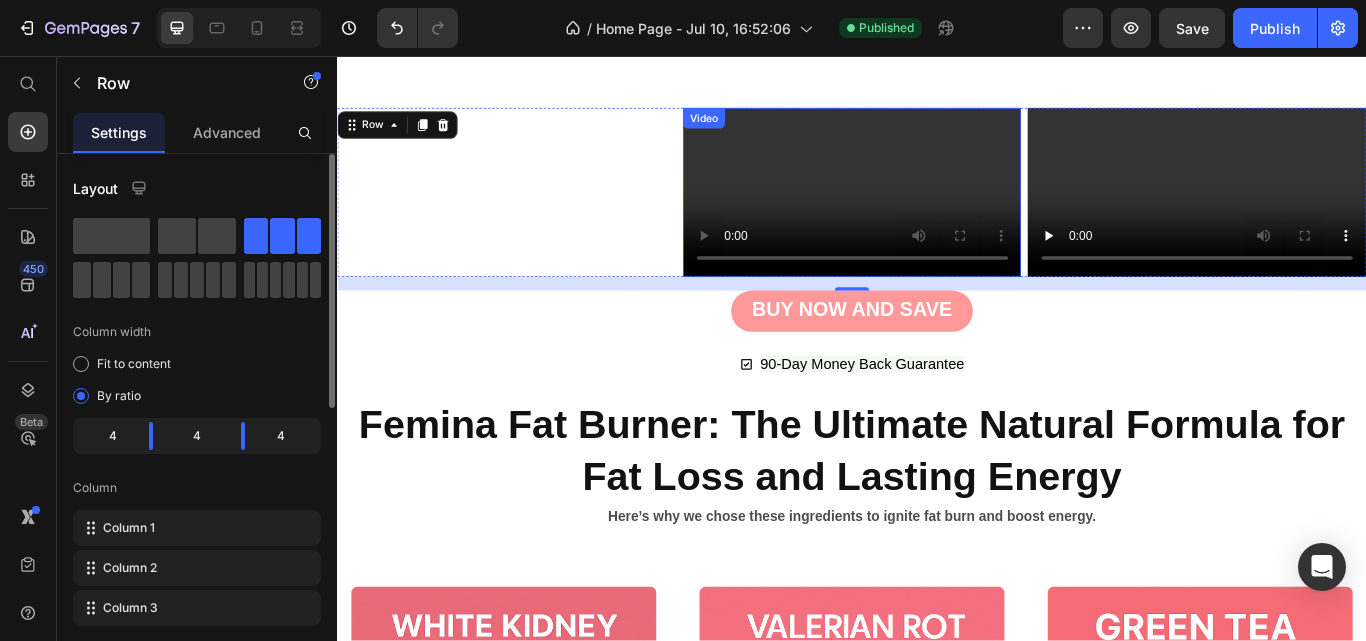 click at bounding box center (937, 215) 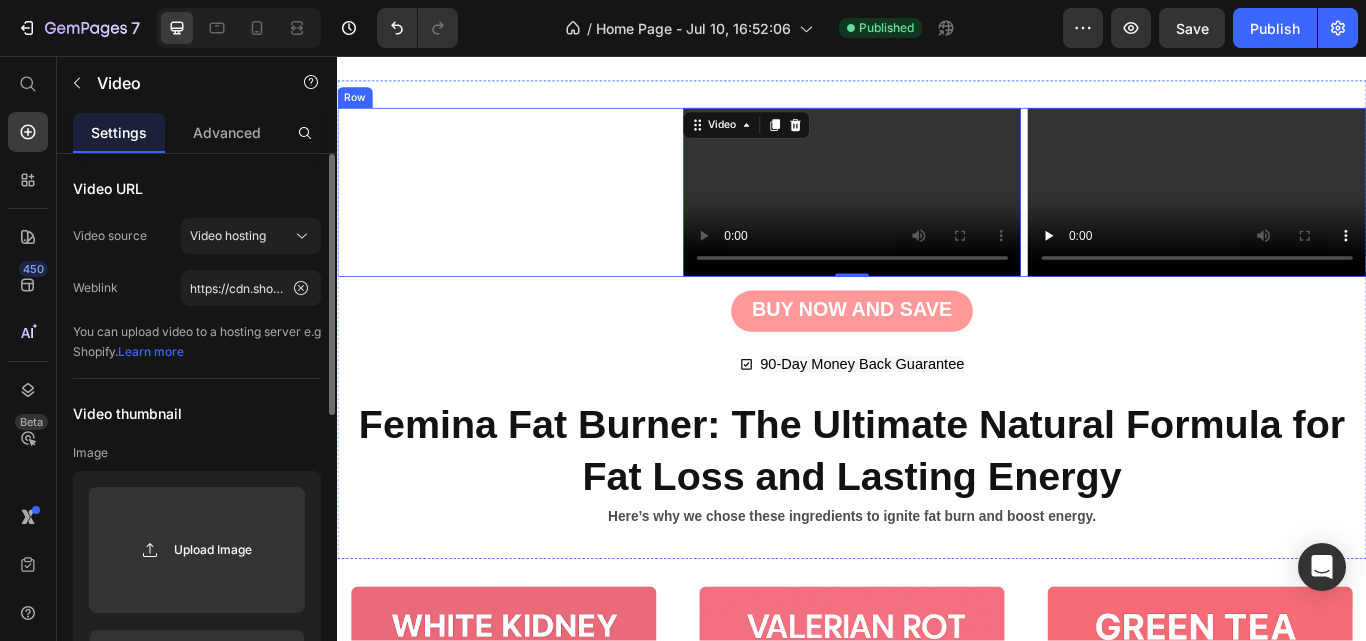 click on "Video" at bounding box center [534, 215] 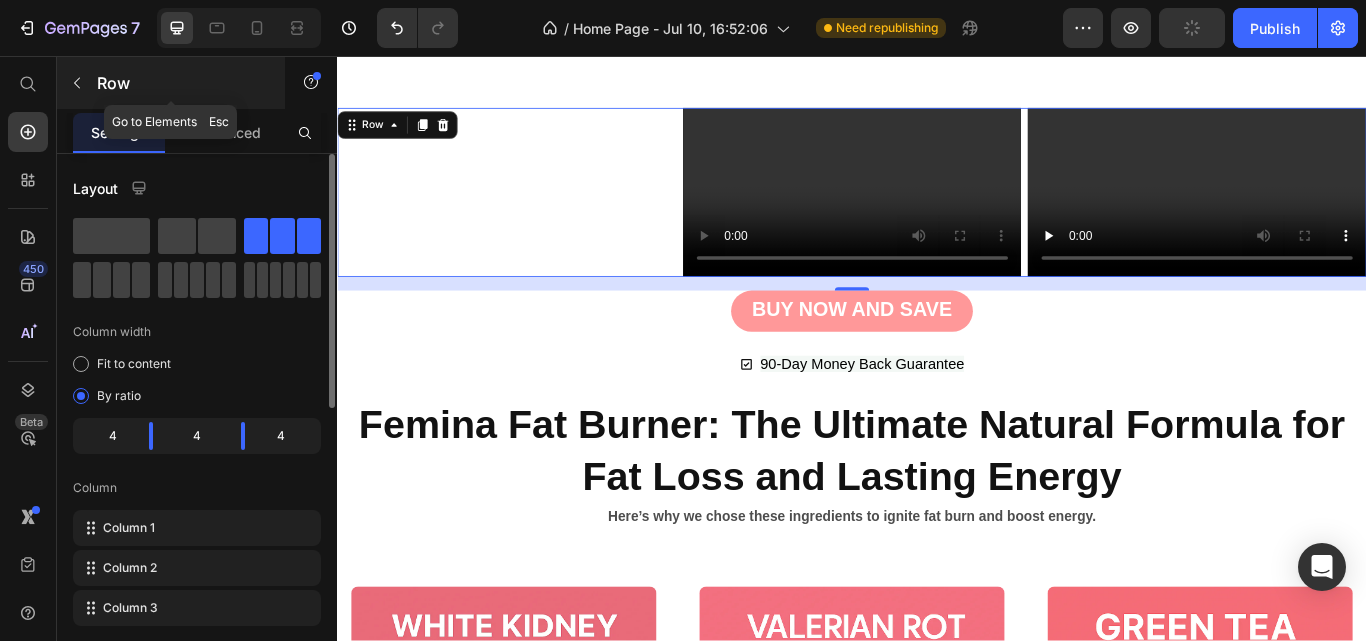 click 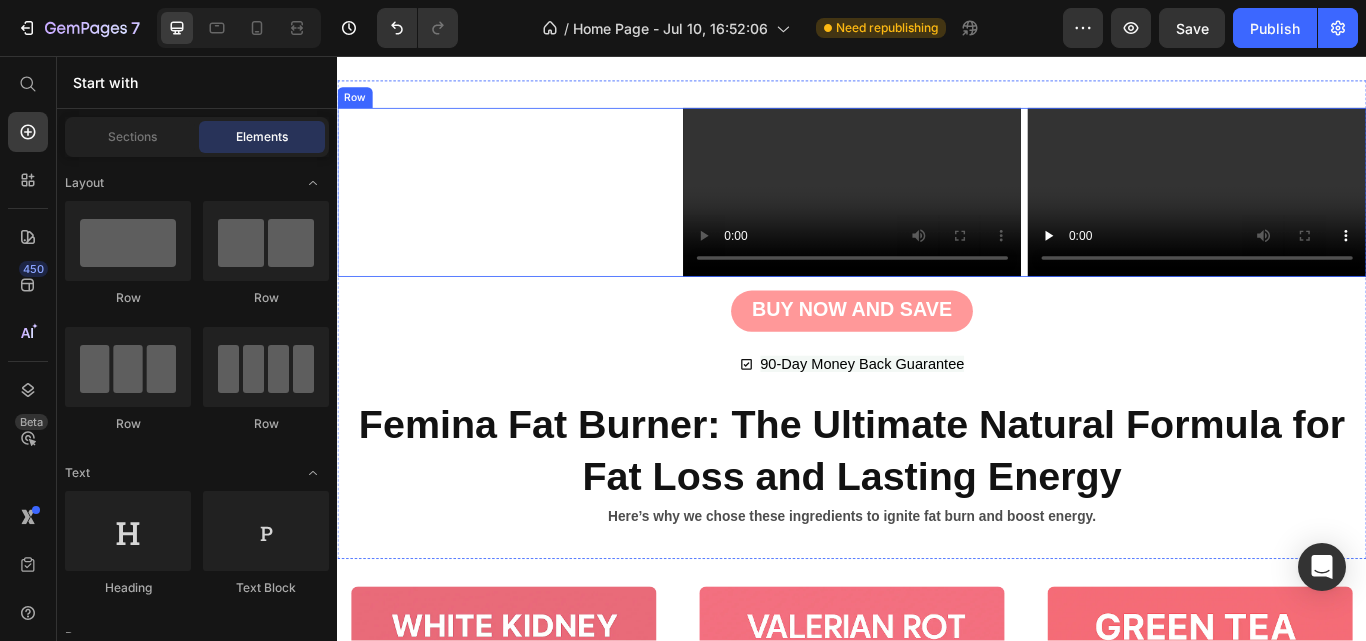 click on "Video" at bounding box center (534, 215) 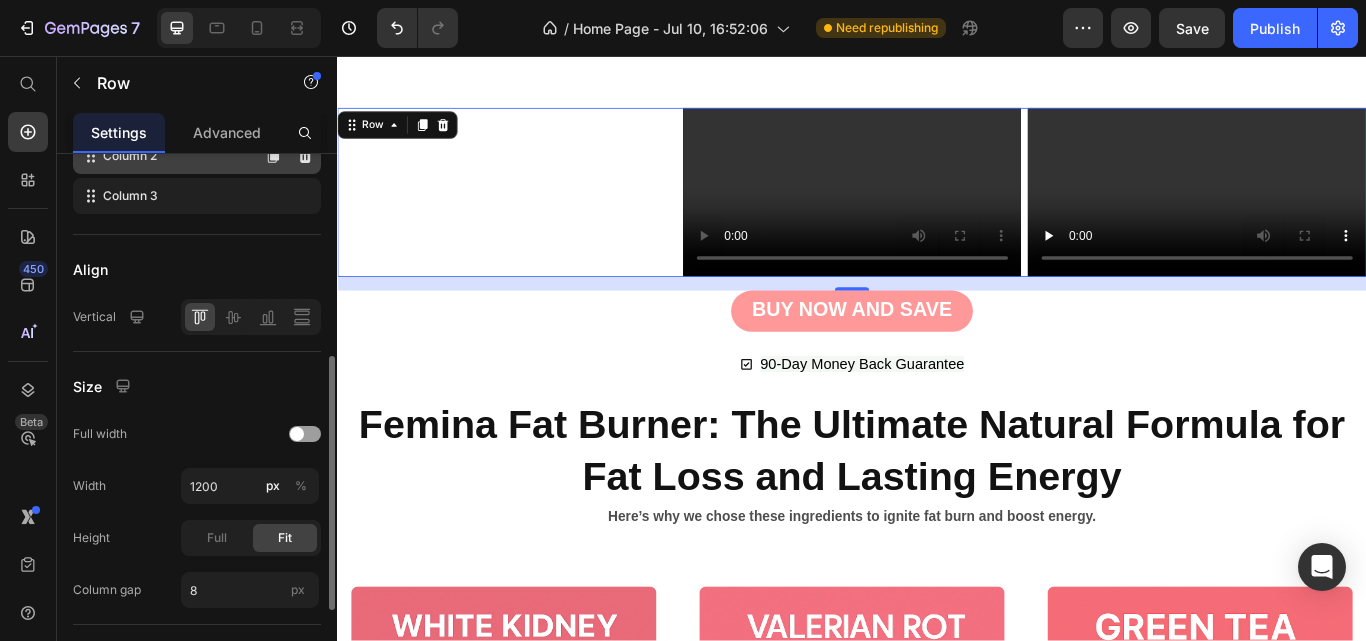scroll, scrollTop: 418, scrollLeft: 0, axis: vertical 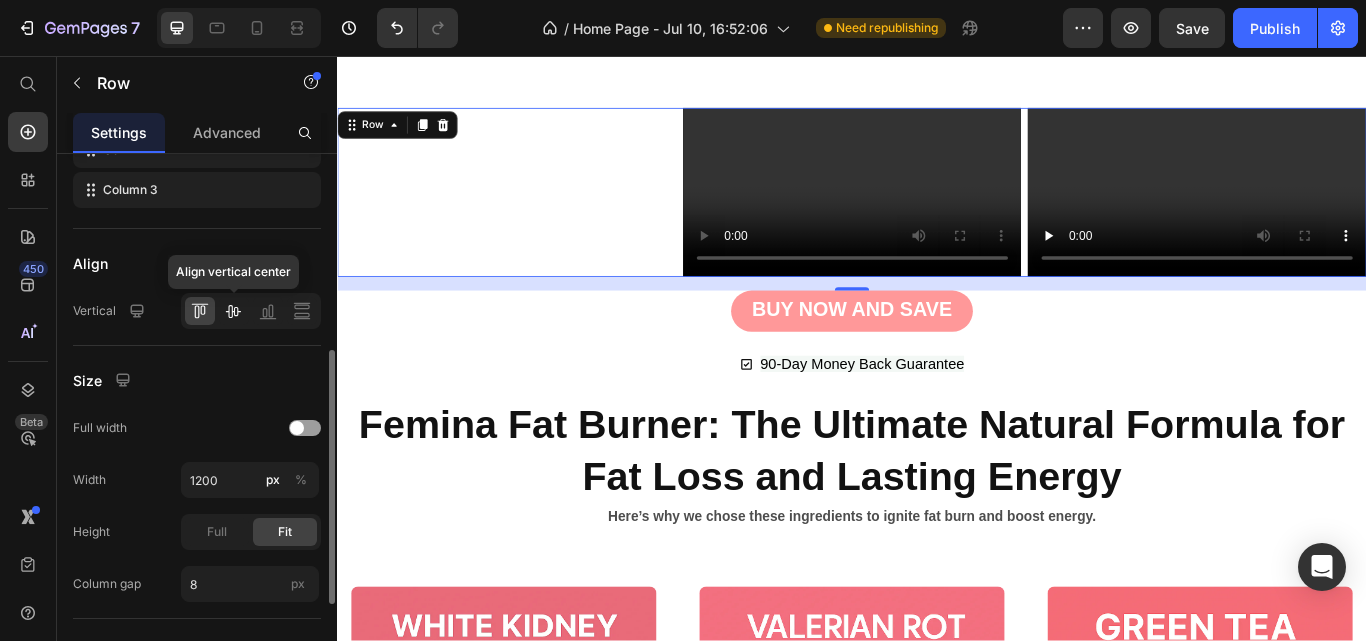 click 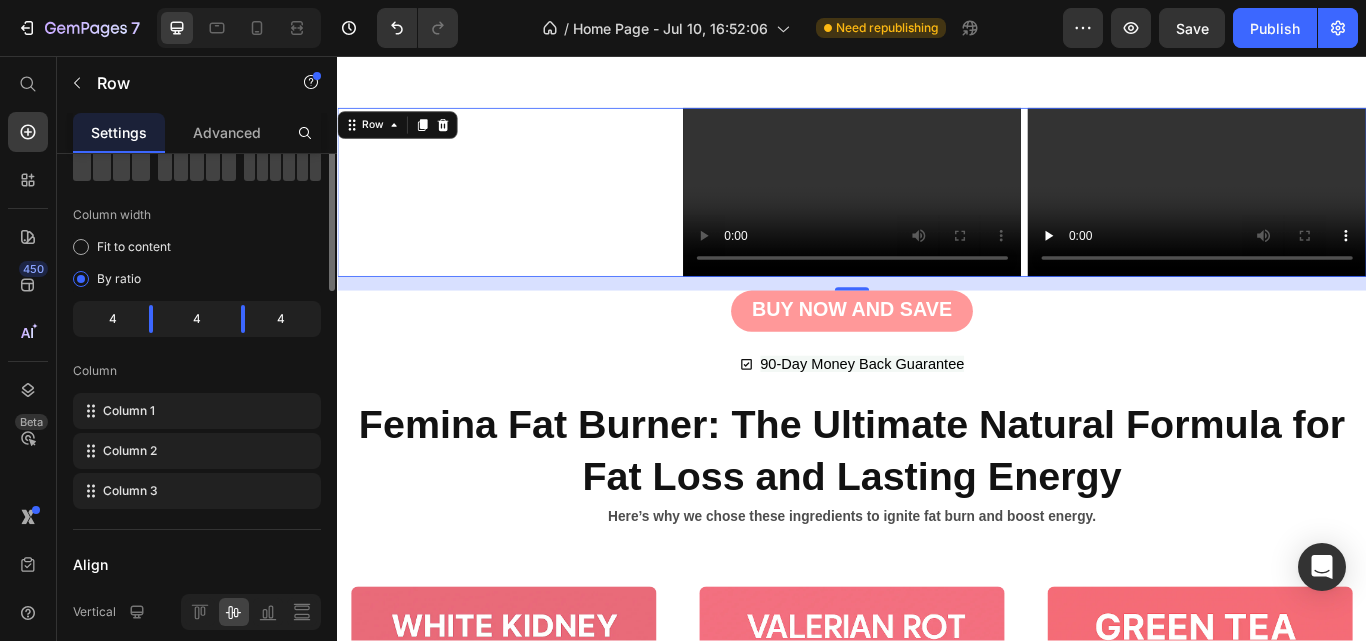 scroll, scrollTop: 0, scrollLeft: 0, axis: both 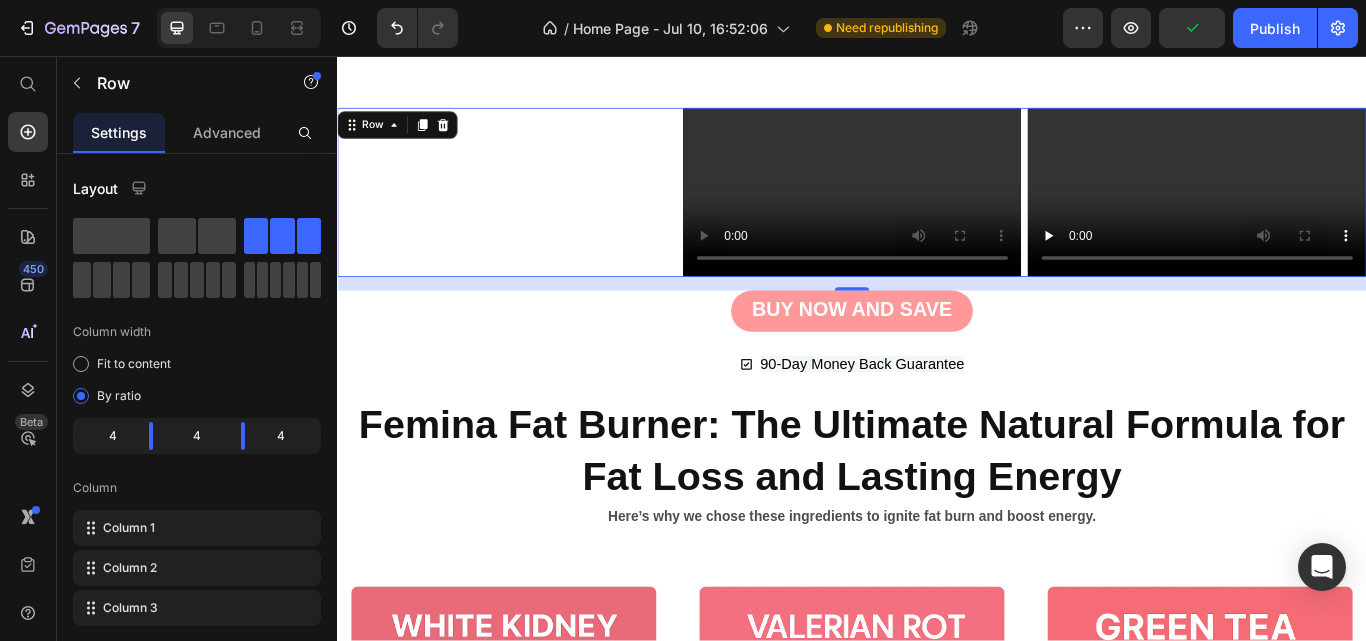 click on "Video" at bounding box center (534, 215) 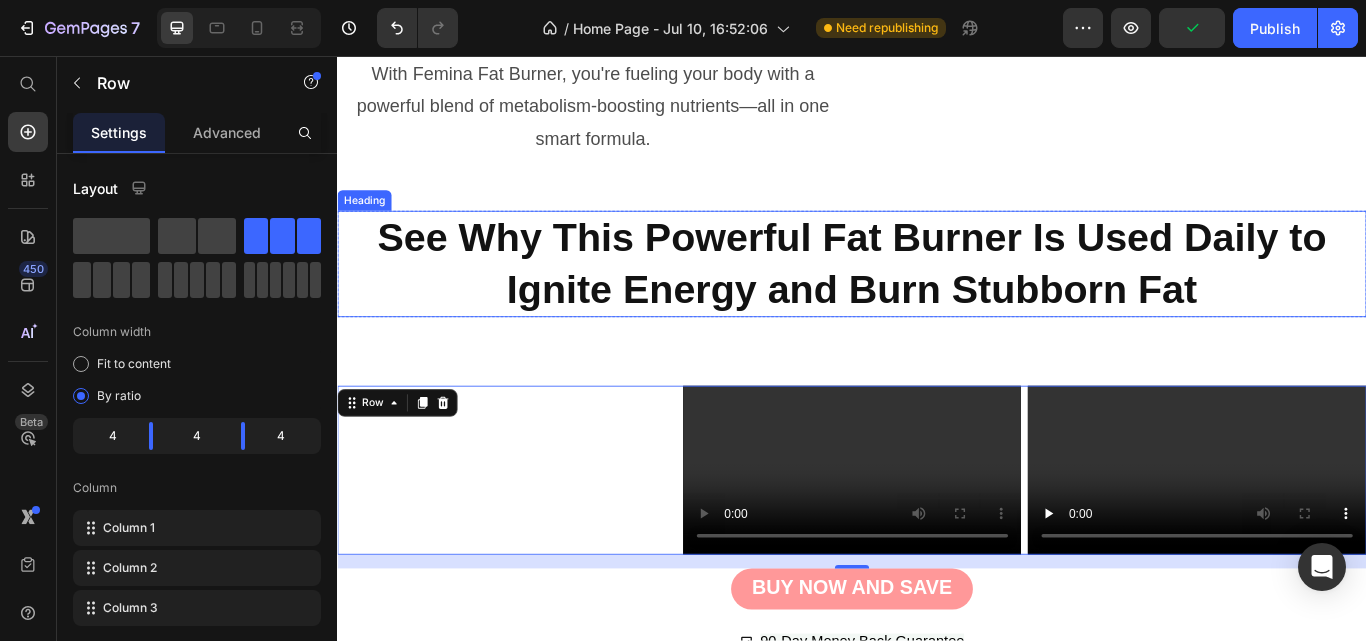 scroll, scrollTop: 4935, scrollLeft: 0, axis: vertical 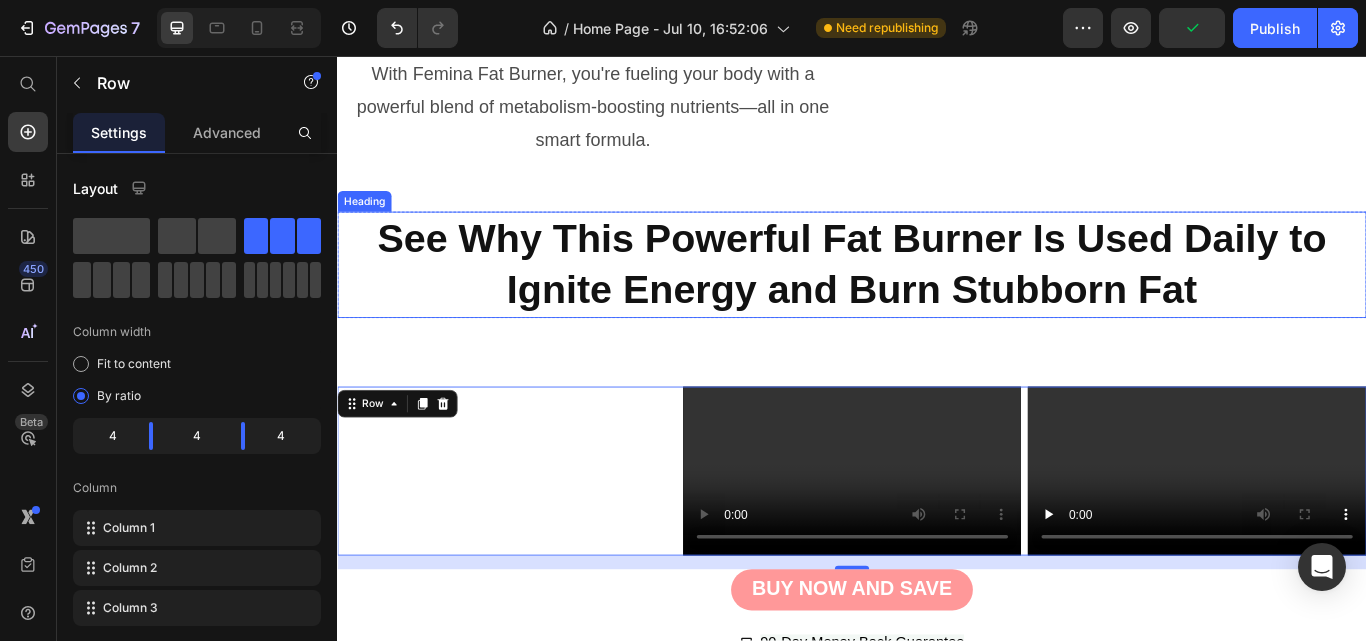 click on "See Why This Powerful Fat Burner Is Used Daily to Ignite Energy and Burn Stubborn Fat" at bounding box center (937, 299) 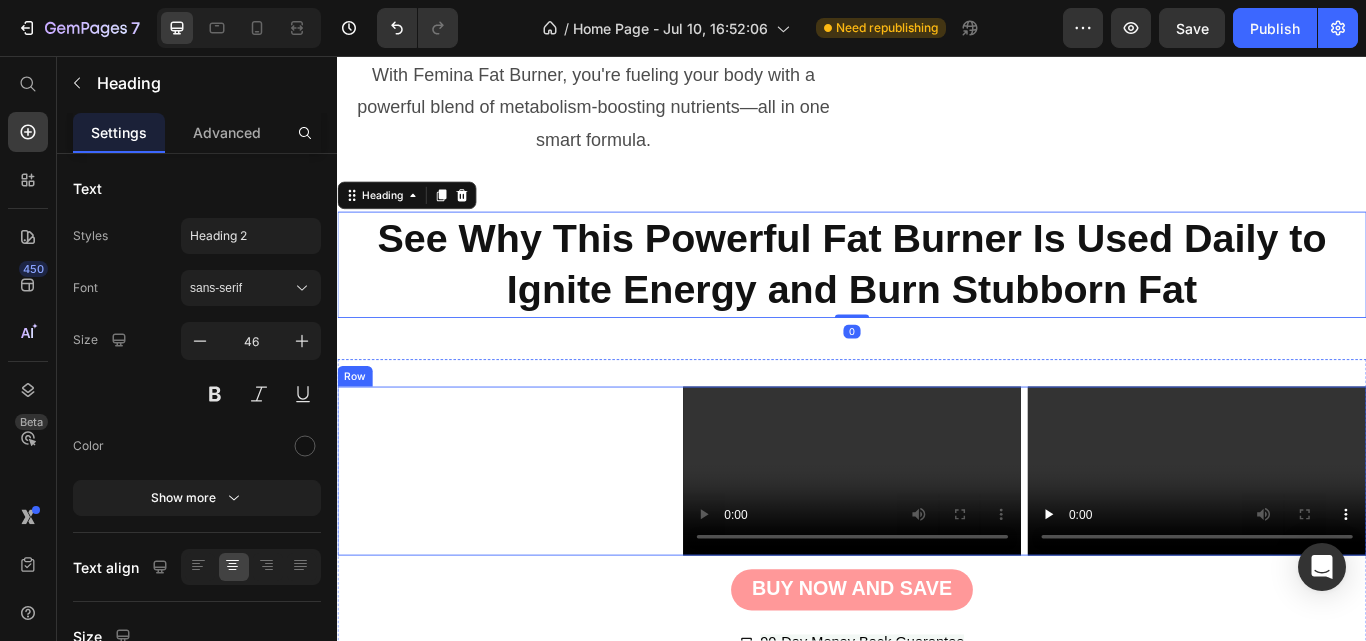 click on "Video" at bounding box center [534, 540] 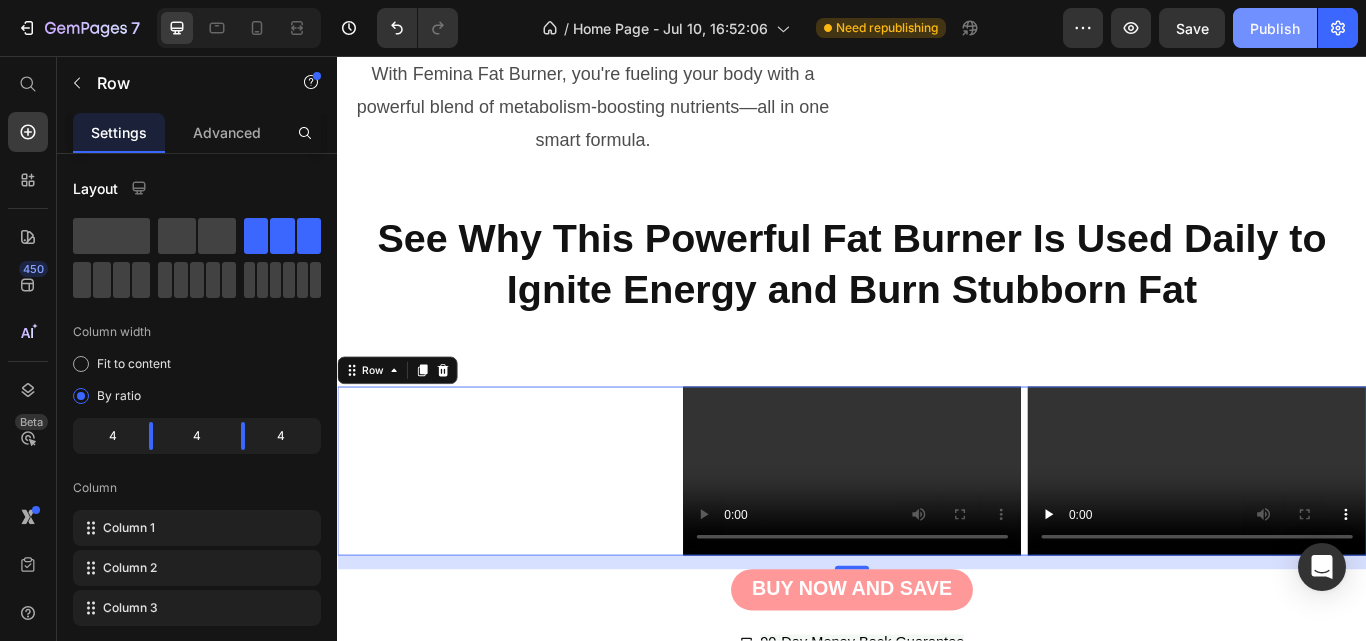 click on "Publish" at bounding box center [1275, 28] 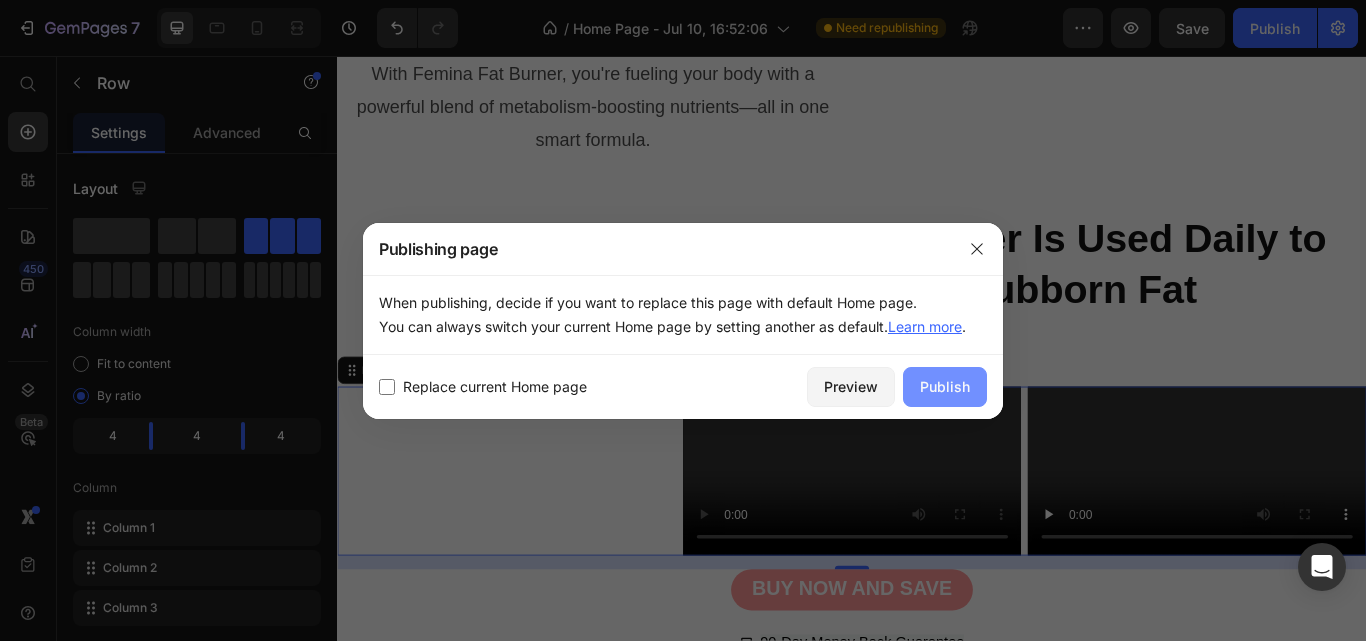 click on "Publish" at bounding box center (945, 386) 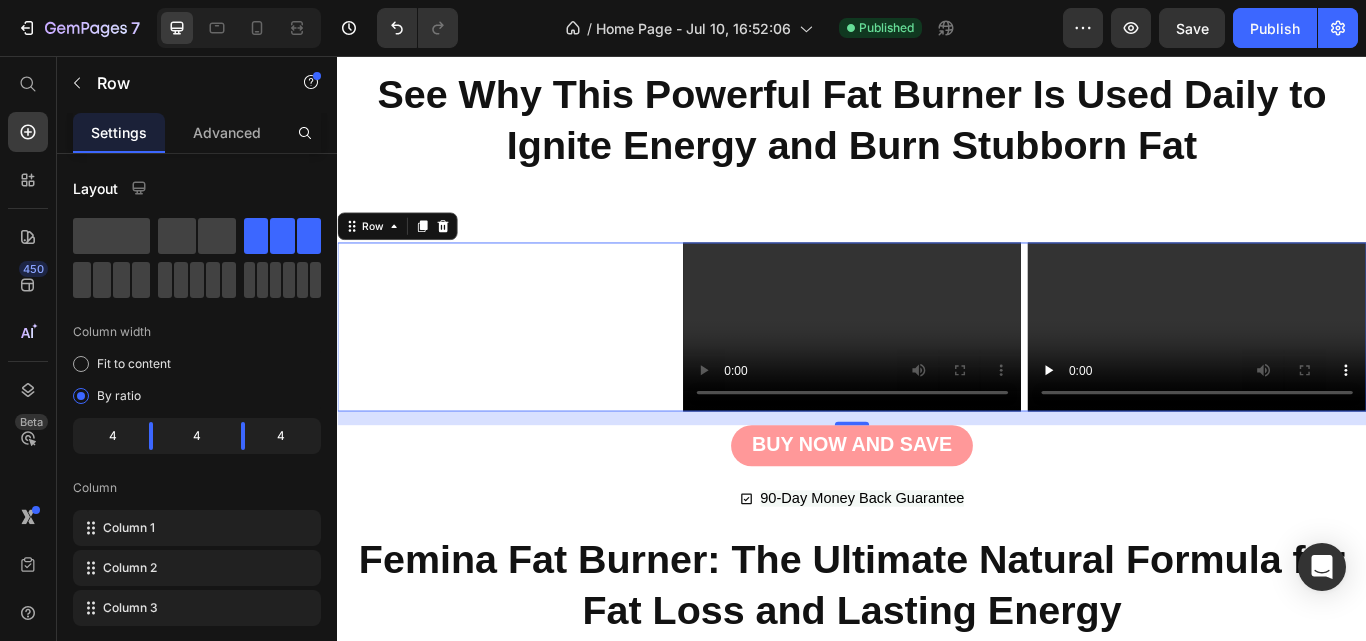 scroll, scrollTop: 5249, scrollLeft: 0, axis: vertical 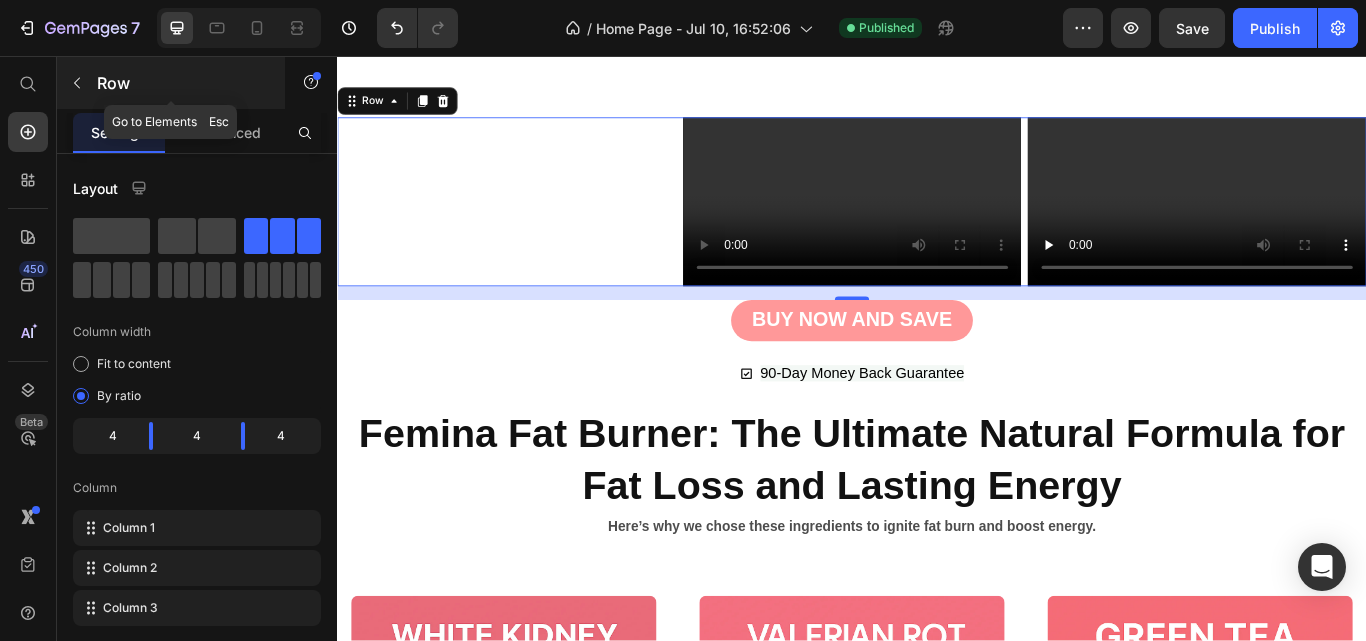 click 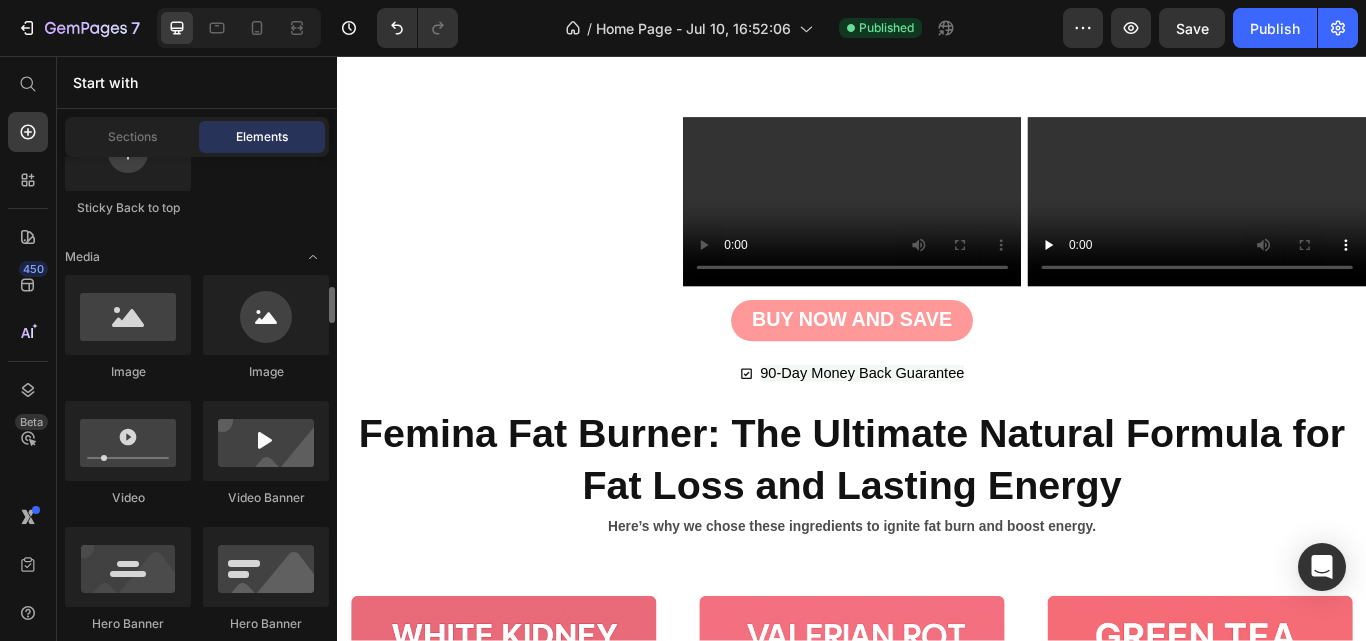 scroll, scrollTop: 744, scrollLeft: 0, axis: vertical 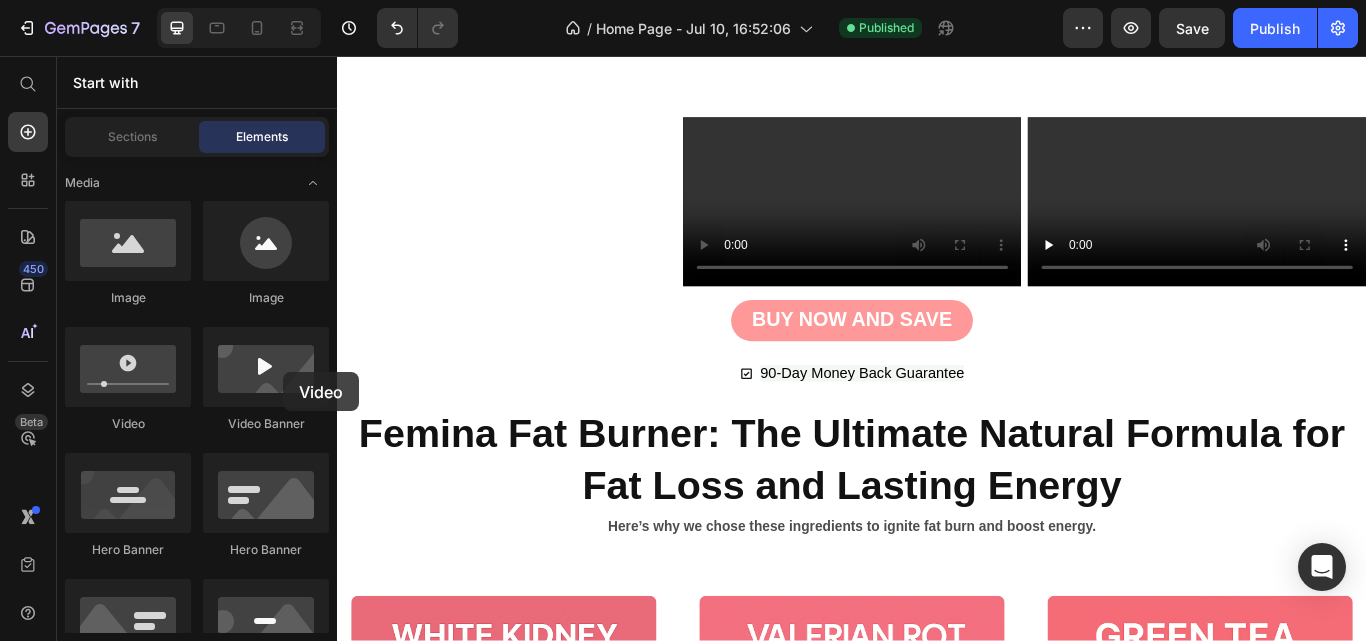 drag, startPoint x: 465, startPoint y: 458, endPoint x: 476, endPoint y: 345, distance: 113.534134 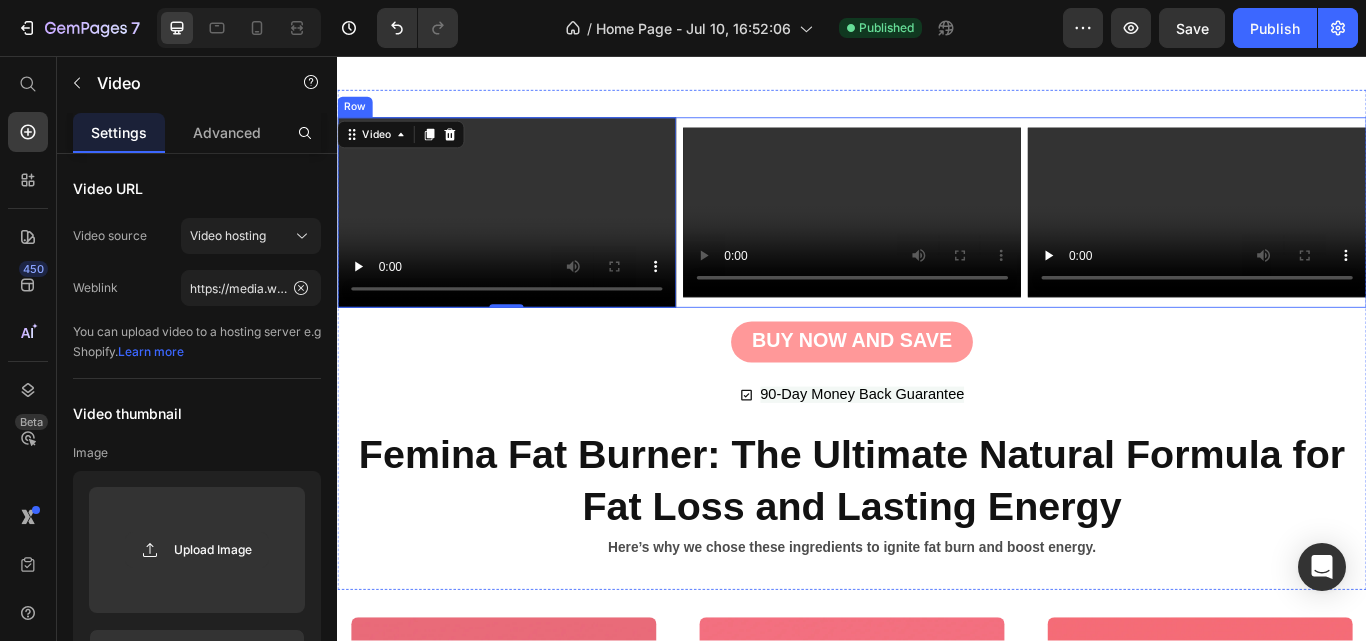 click on "Video Video   0" at bounding box center (534, 239) 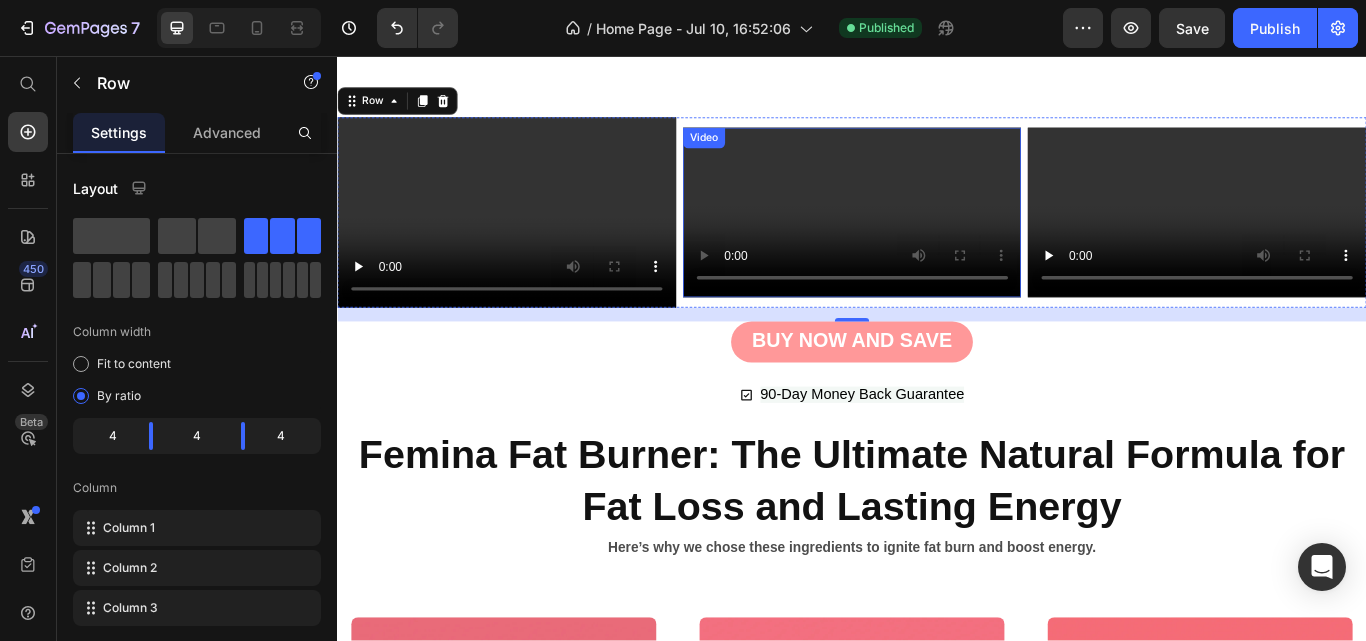 click at bounding box center (937, 238) 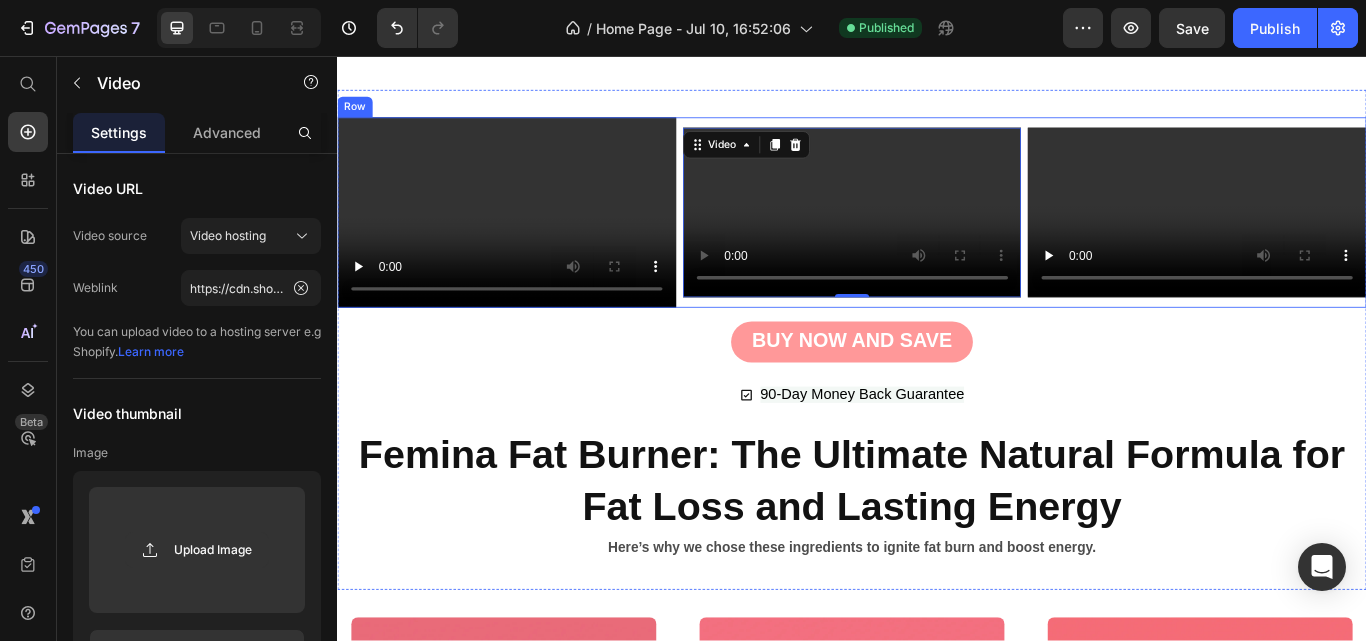 click on "Video Video" at bounding box center [534, 239] 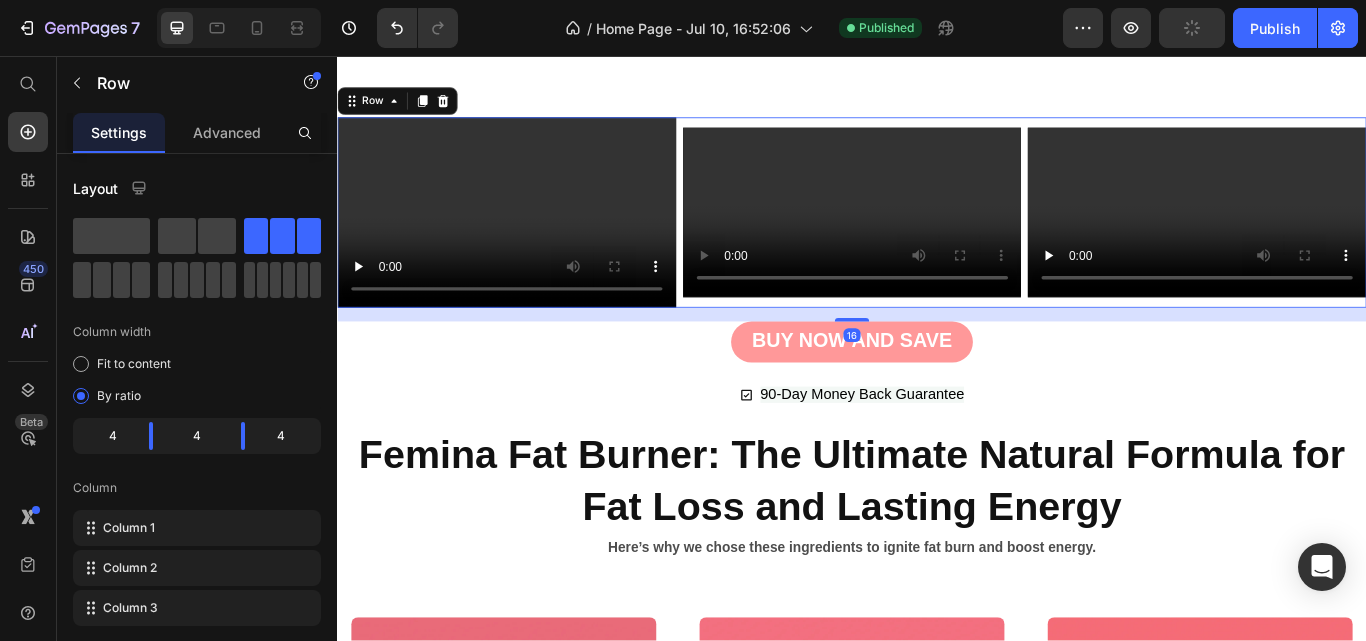 click on "Video Video" at bounding box center (534, 239) 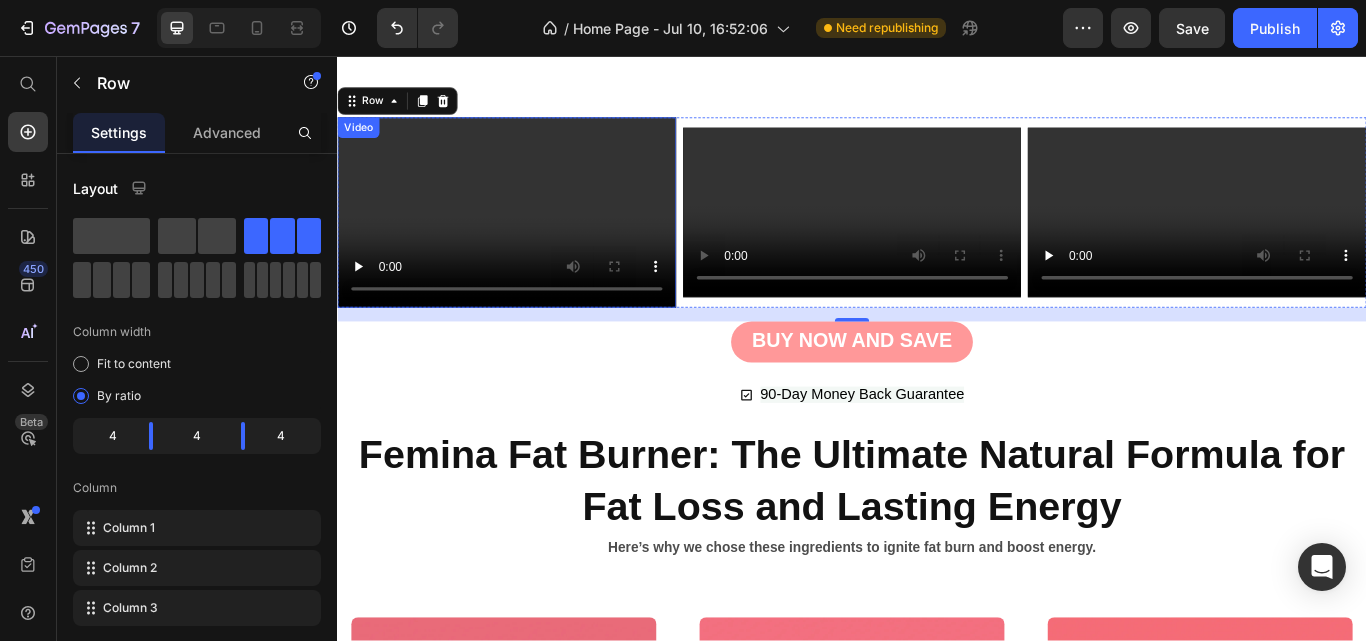 click at bounding box center (534, 239) 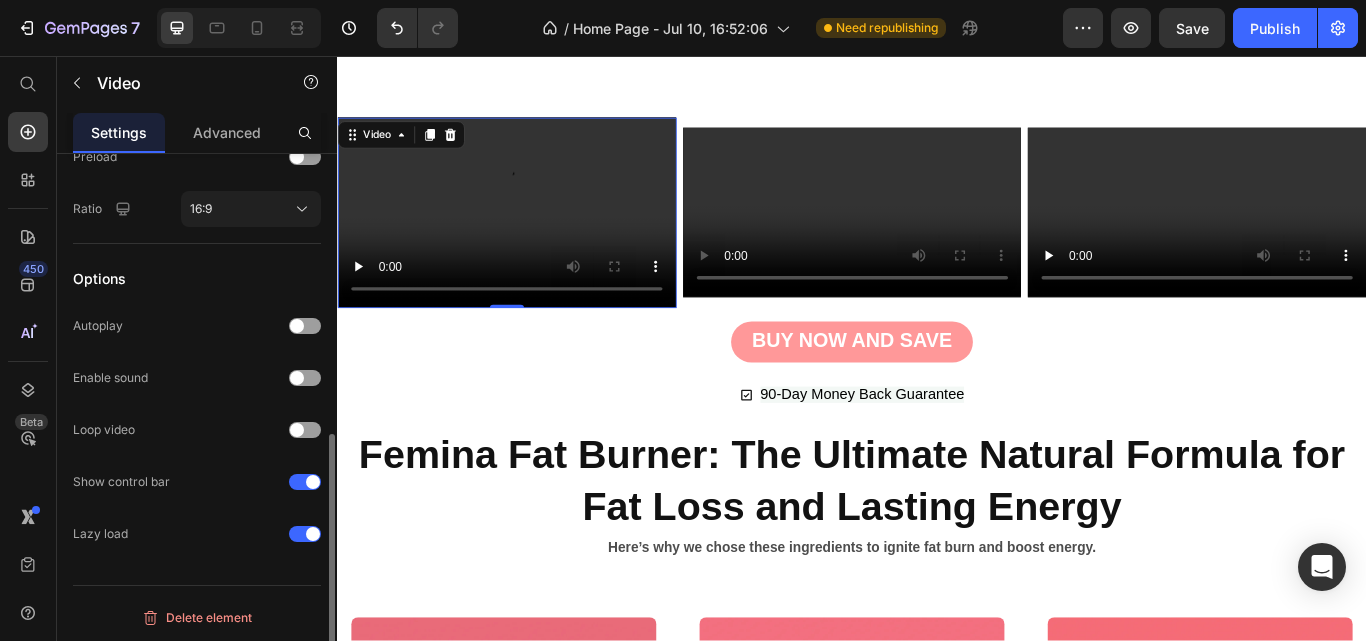 scroll, scrollTop: 585, scrollLeft: 0, axis: vertical 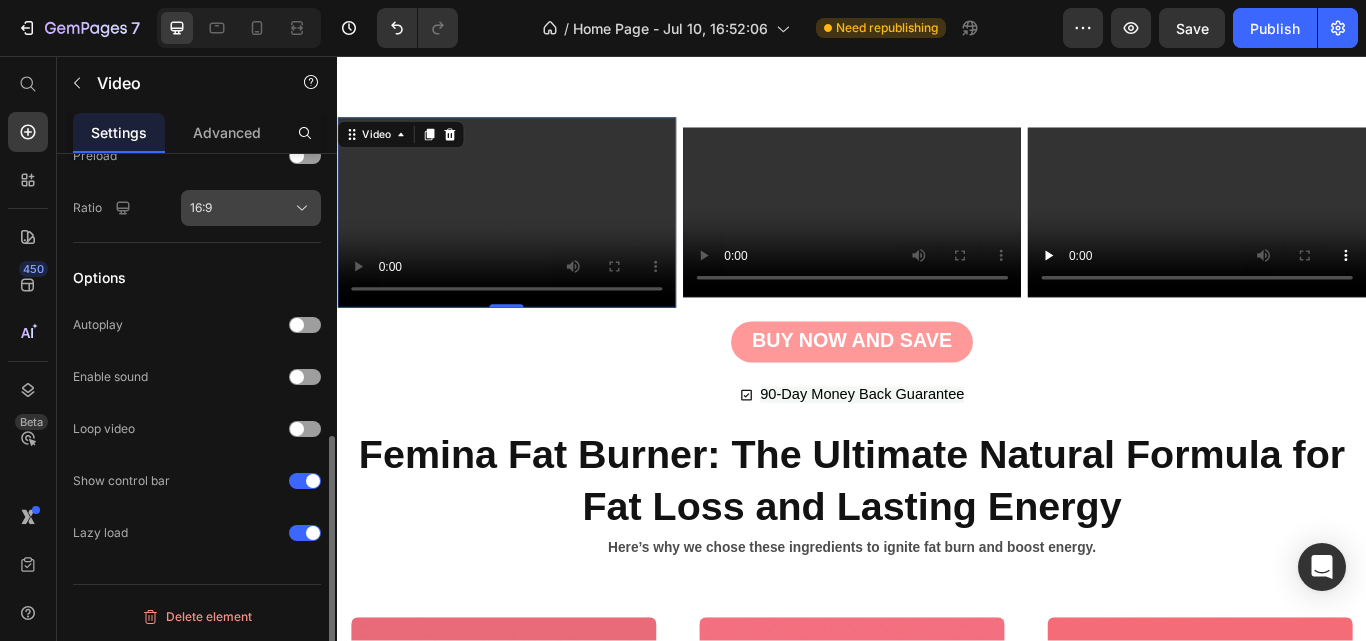 click 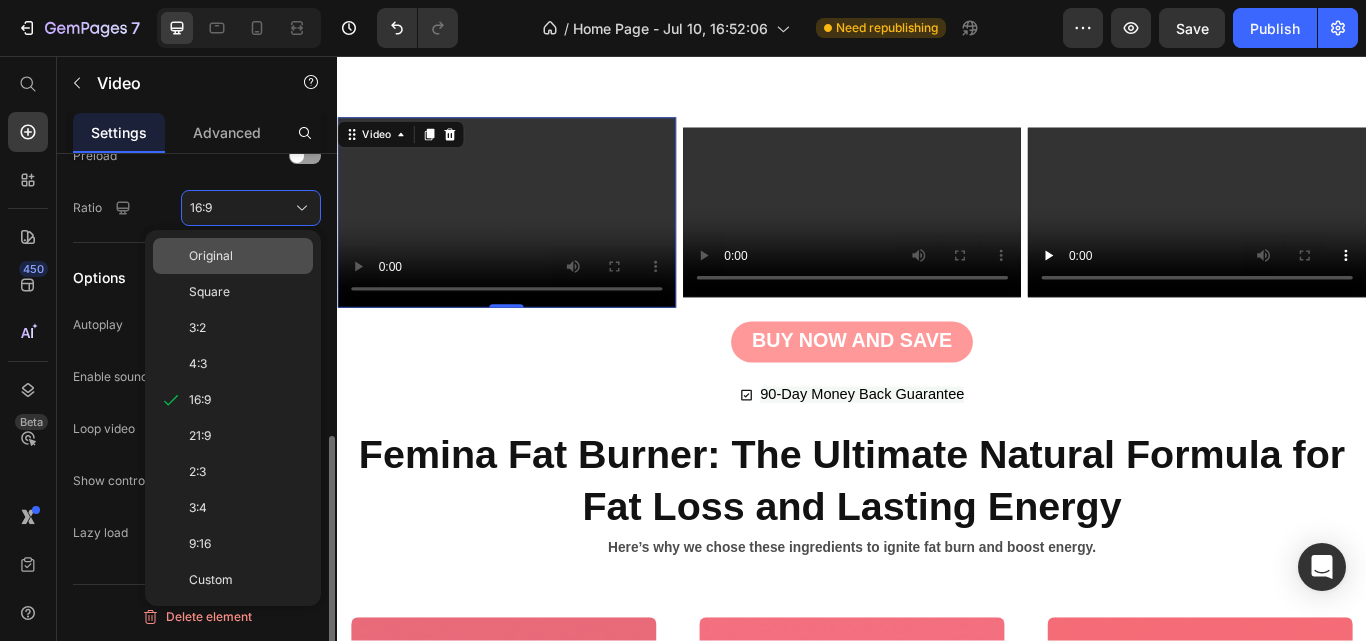 click on "Original" at bounding box center [247, 256] 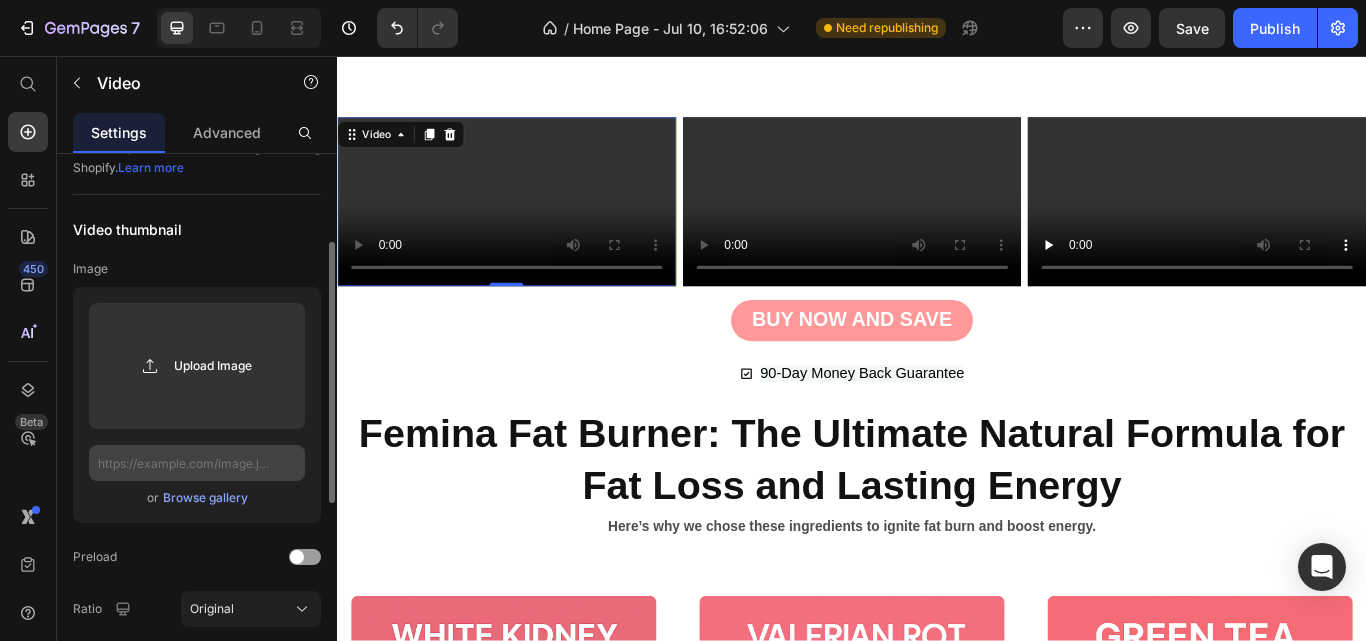 scroll, scrollTop: 0, scrollLeft: 0, axis: both 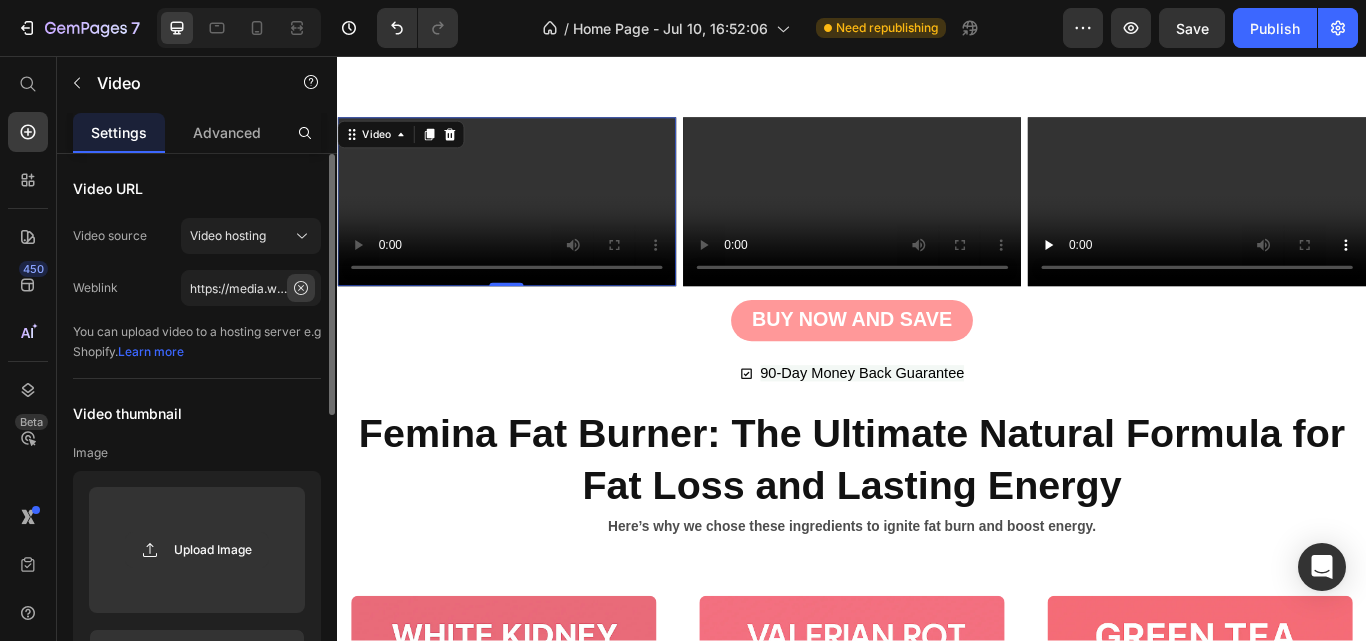click 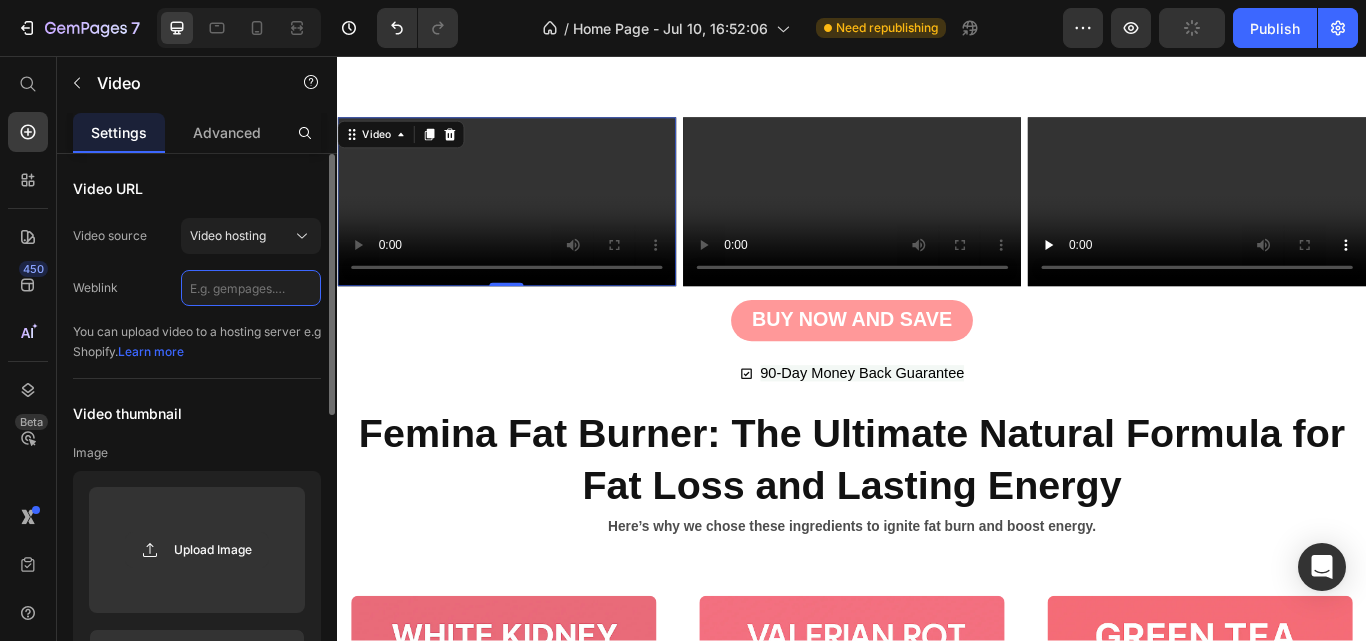 scroll, scrollTop: 0, scrollLeft: 0, axis: both 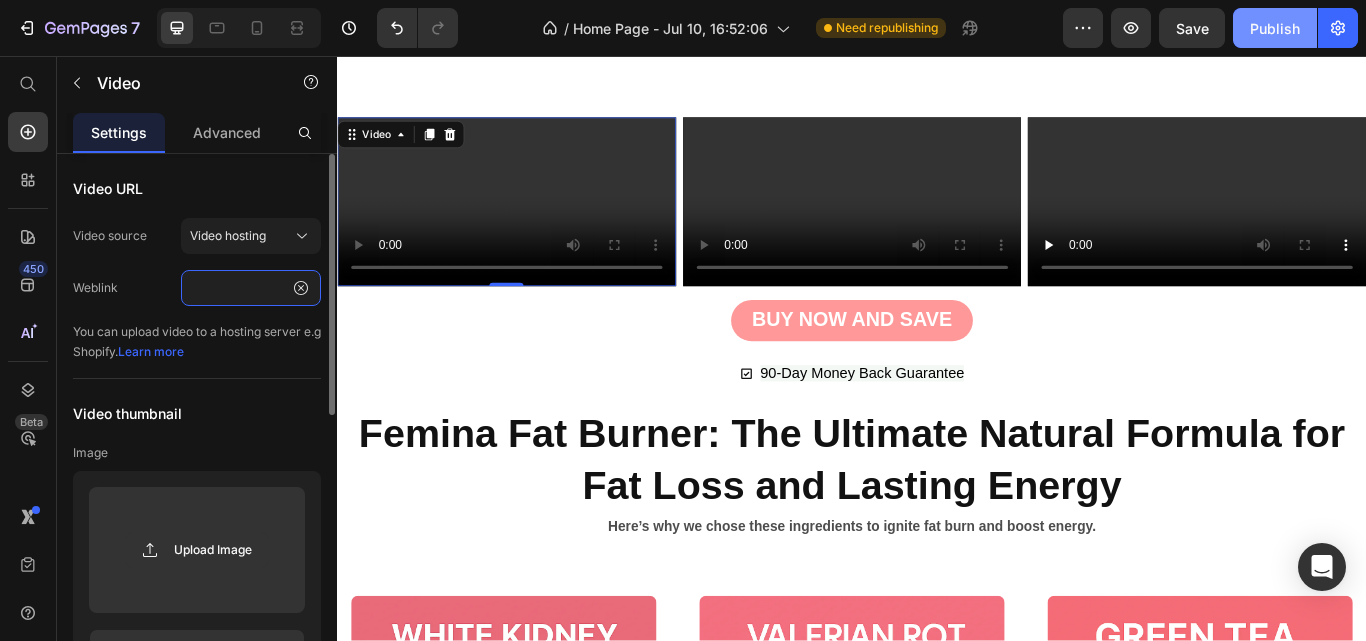 type on "https://cdn.shopify.com/videos/c/o/v/58a51c11facd4fd8bb46a261aec7d7af.mp4" 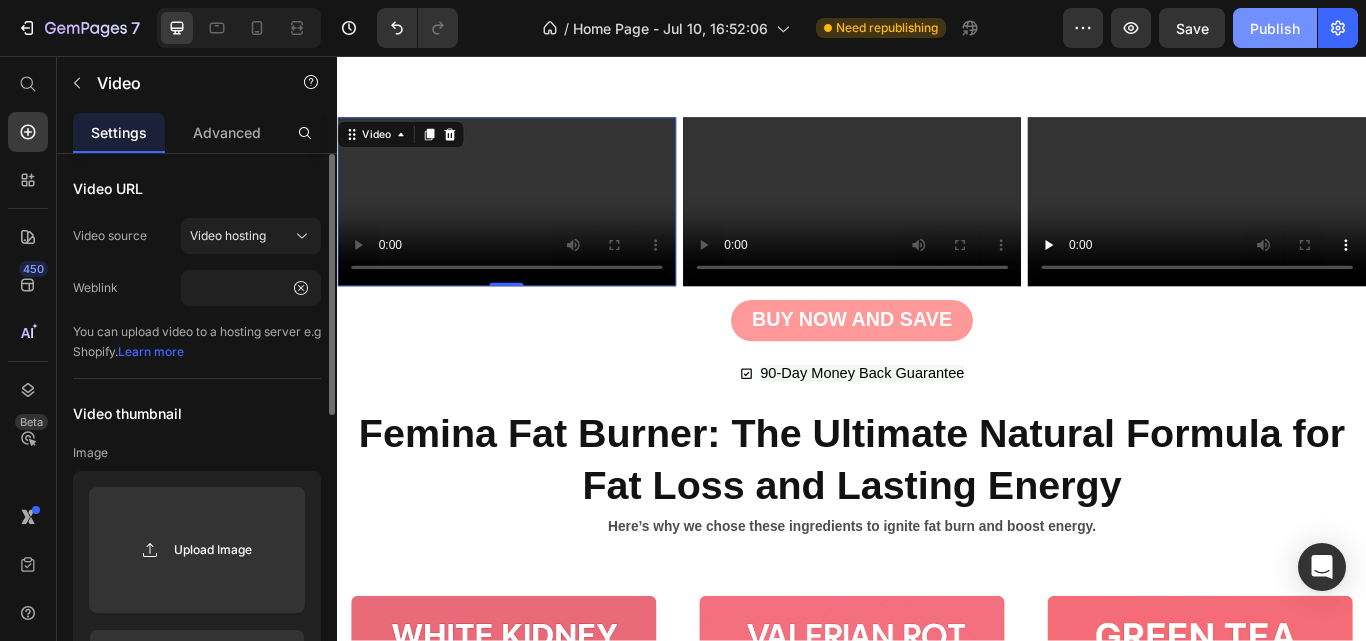 click on "Publish" at bounding box center (1275, 28) 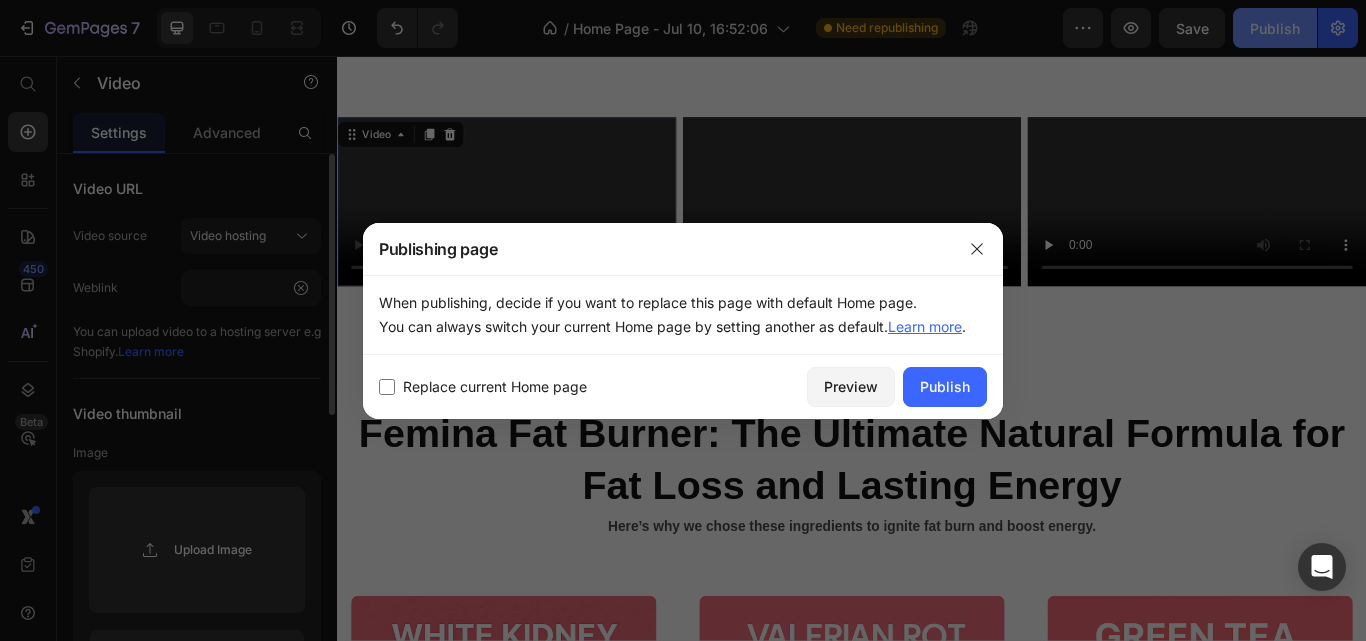 scroll, scrollTop: 0, scrollLeft: 0, axis: both 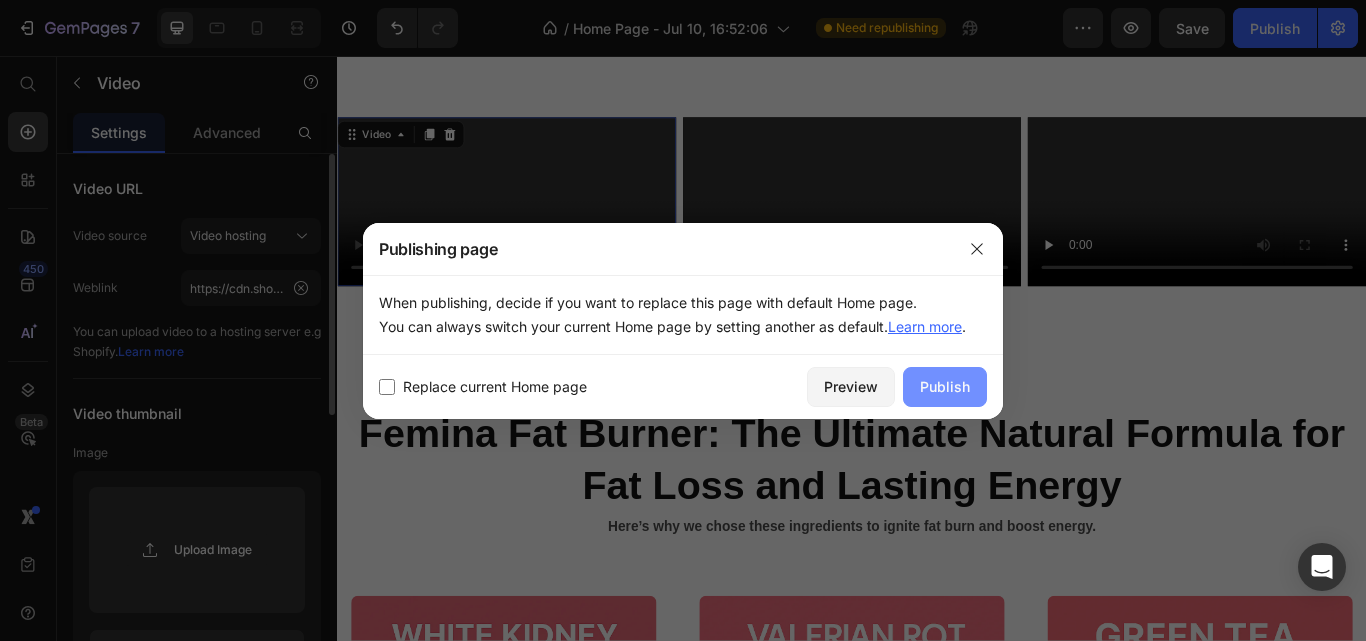 click on "Publish" at bounding box center [945, 386] 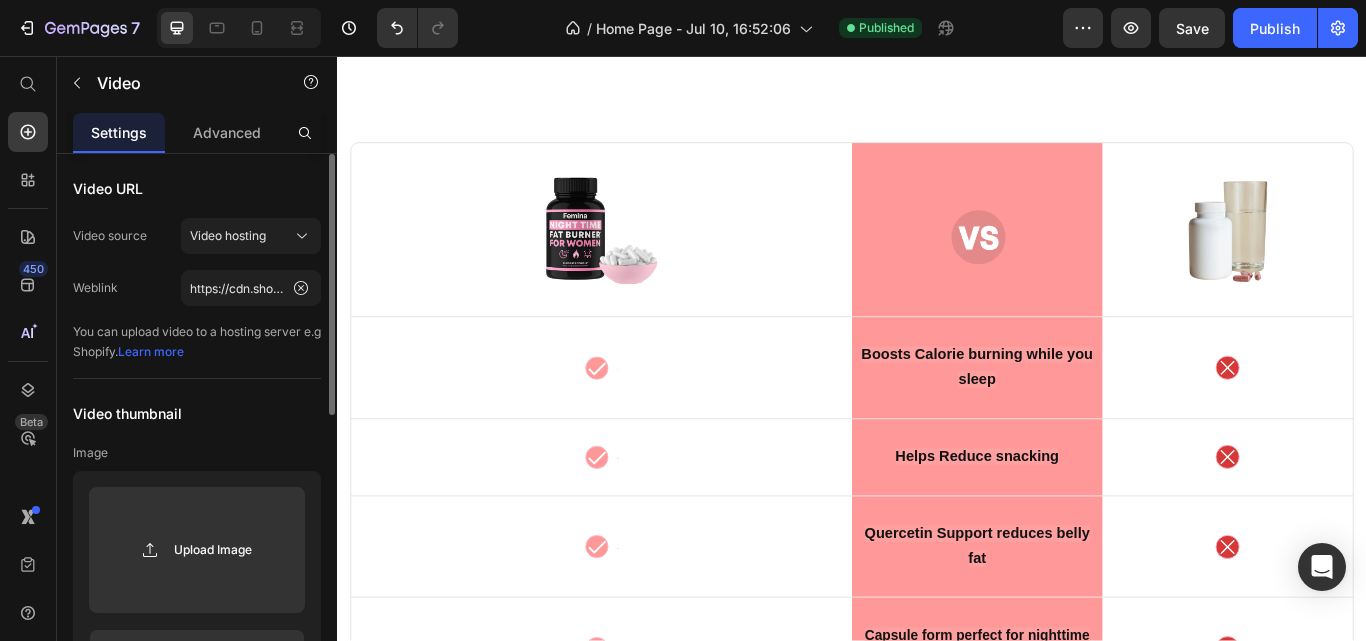 scroll, scrollTop: 8988, scrollLeft: 0, axis: vertical 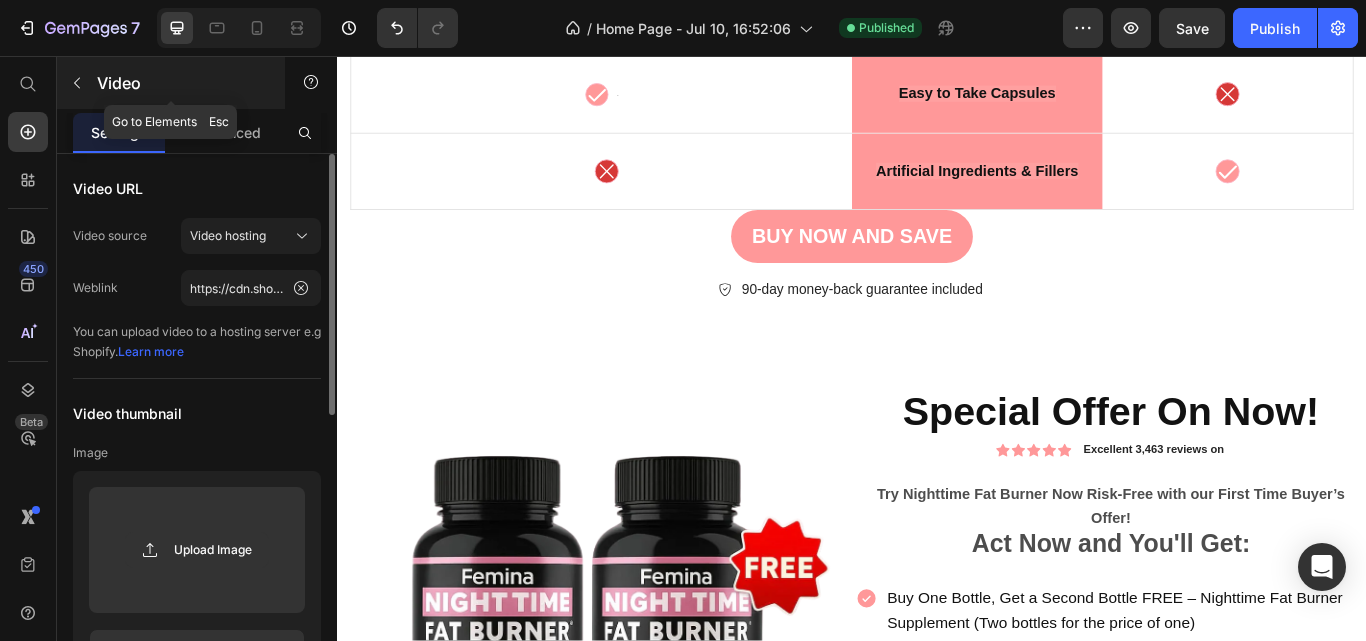click 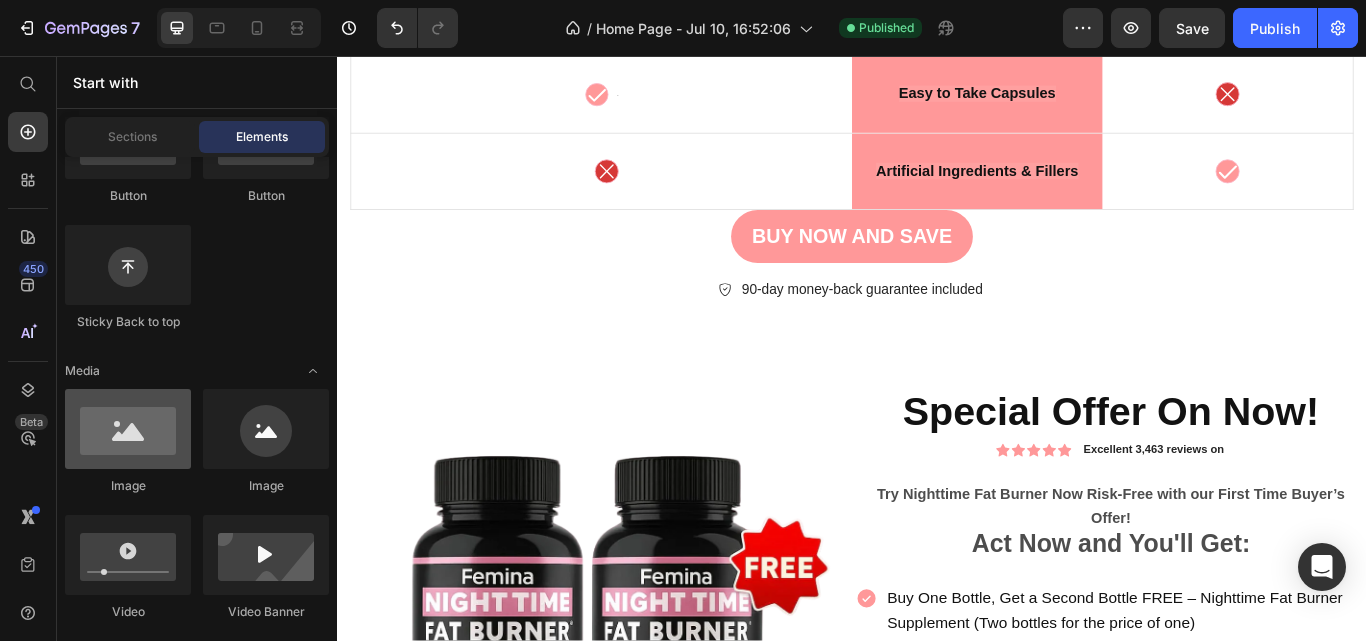 scroll, scrollTop: 0, scrollLeft: 0, axis: both 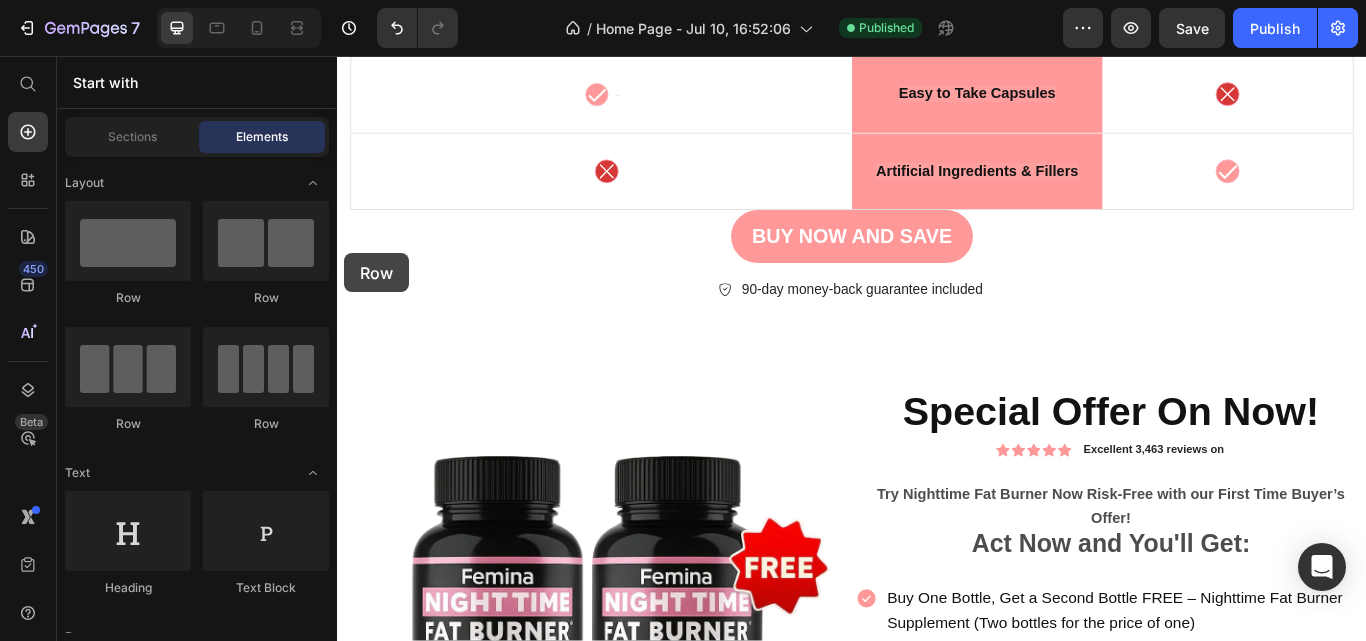 drag, startPoint x: 465, startPoint y: 301, endPoint x: 441, endPoint y: 290, distance: 26.400757 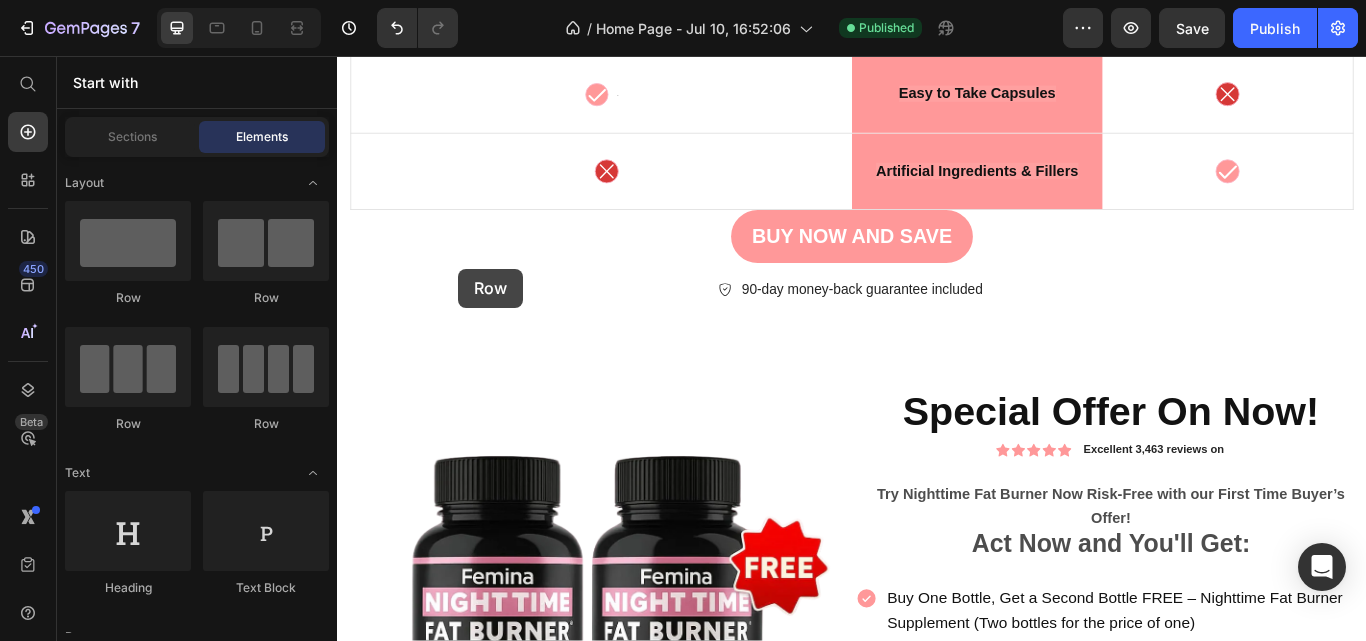 drag, startPoint x: 467, startPoint y: 316, endPoint x: 487, endPoint y: 281, distance: 40.311287 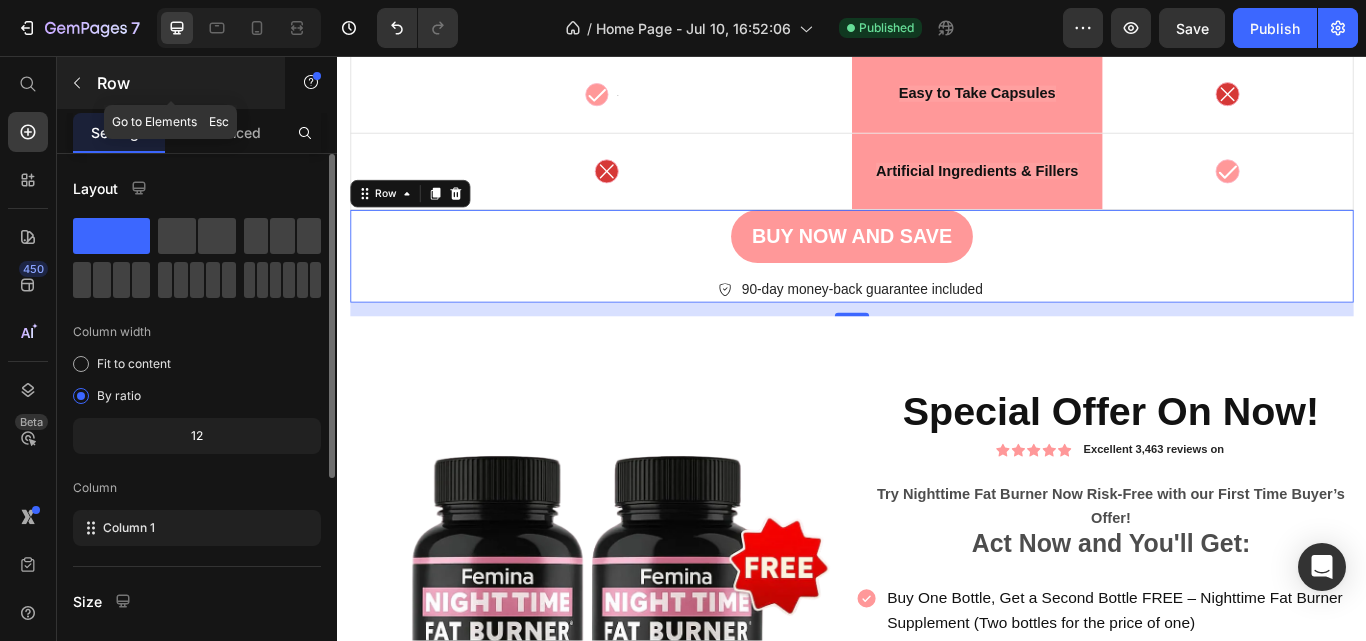 click 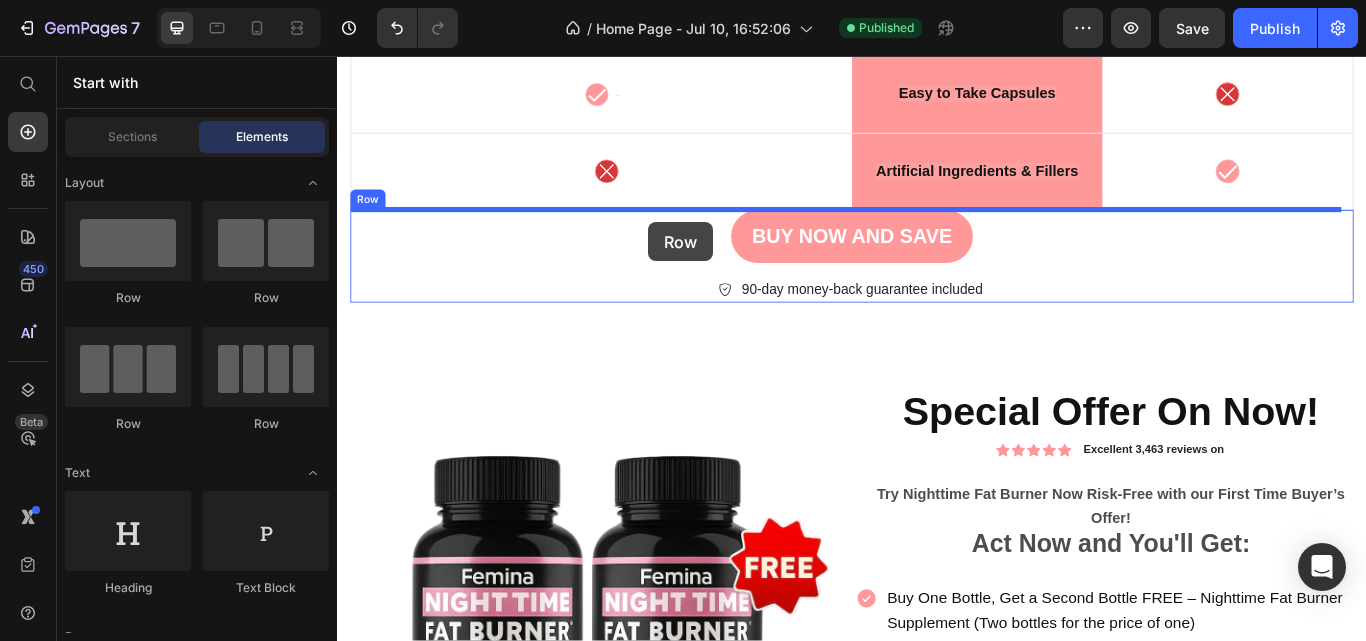 drag, startPoint x: 458, startPoint y: 313, endPoint x: 700, endPoint y: 250, distance: 250.066 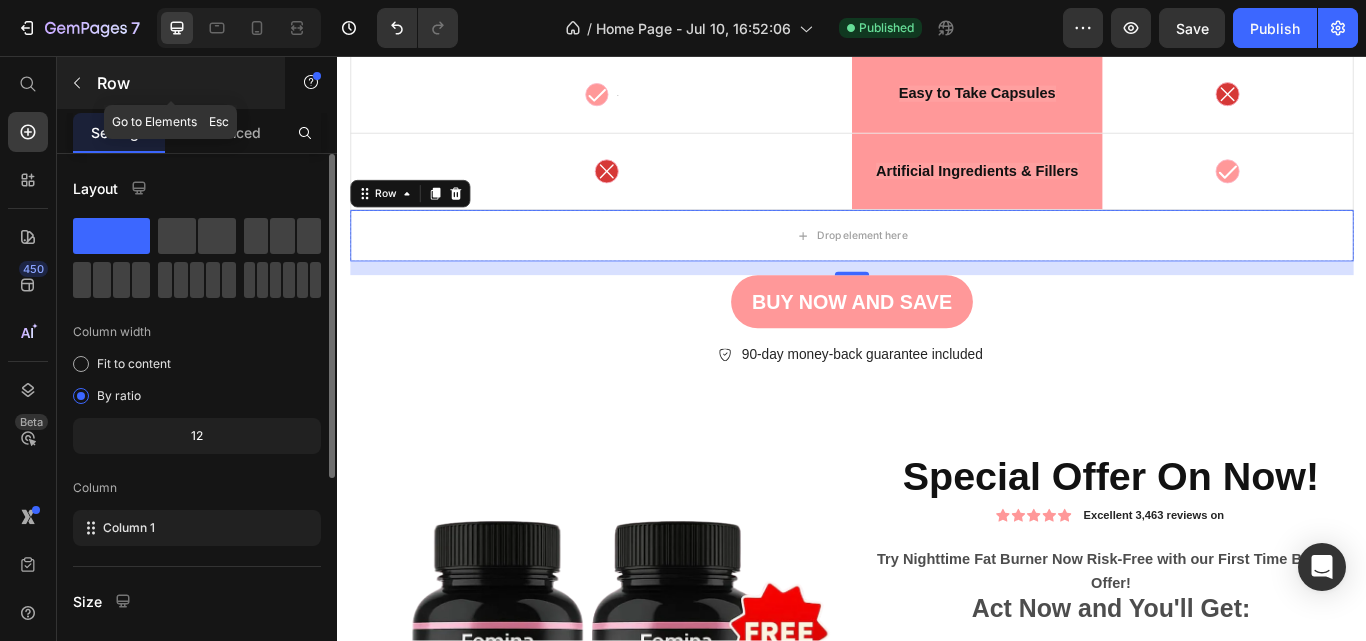 click 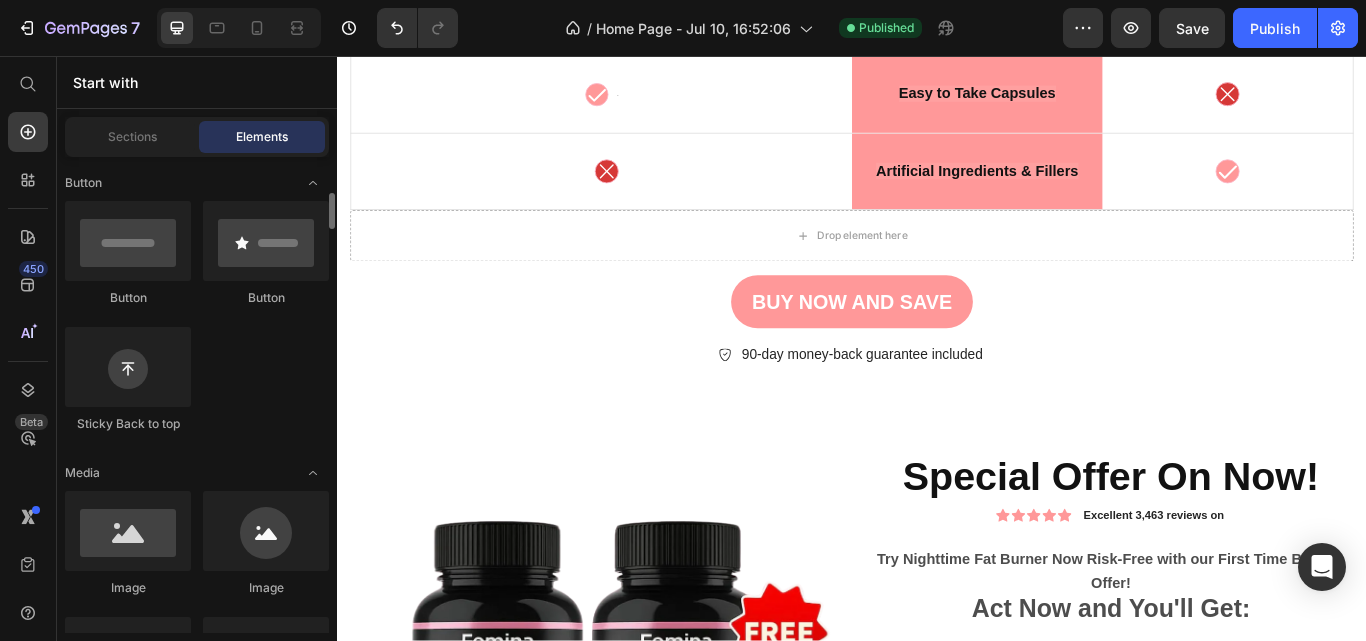 scroll, scrollTop: 455, scrollLeft: 0, axis: vertical 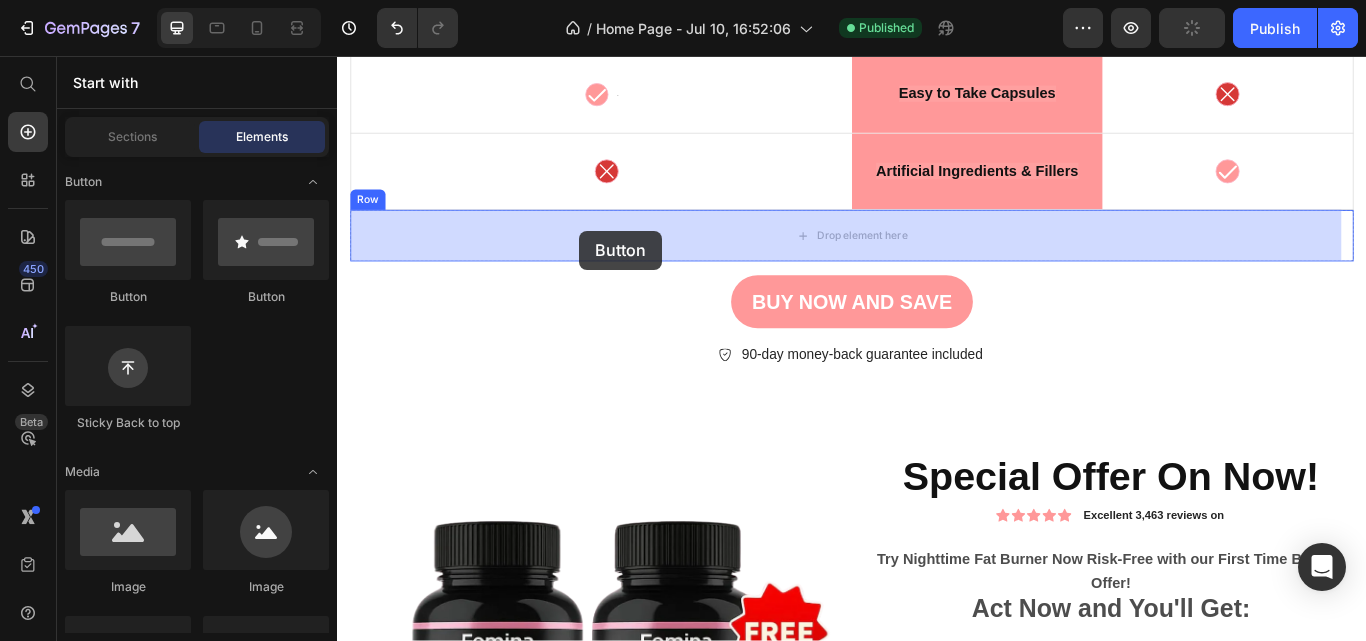 drag, startPoint x: 461, startPoint y: 239, endPoint x: 619, endPoint y: 260, distance: 159.38947 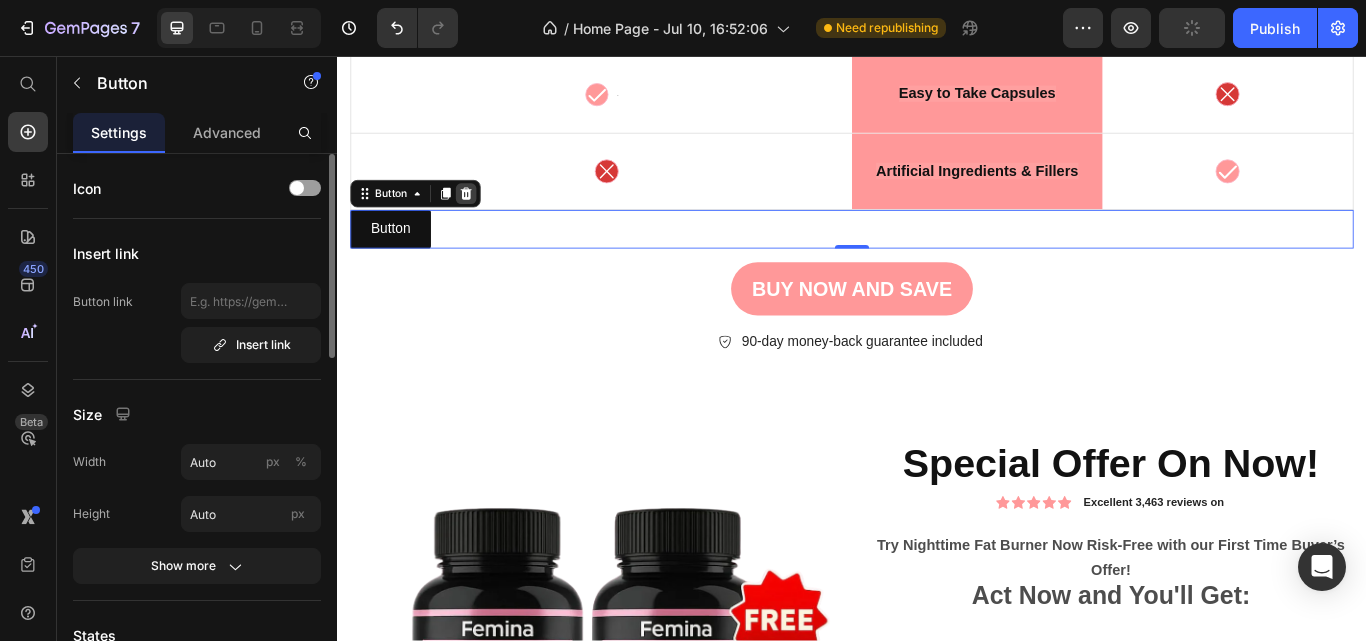 click 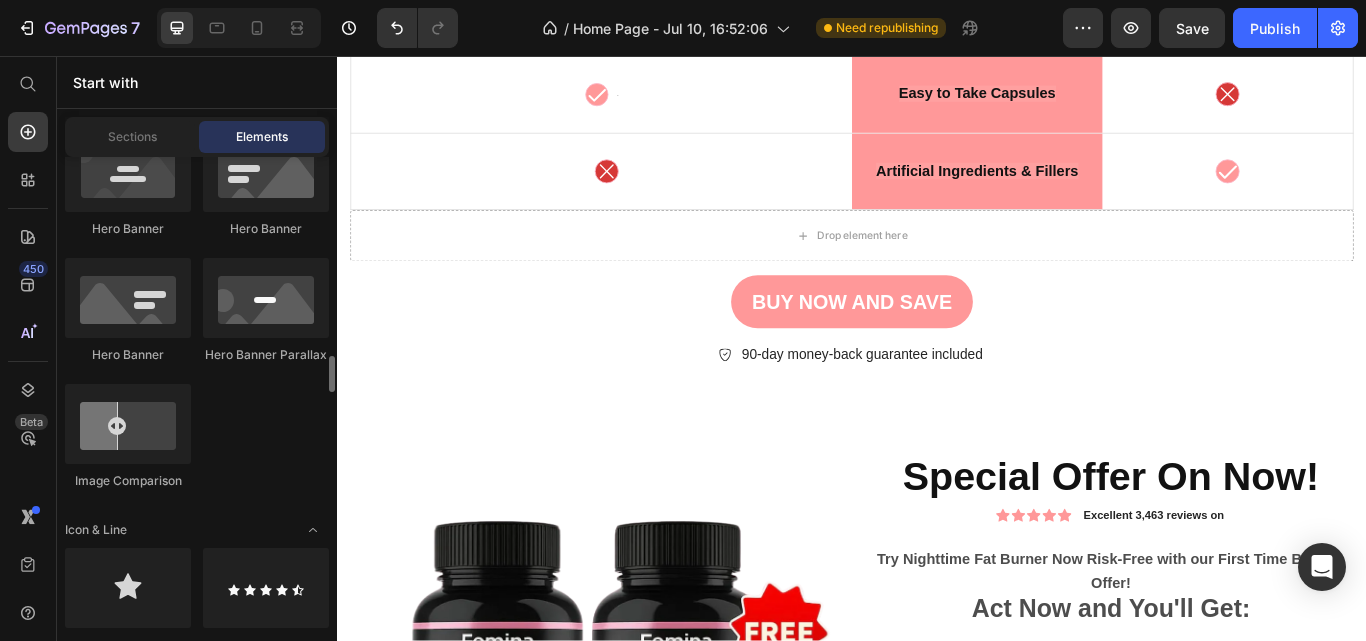 scroll, scrollTop: 1174, scrollLeft: 0, axis: vertical 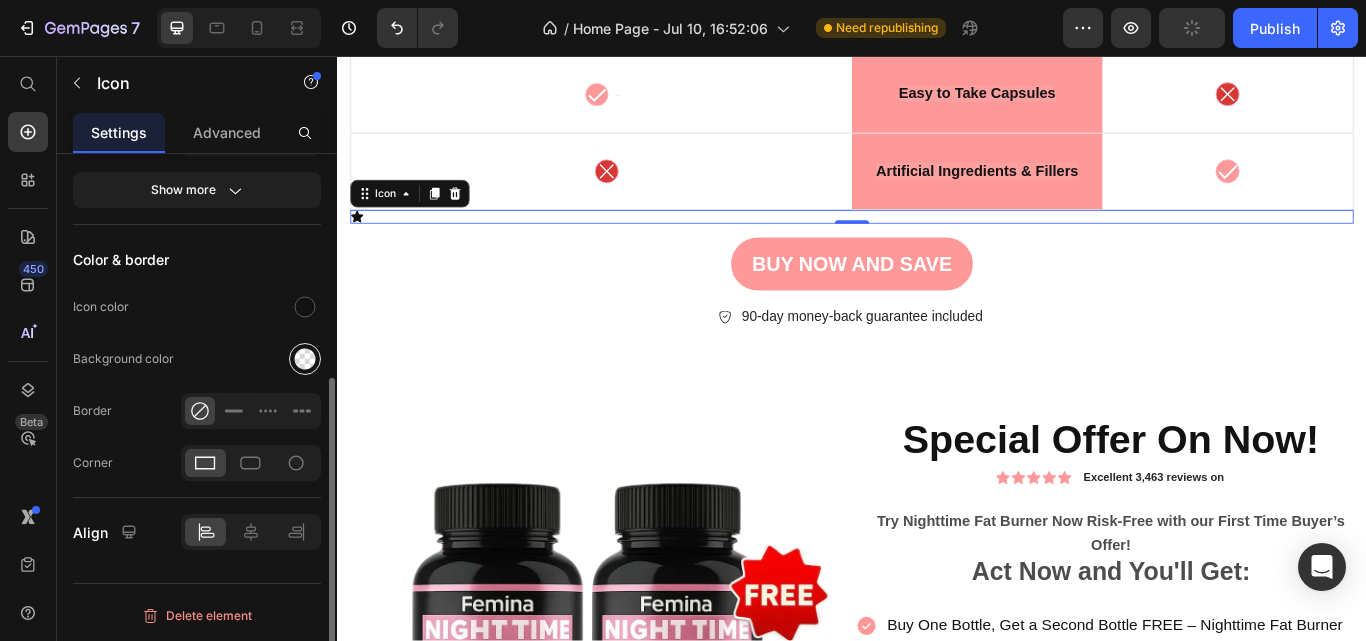 click at bounding box center [305, 359] 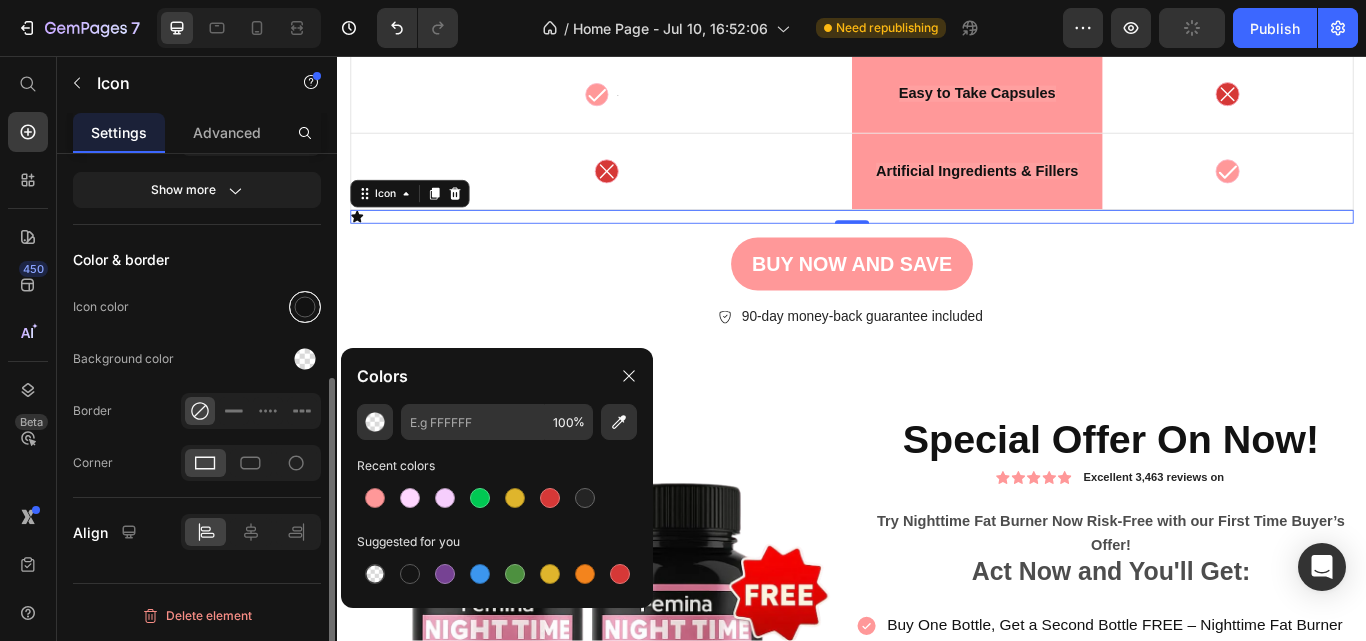 click at bounding box center (305, 307) 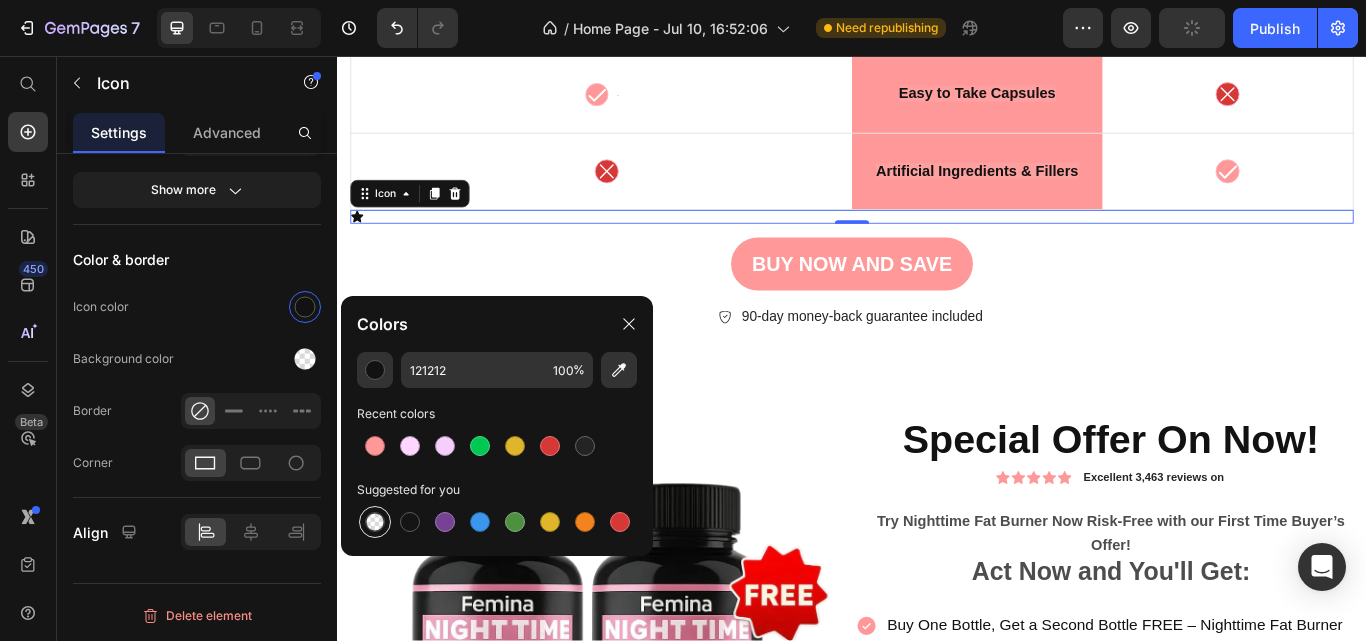 click at bounding box center [375, 522] 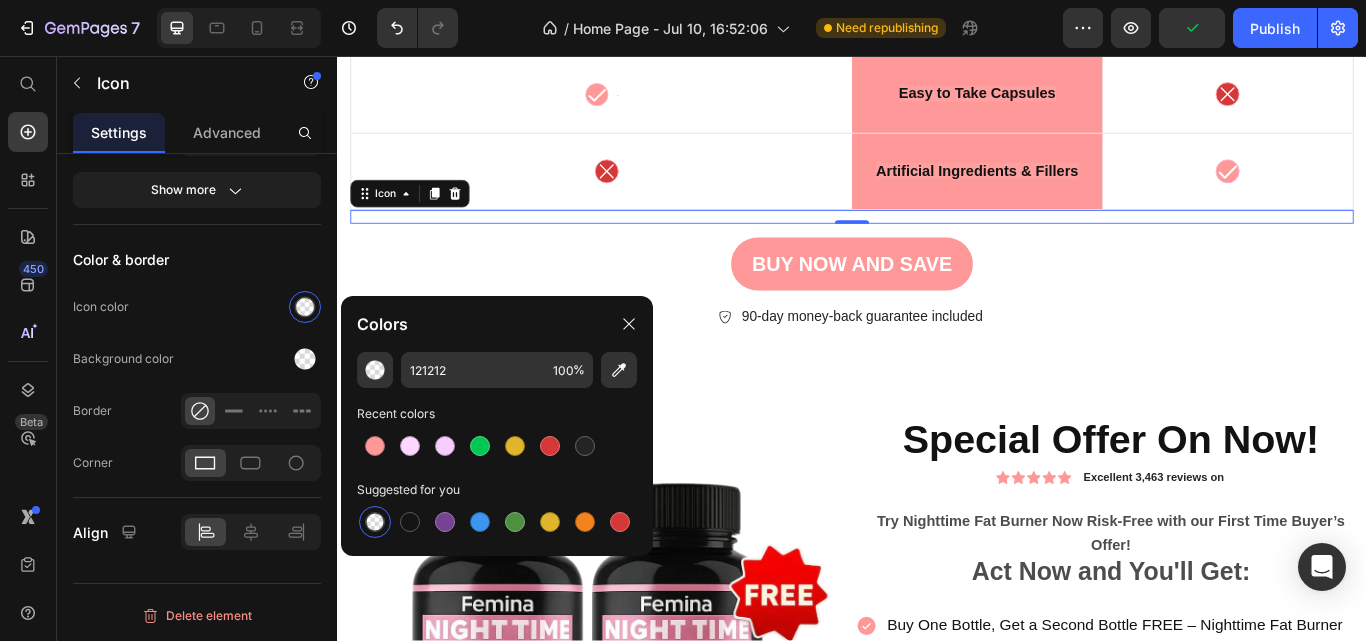 type on "000000" 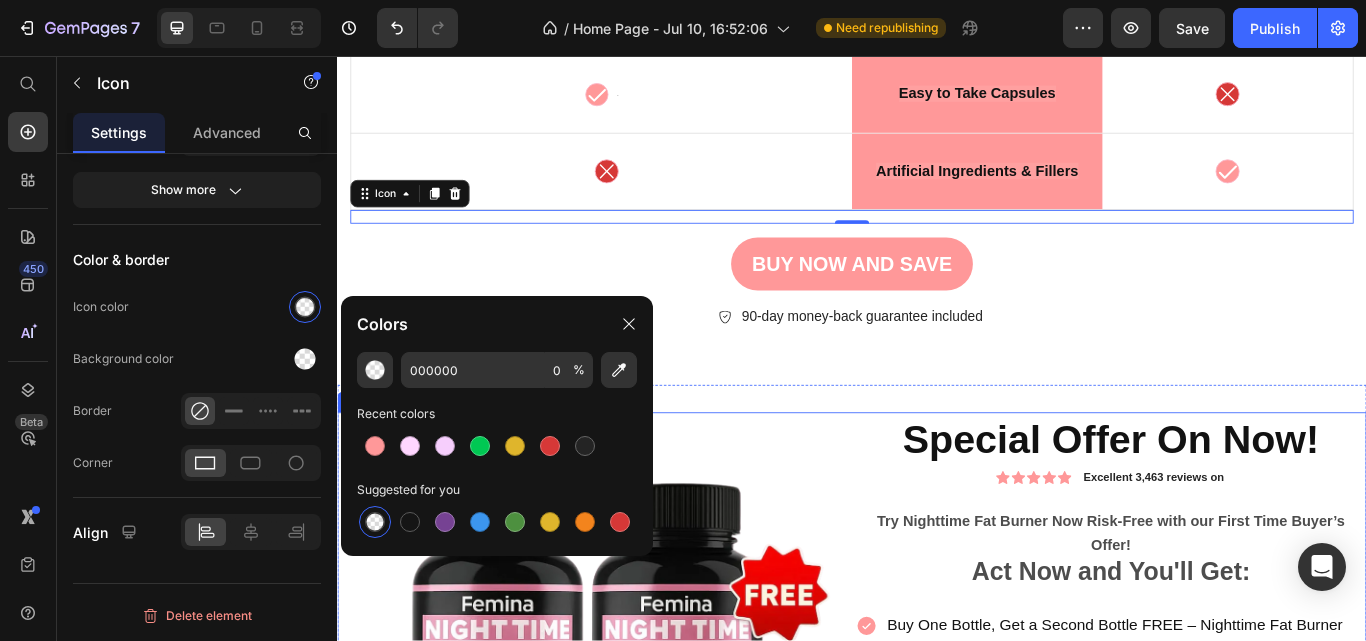 click on "Special Offer On Now! Heading Icon Icon Icon Icon Icon Icon List Excellent 3,463 reviews on Text Block Row Try Nighttime Fat Burner Now Risk-Free with our First Time Buyer’s Offer! Act Now and You'll Get: Text Block Buy One Bottle, Get a Second Bottle FREE – Nighttime Fat Burner Supplement (Two bottles for the price of one) 90-Day Results or Refund Guarantee FREE Shipping Item List Bonus: Ultimate Nutrition Plan for Energy & Stamina ($100+ Value) Discover the top foods and nutrients to fuel your body and keep you energized all day. Bonus: TOP 10 Home Remedies for Beating Fatigue: Your Essential Guide to Lasting Energy ($20+ Value)   Item List Total Value: $ 141.67 TODAY ONLY: $ 39.95 Heading BUY NOW AND SAVE Button" at bounding box center [1239, 862] 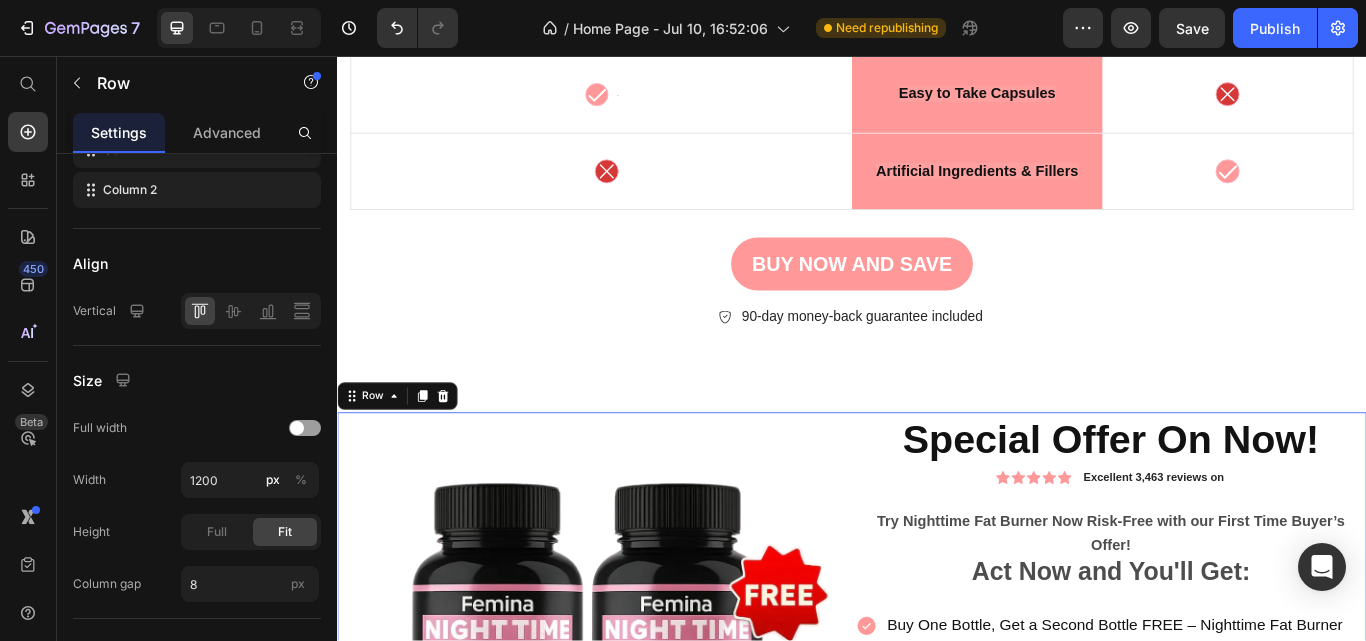 scroll, scrollTop: 0, scrollLeft: 0, axis: both 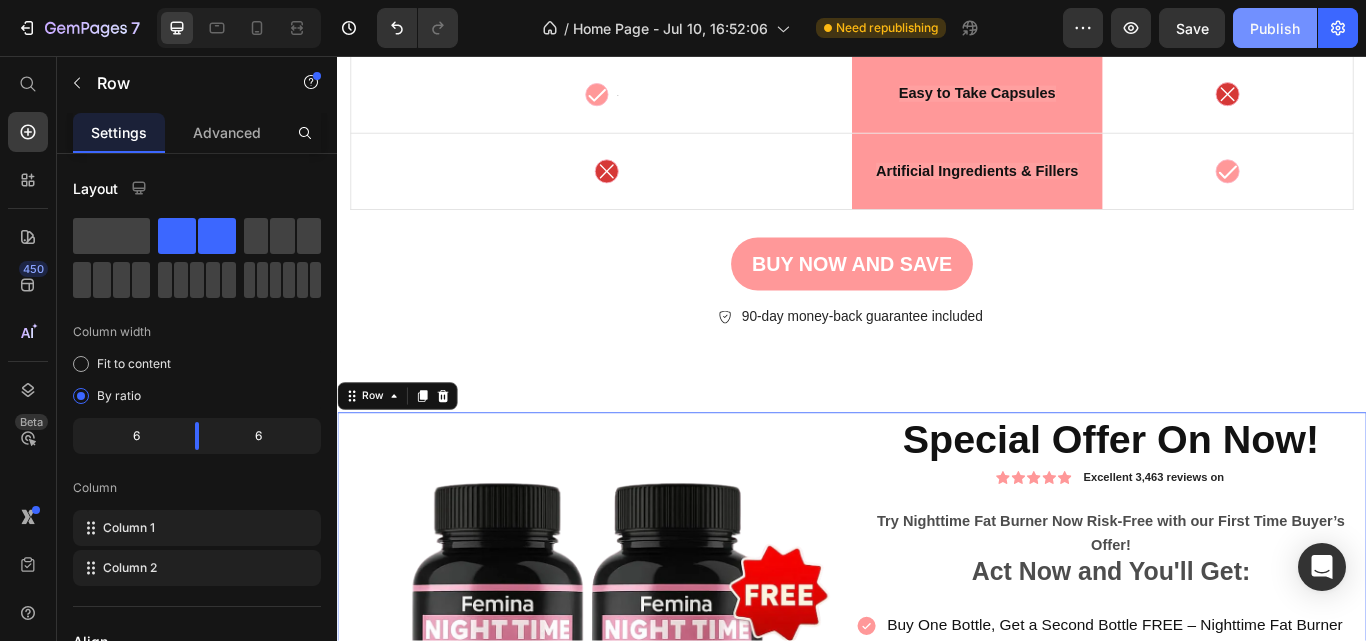 click on "Publish" 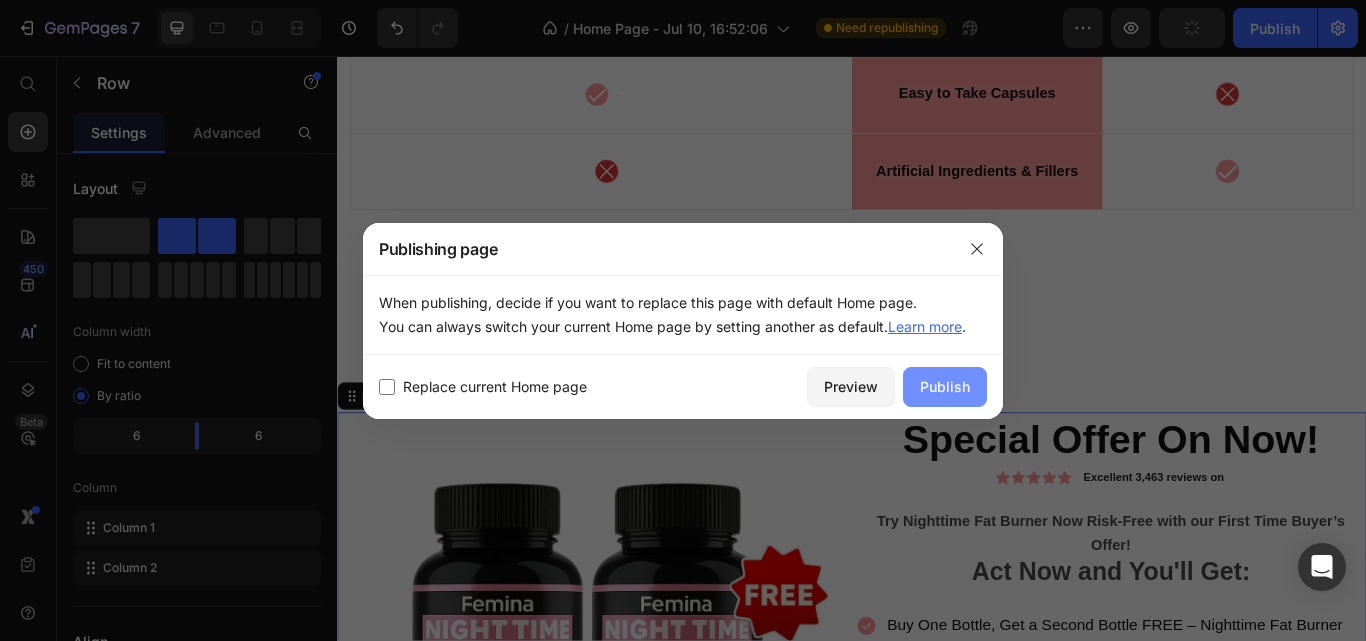 click on "Publish" at bounding box center (945, 386) 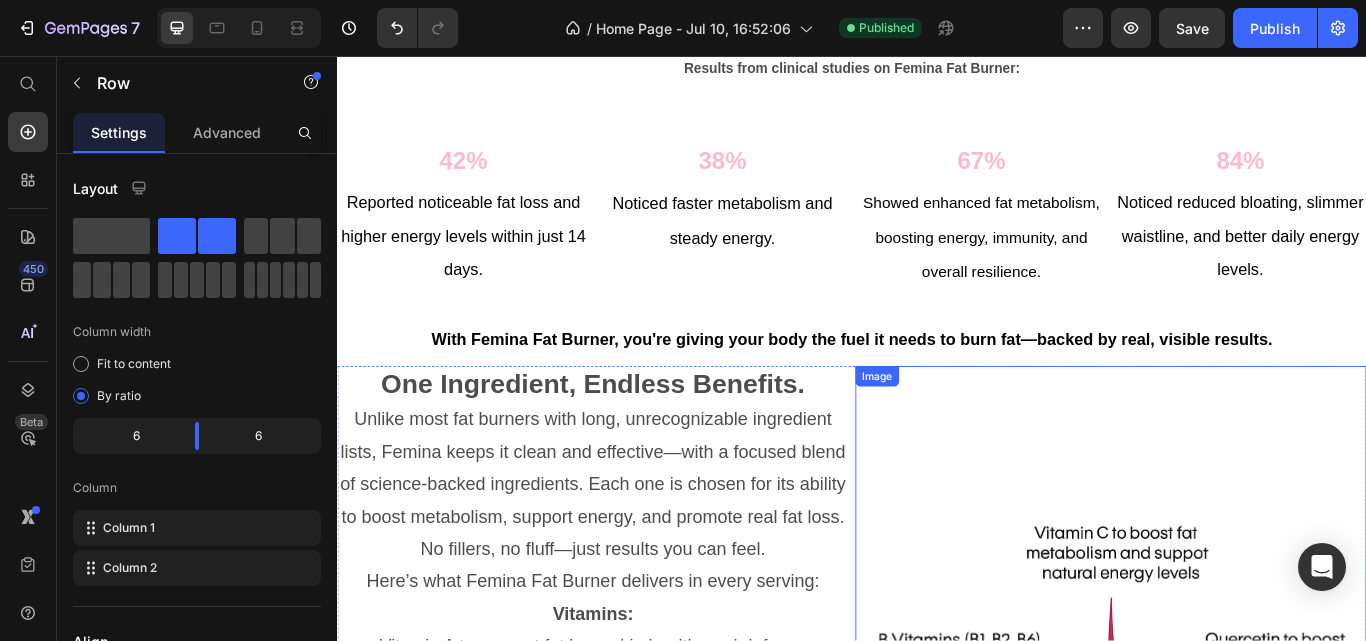 scroll, scrollTop: 3238, scrollLeft: 0, axis: vertical 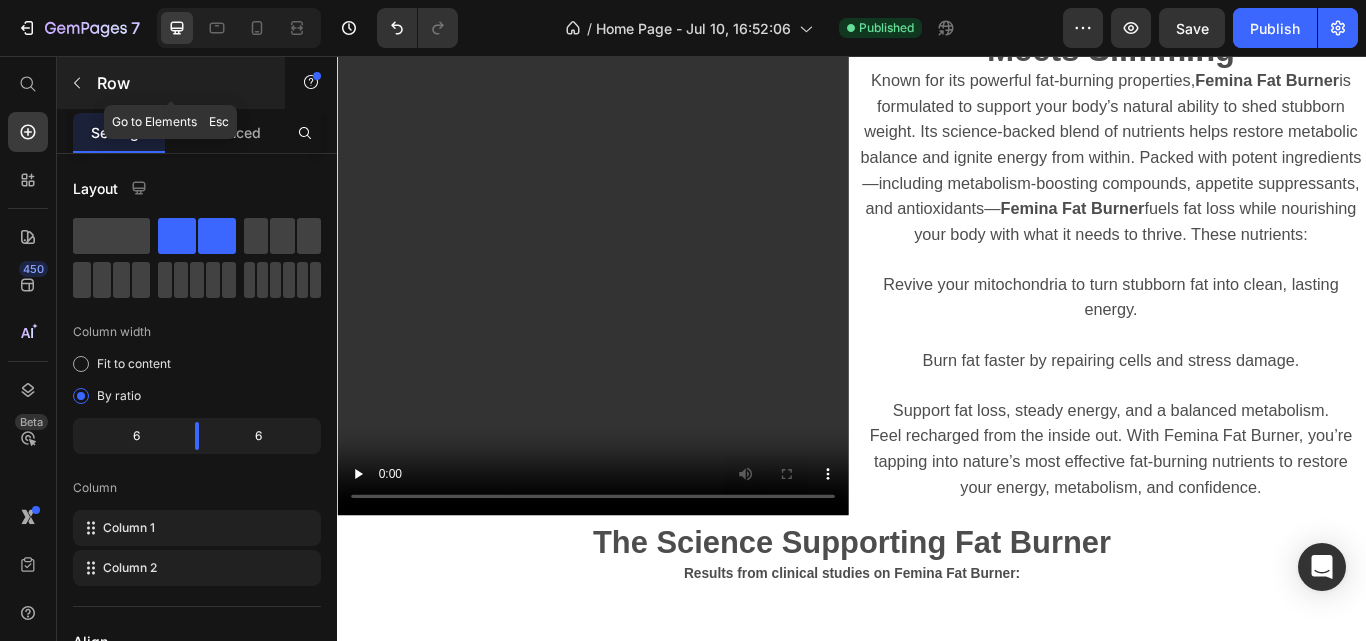 click 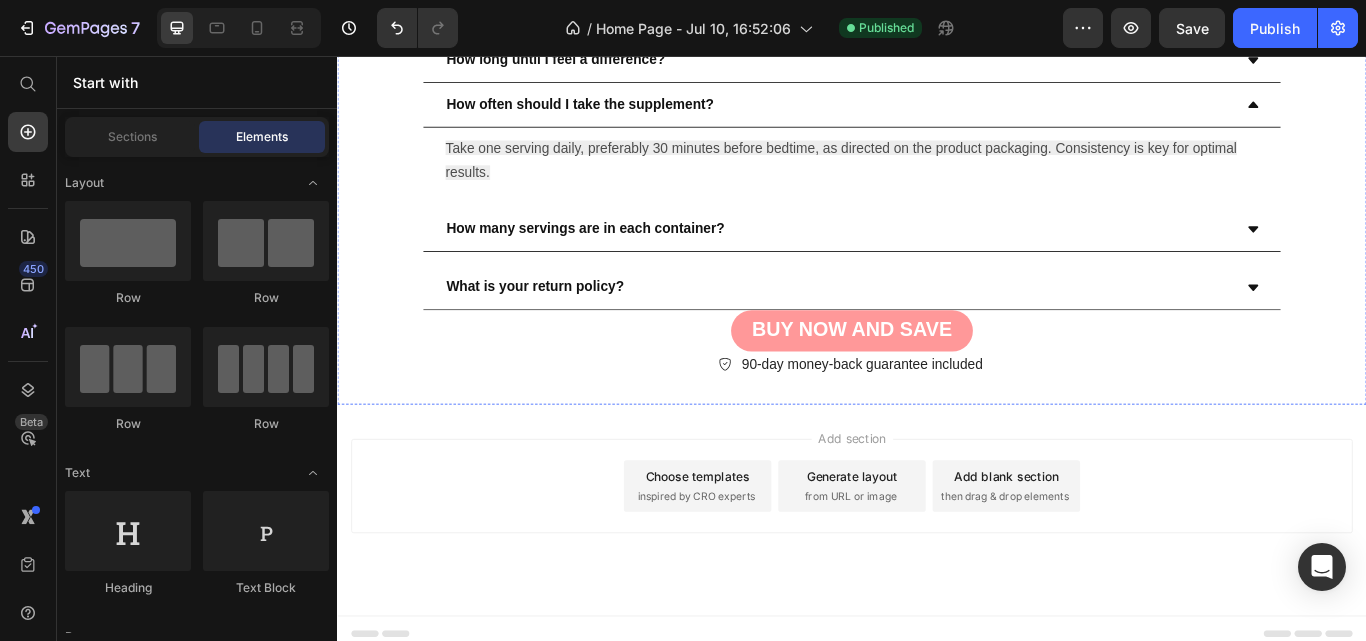 scroll, scrollTop: 10251, scrollLeft: 0, axis: vertical 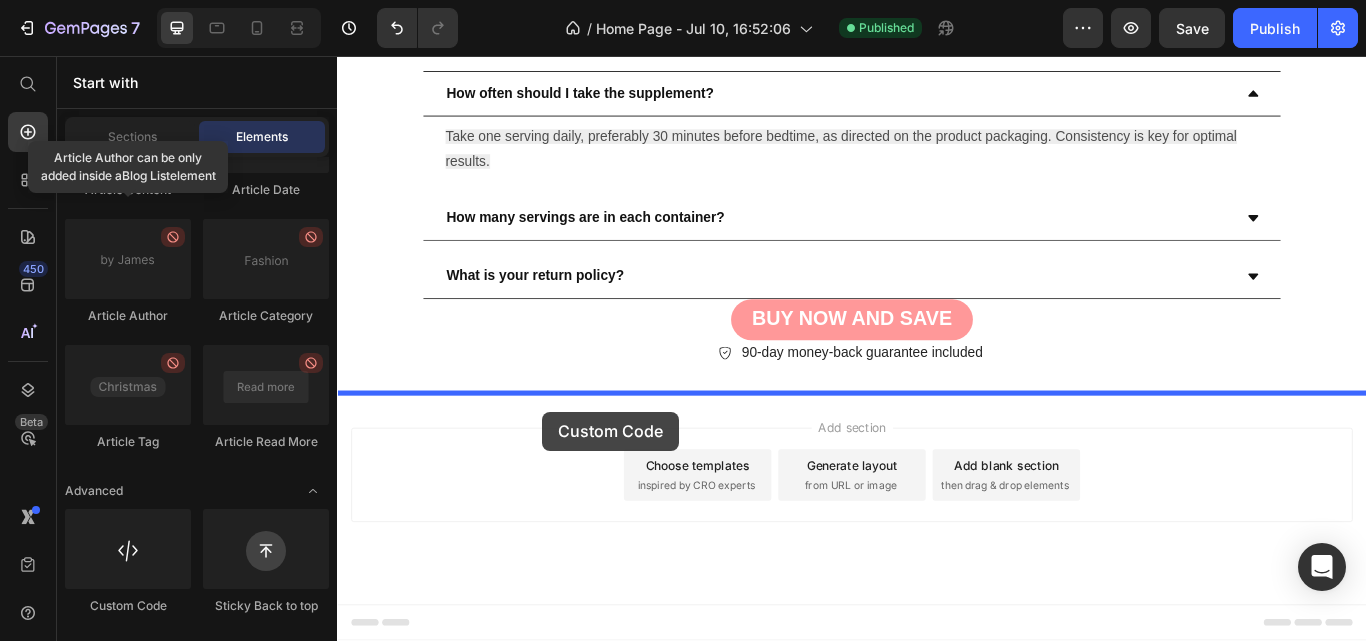 drag, startPoint x: 565, startPoint y: 478, endPoint x: 576, endPoint y: 471, distance: 13.038404 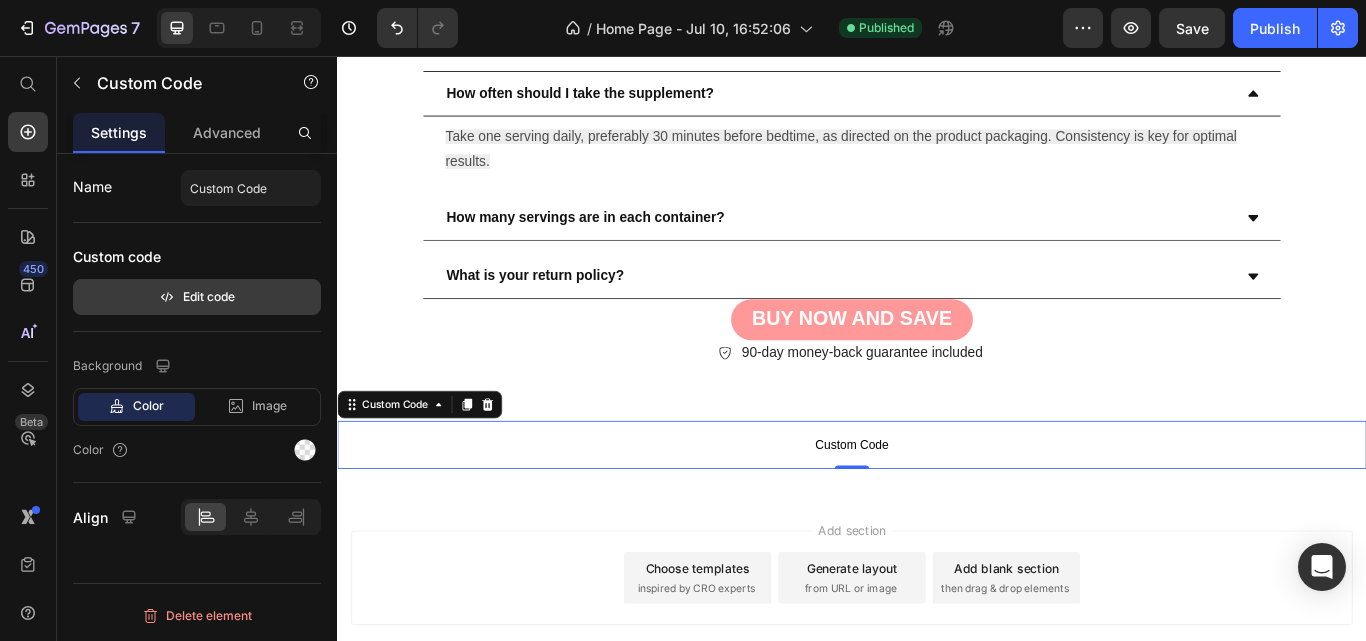 click on "Edit code" at bounding box center (197, 297) 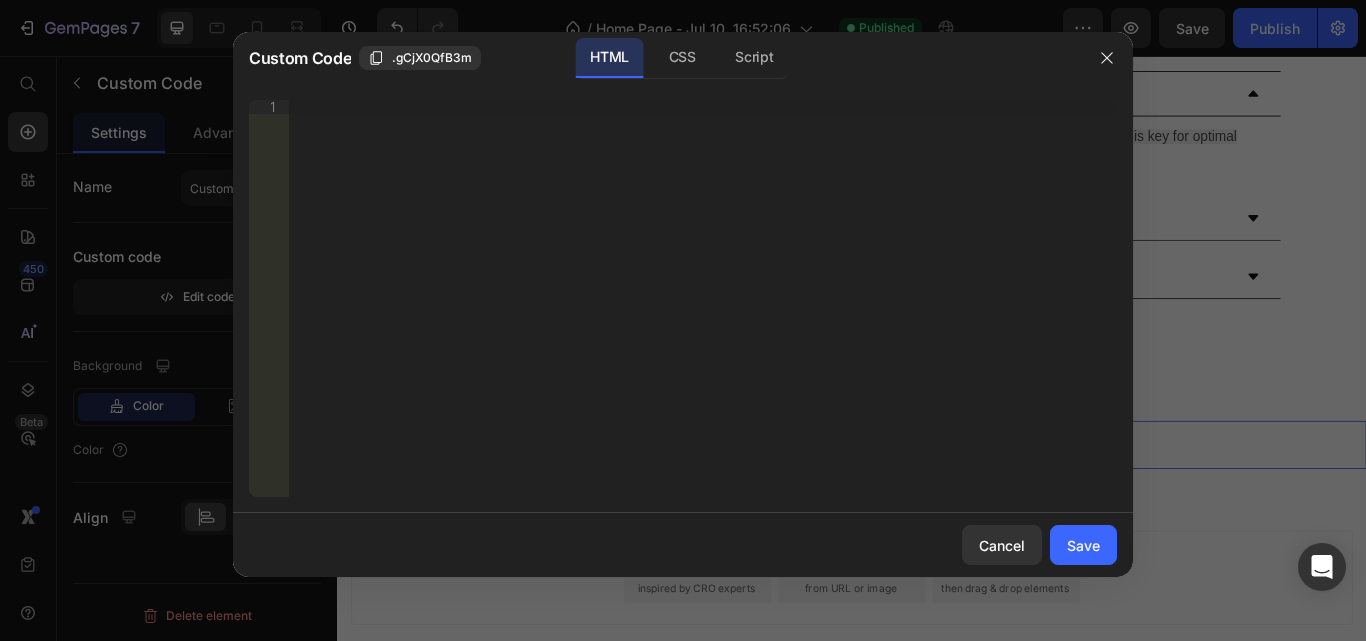 type 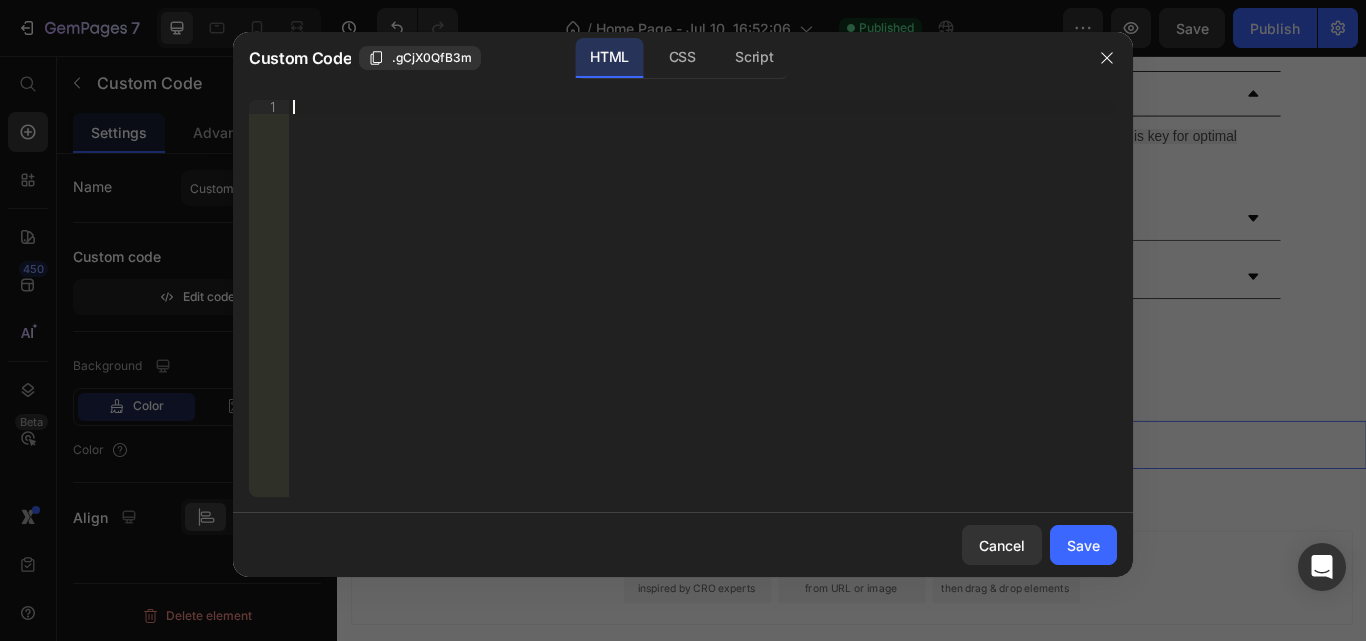 click on "Insert the 3rd-party installation code, HTML code, or Liquid code to display custom content." at bounding box center [703, 312] 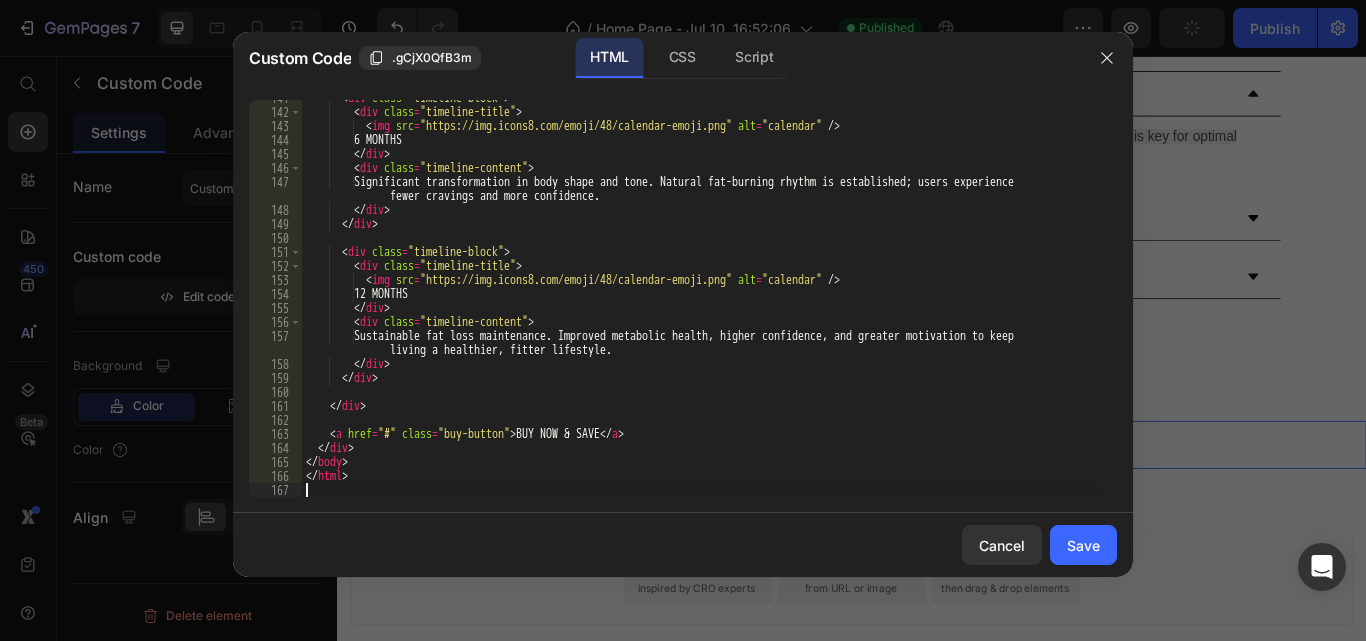 scroll, scrollTop: 1997, scrollLeft: 0, axis: vertical 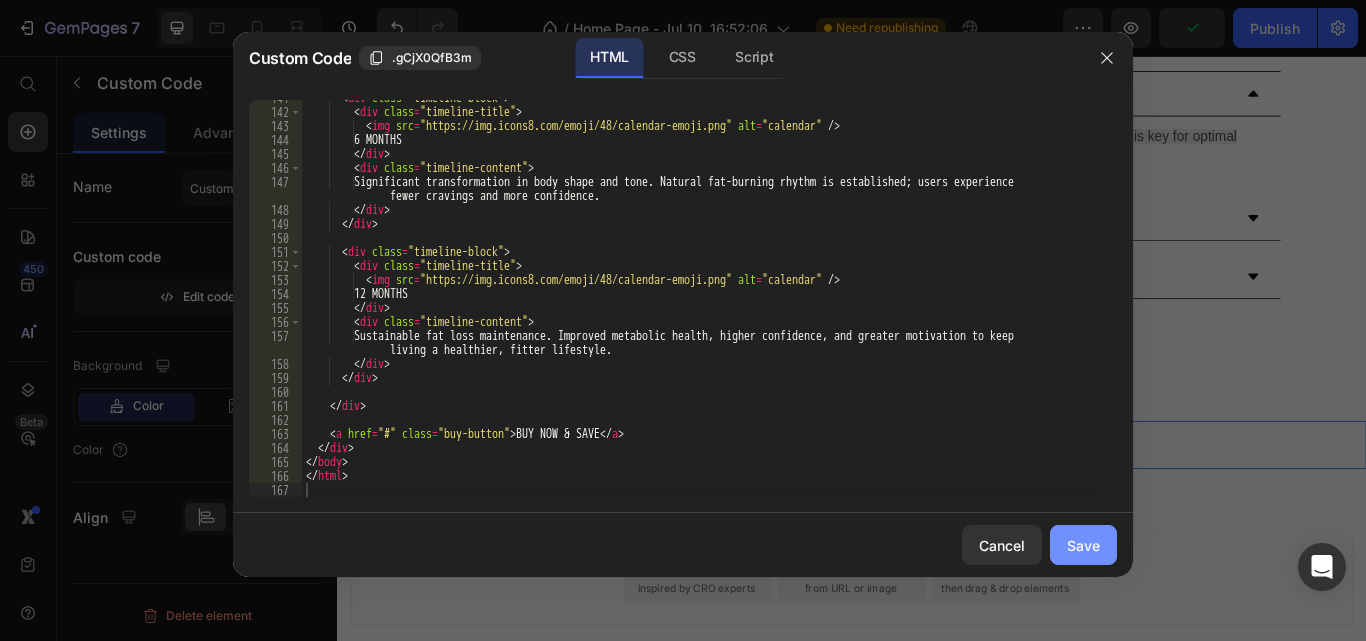 click on "Save" 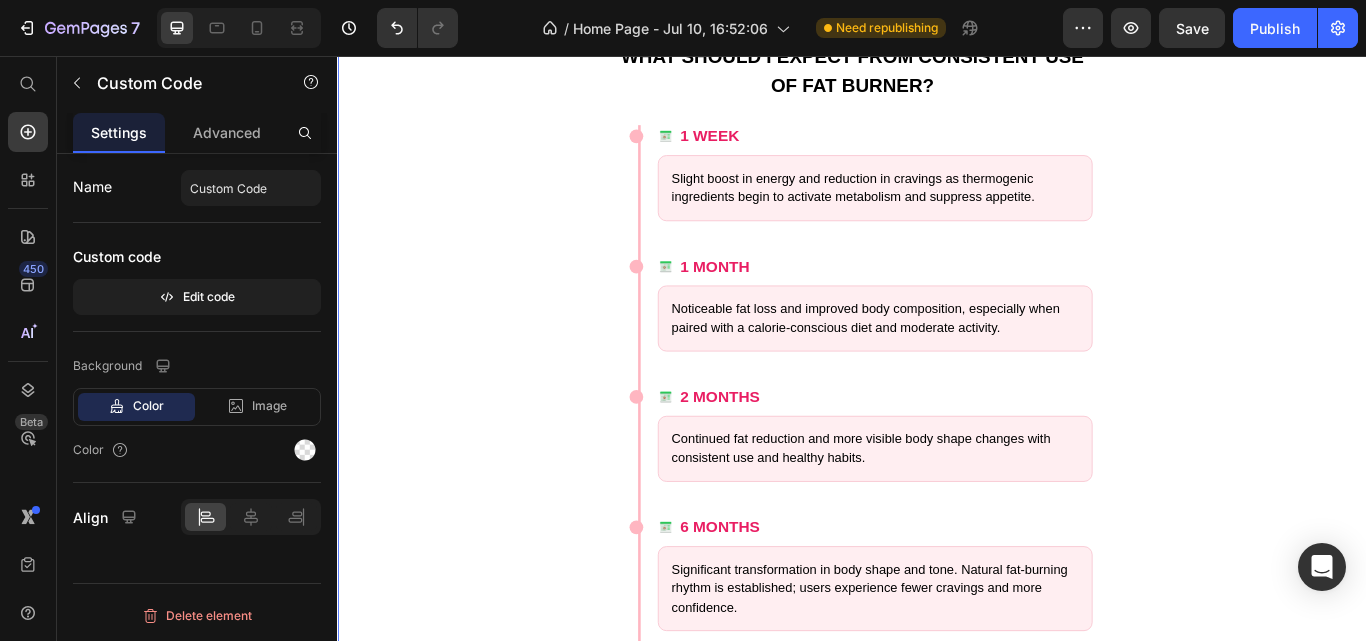 scroll, scrollTop: 10687, scrollLeft: 0, axis: vertical 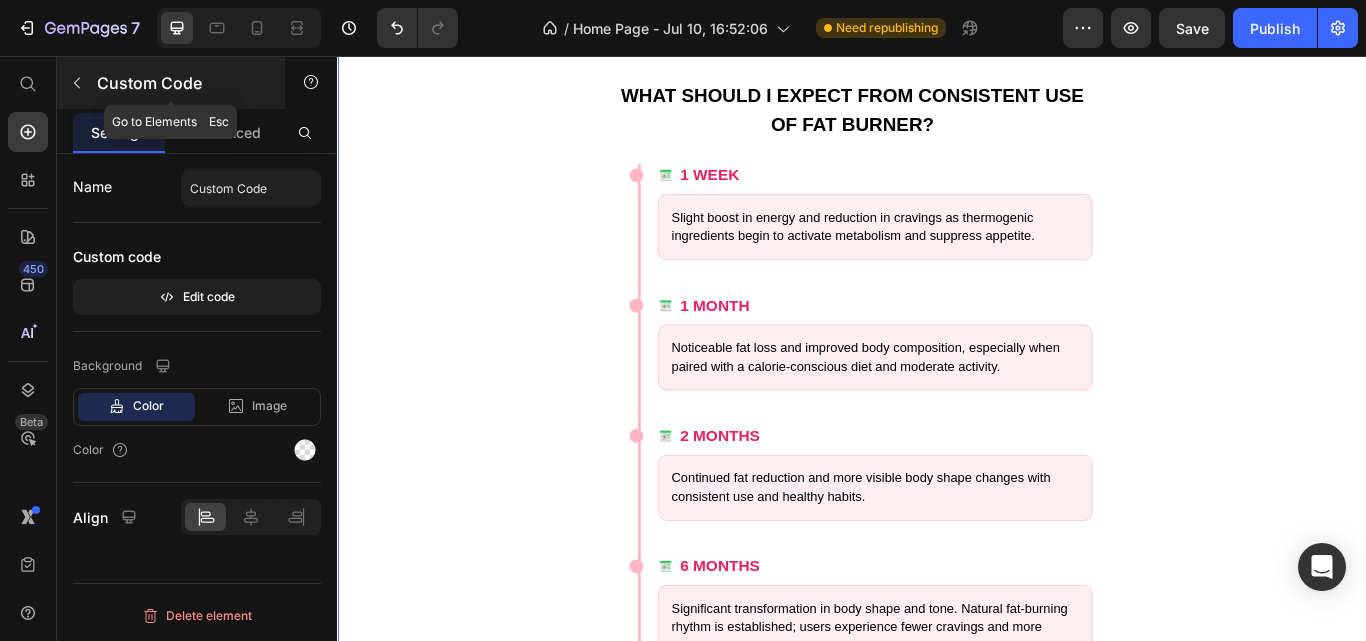 click 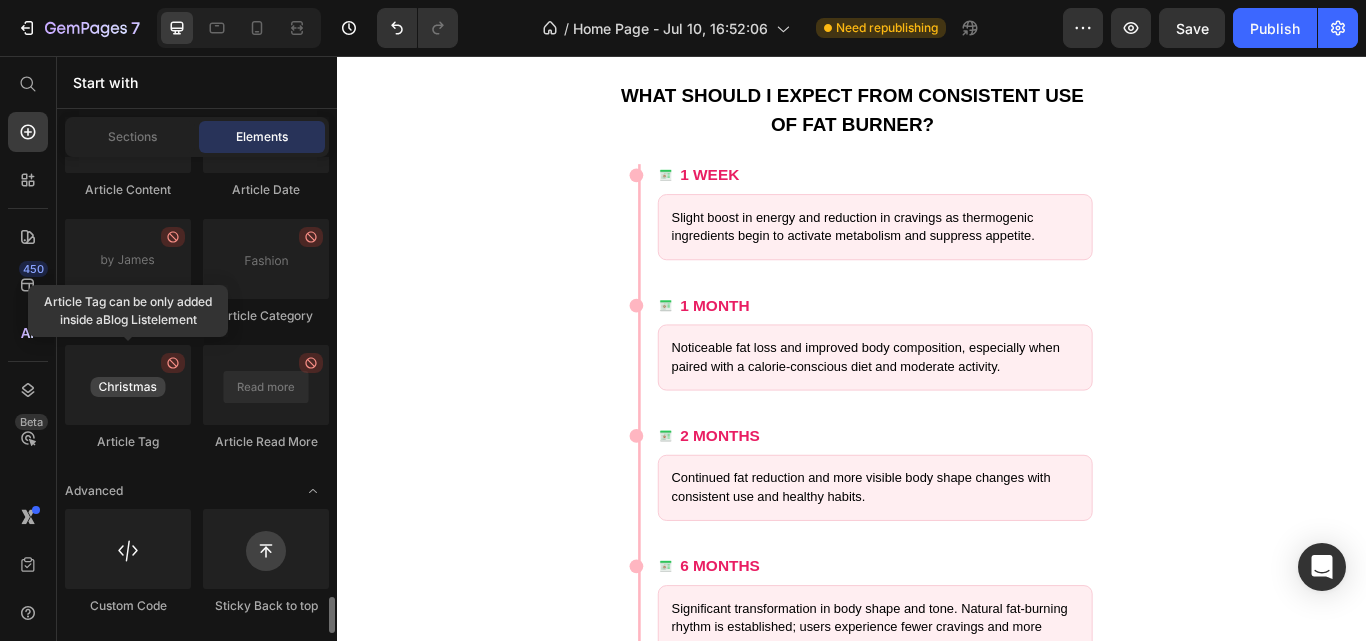 scroll, scrollTop: 5702, scrollLeft: 0, axis: vertical 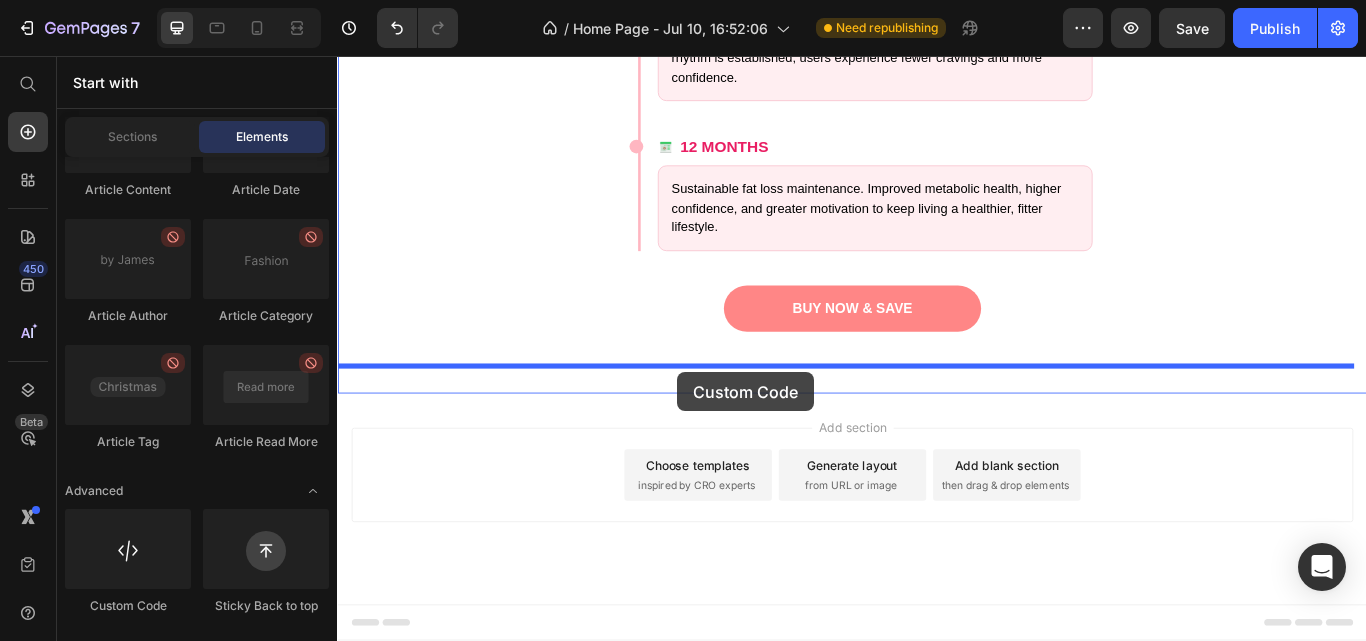 drag, startPoint x: 678, startPoint y: 468, endPoint x: 734, endPoint y: 425, distance: 70.60453 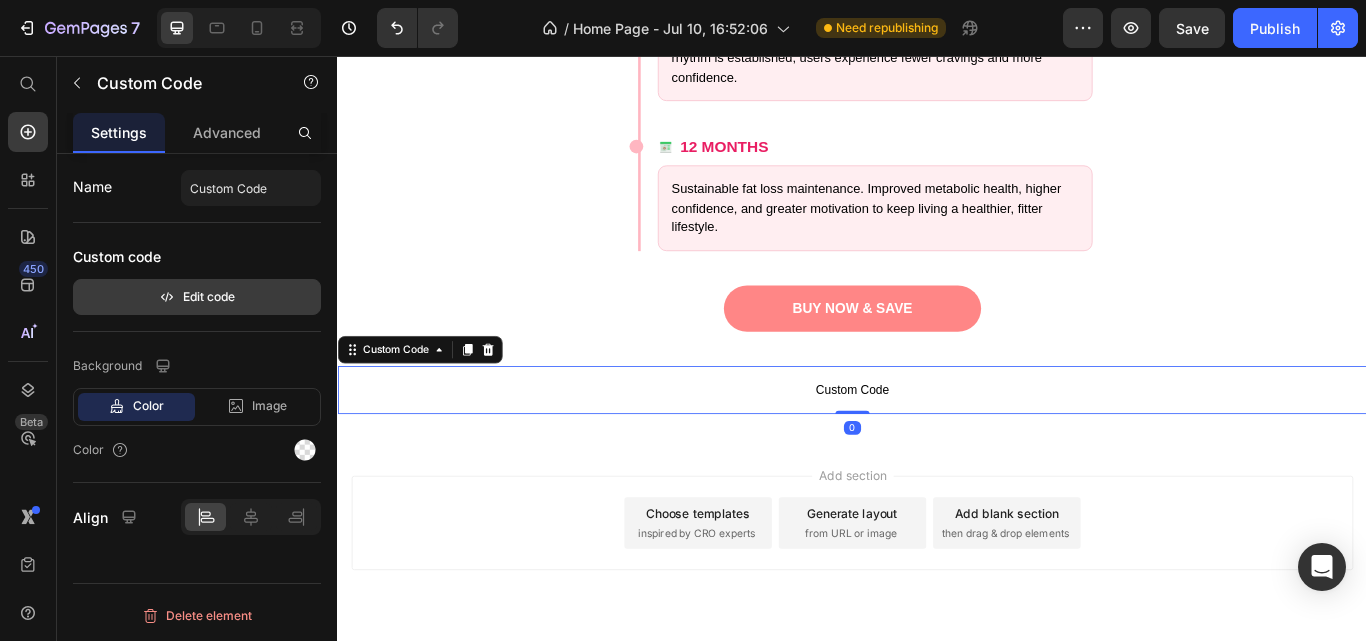 click on "Edit code" at bounding box center [197, 297] 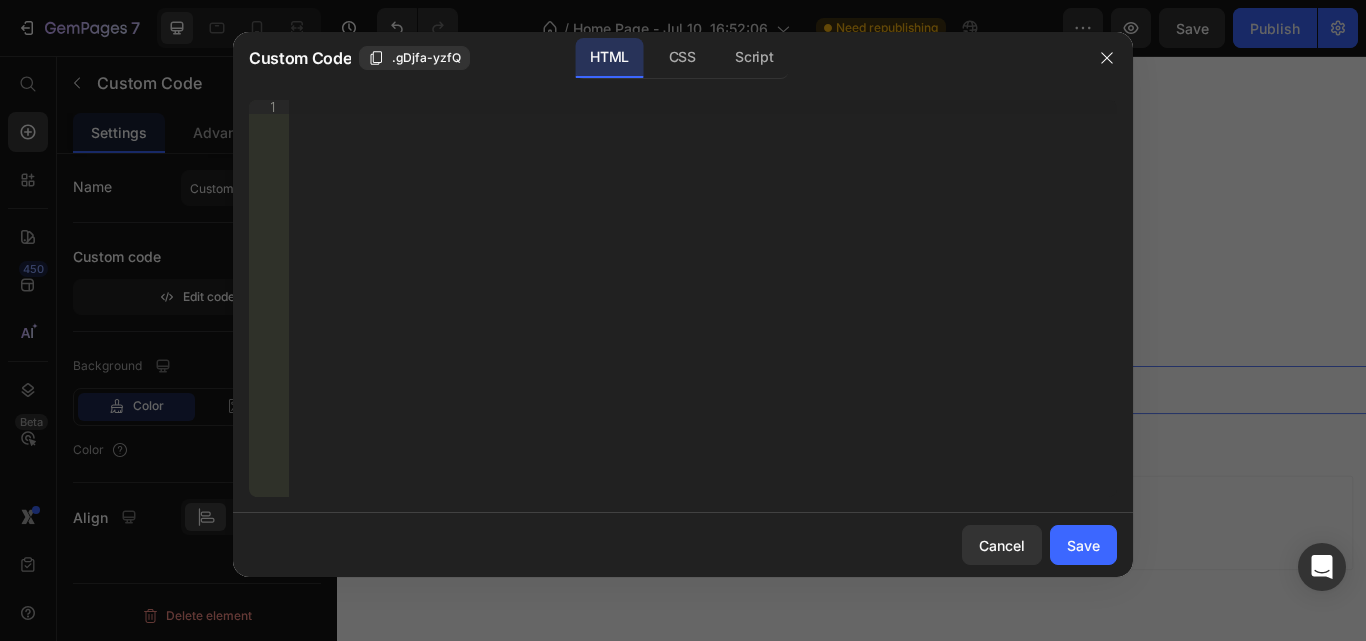 type 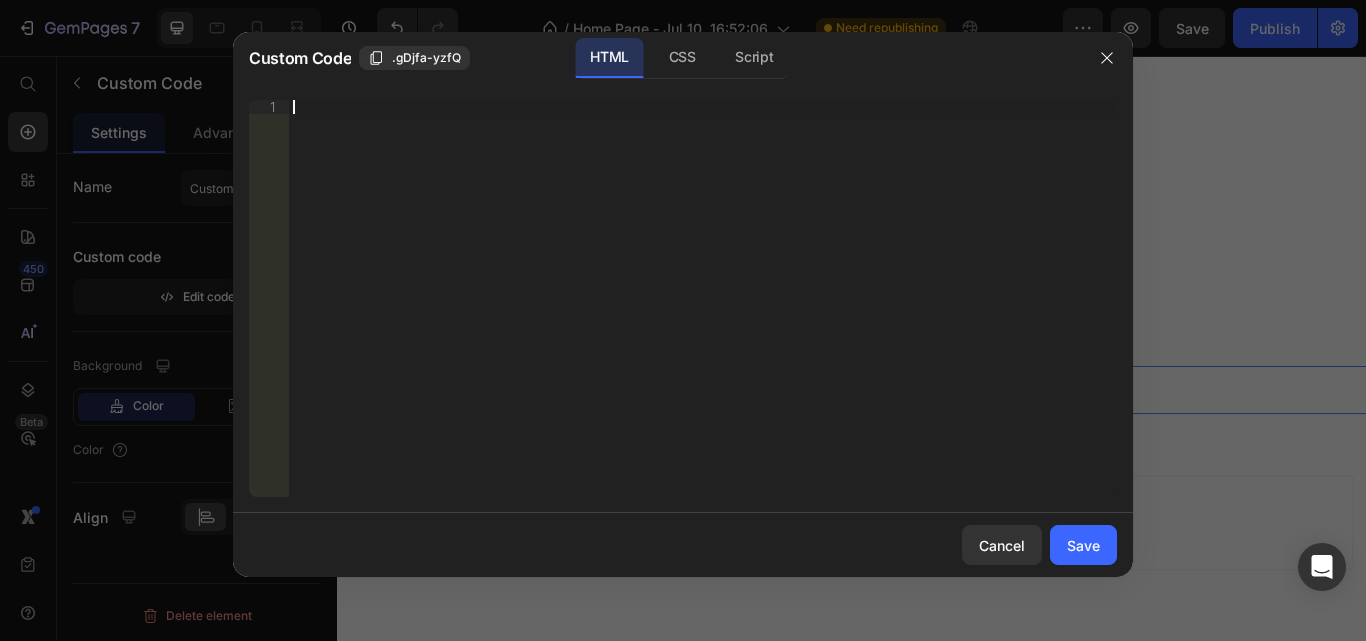 click on "Insert the 3rd-party installation code, HTML code, or Liquid code to display custom content." at bounding box center (703, 312) 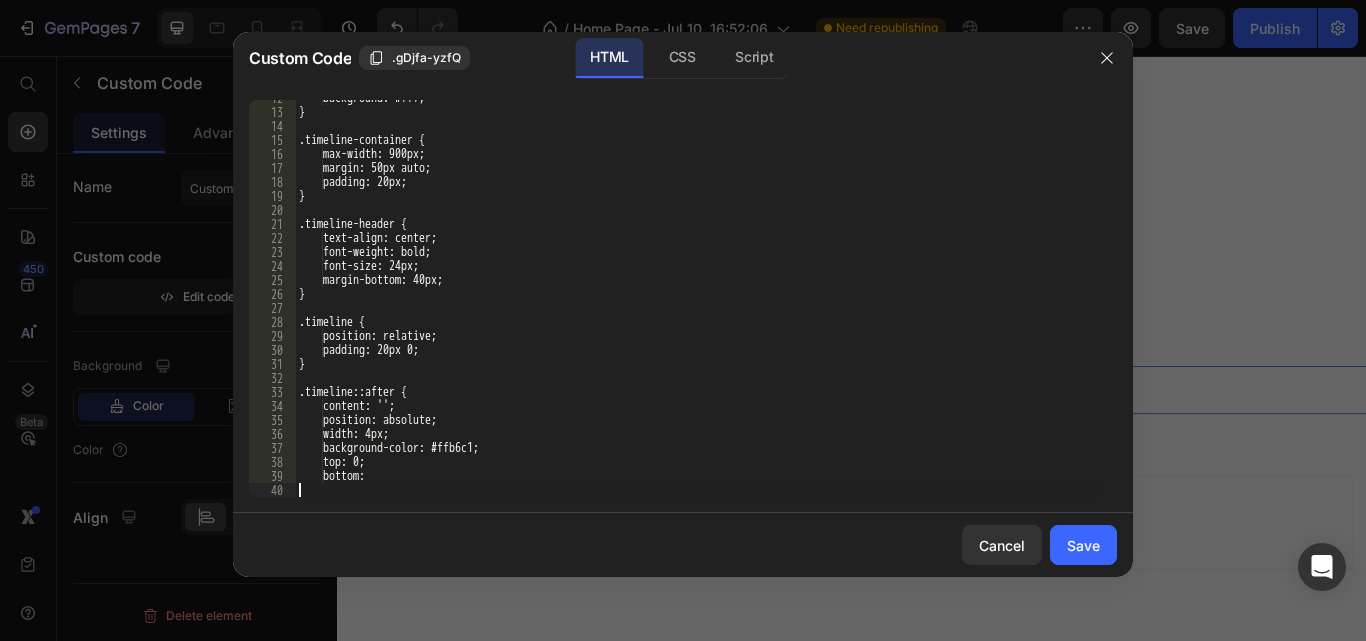 scroll, scrollTop: 163, scrollLeft: 0, axis: vertical 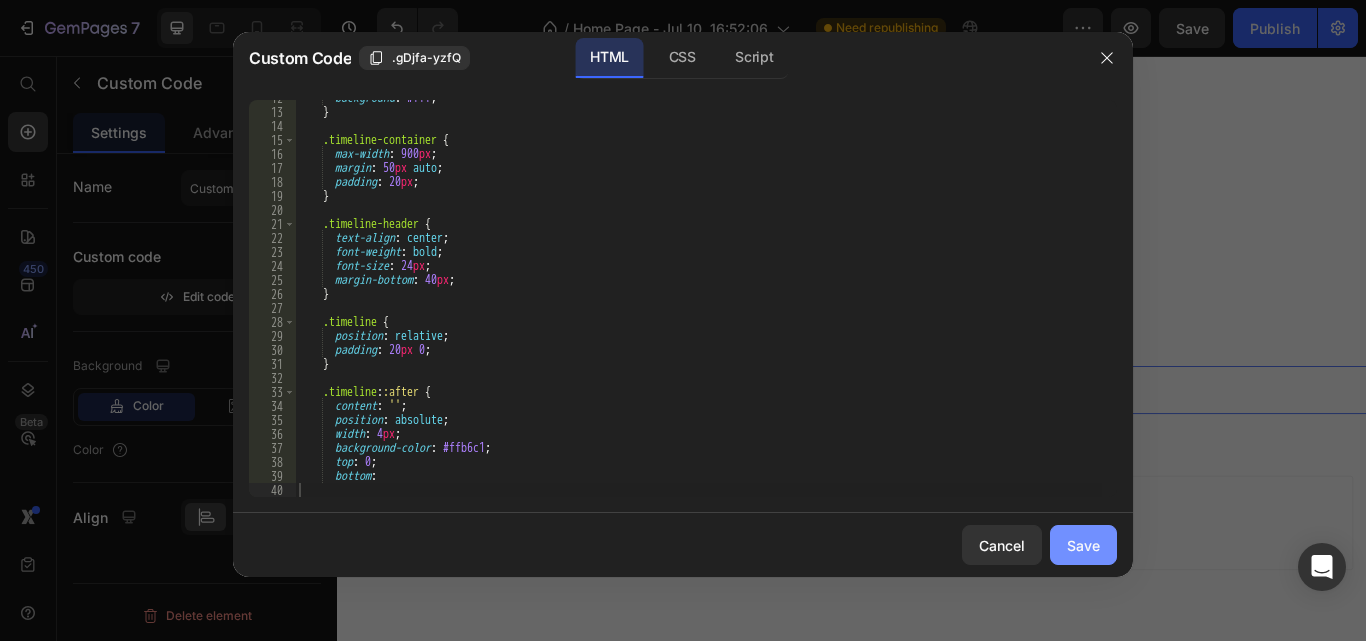 click on "Save" at bounding box center [1083, 545] 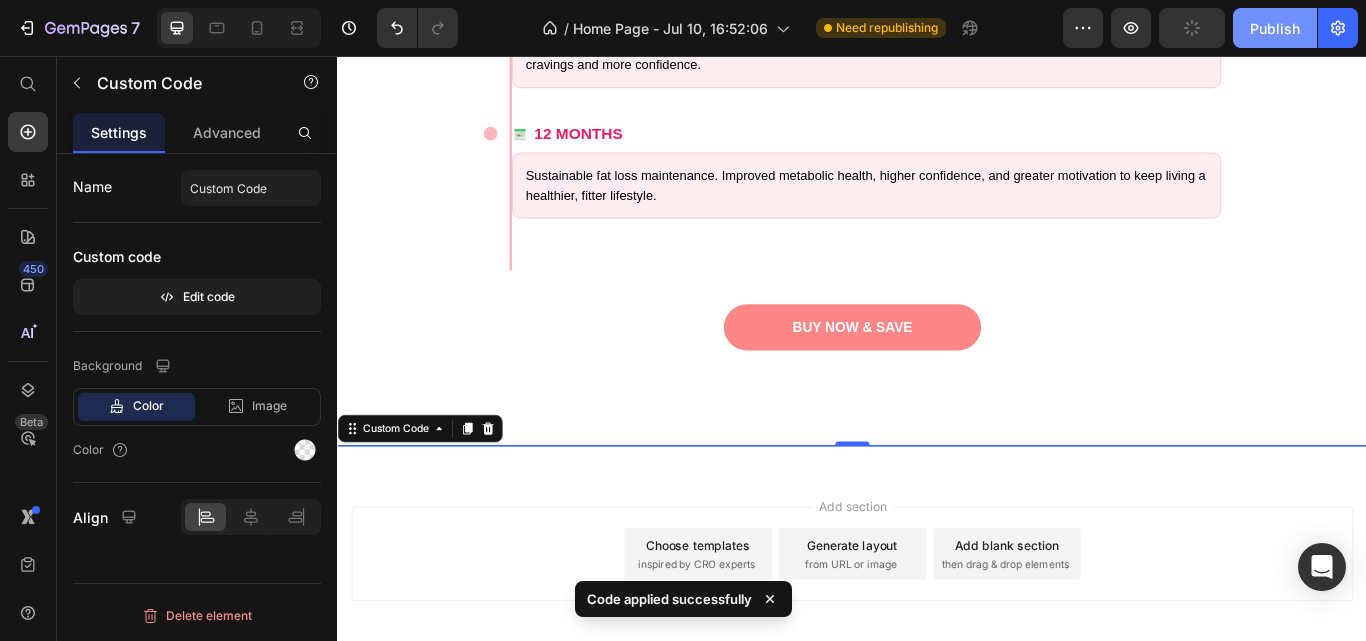 click on "Publish" at bounding box center [1275, 28] 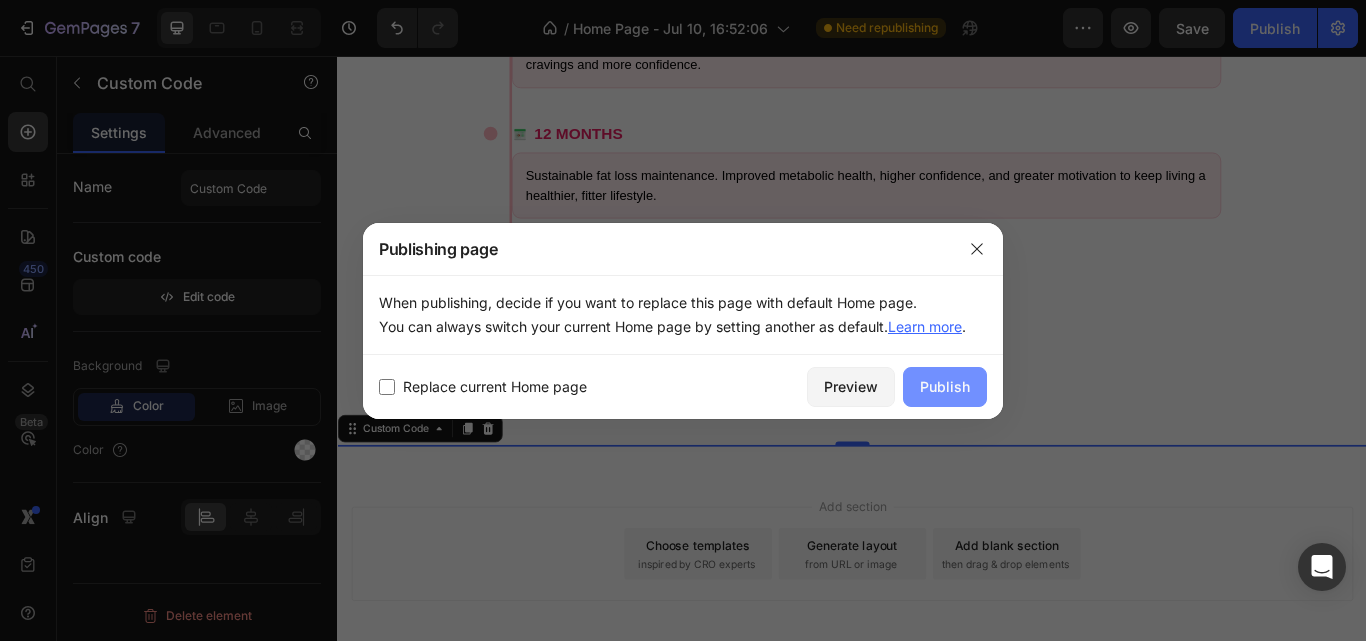click on "Publish" at bounding box center [945, 386] 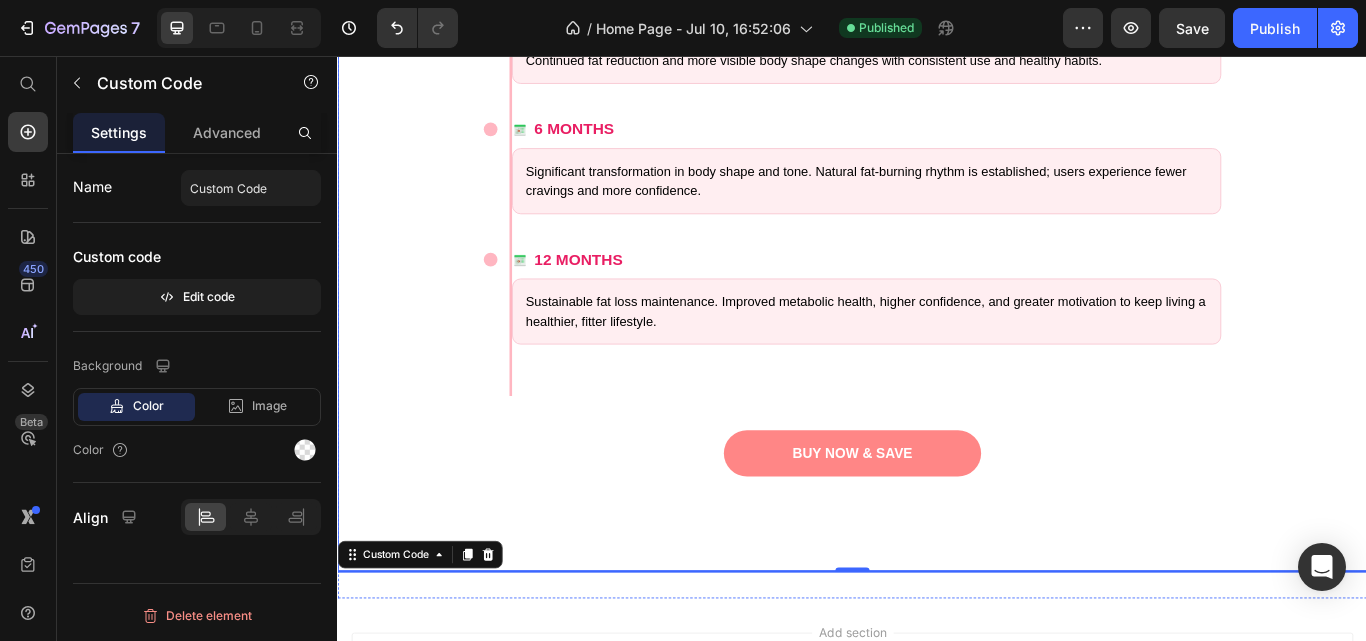 scroll, scrollTop: 11442, scrollLeft: 0, axis: vertical 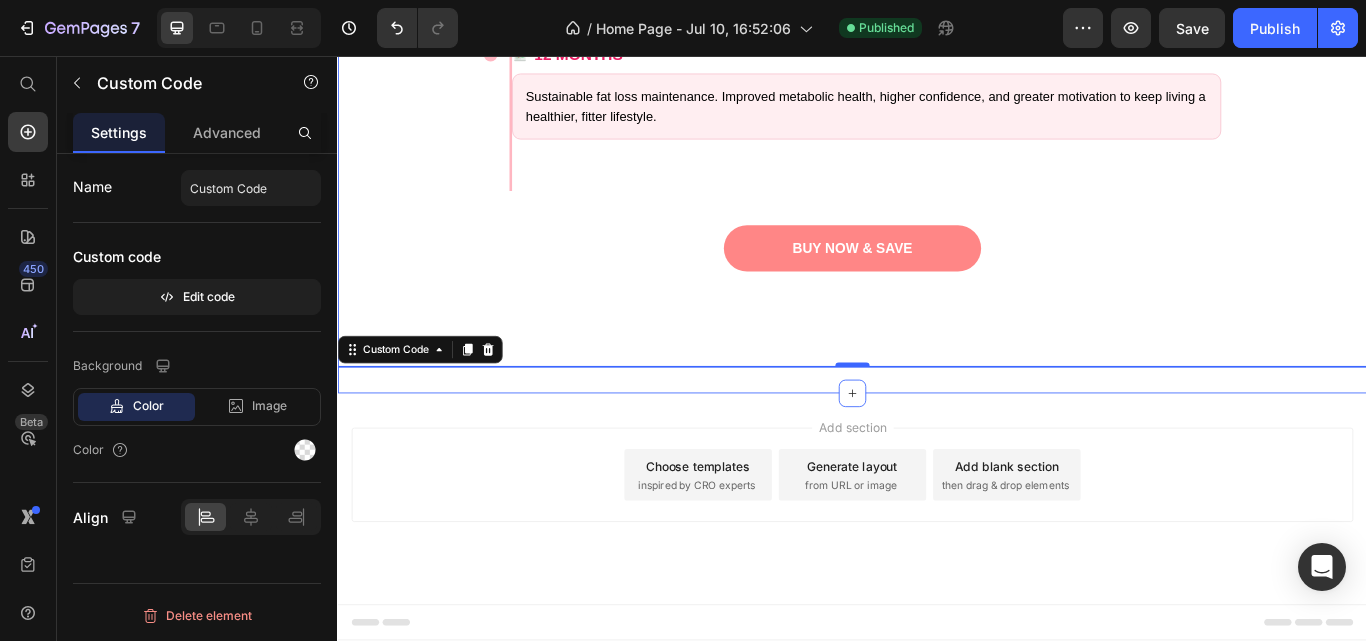 click on "WHAT SHOULD I EXPECT FROM CONSISTENT USE OF FAT BURNER?
[NUMBER] WEEK
Slight boost in energy and reduction in cravings as thermogenic ingredients begin to activate metabolism and suppress appetite.
[NUMBER] MONTH
Noticeable fat loss and improved body composition, especially when paired with a calorie-conscious diet and moderate activity.
[NUMBER] MONTHS
Continued fat reduction and more visible body shape changes with consistent use and healthy habits.
[NUMBER] MONTHS
Significant transformation in body shape and tone. Natural fat-burning rhythm is established; users experience fewer cravings and more confidence." at bounding box center (937, -145) 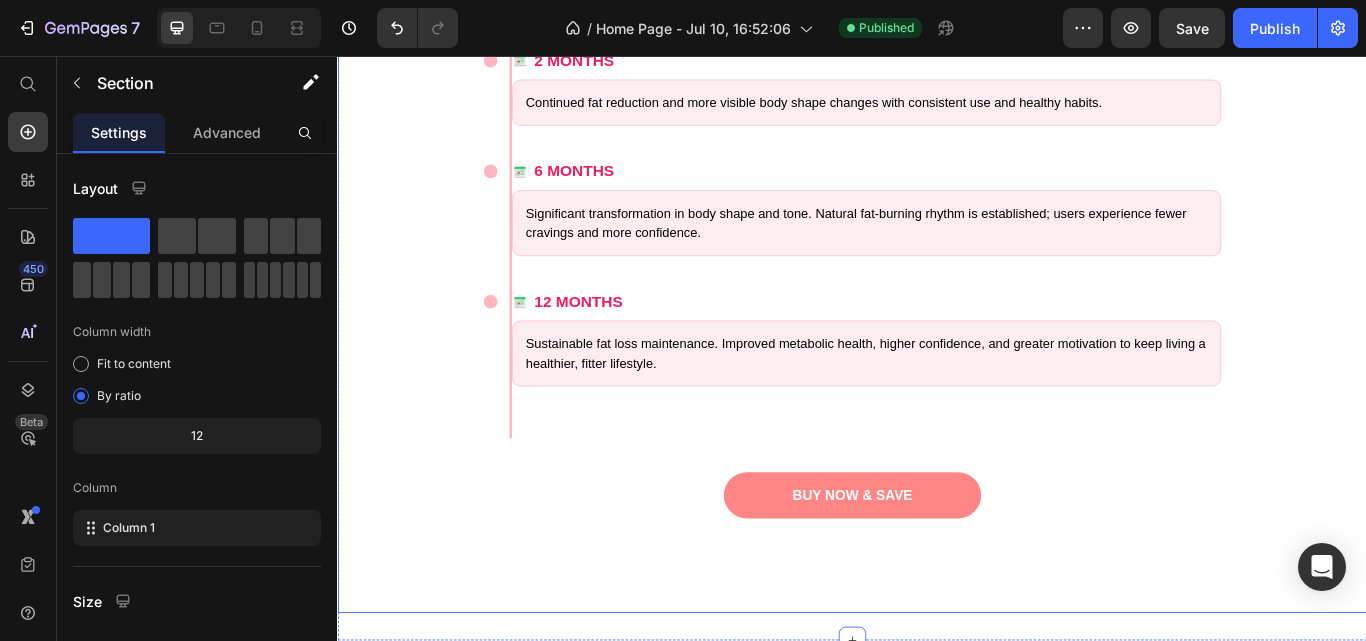 scroll, scrollTop: 11442, scrollLeft: 0, axis: vertical 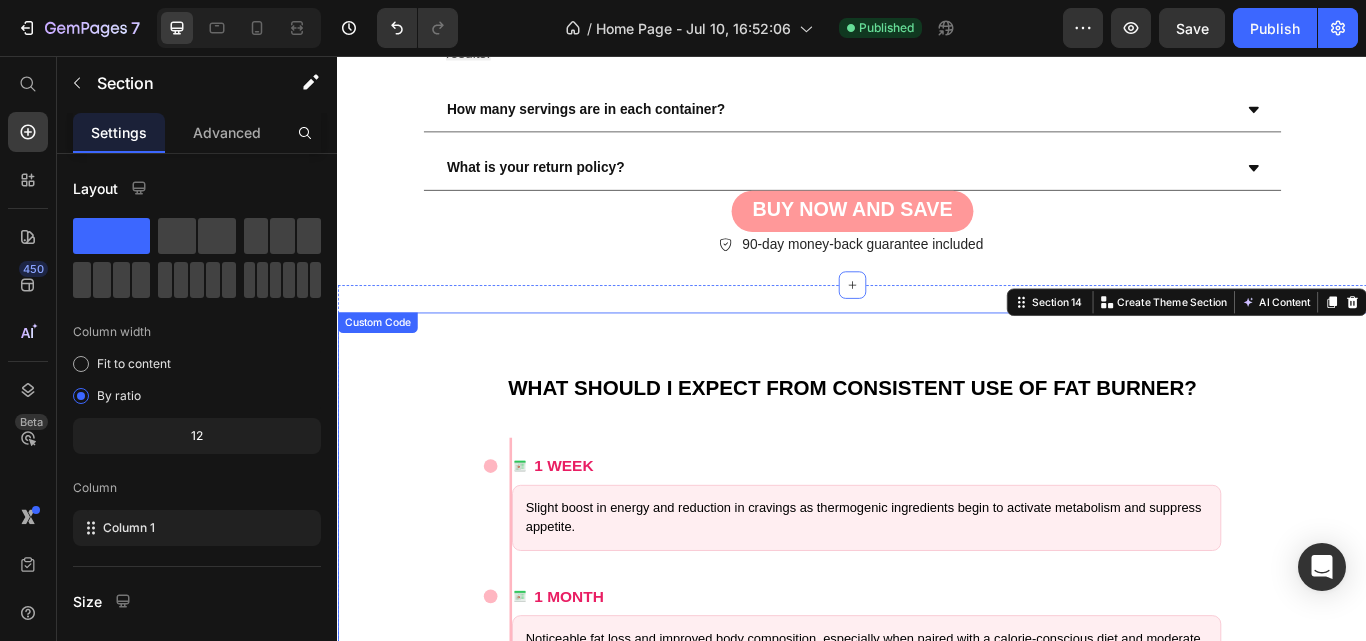 click on "WHAT SHOULD I EXPECT FROM CONSISTENT USE OF FAT BURNER?
[NUMBER] WEEK
Slight boost in energy and reduction in cravings as thermogenic ingredients begin to activate metabolism and suppress appetite.
[NUMBER] MONTH
Noticeable fat loss and improved body composition, especially when paired with a calorie-conscious diet and moderate activity.
[NUMBER] MONTHS
Continued fat reduction and more visible body shape changes with consistent use and healthy habits.
[NUMBER] MONTHS
Significant transformation in body shape and tone. Natural fat-burning rhythm is established; users experience fewer cravings and more confidence." at bounding box center (937, 920) 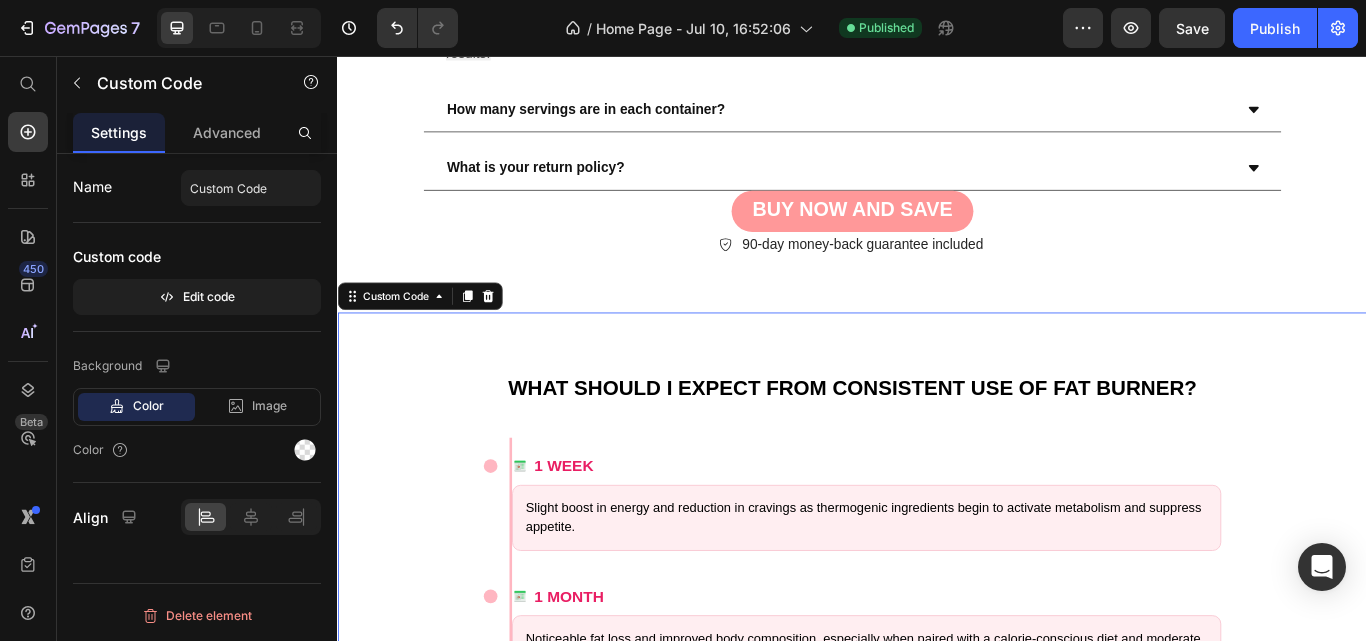 scroll, scrollTop: 10581, scrollLeft: 0, axis: vertical 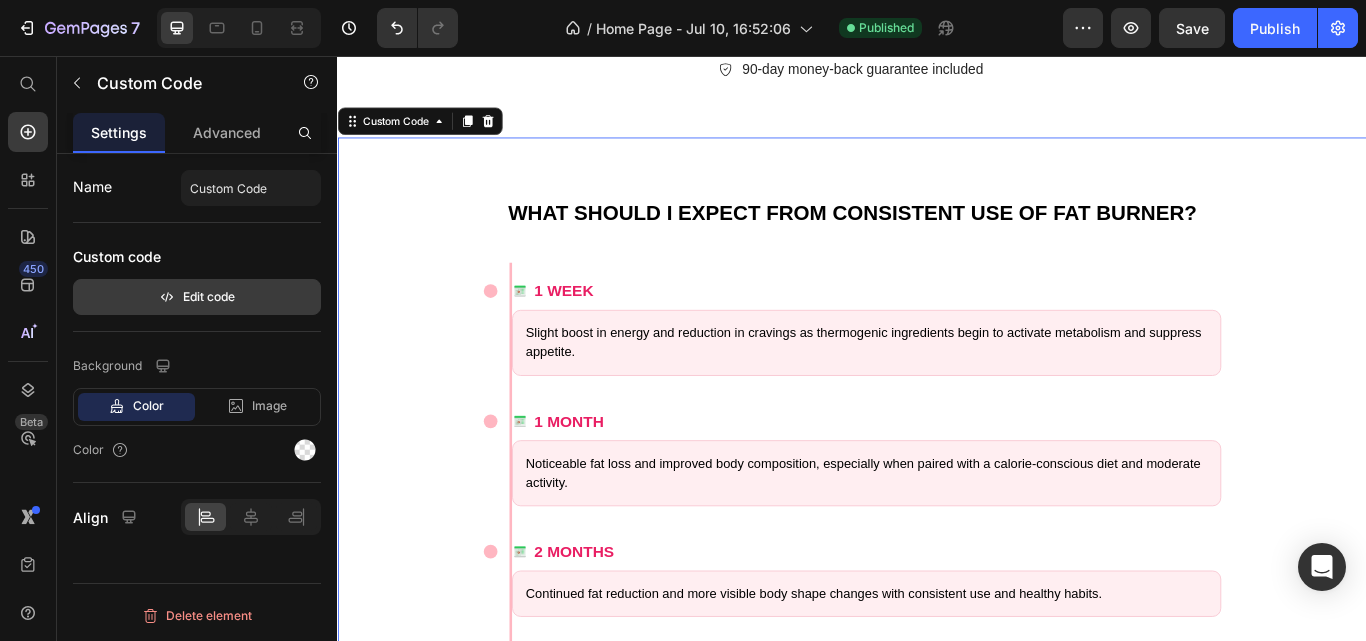 click on "Edit code" at bounding box center (197, 297) 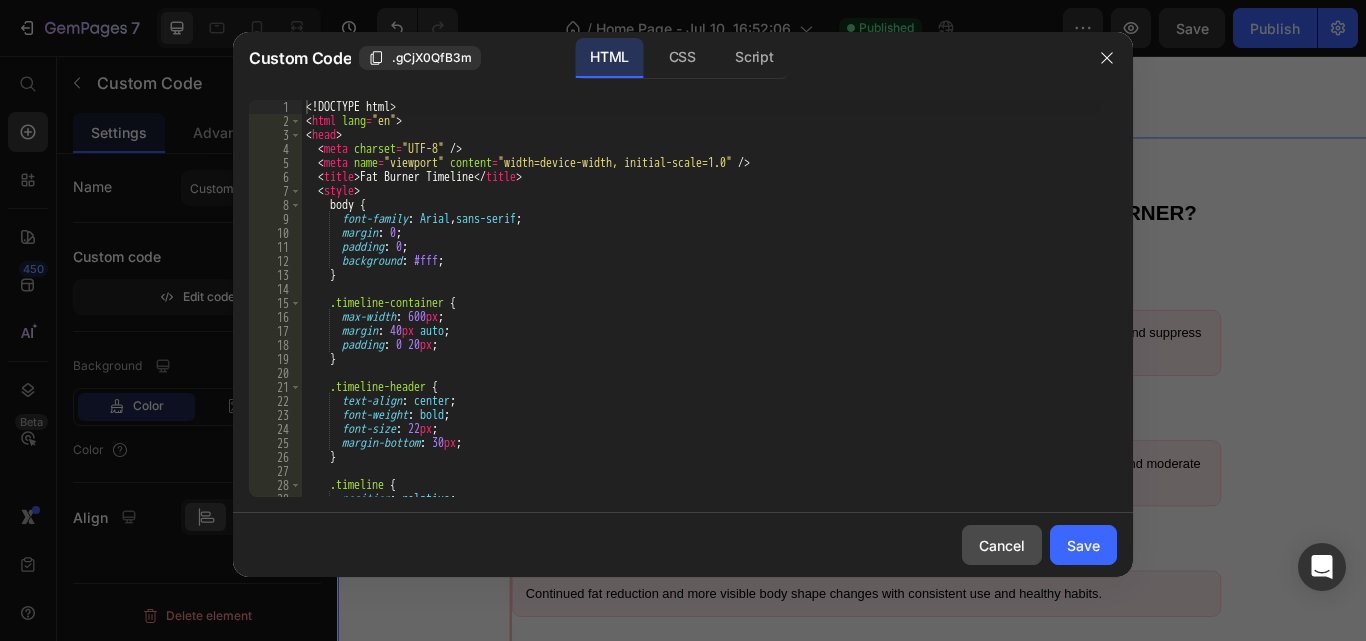 click on "Cancel" at bounding box center (1002, 545) 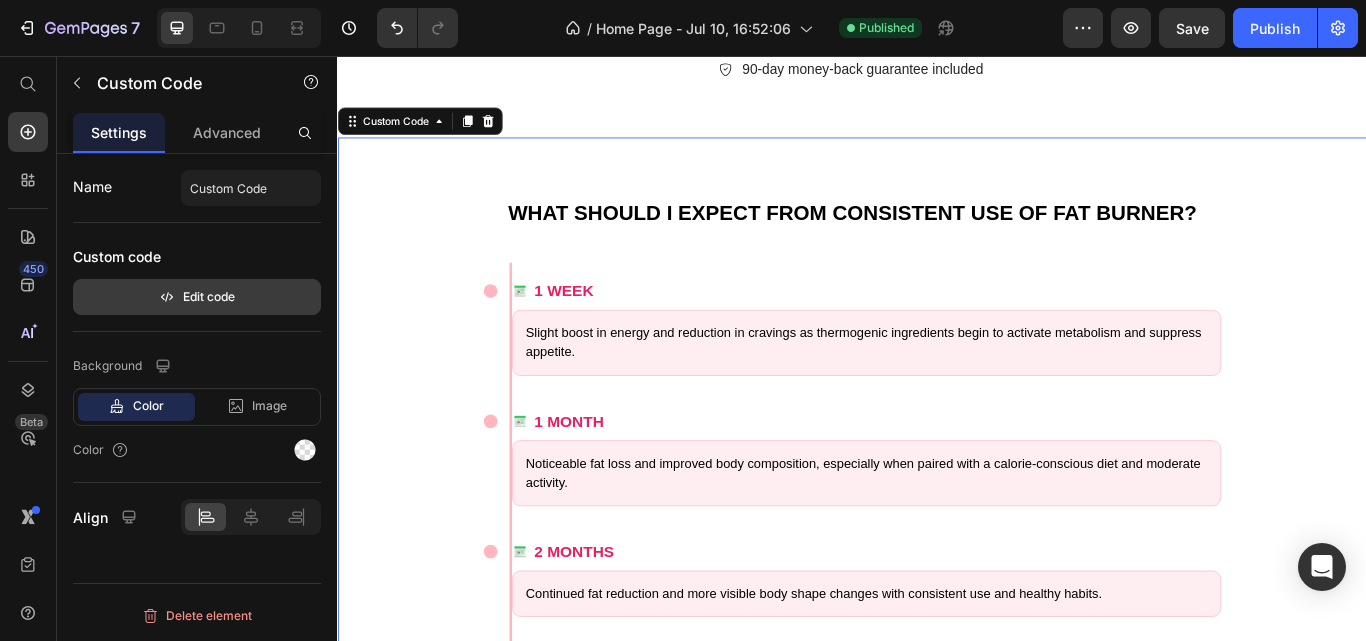 click on "Edit code" at bounding box center [197, 297] 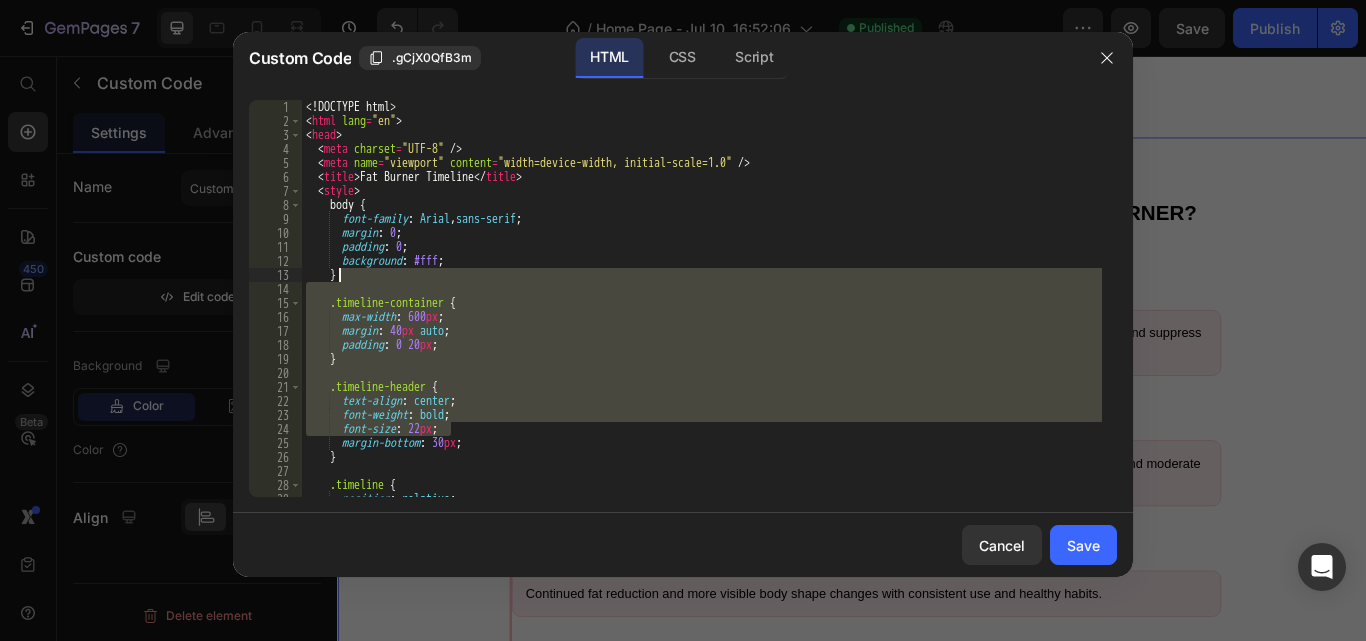 drag, startPoint x: 485, startPoint y: 435, endPoint x: 424, endPoint y: 452, distance: 63.324562 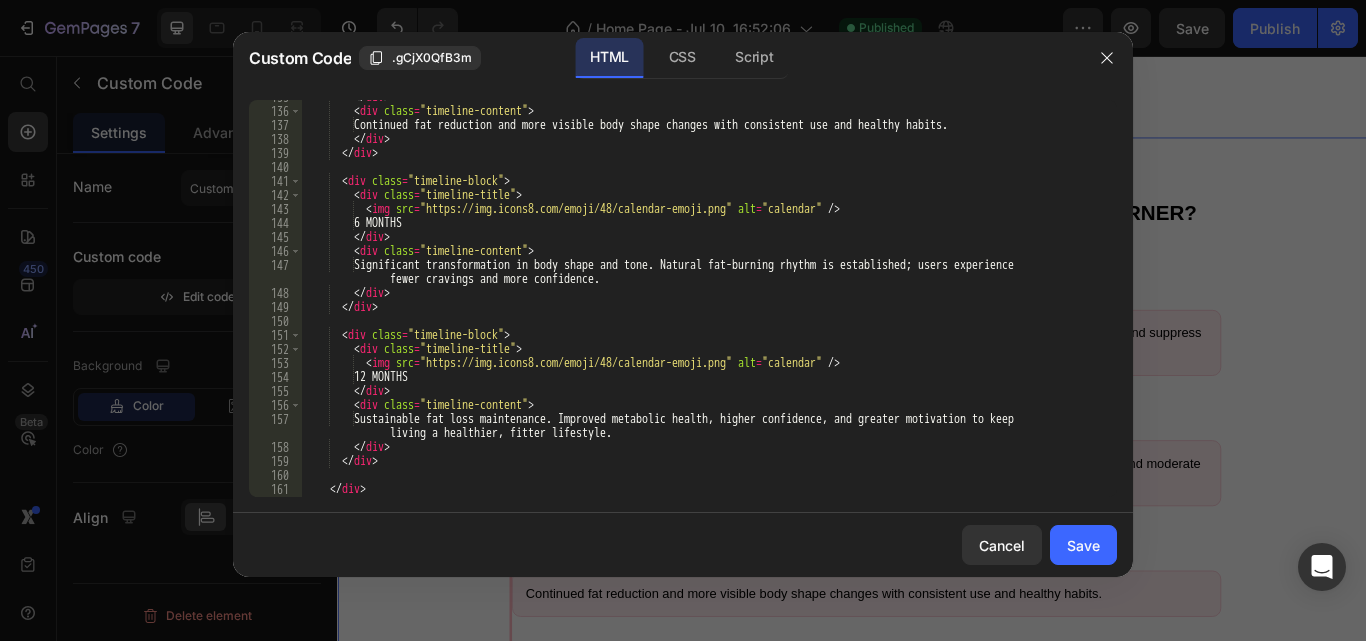 scroll, scrollTop: 1997, scrollLeft: 0, axis: vertical 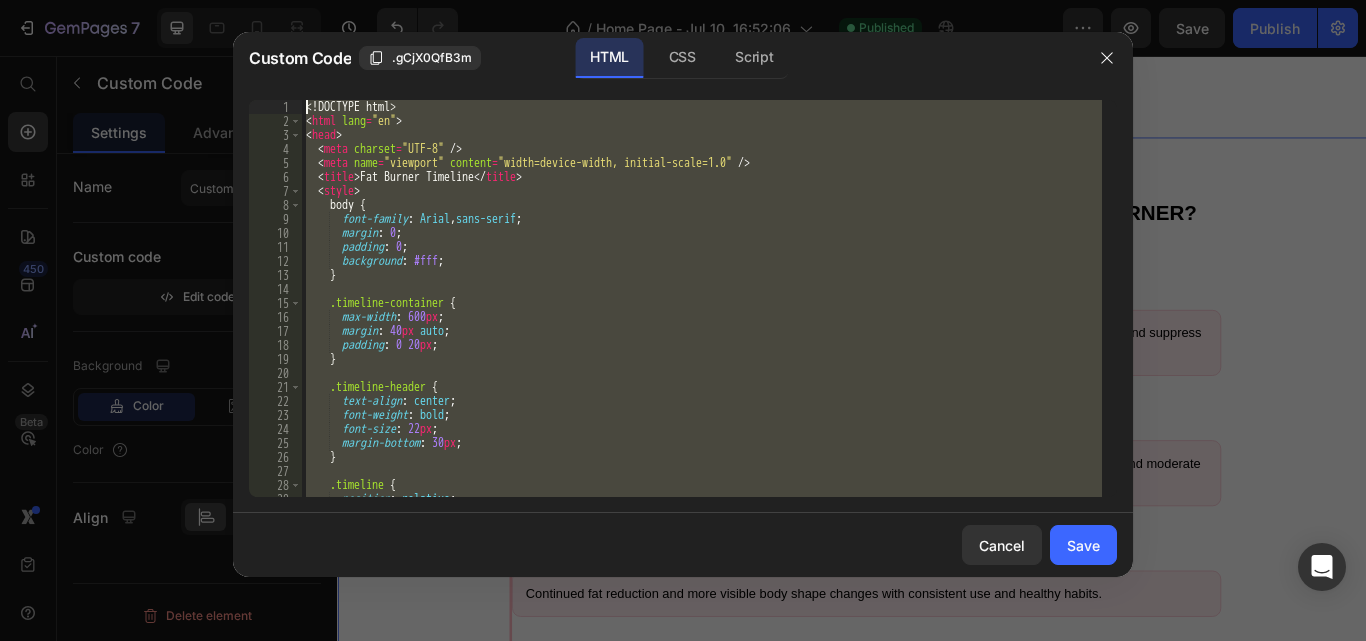 drag, startPoint x: 369, startPoint y: 478, endPoint x: 416, endPoint y: -72, distance: 552.0045 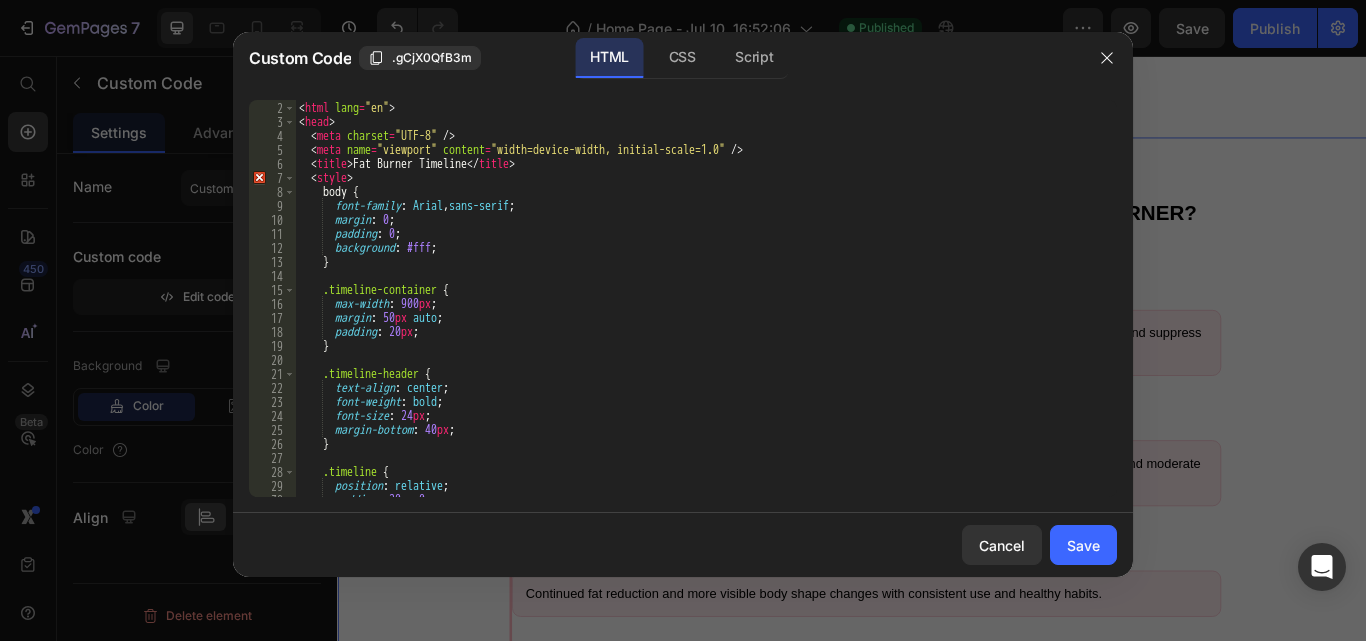scroll, scrollTop: 0, scrollLeft: 0, axis: both 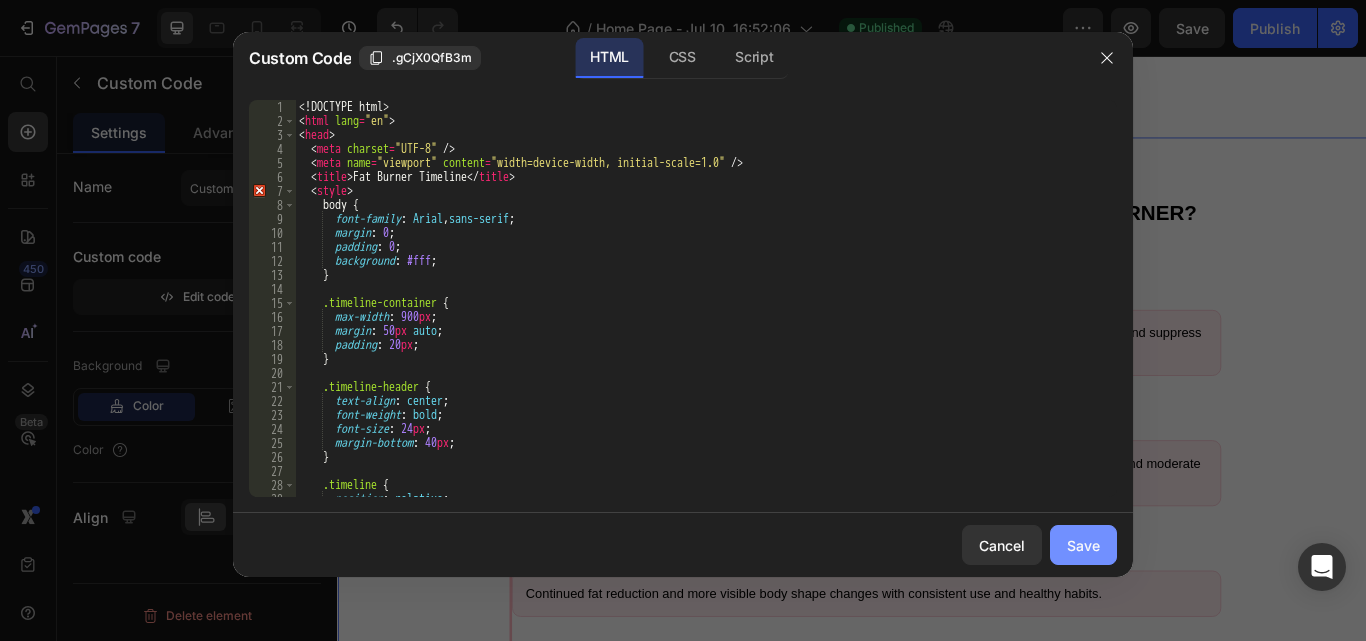click on "Save" at bounding box center [1083, 545] 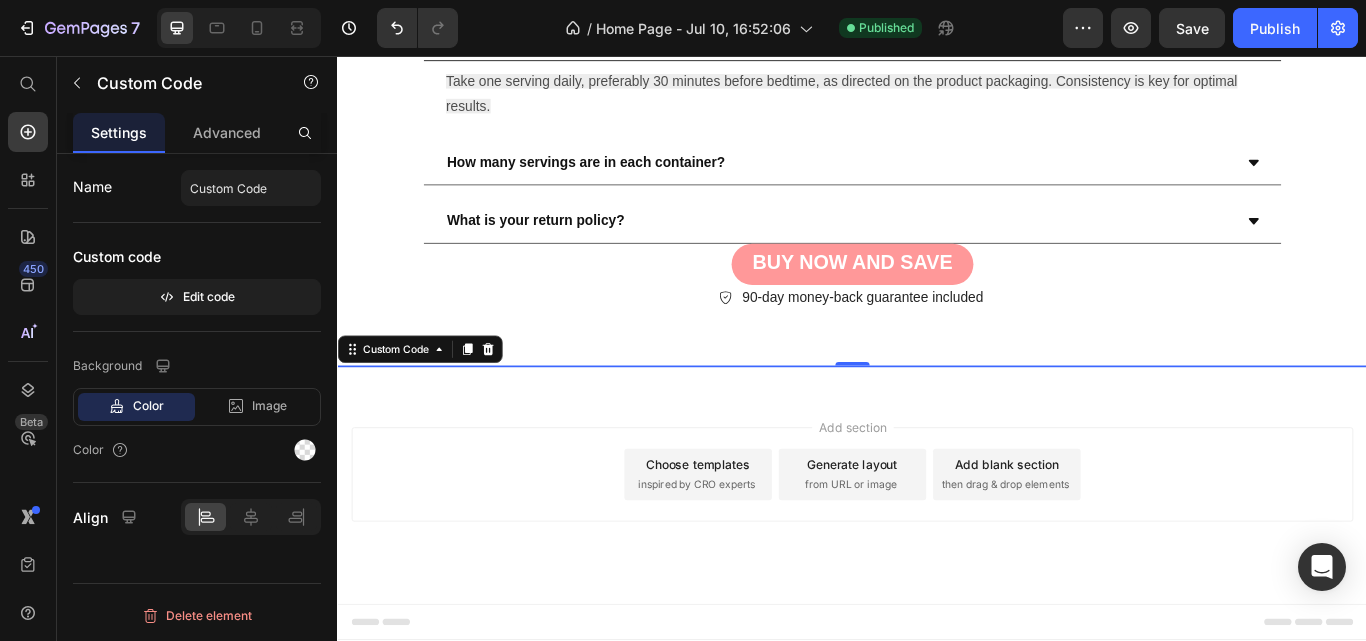 scroll, scrollTop: 10315, scrollLeft: 0, axis: vertical 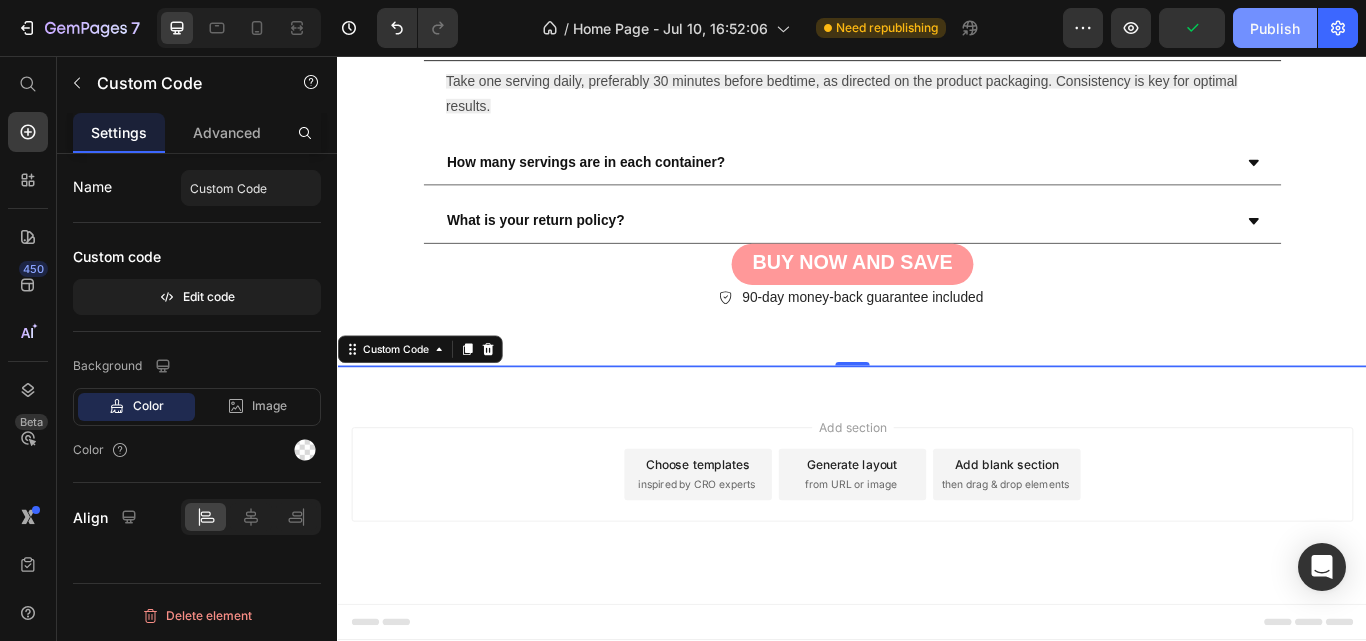 click on "Publish" at bounding box center (1275, 28) 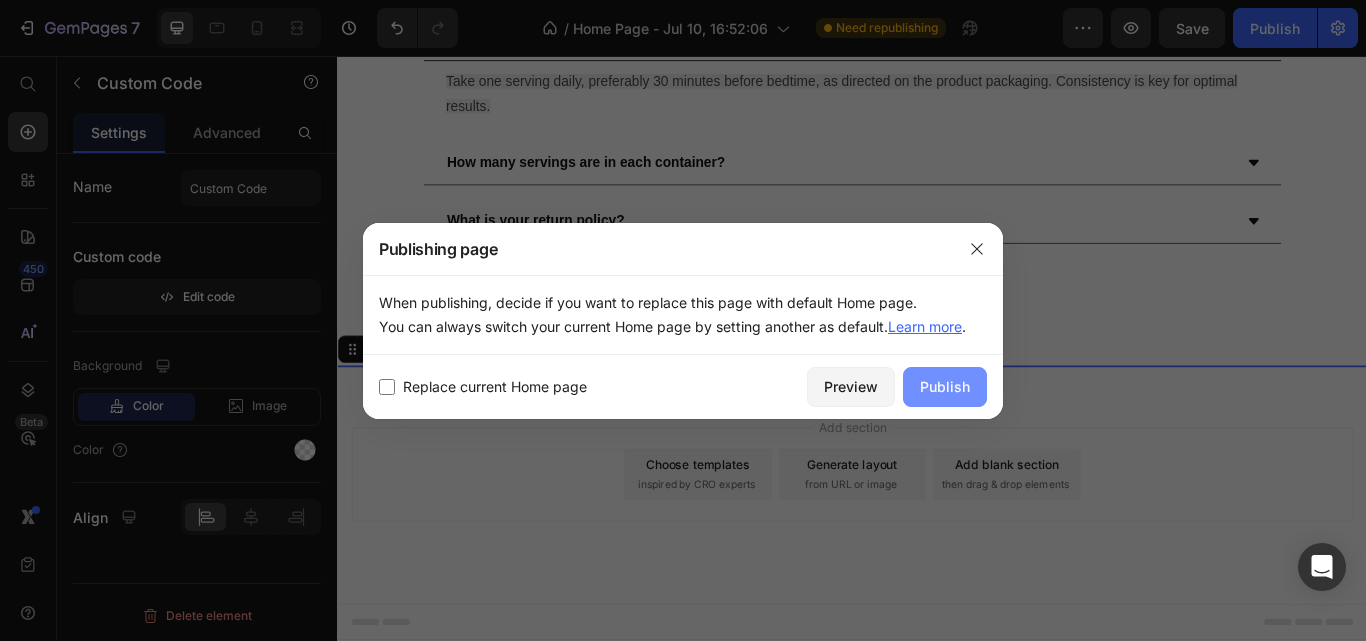 click on "Publish" at bounding box center (945, 387) 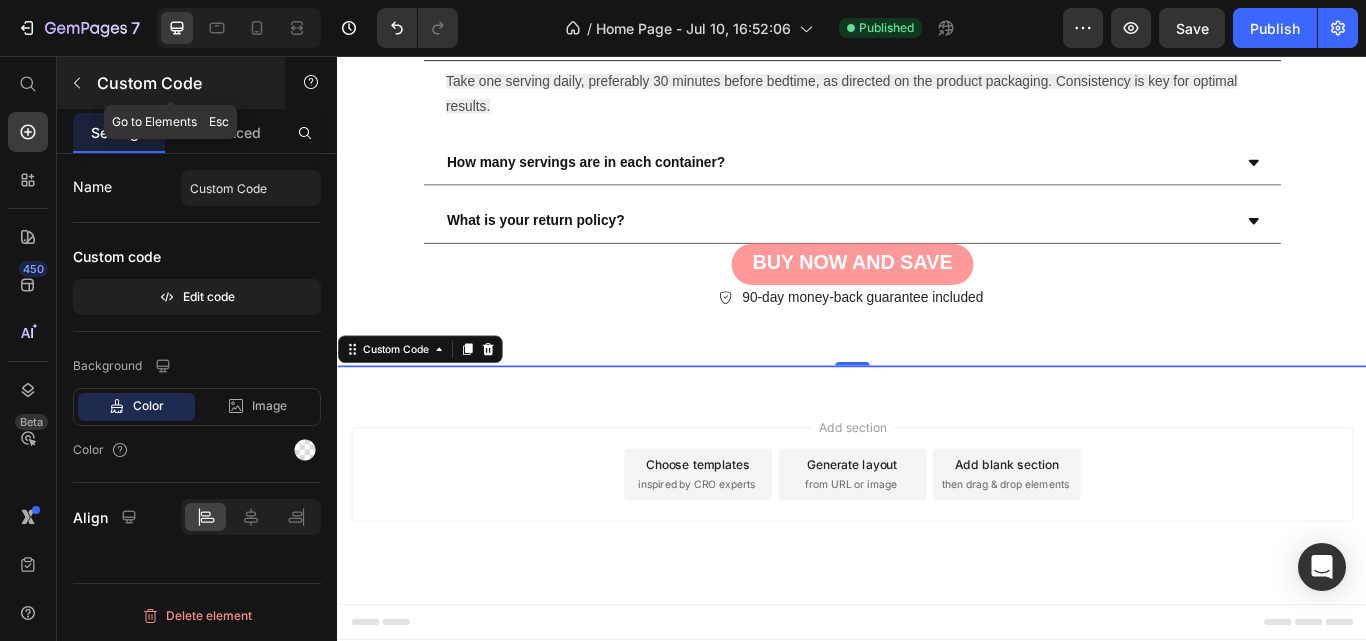 click 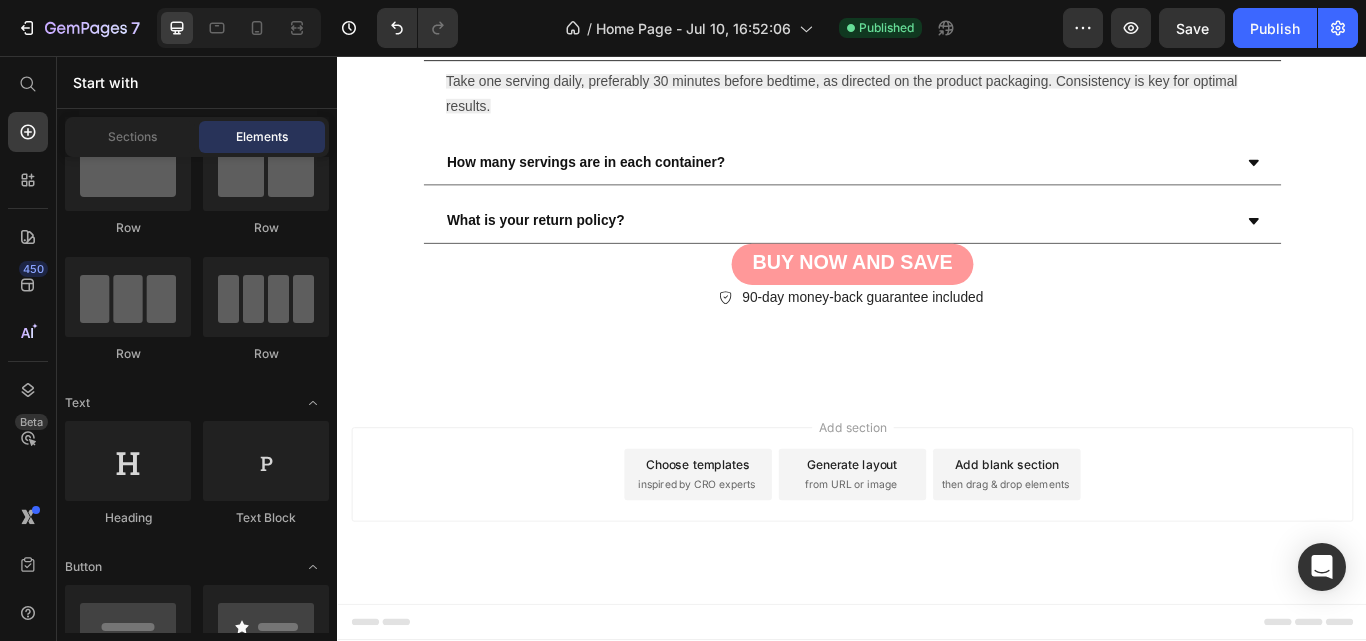 scroll, scrollTop: 0, scrollLeft: 0, axis: both 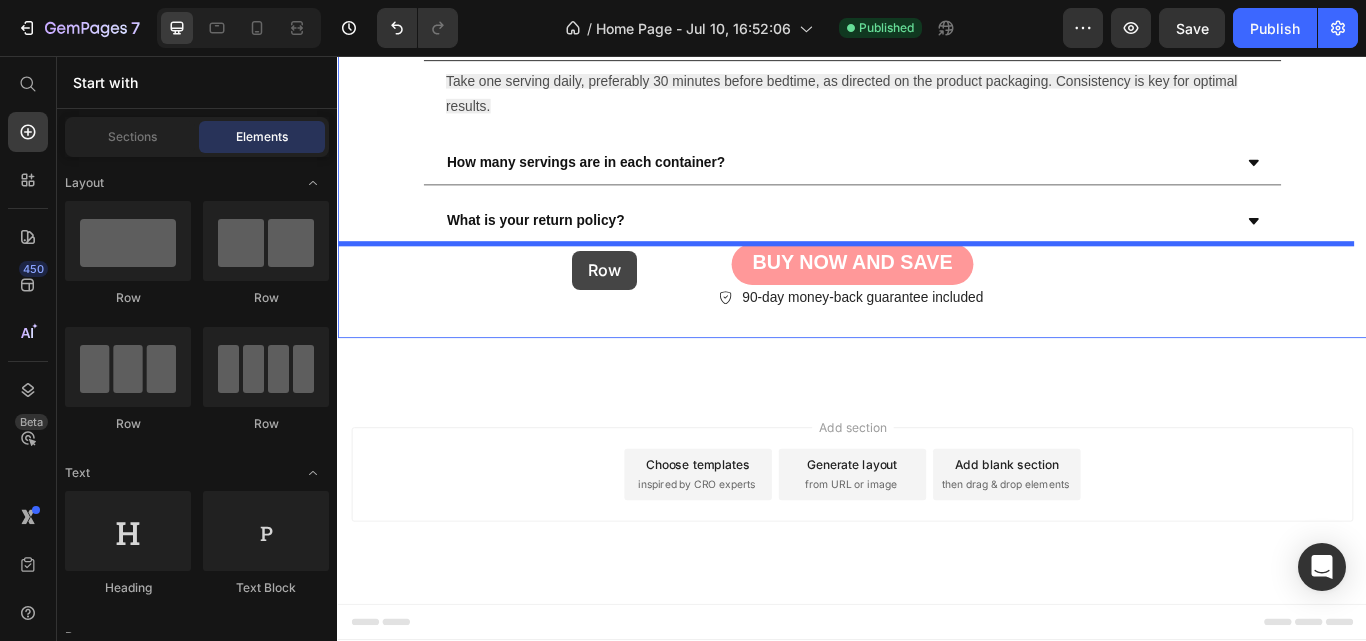 drag, startPoint x: 443, startPoint y: 315, endPoint x: 649, endPoint y: 283, distance: 208.47063 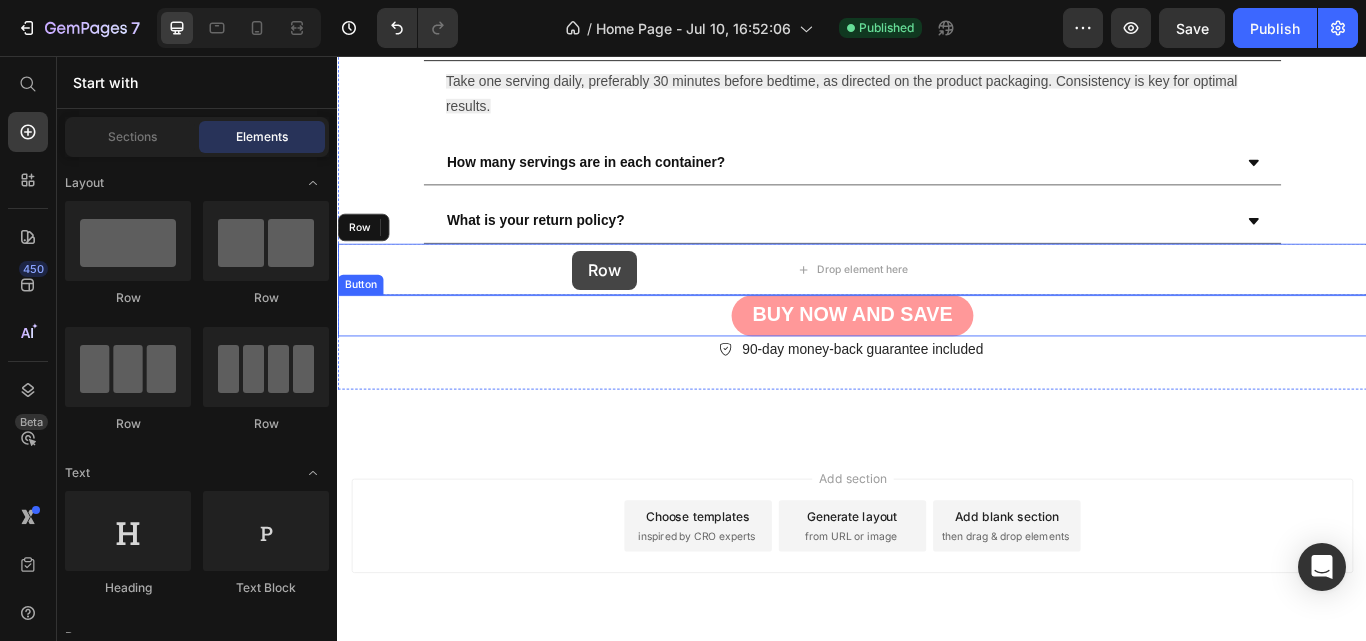 scroll, scrollTop: 10375, scrollLeft: 0, axis: vertical 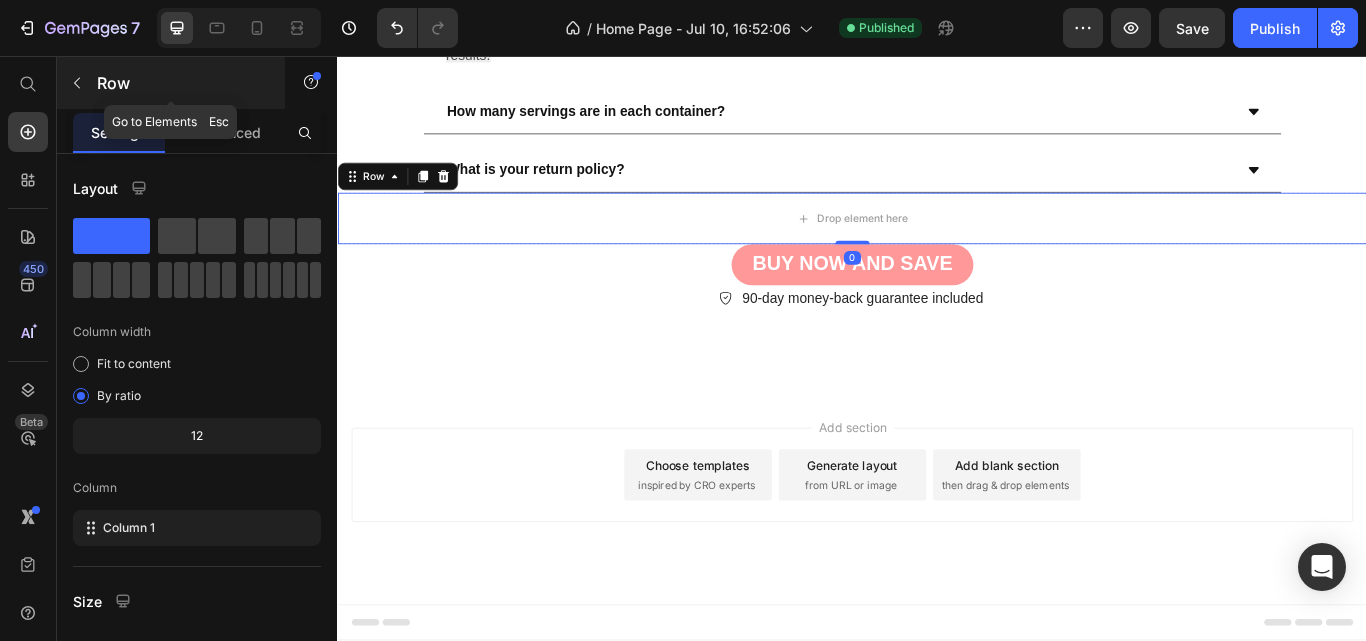 click at bounding box center [77, 83] 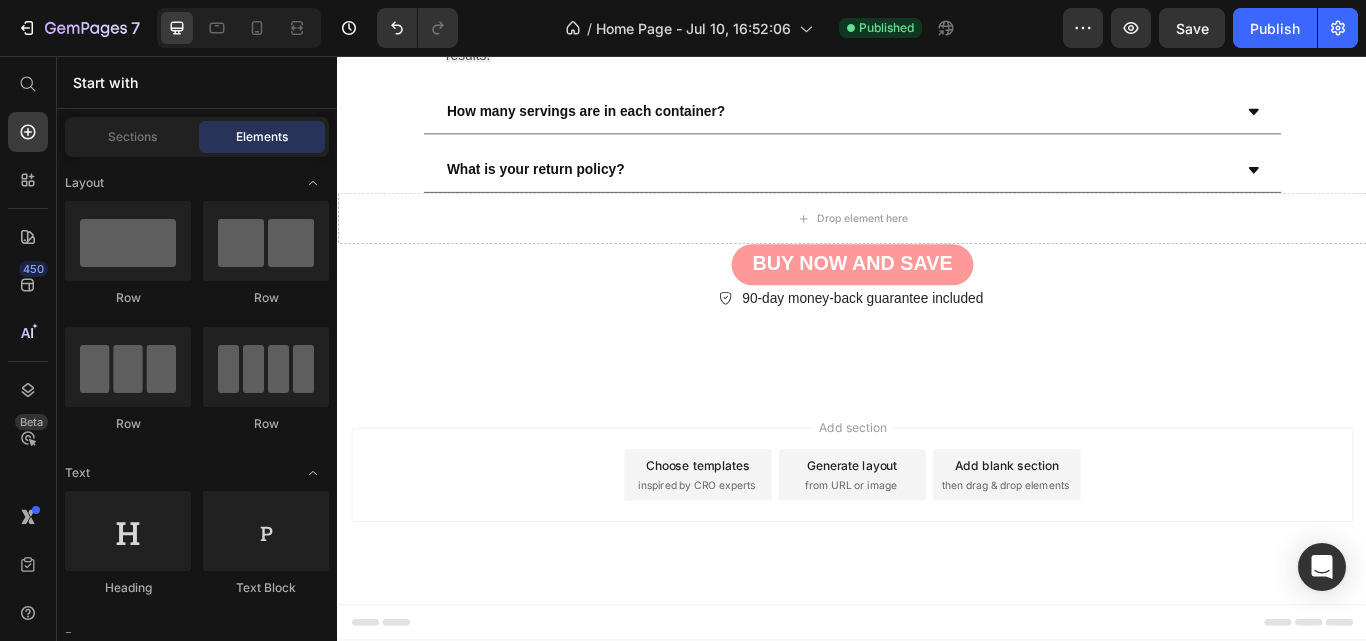 click on "Heading" 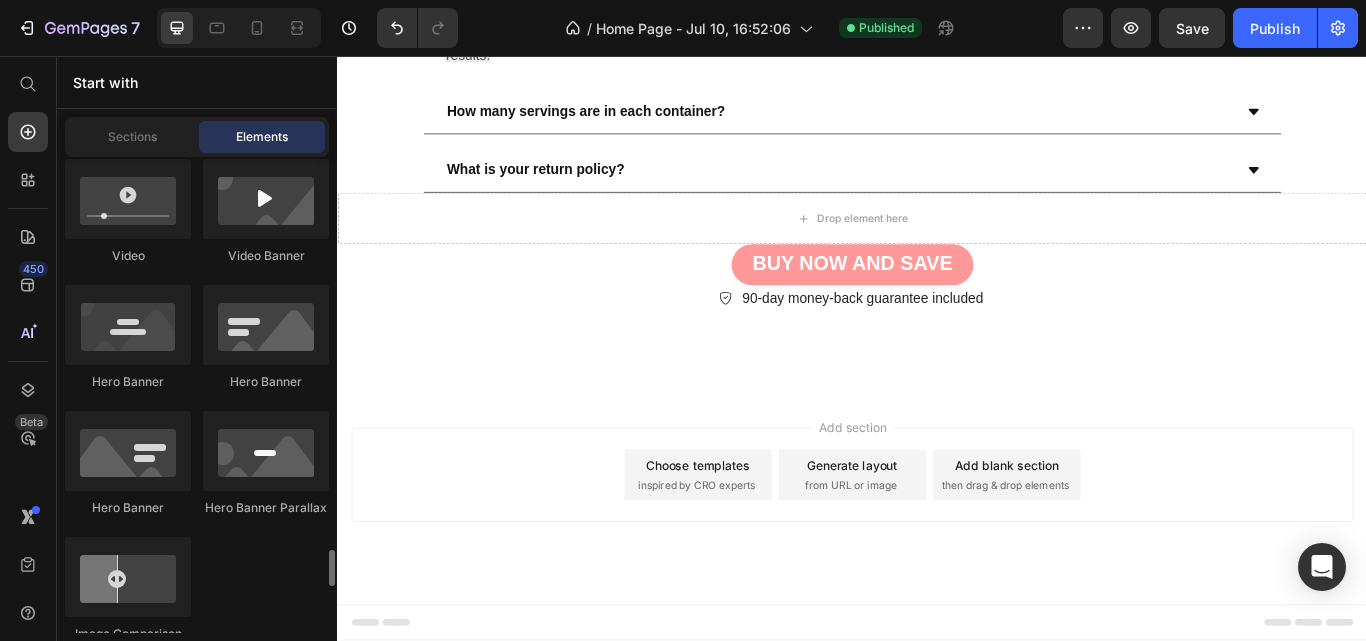 scroll, scrollTop: 1212, scrollLeft: 0, axis: vertical 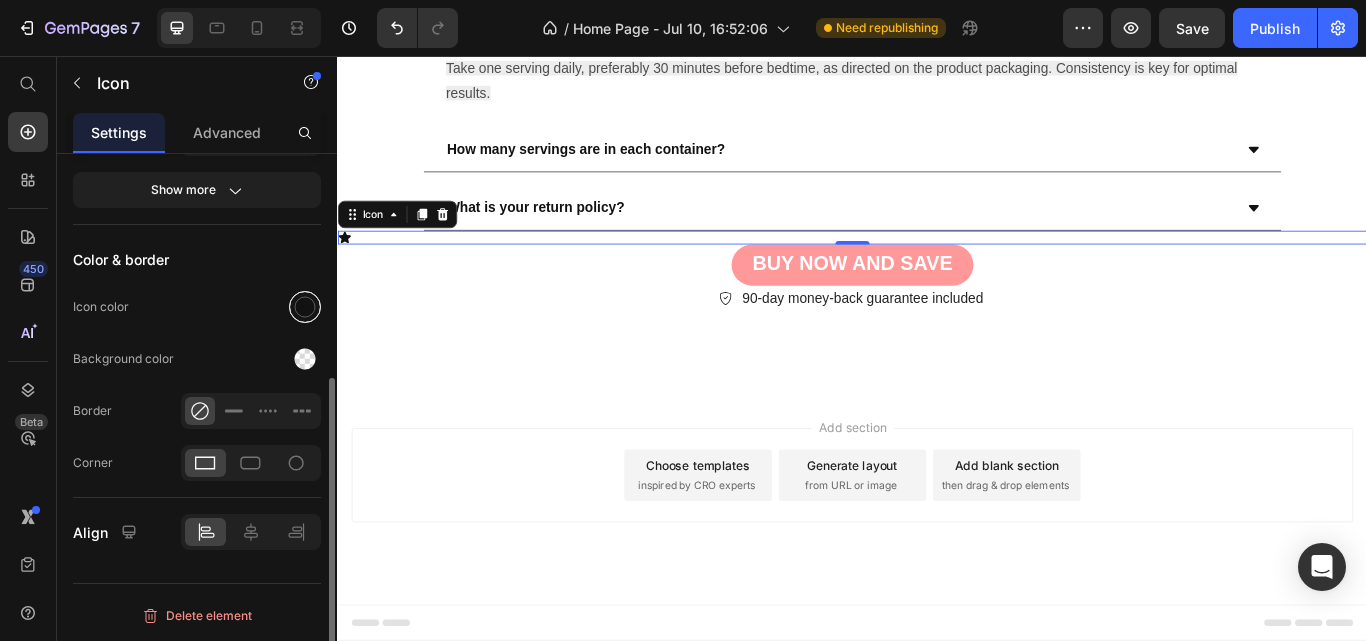 click at bounding box center [305, 307] 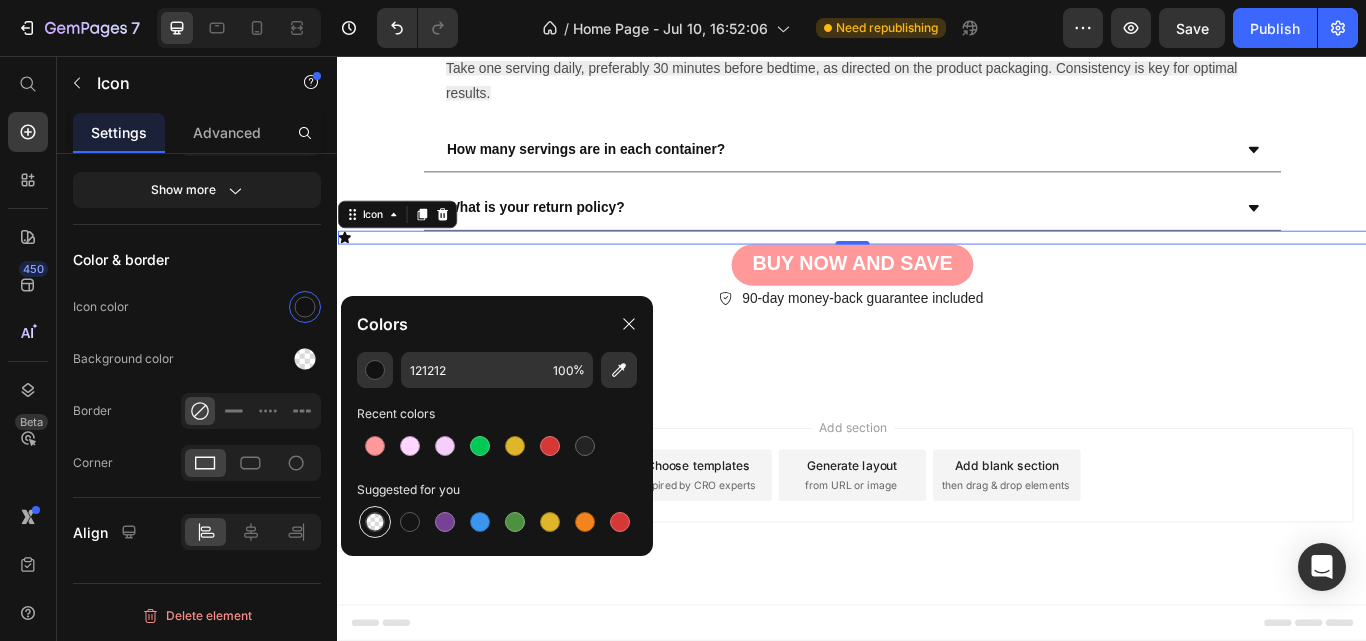 click at bounding box center [375, 522] 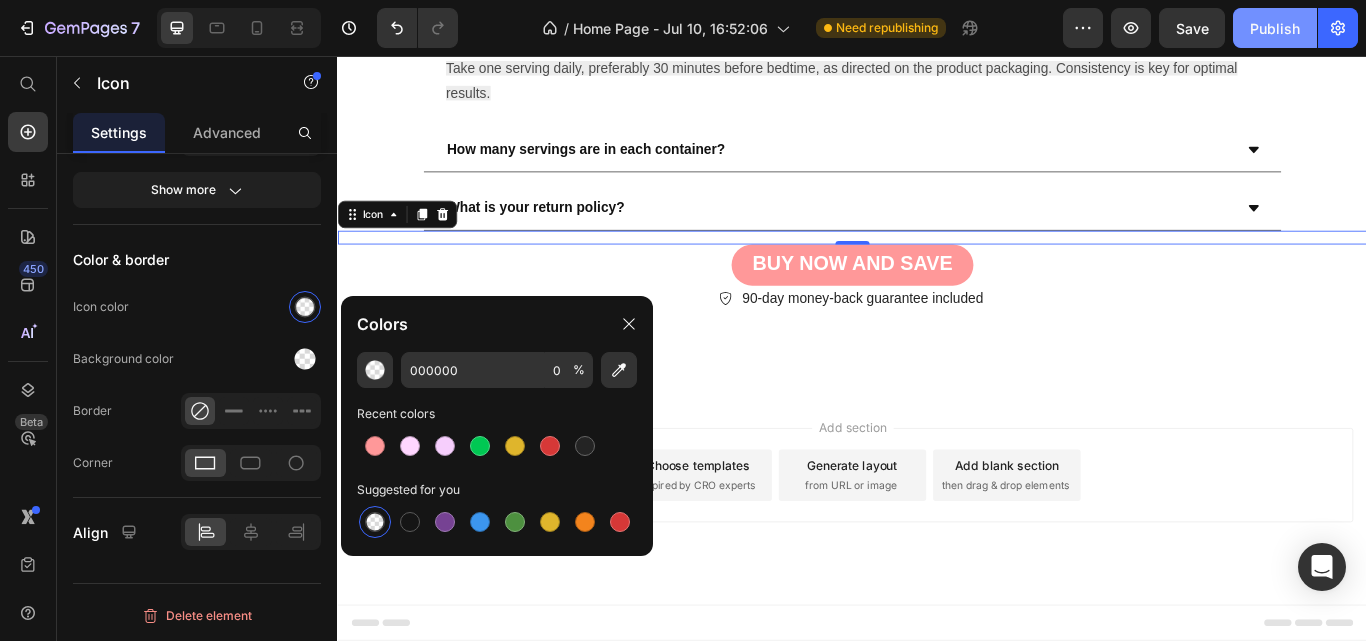 click on "Publish" 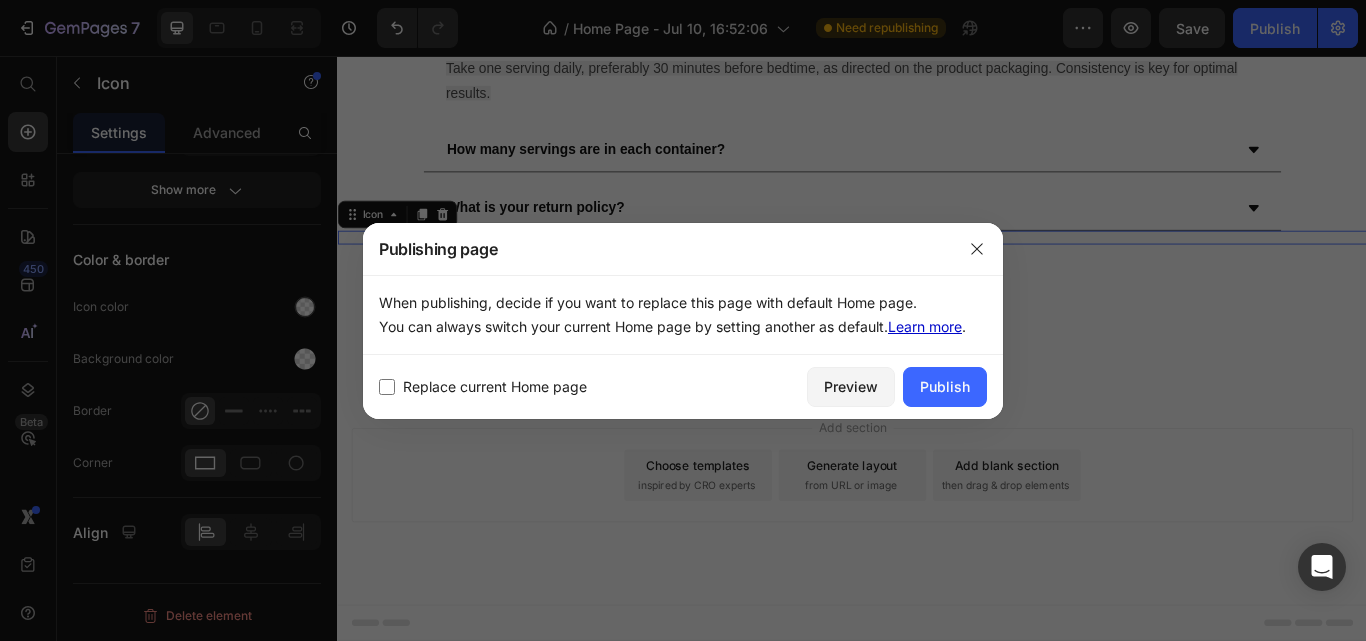 click on "Learn more" at bounding box center [925, 326] 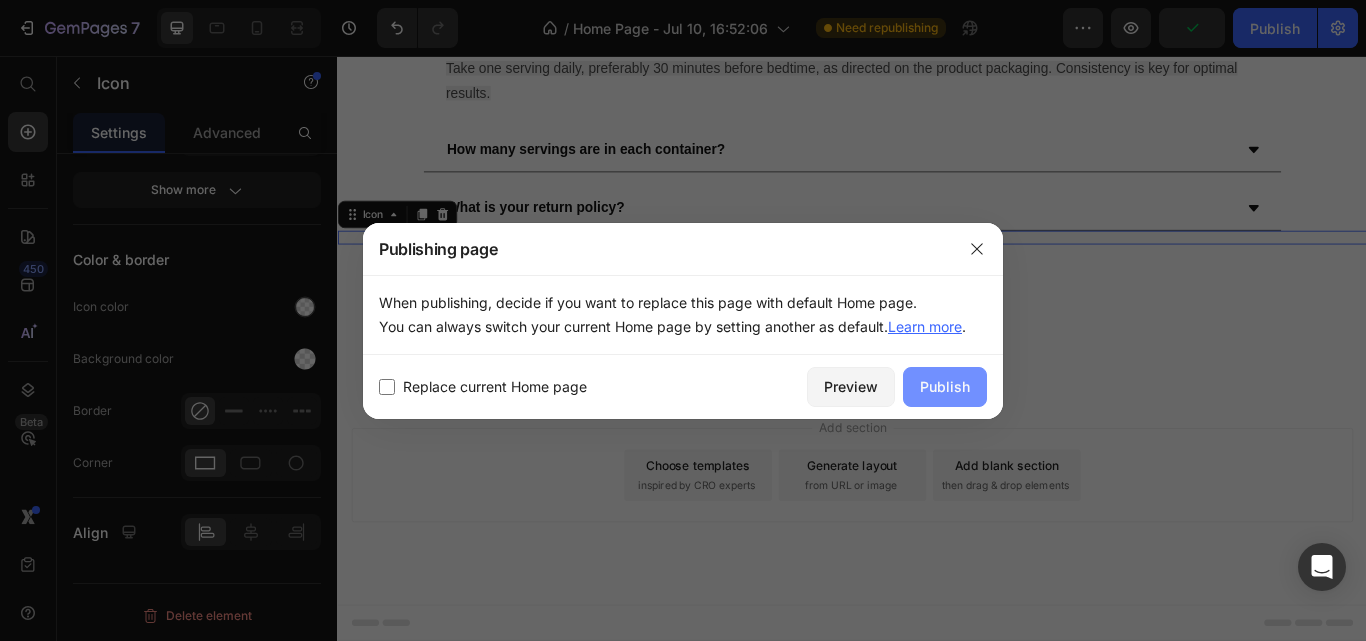 click on "Publish" at bounding box center (945, 386) 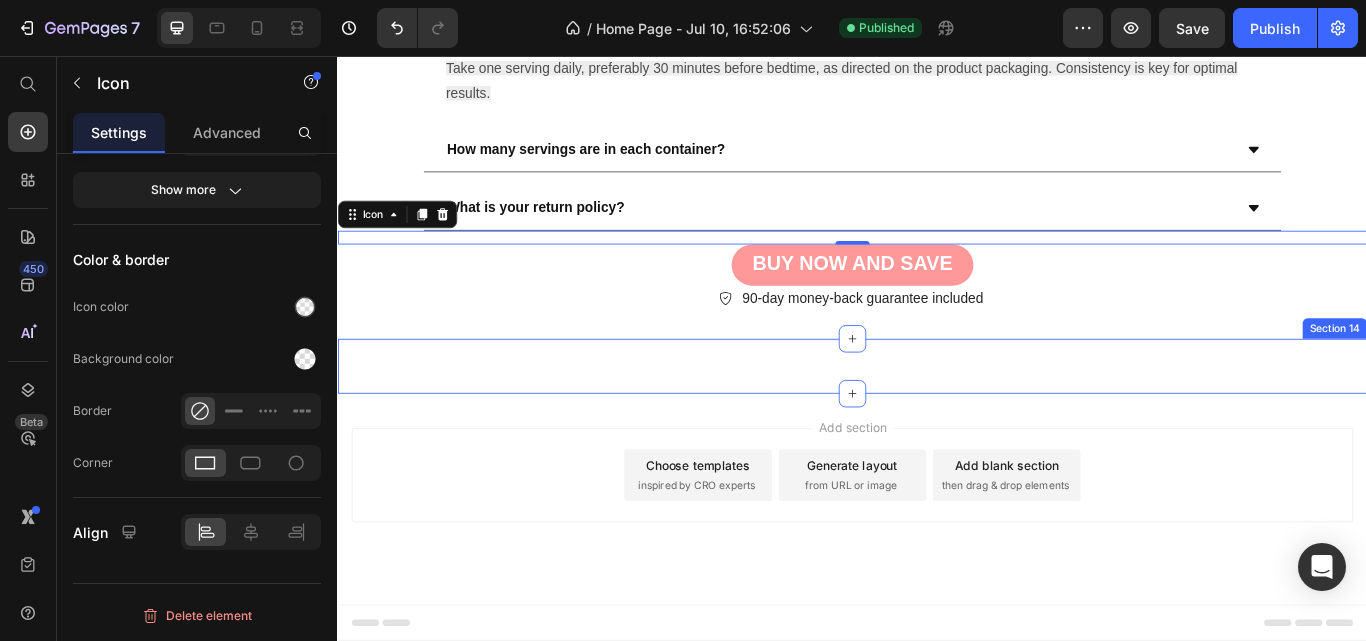 click on "Custom Code
Fat Burner Timeline
Custom Code Section [NUMBER]" at bounding box center [937, 418] 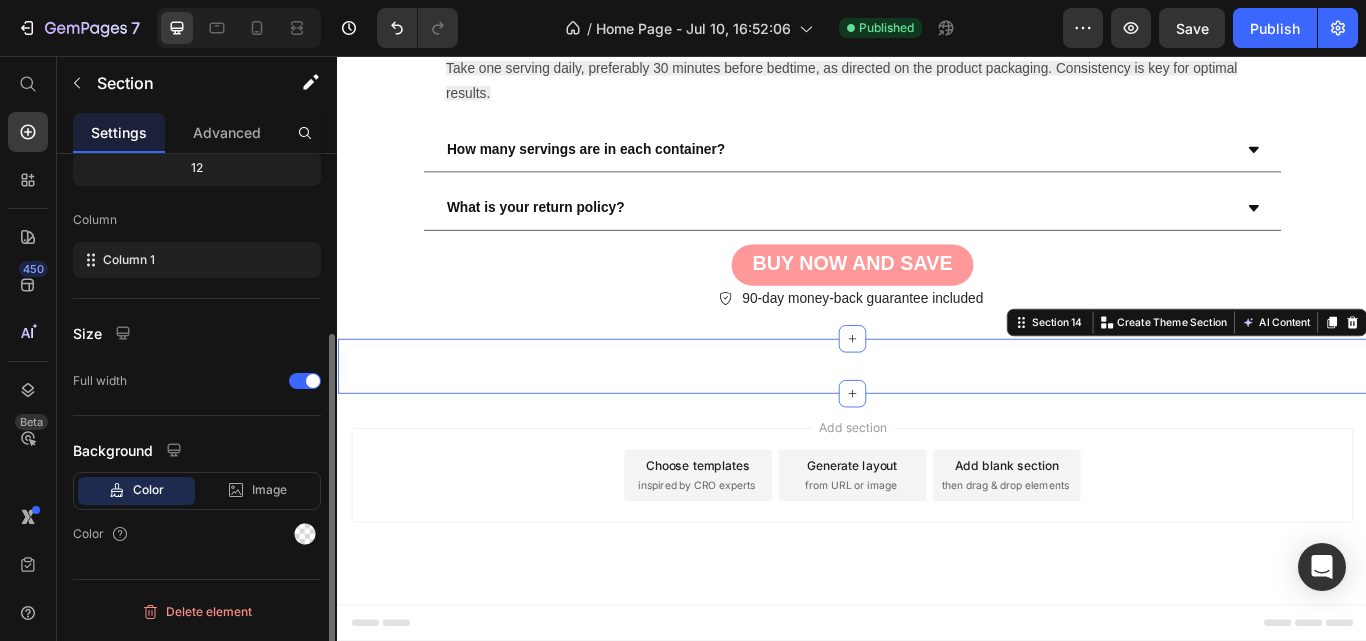 scroll, scrollTop: 0, scrollLeft: 0, axis: both 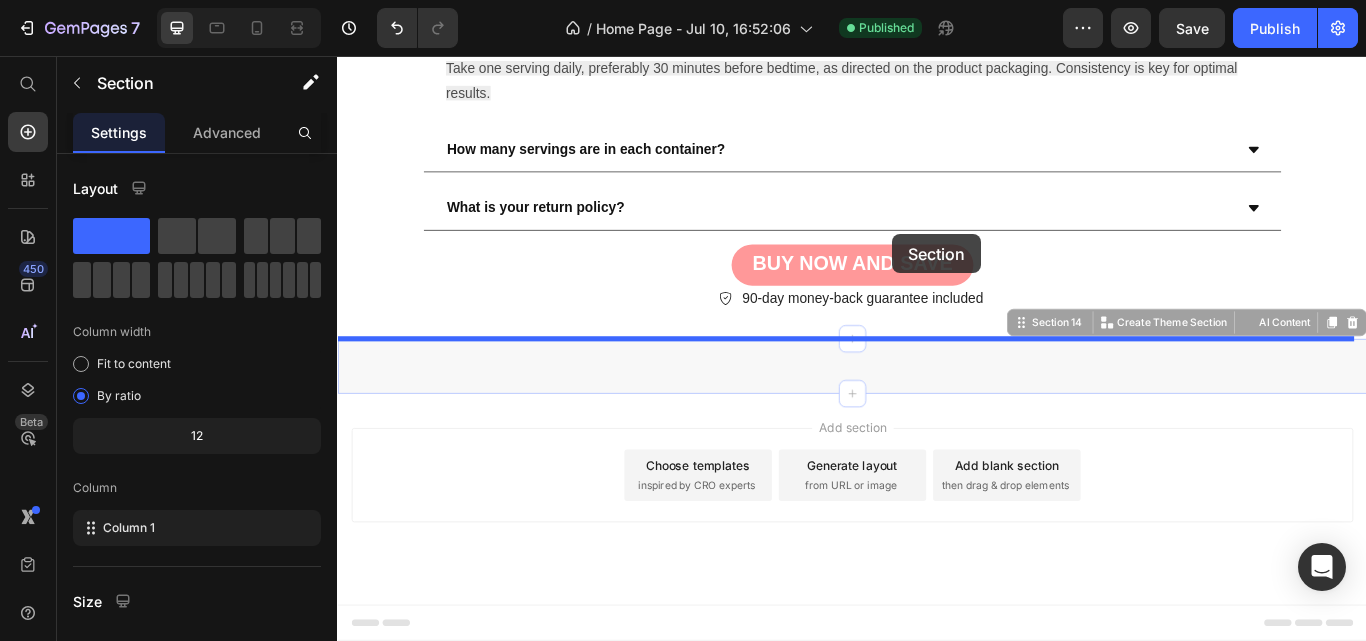drag, startPoint x: 1011, startPoint y: 418, endPoint x: 984, endPoint y: 264, distance: 156.34897 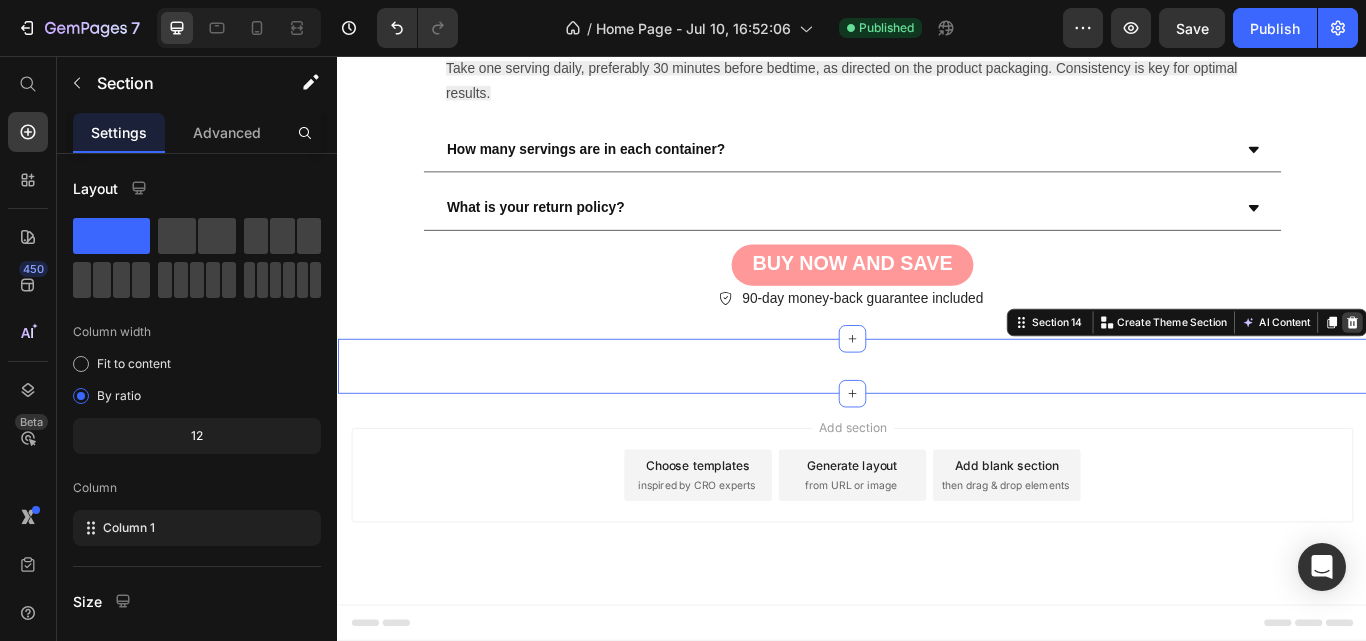 click 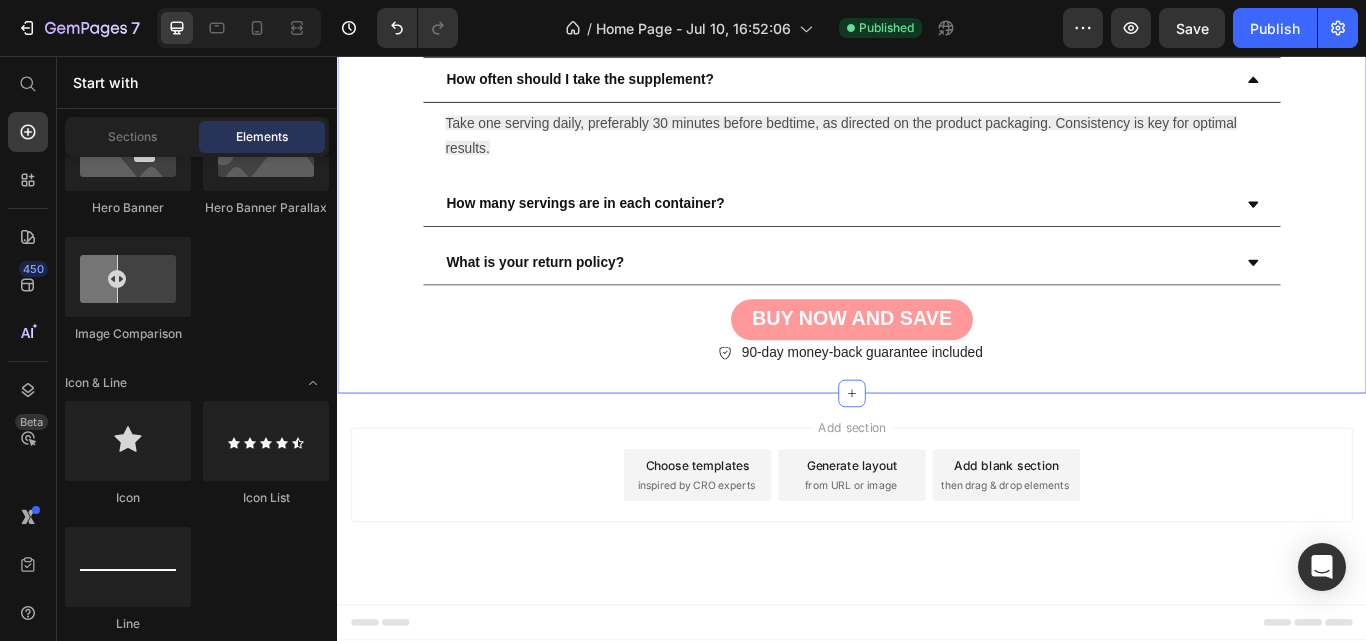 scroll, scrollTop: 9459, scrollLeft: 0, axis: vertical 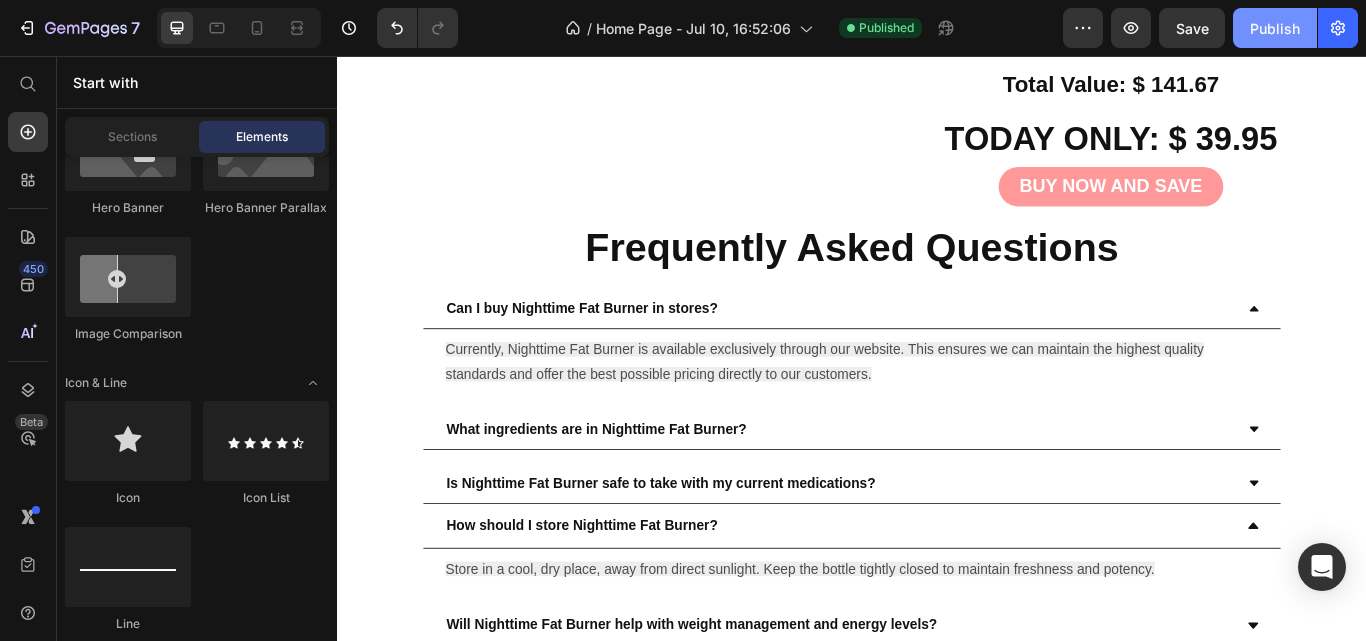 click on "Publish" at bounding box center [1275, 28] 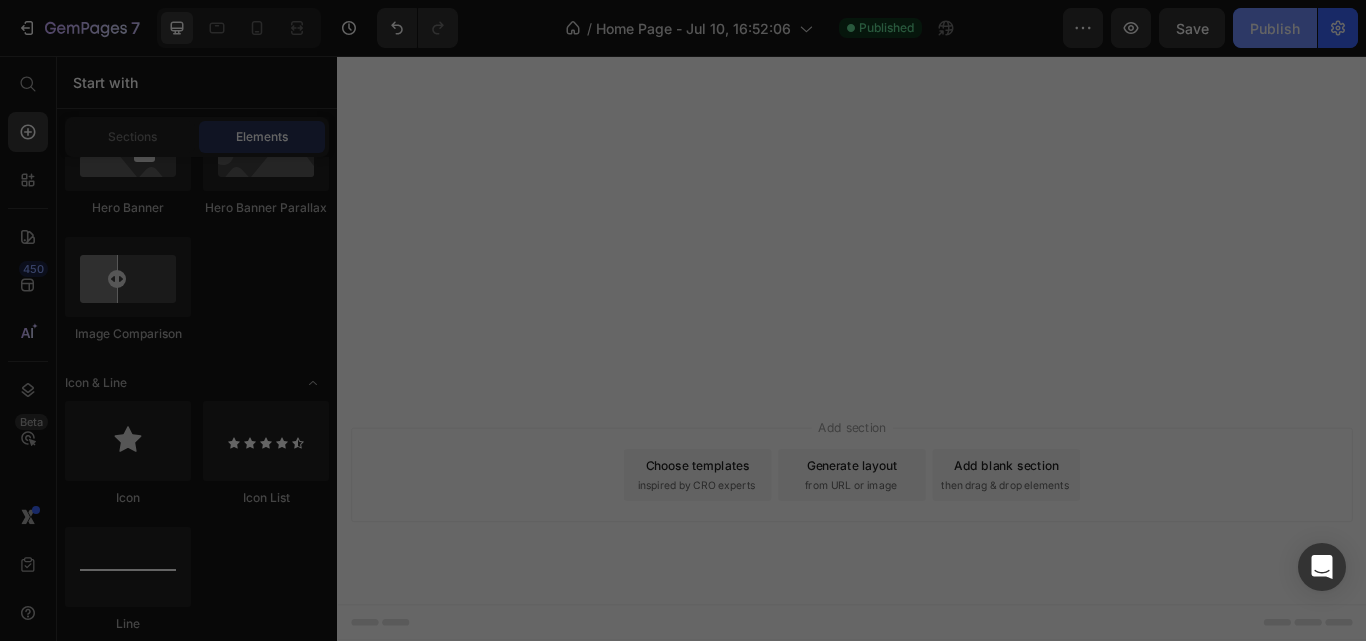 scroll, scrollTop: 7616, scrollLeft: 0, axis: vertical 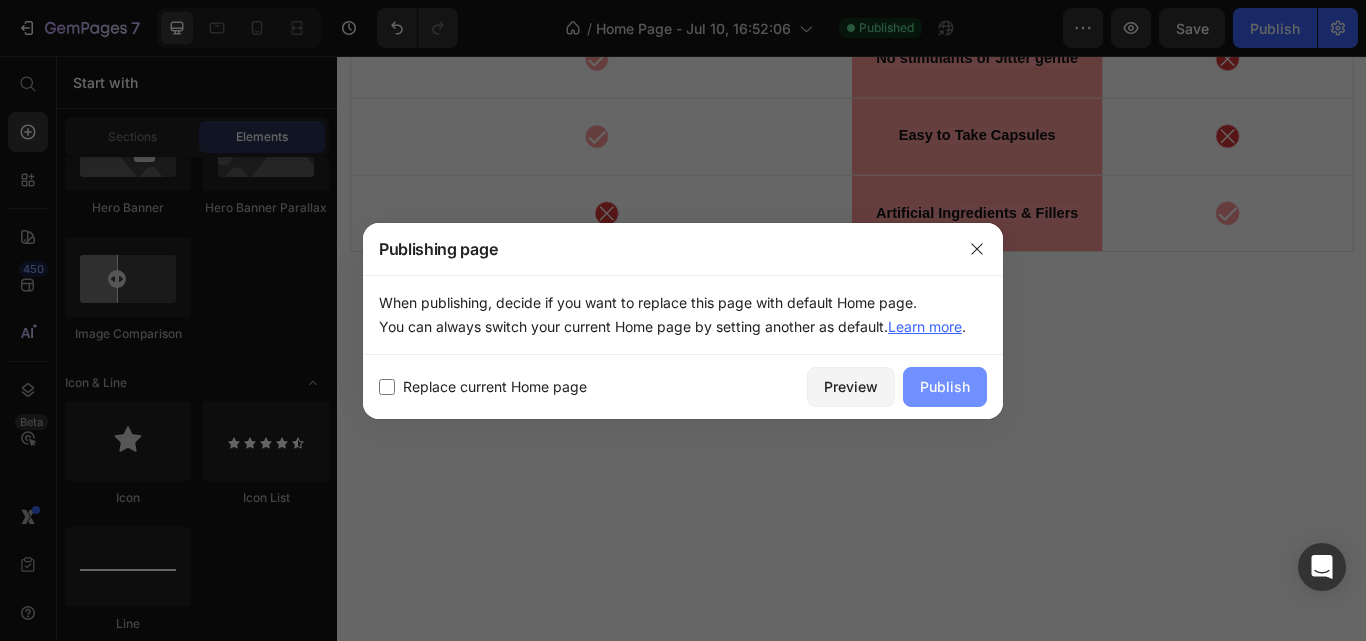 click on "Publish" at bounding box center (945, 386) 